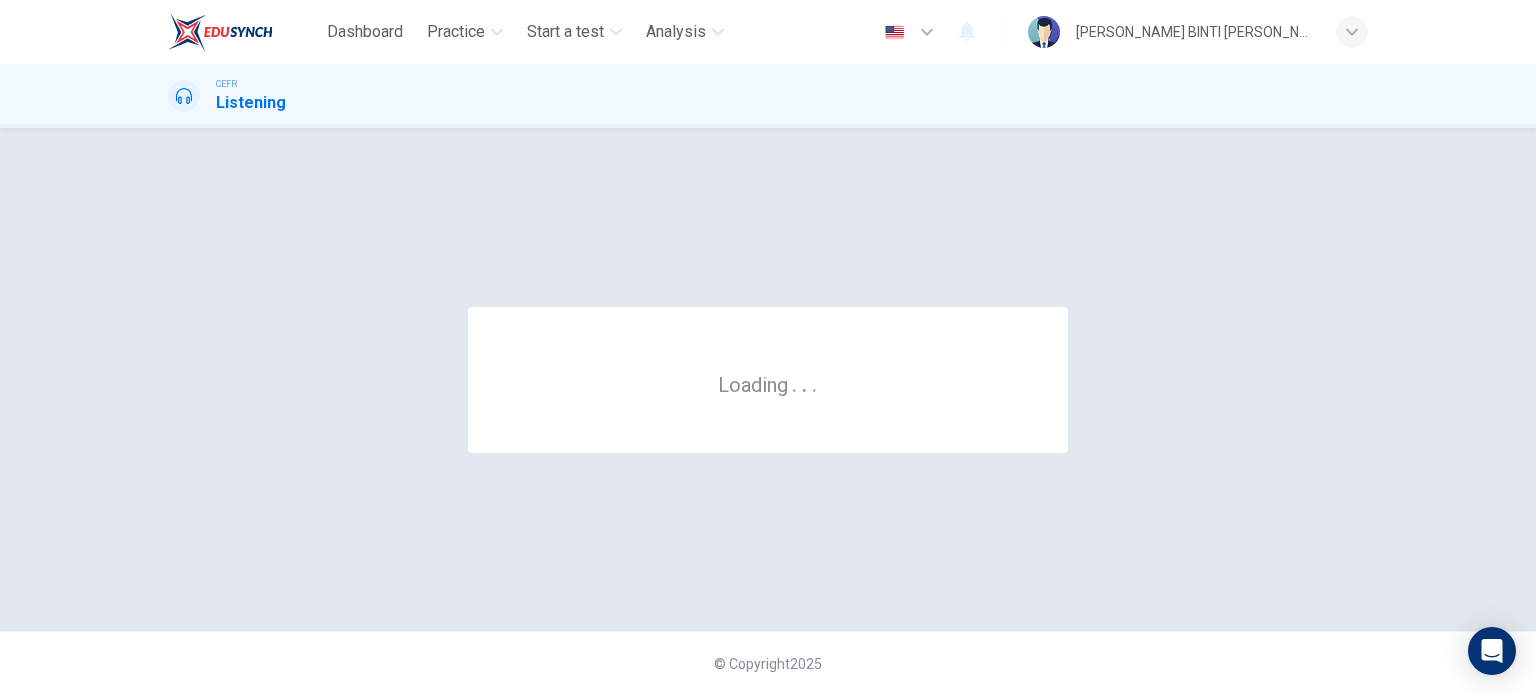 scroll, scrollTop: 0, scrollLeft: 0, axis: both 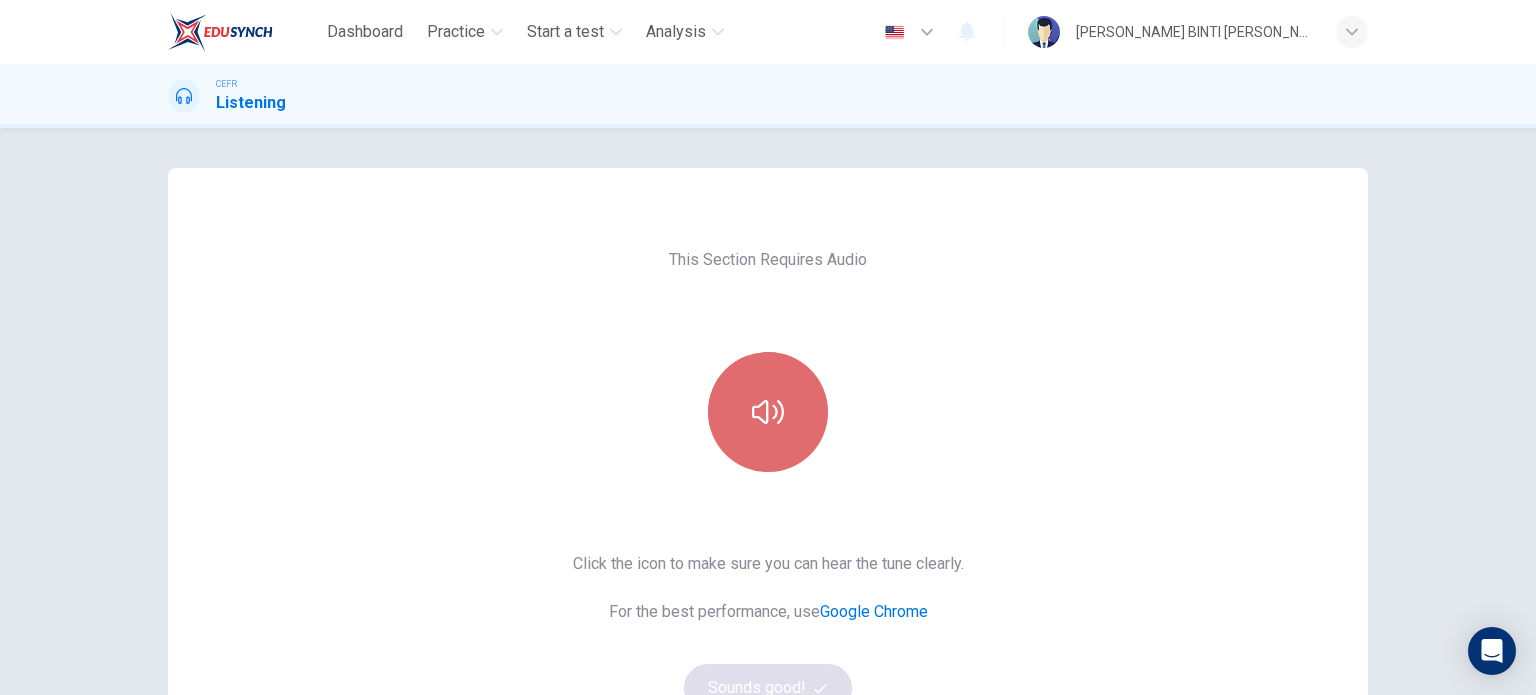 click at bounding box center [768, 412] 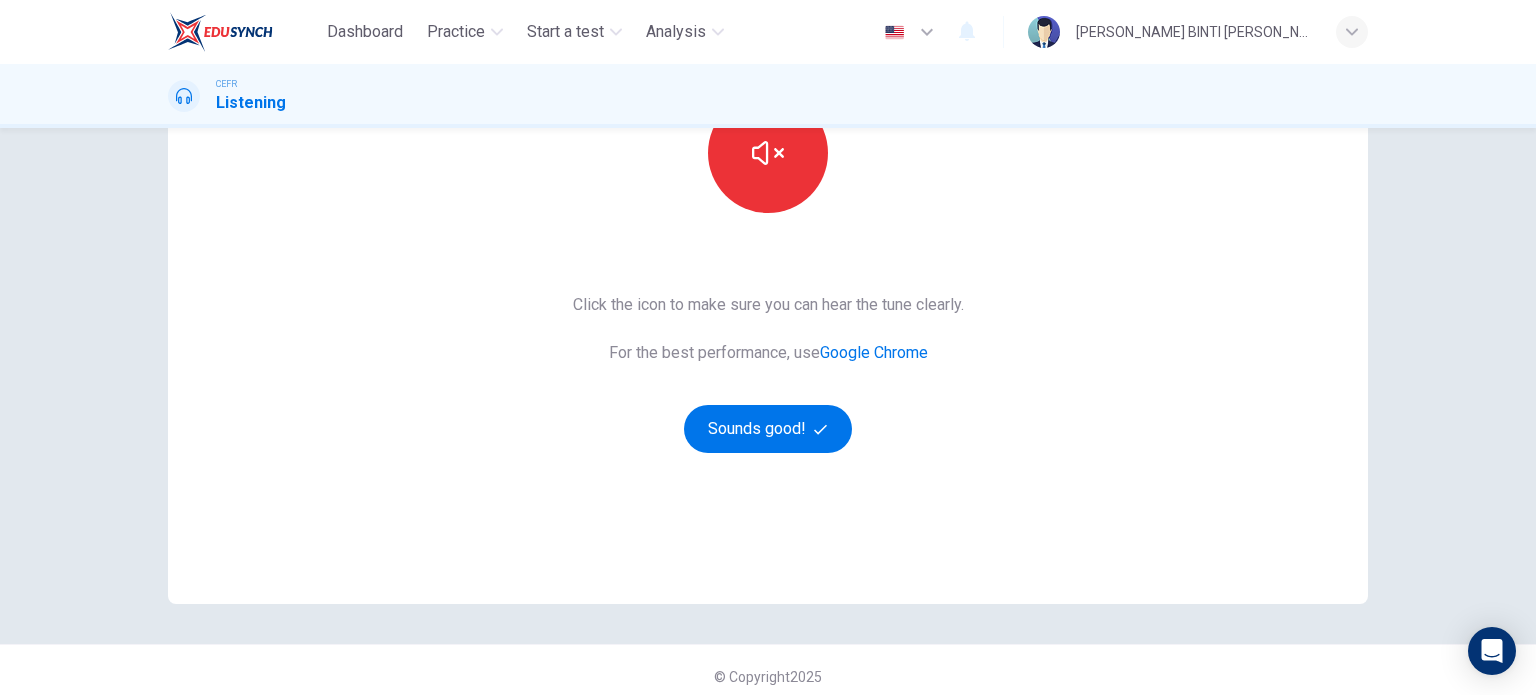 scroll, scrollTop: 260, scrollLeft: 0, axis: vertical 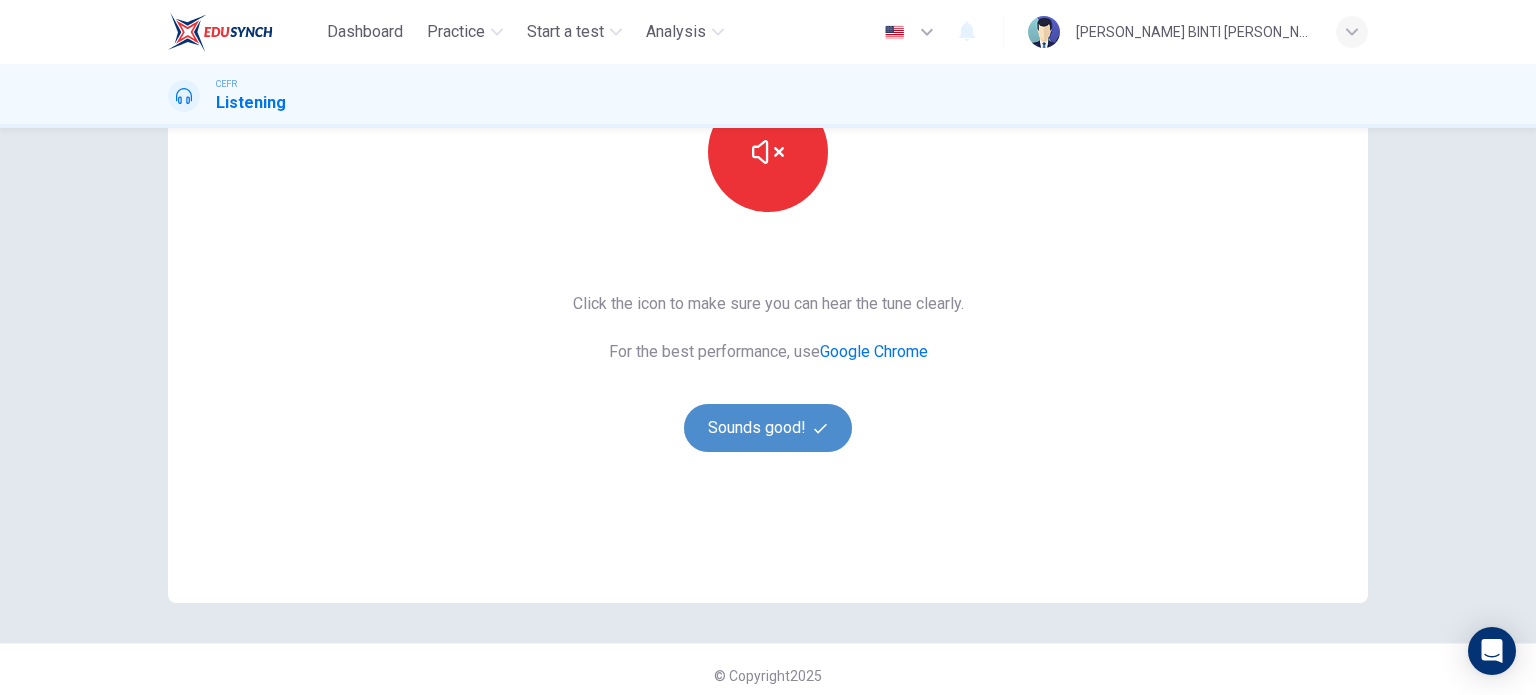 click on "Sounds good!" at bounding box center [768, 428] 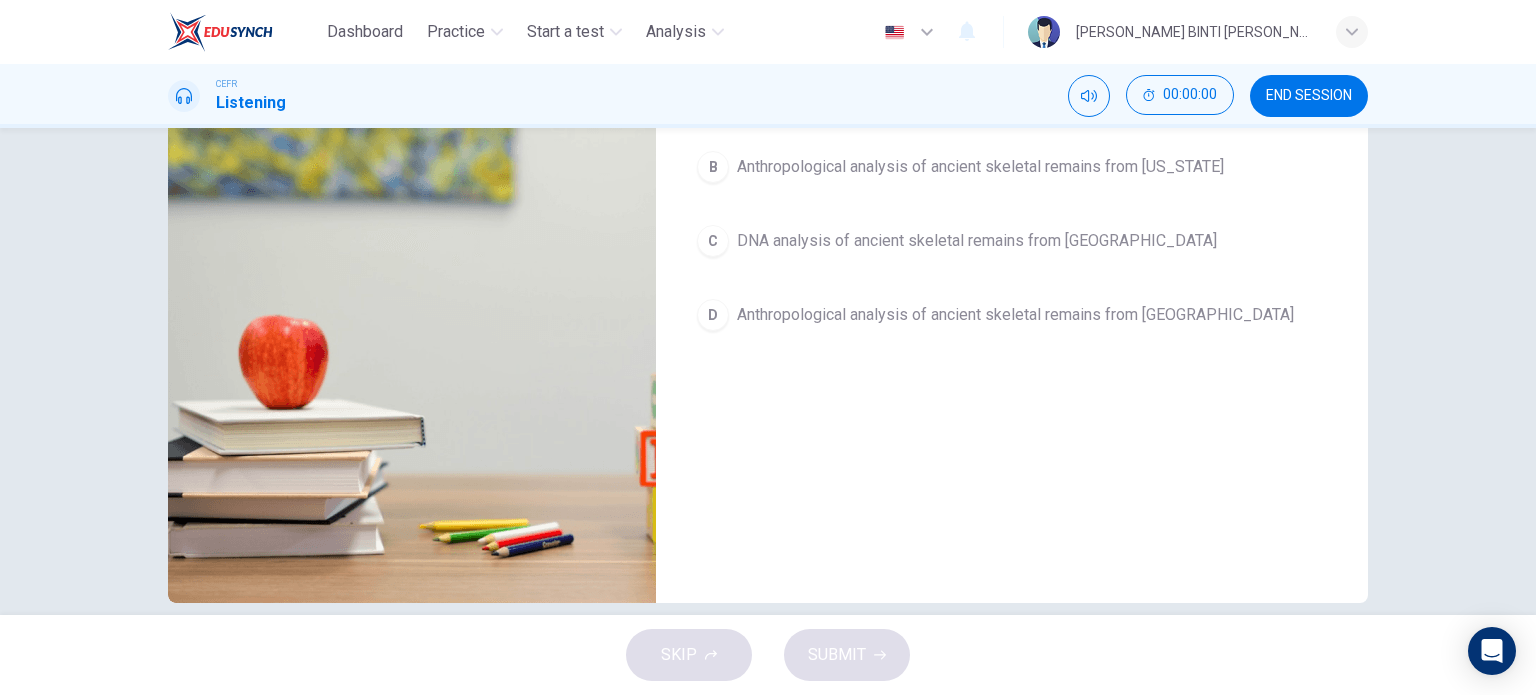 scroll, scrollTop: 0, scrollLeft: 0, axis: both 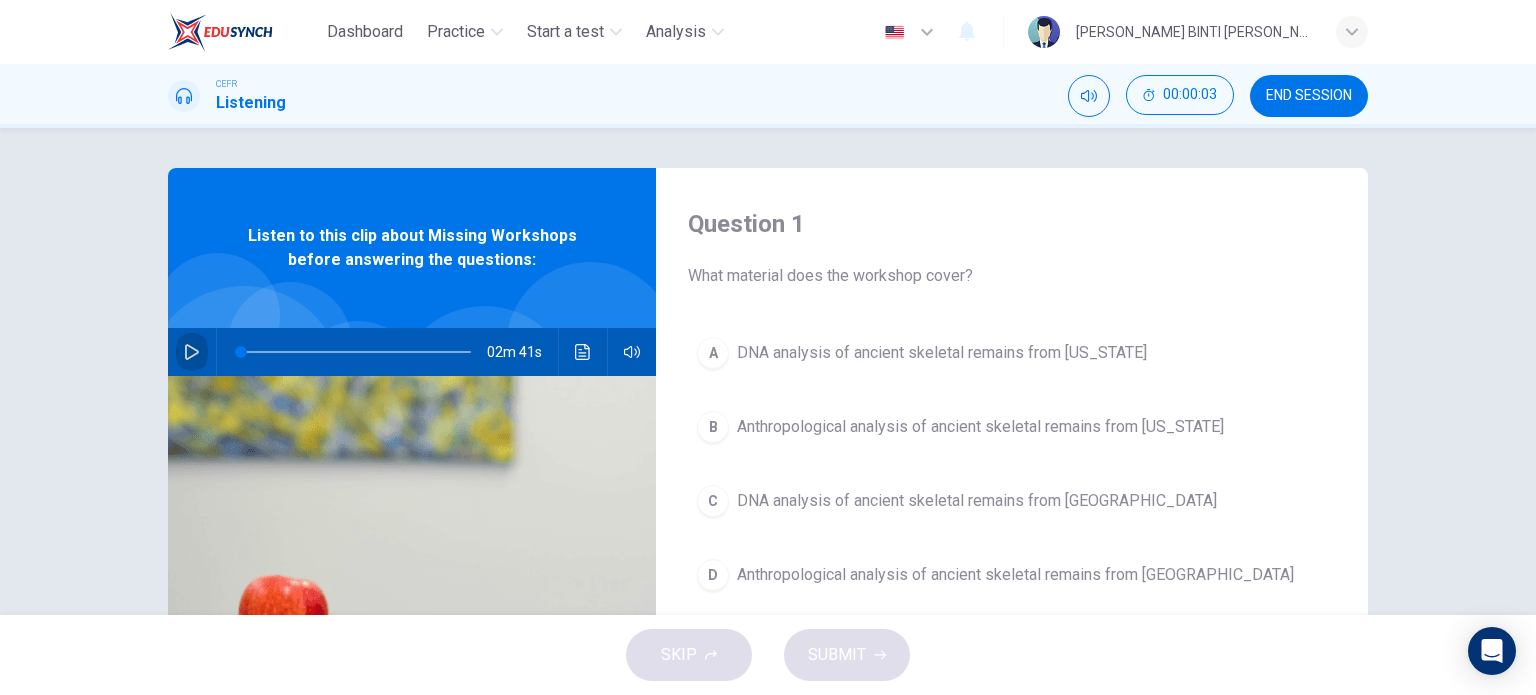 click 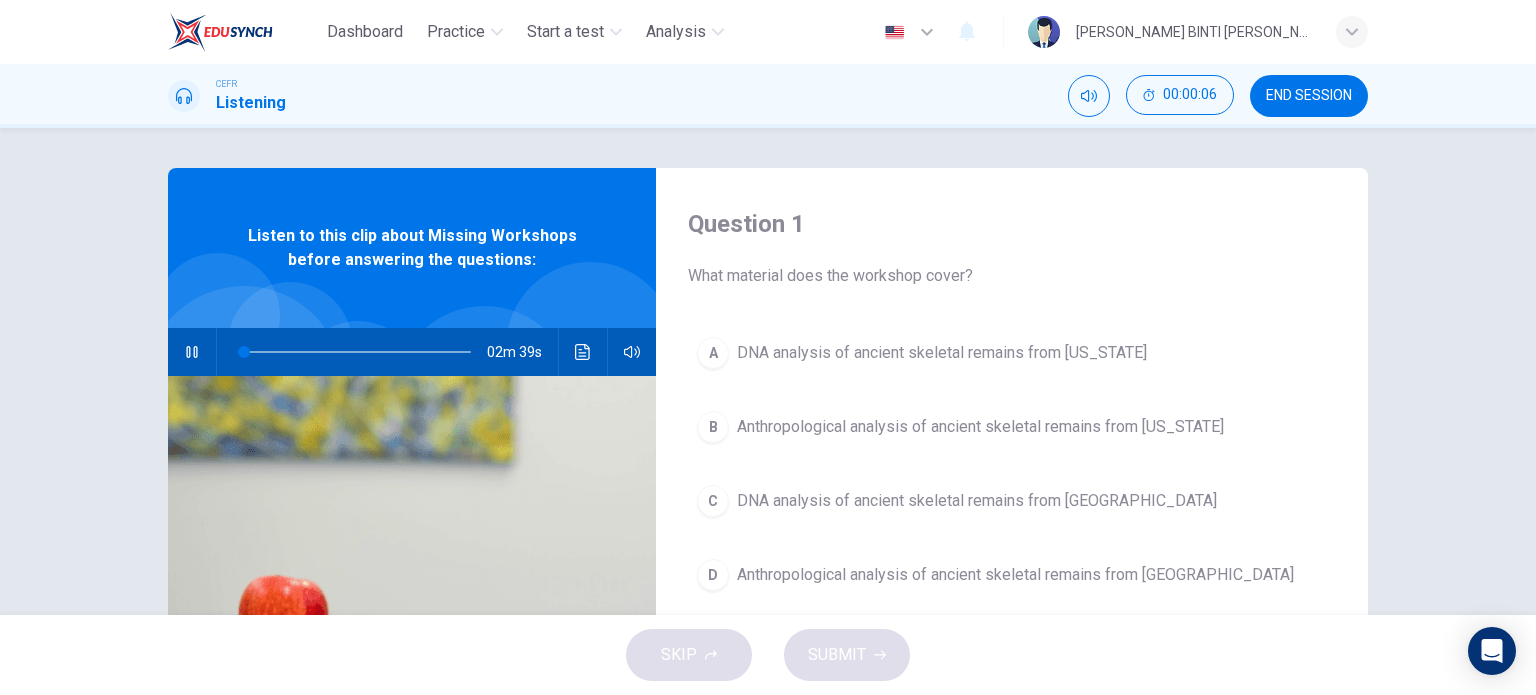 type on "2" 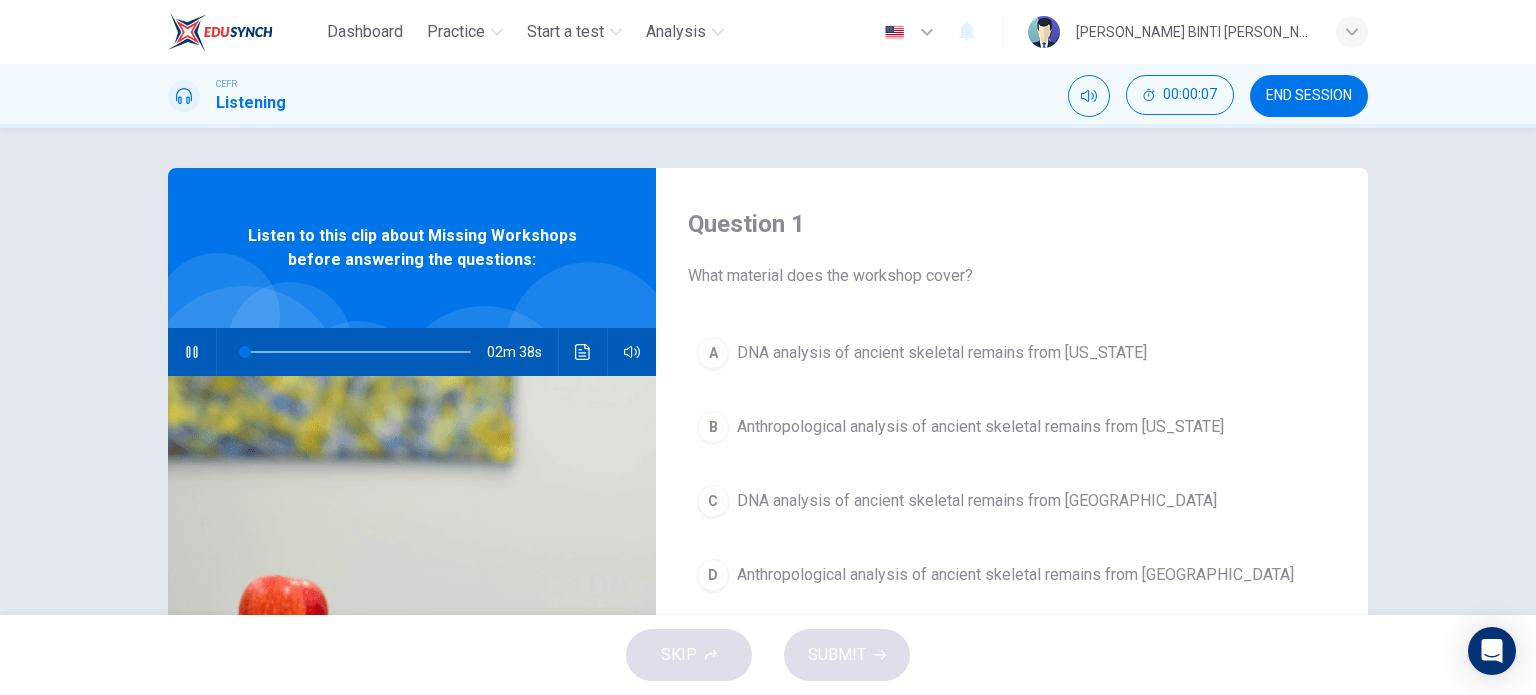 type 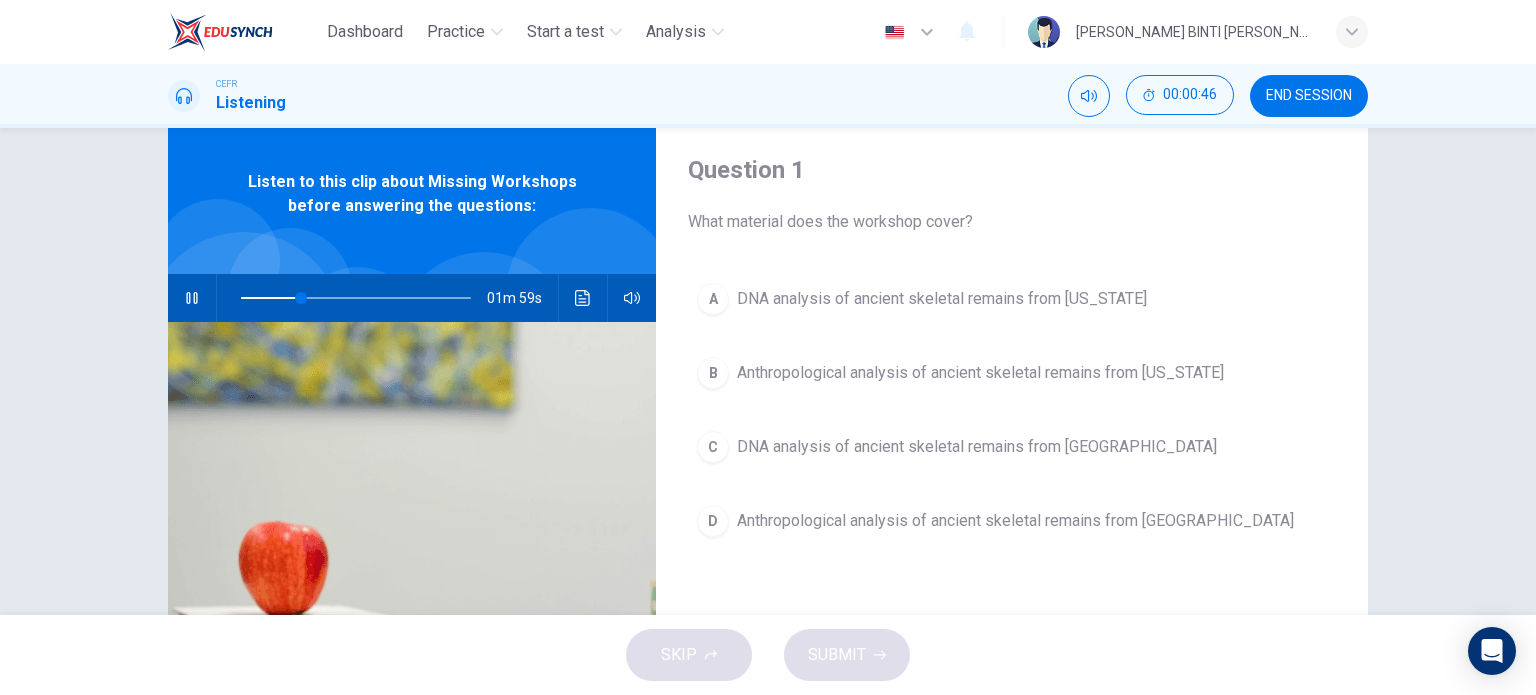 scroll, scrollTop: 55, scrollLeft: 0, axis: vertical 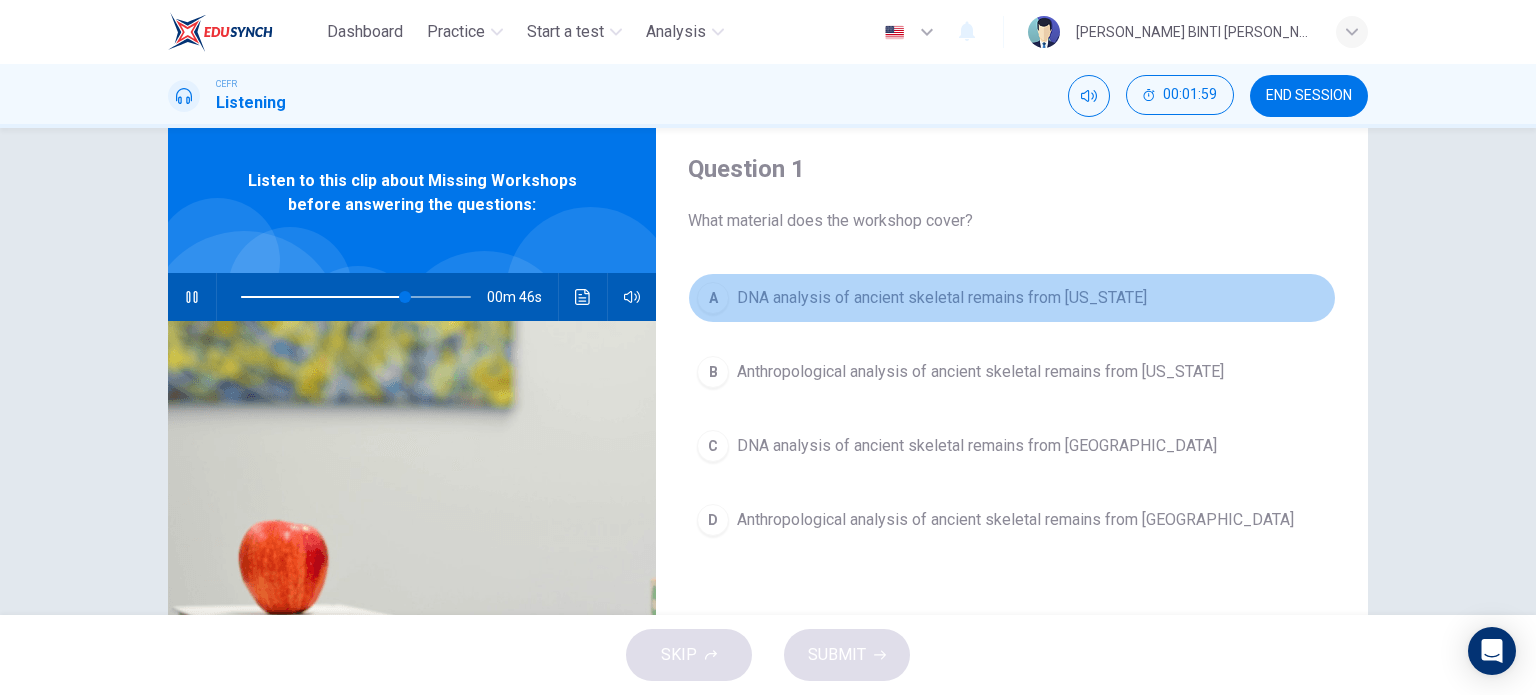 click on "DNA analysis of ancient skeletal remains from [US_STATE]" at bounding box center [942, 298] 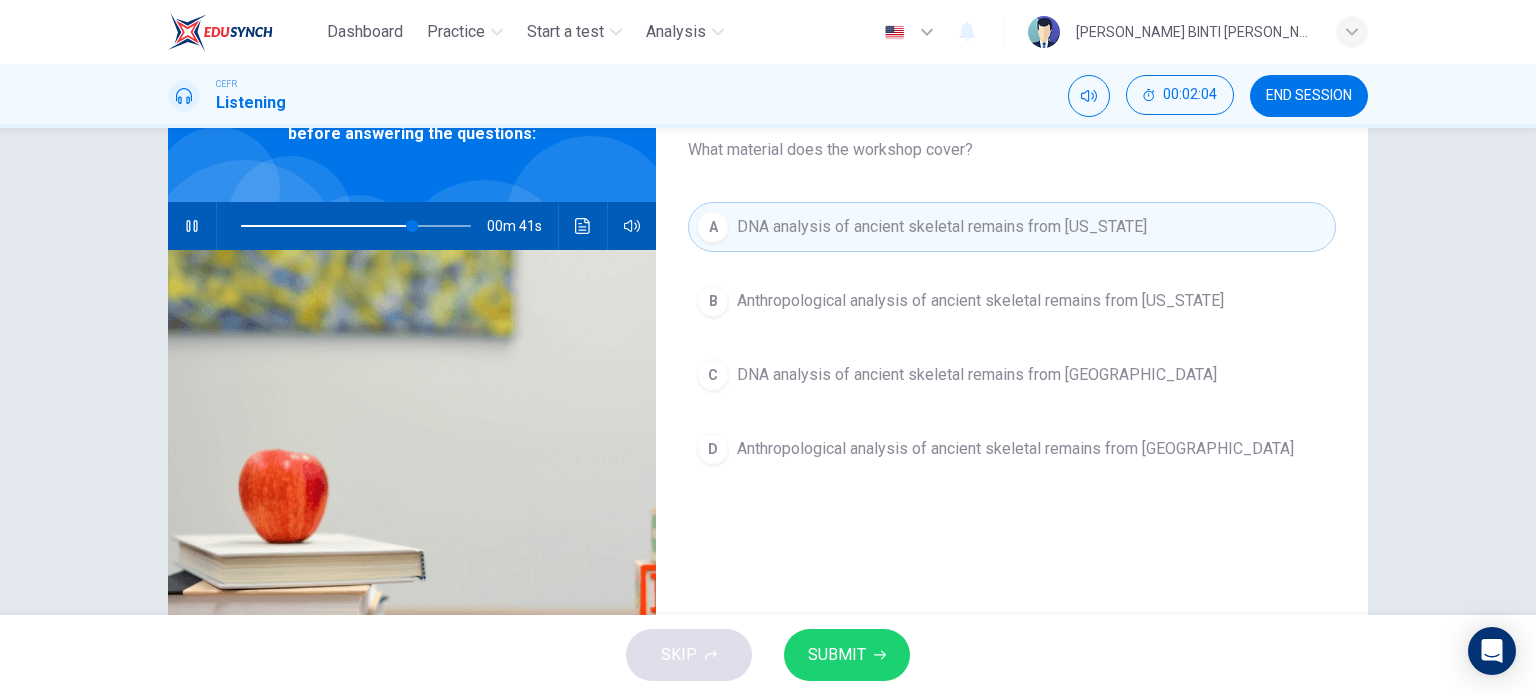scroll, scrollTop: 127, scrollLeft: 0, axis: vertical 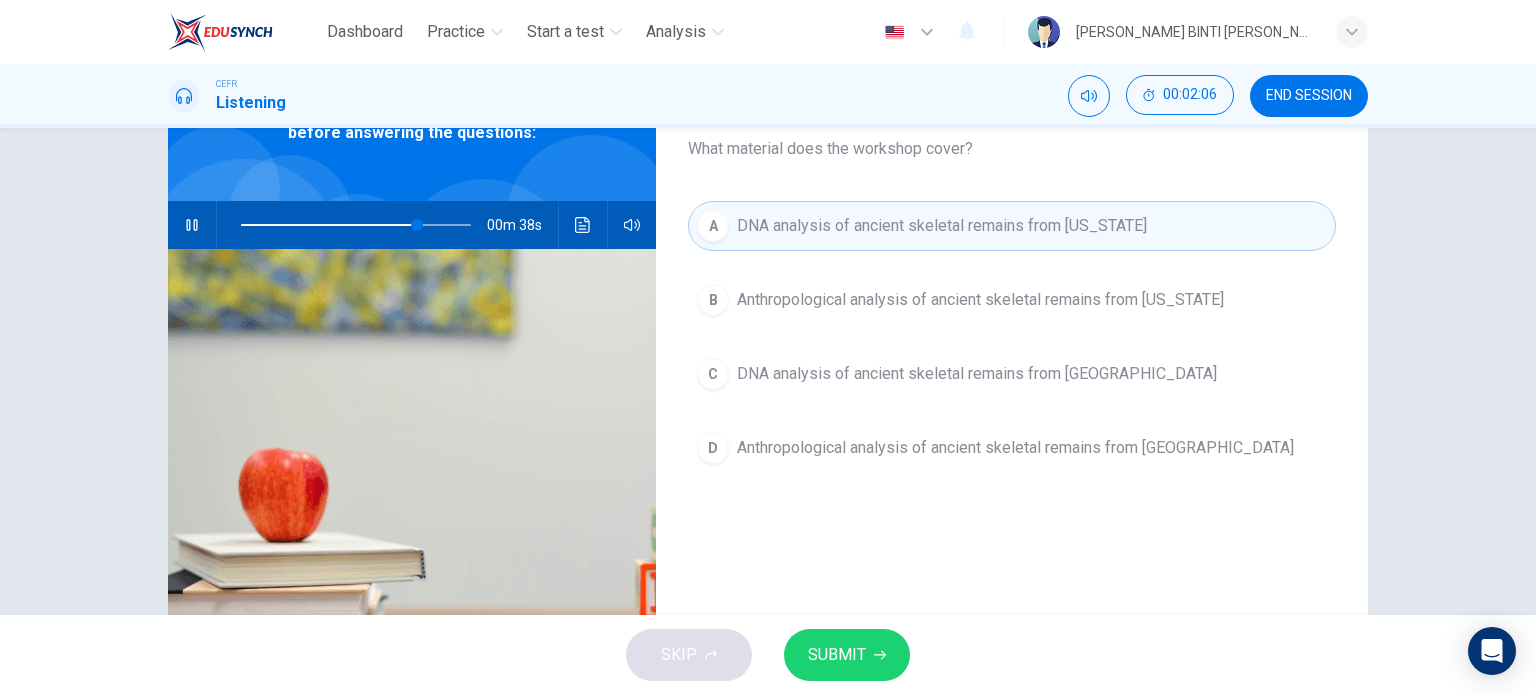 click 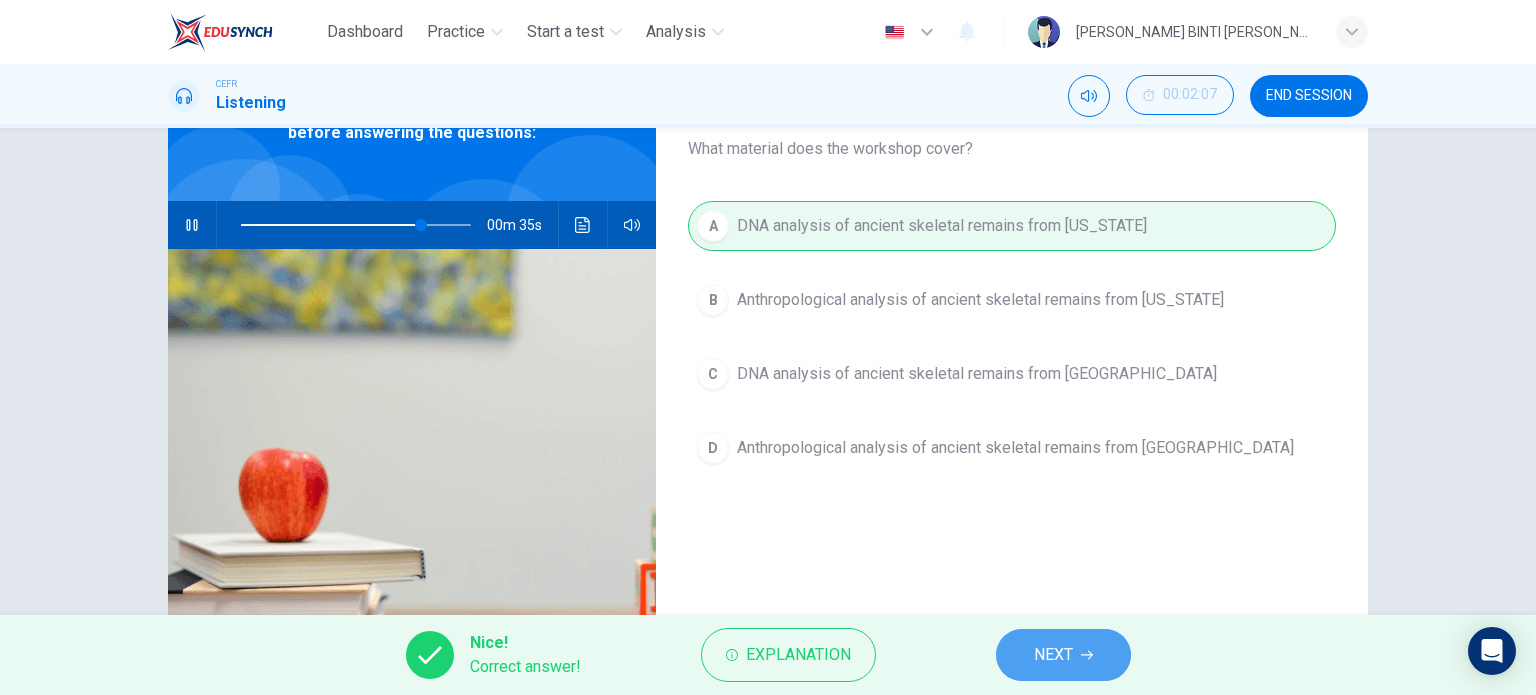 click on "NEXT" at bounding box center (1063, 655) 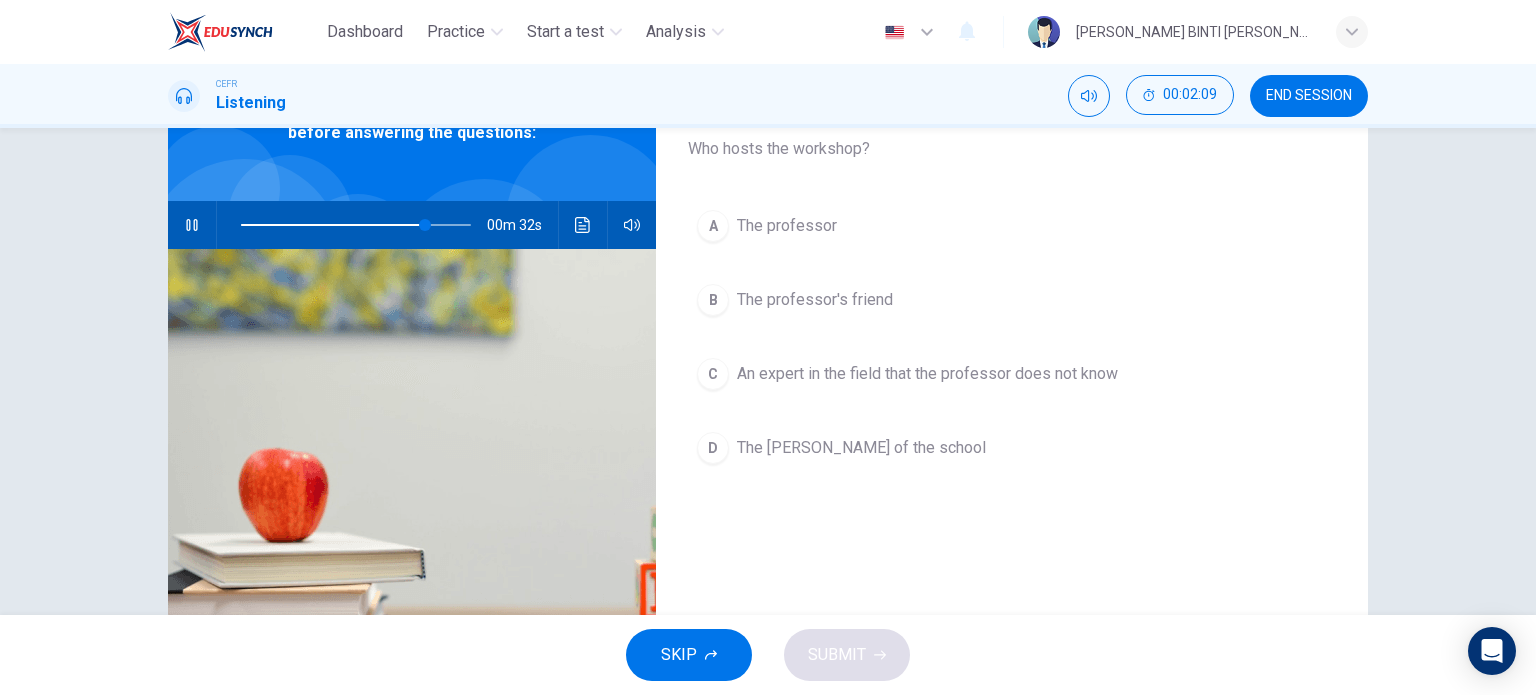 click on "The professor's friend" at bounding box center (815, 300) 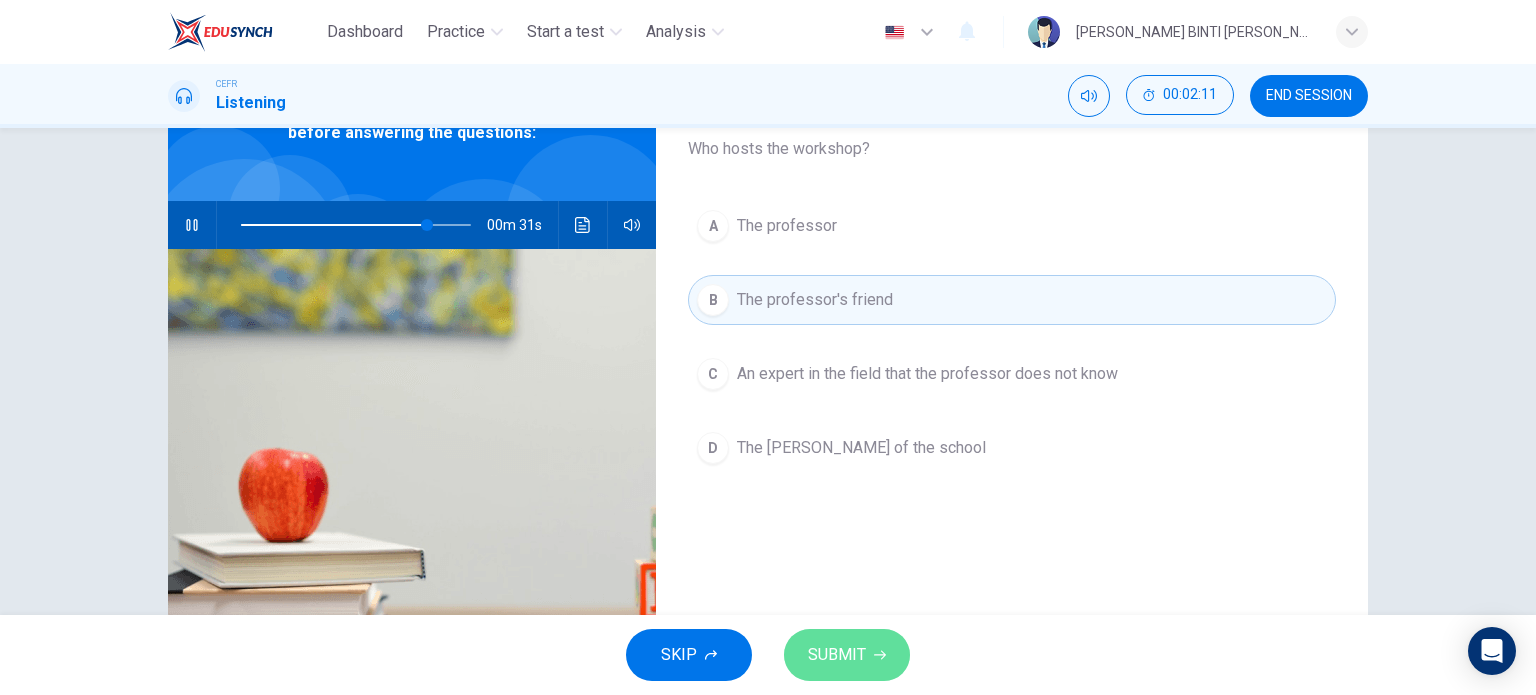 click on "SUBMIT" at bounding box center [847, 655] 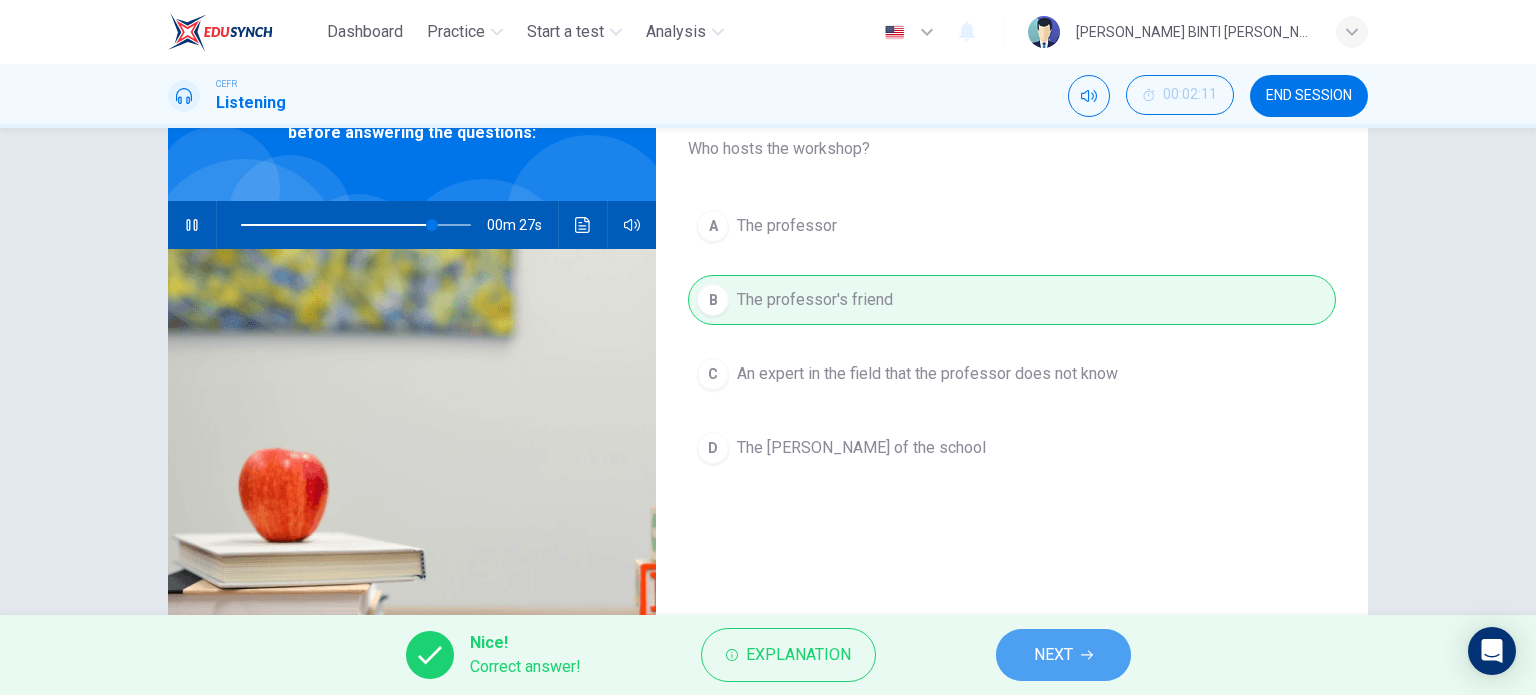click on "NEXT" at bounding box center [1053, 655] 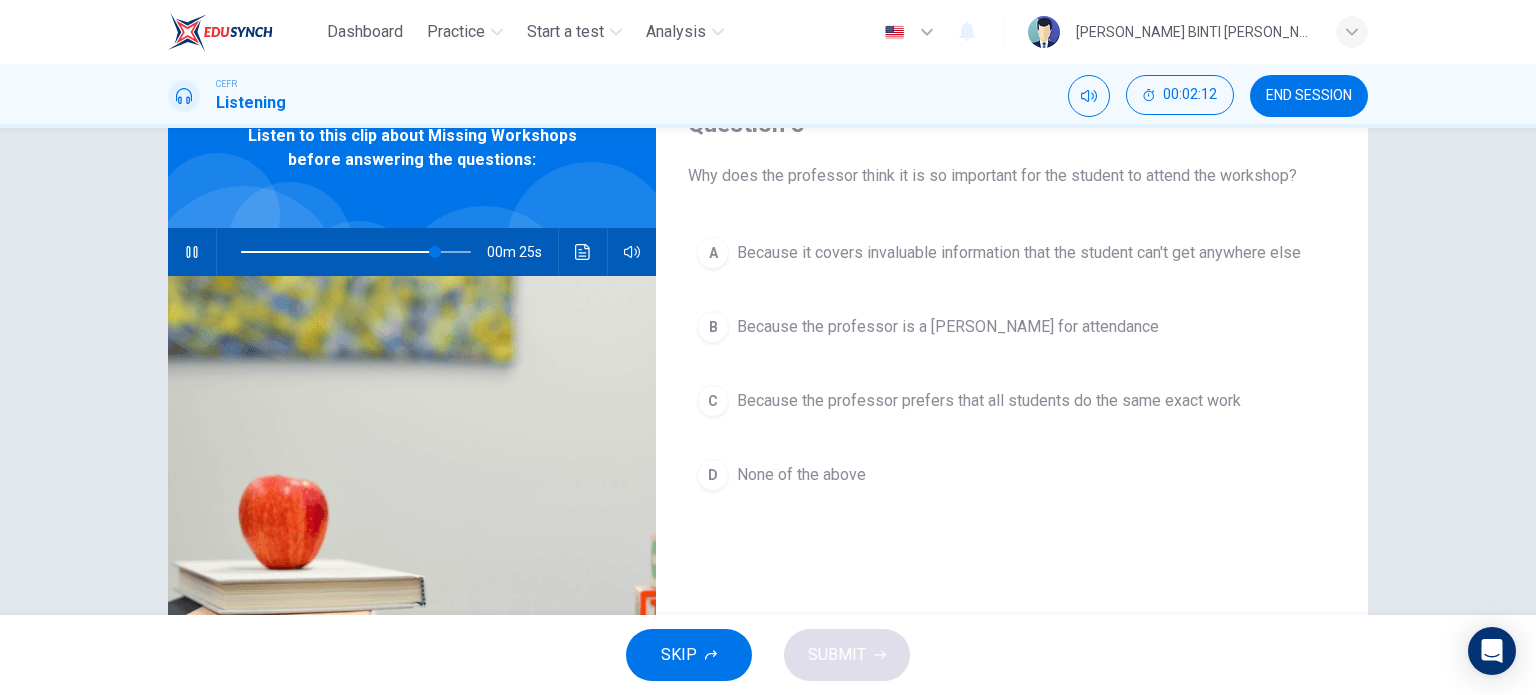 scroll, scrollTop: 99, scrollLeft: 0, axis: vertical 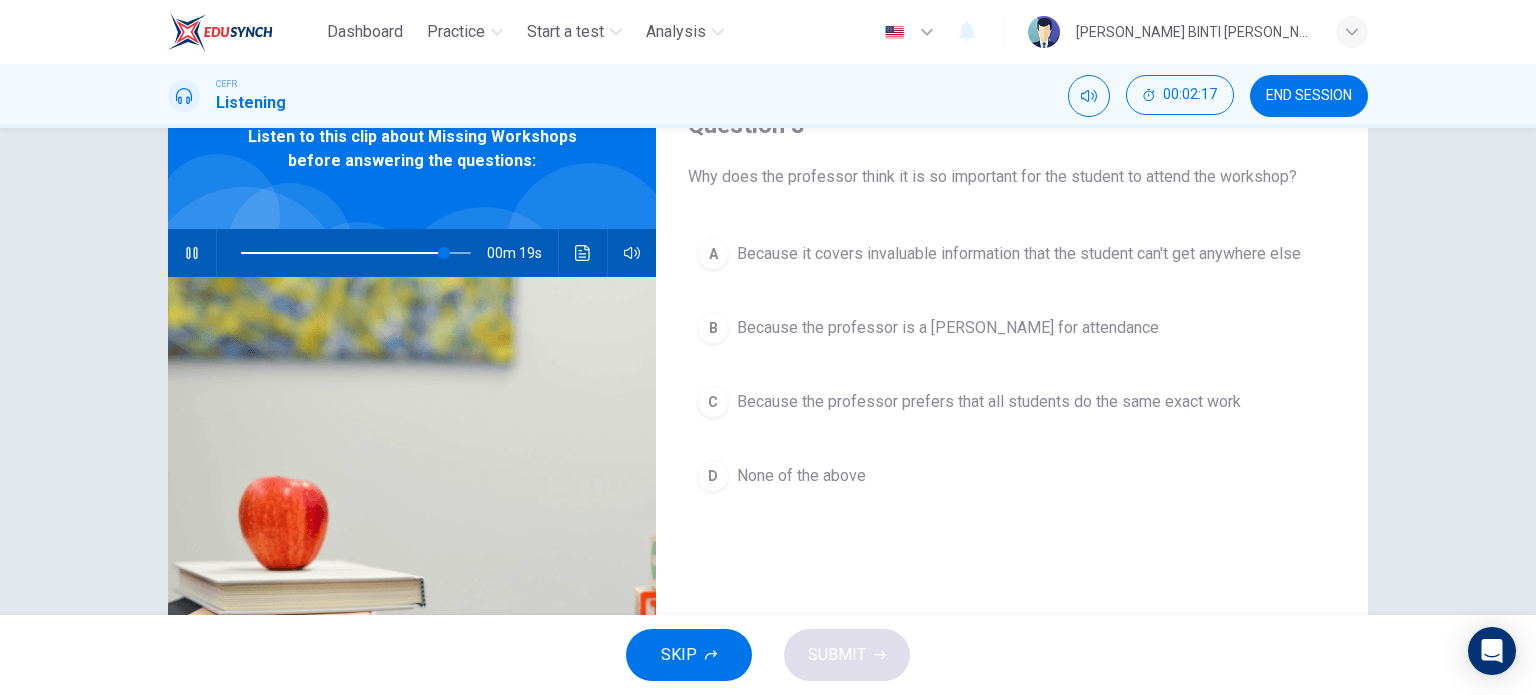 click on "Because it covers invaluable information that the student can't get anywhere else" at bounding box center [1019, 254] 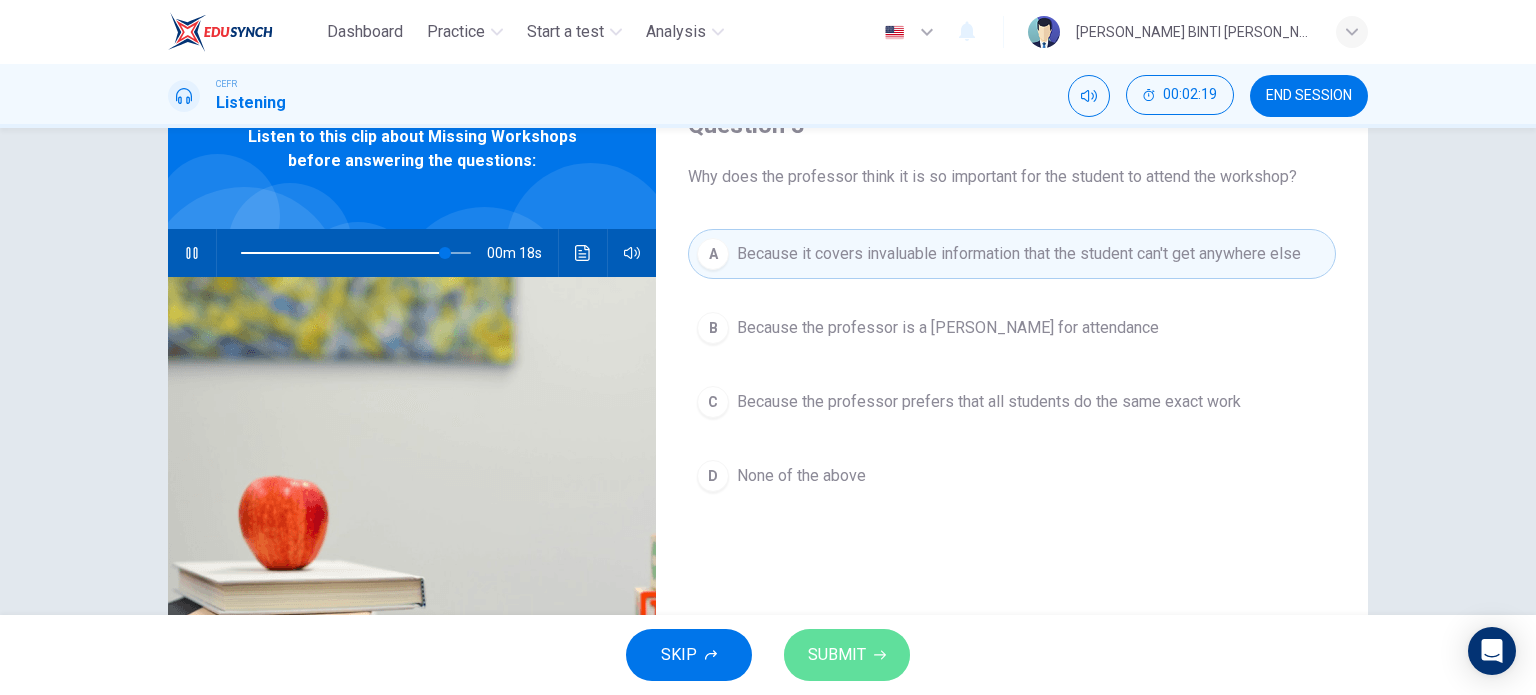 click on "SUBMIT" at bounding box center (847, 655) 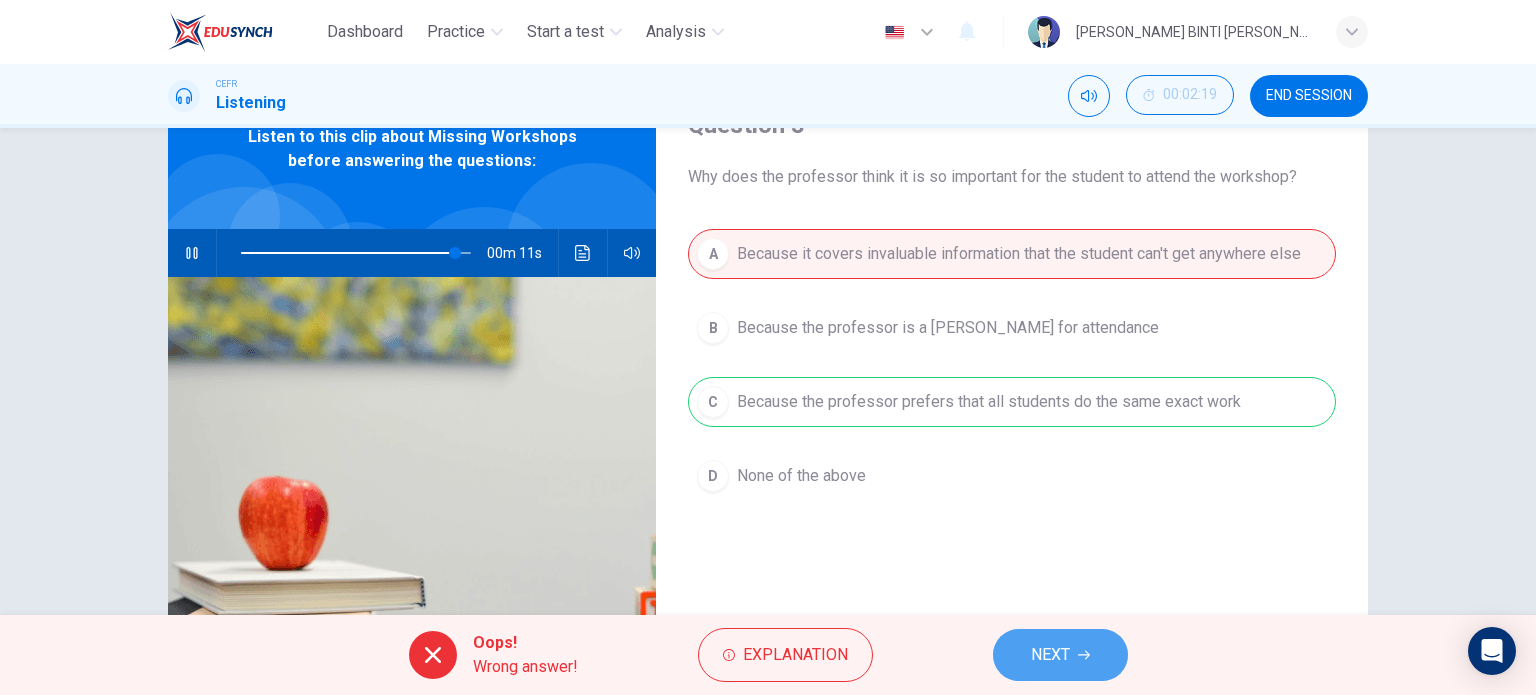 click on "NEXT" at bounding box center [1050, 655] 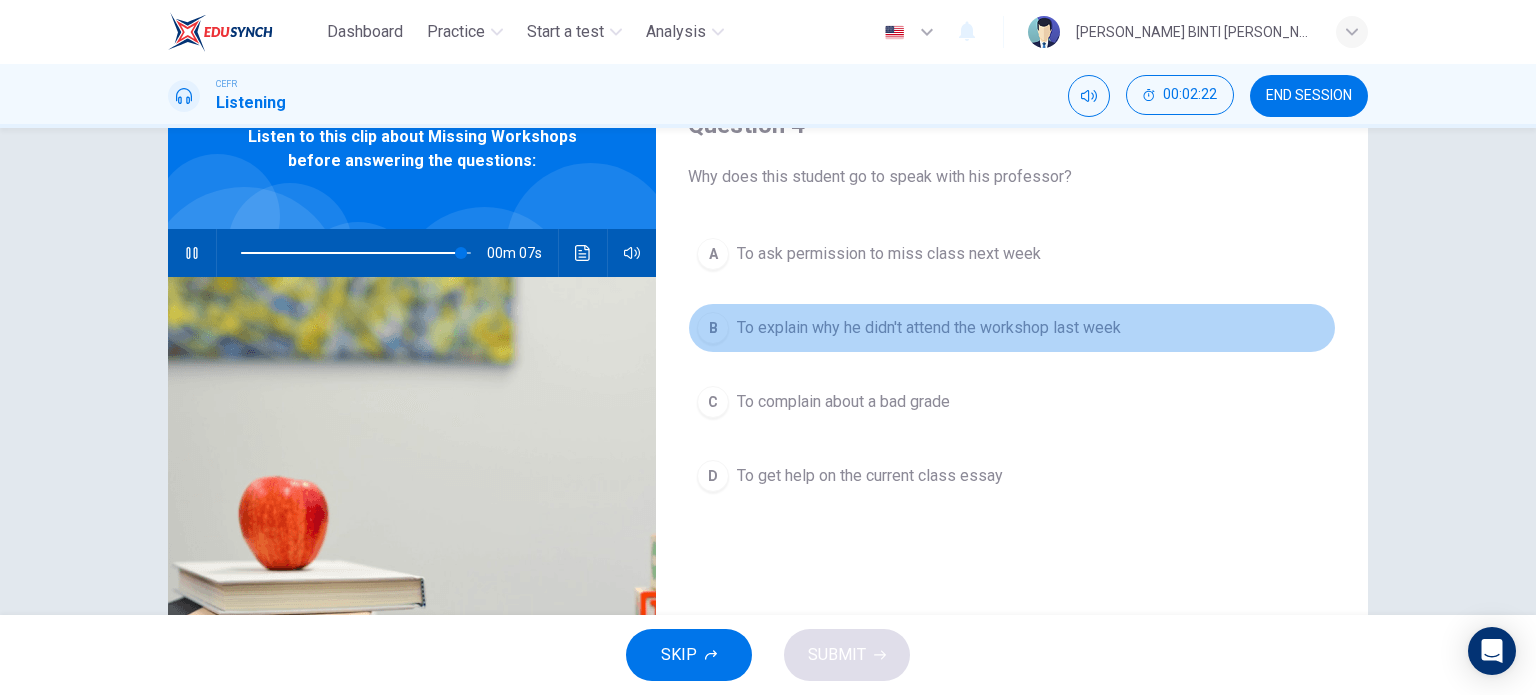click on "To explain why he didn't attend the workshop last week" at bounding box center (929, 328) 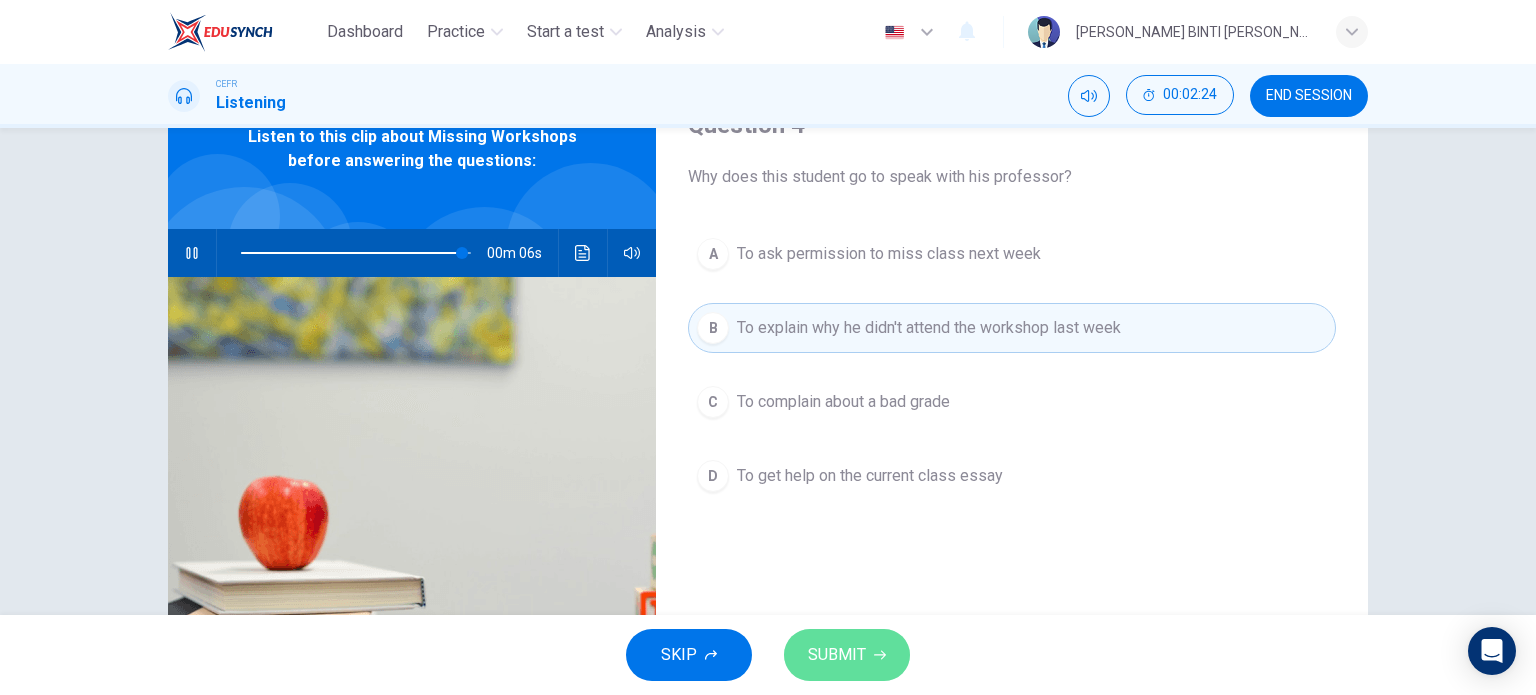 click on "SUBMIT" at bounding box center [837, 655] 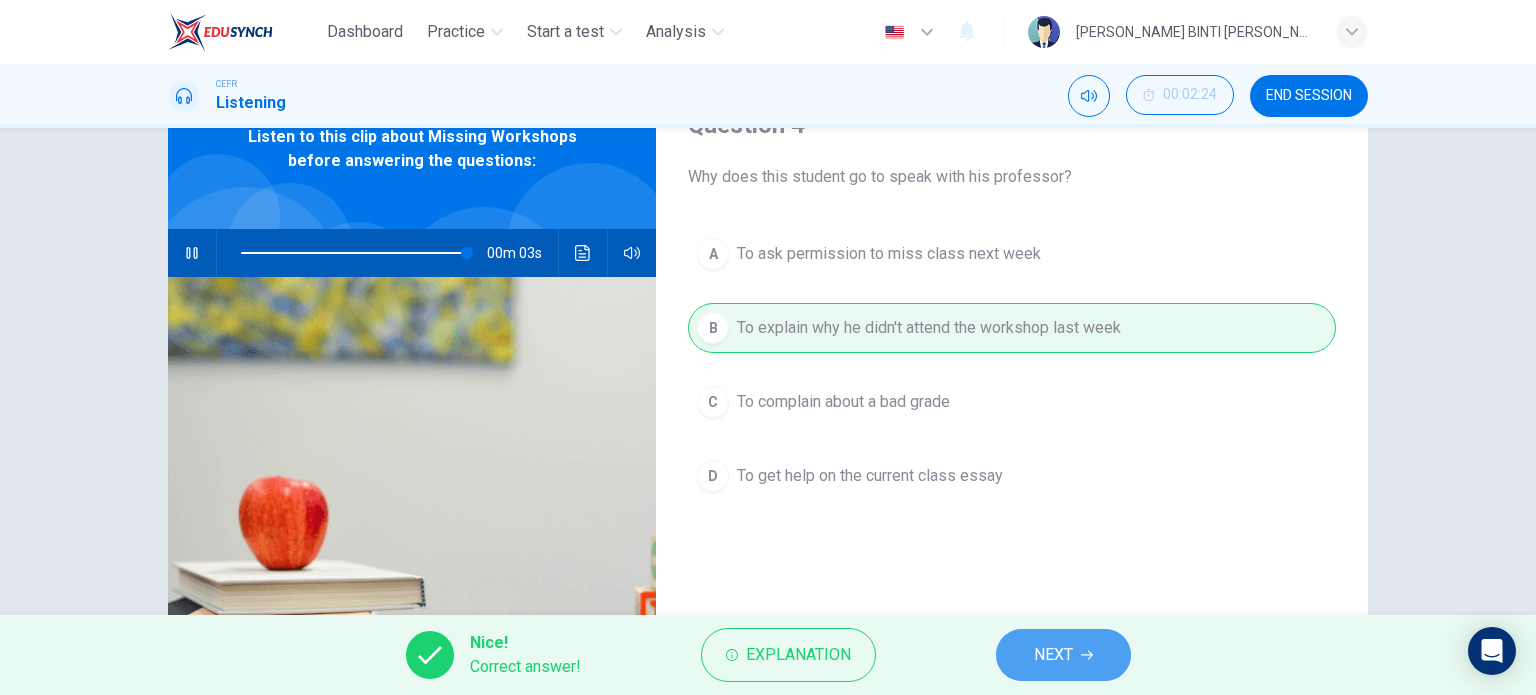click on "NEXT" at bounding box center [1063, 655] 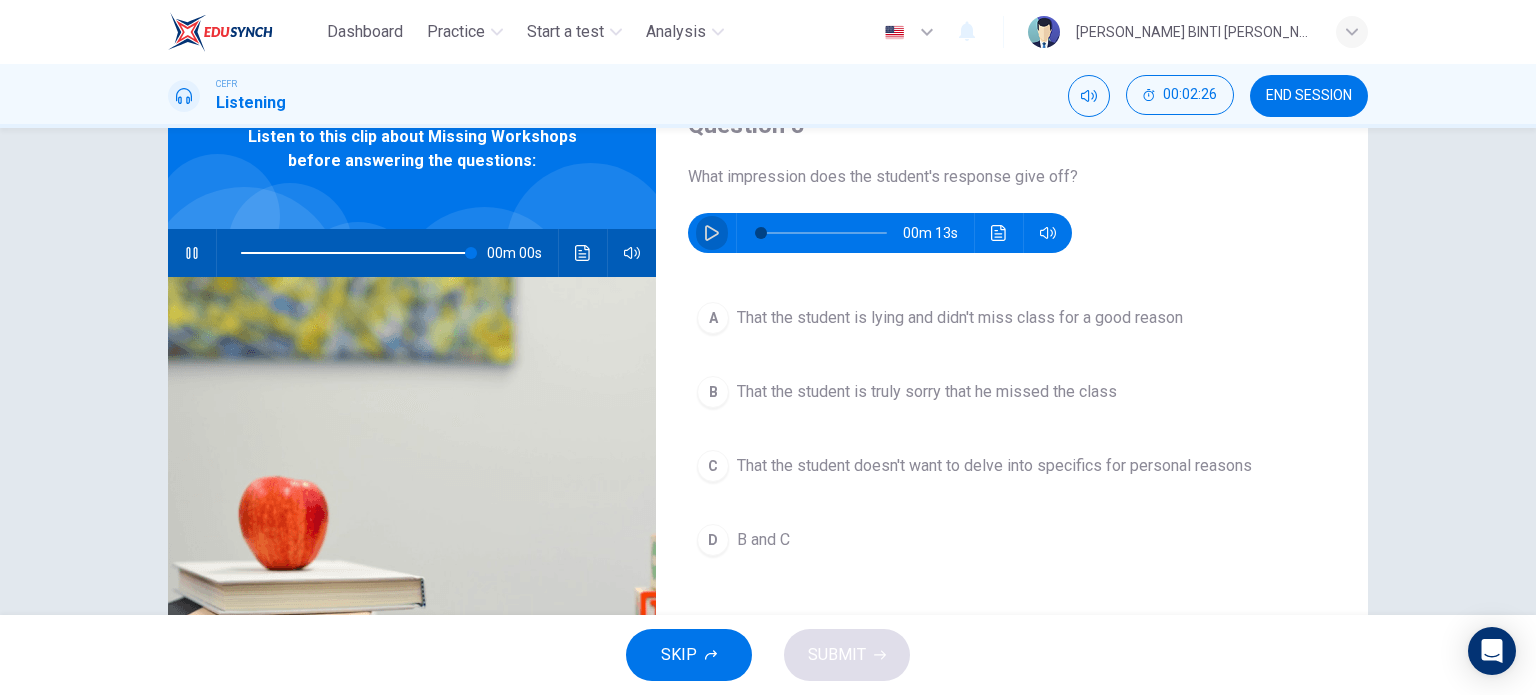 click 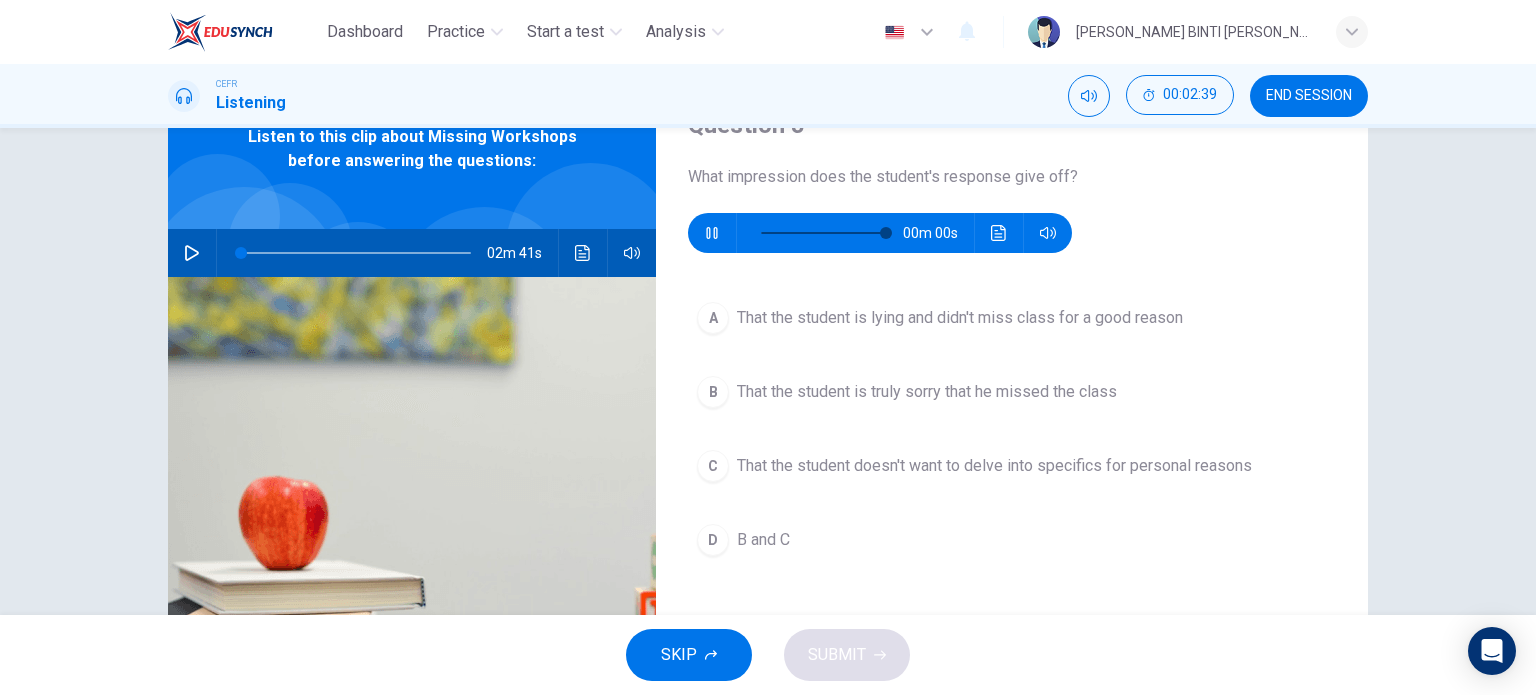 type on "0" 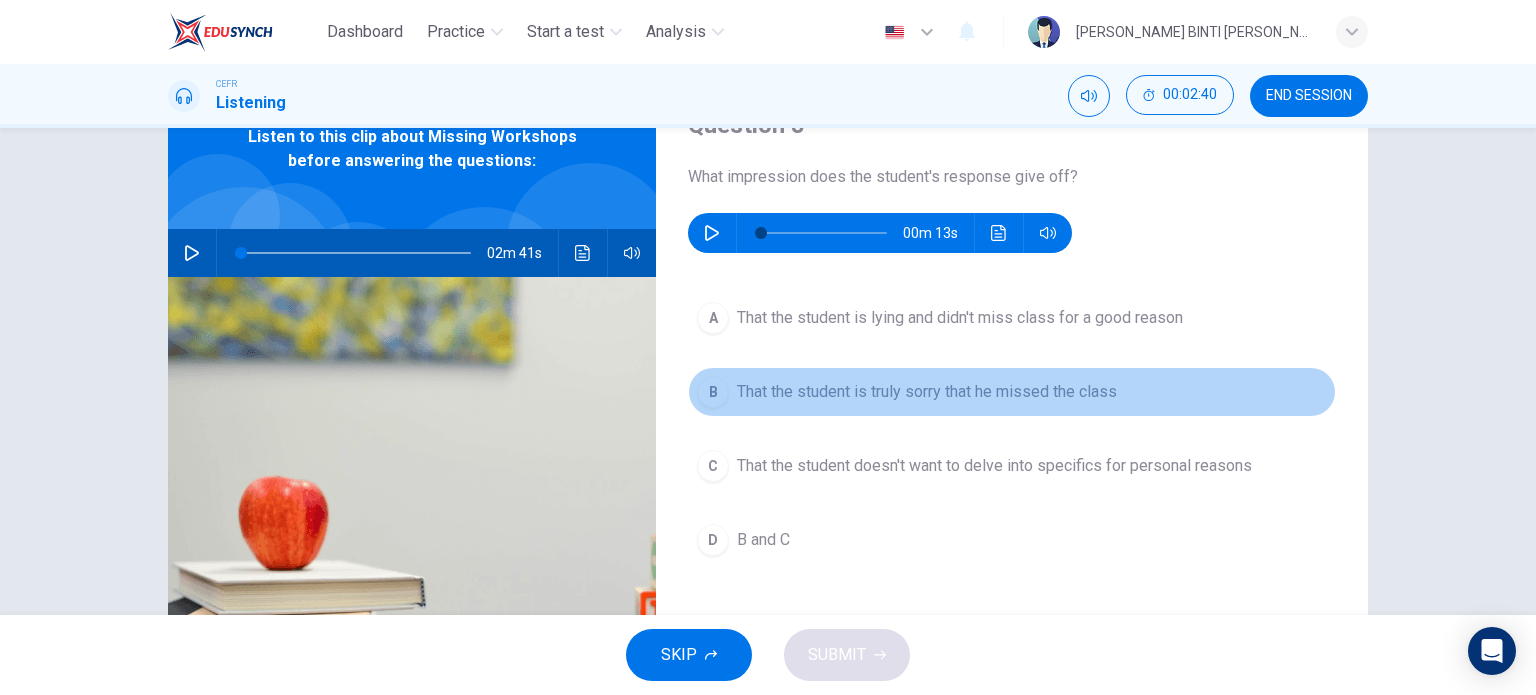 click on "That the student is truly sorry that he missed the class" at bounding box center [927, 392] 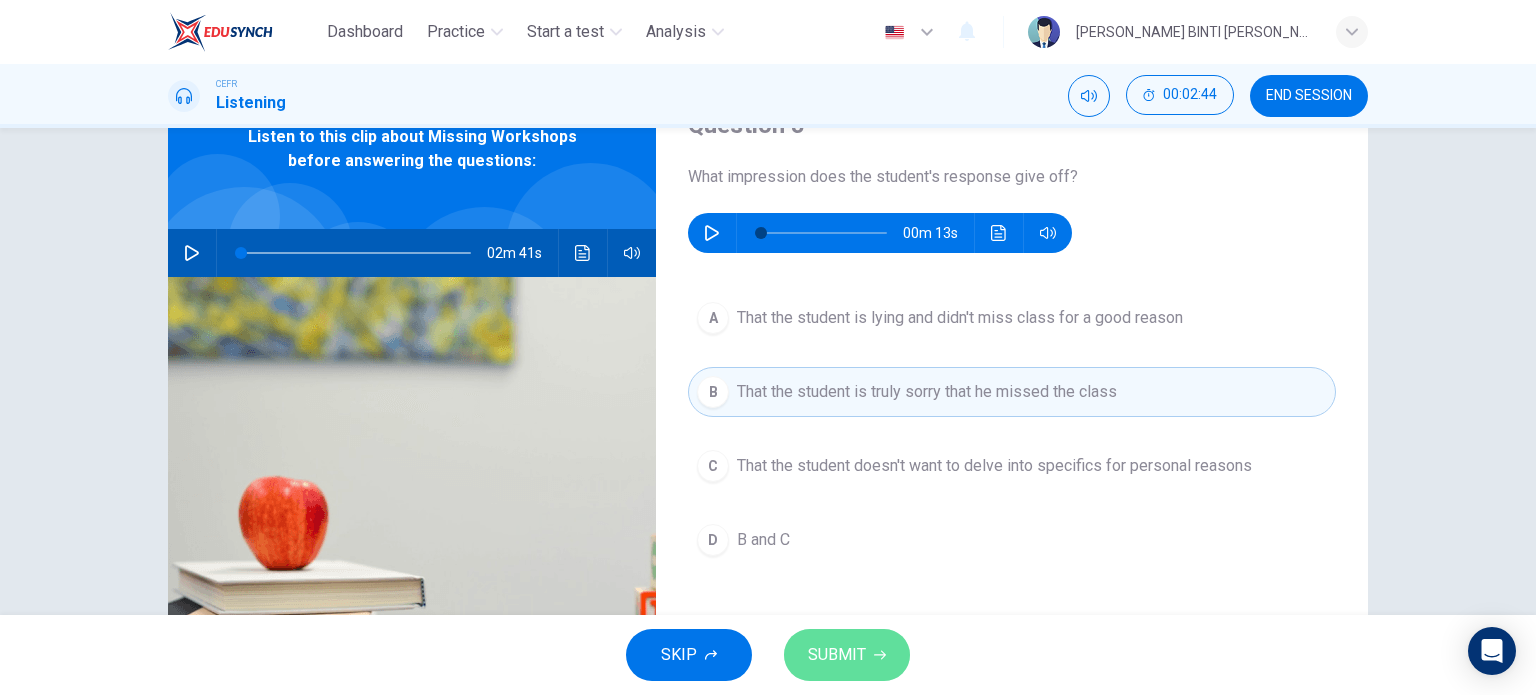 click on "SUBMIT" at bounding box center [847, 655] 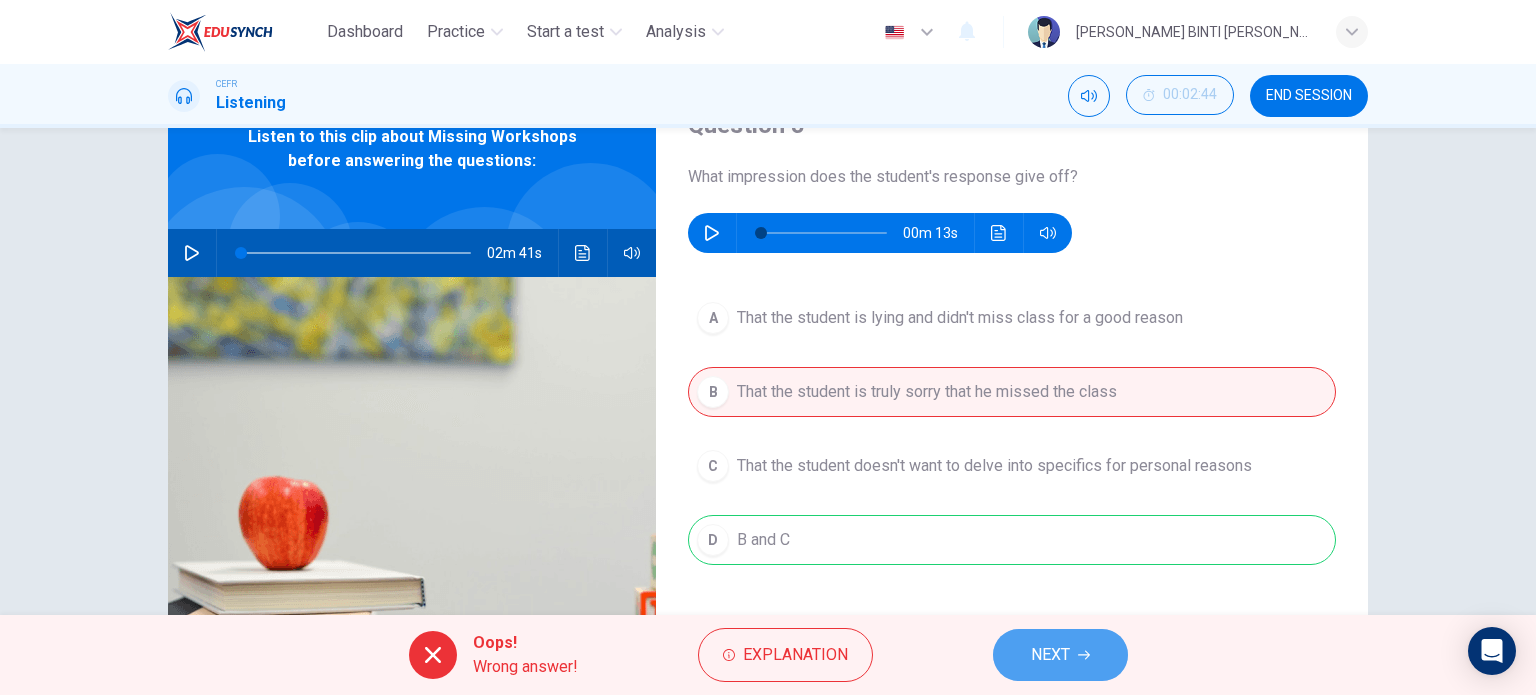 click on "NEXT" at bounding box center (1060, 655) 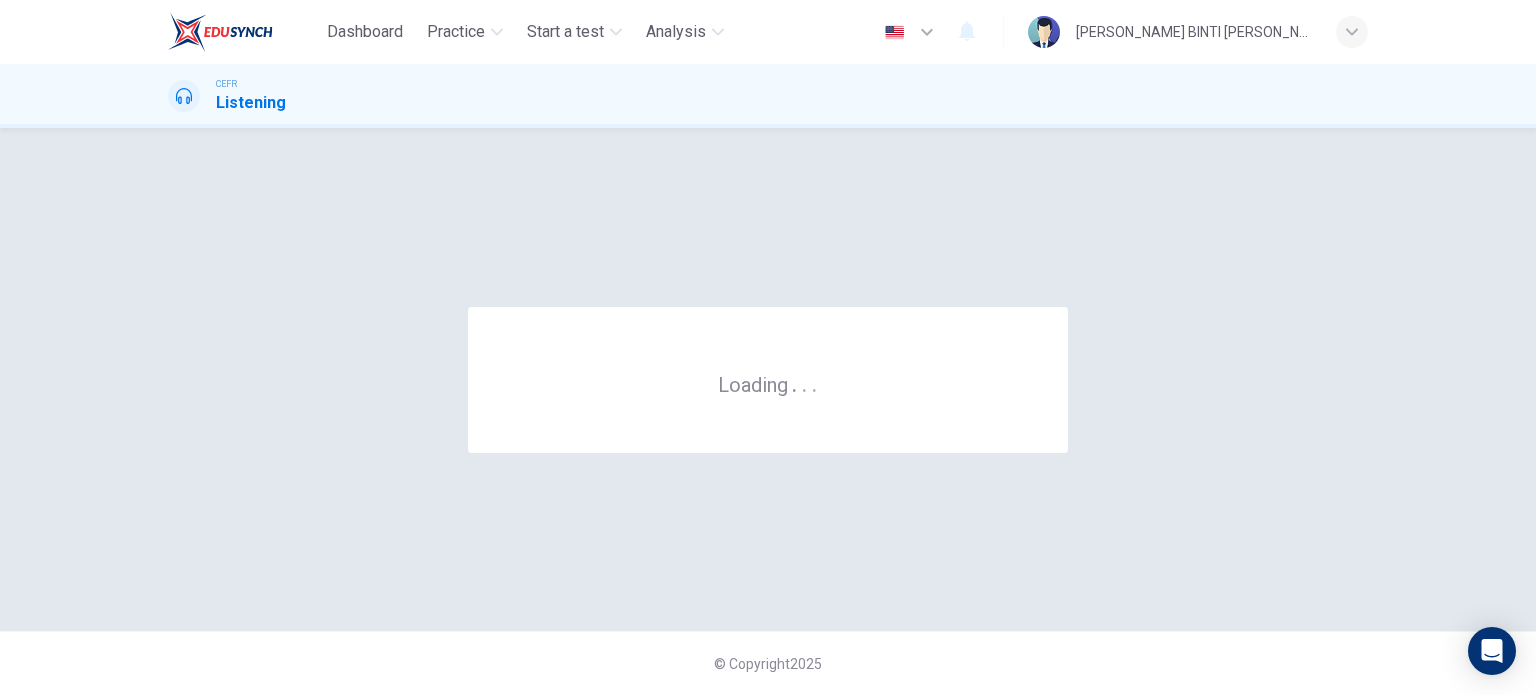 scroll, scrollTop: 0, scrollLeft: 0, axis: both 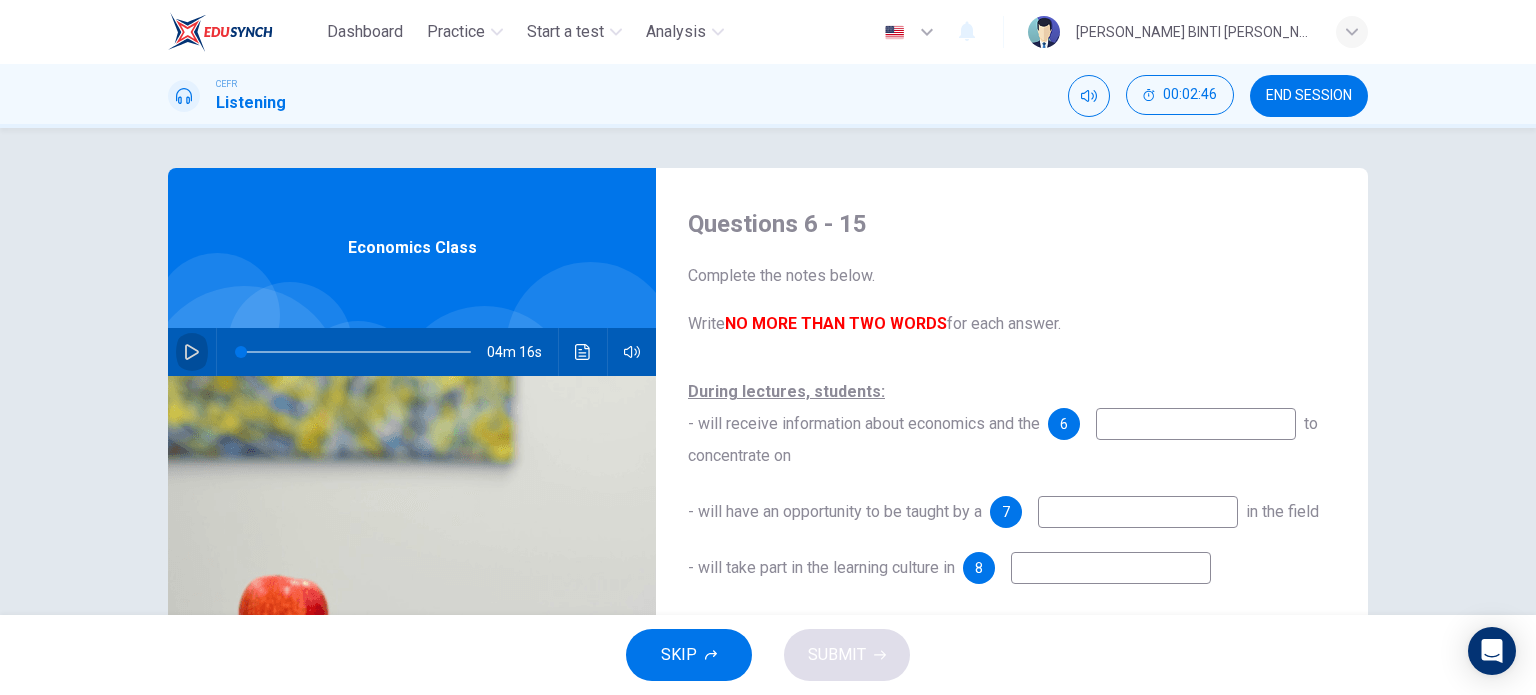 click 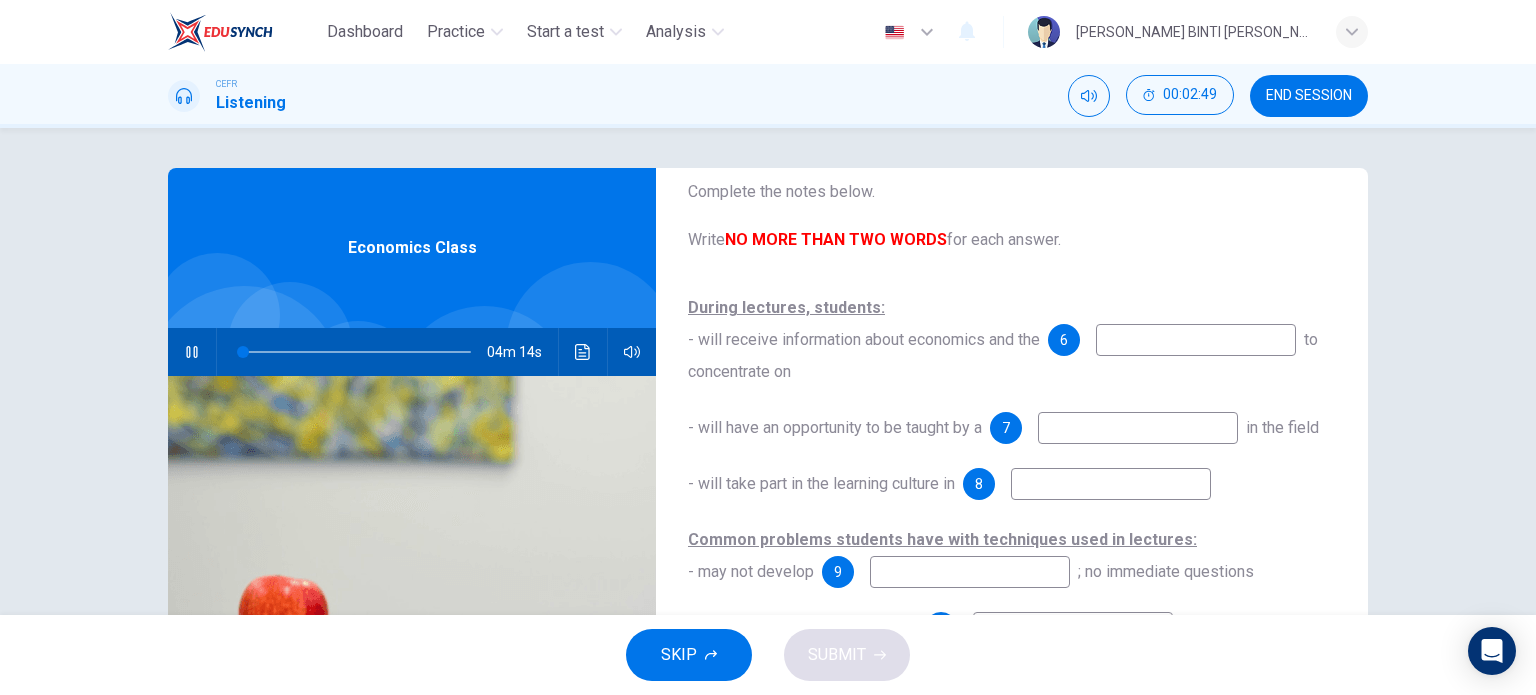 scroll, scrollTop: 87, scrollLeft: 0, axis: vertical 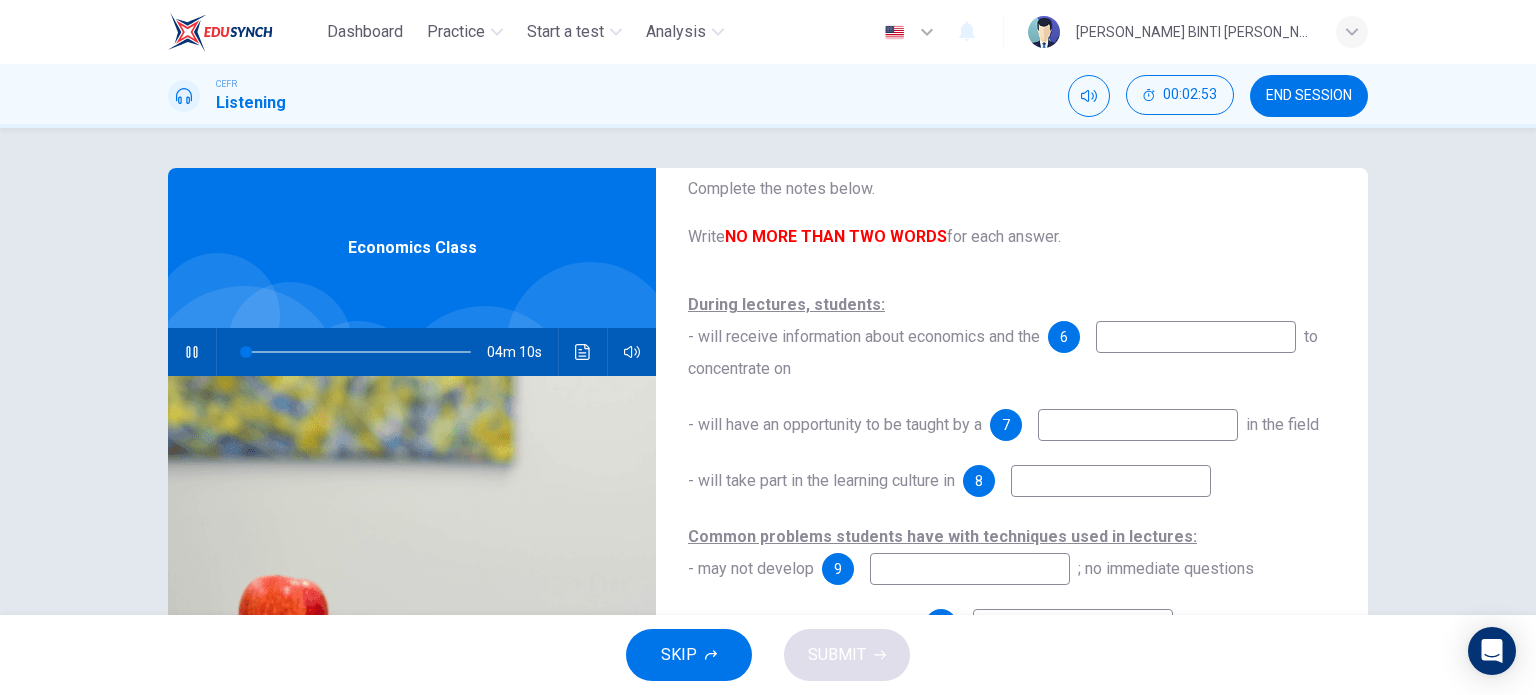 click at bounding box center [1196, 337] 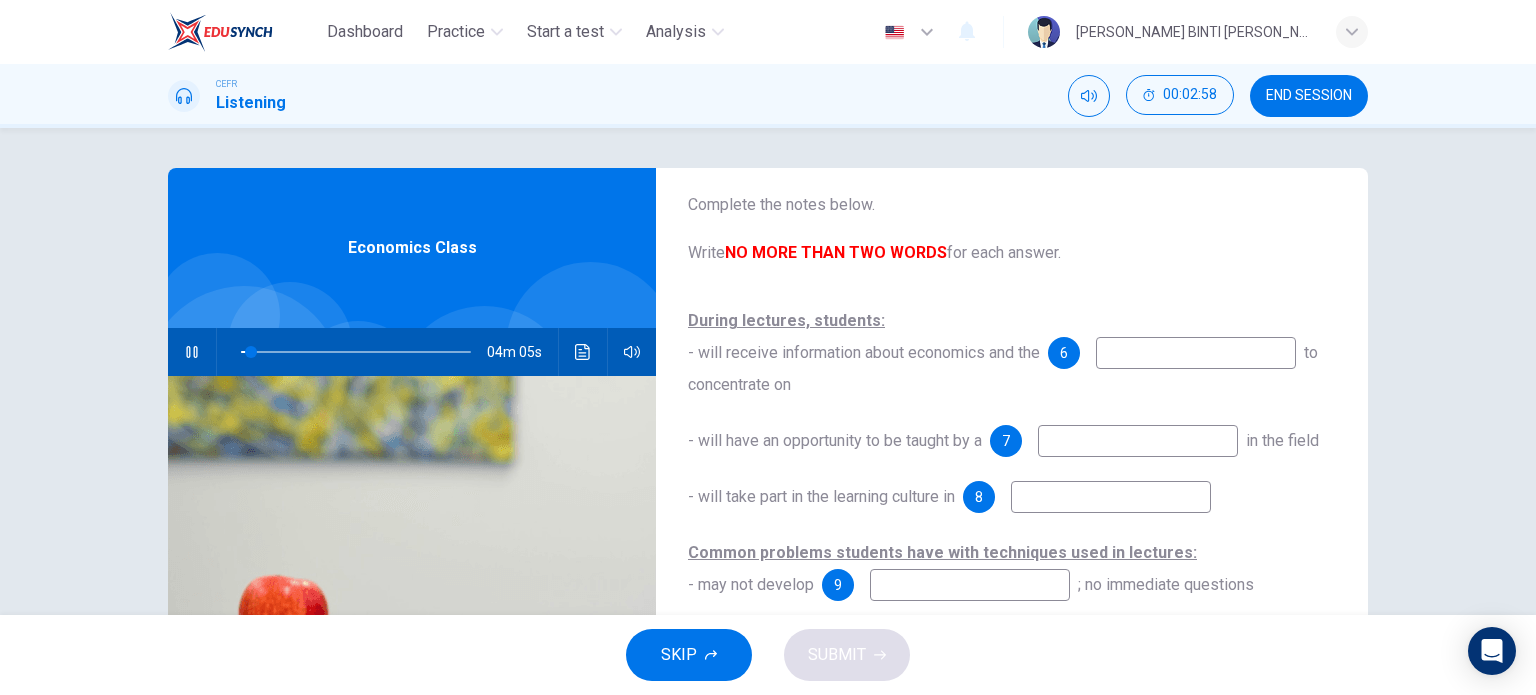 scroll, scrollTop: 287, scrollLeft: 0, axis: vertical 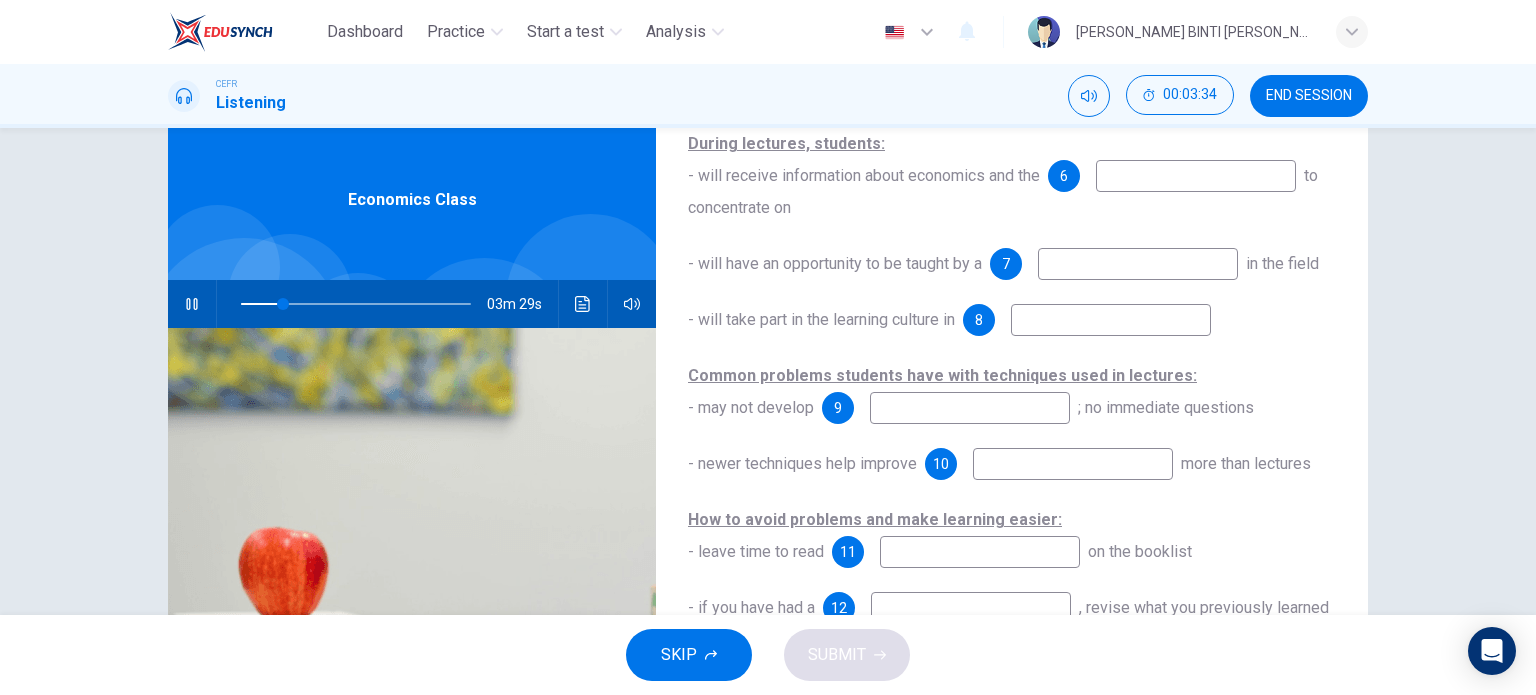 type on "19" 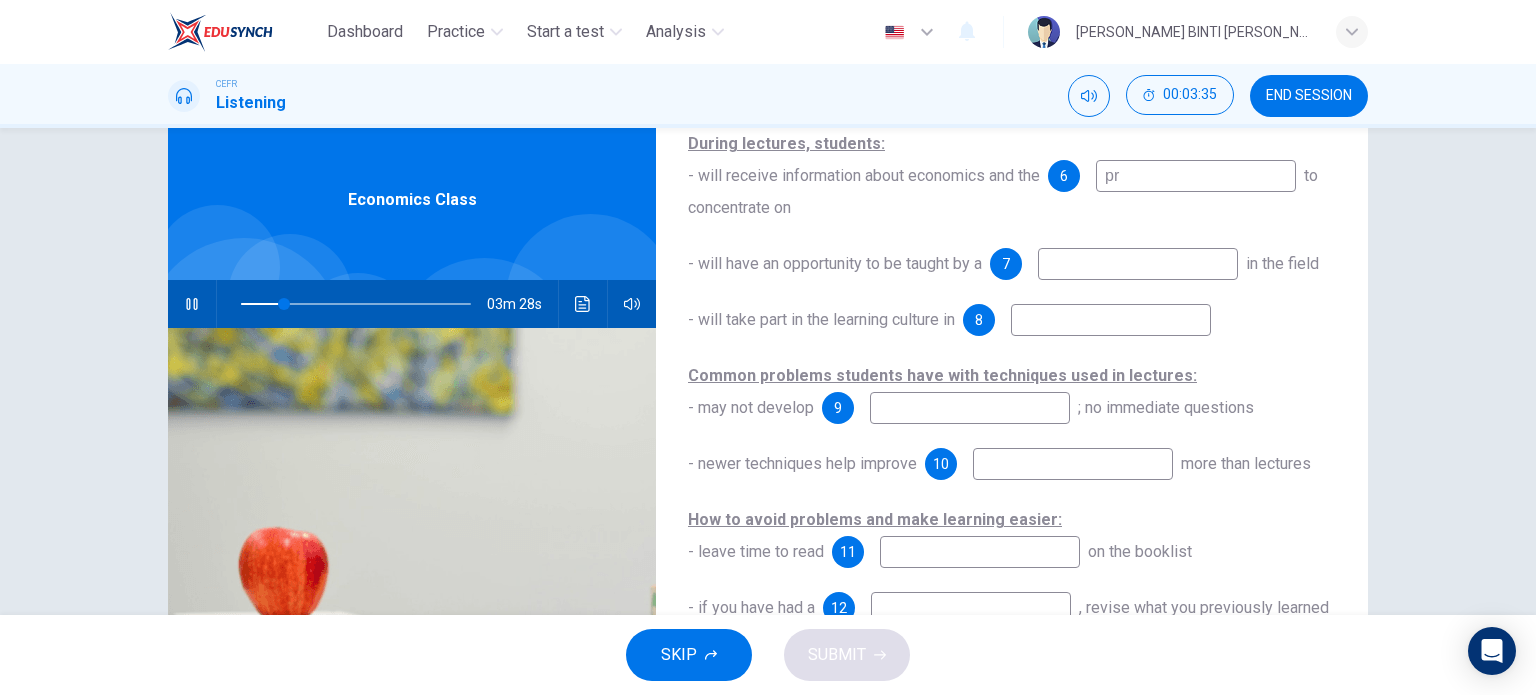 type on "pro" 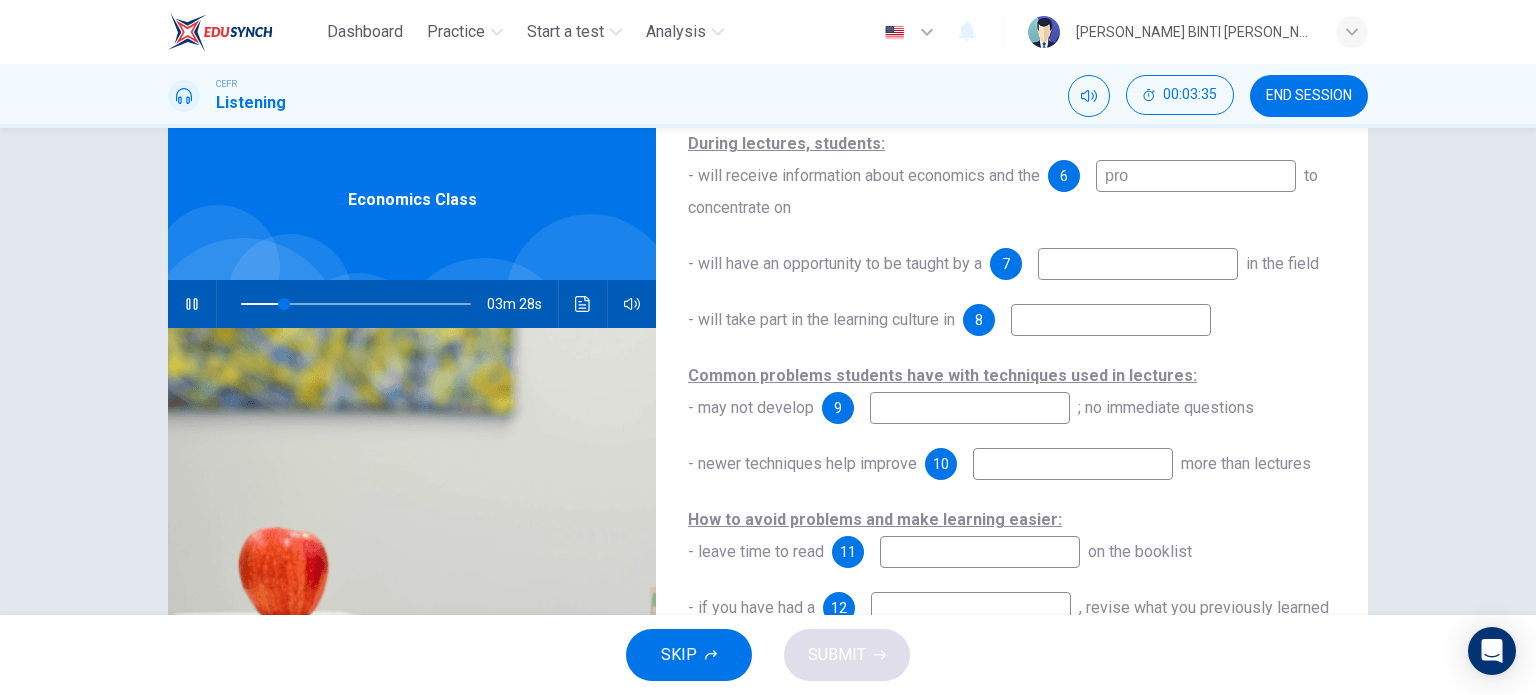 type on "19" 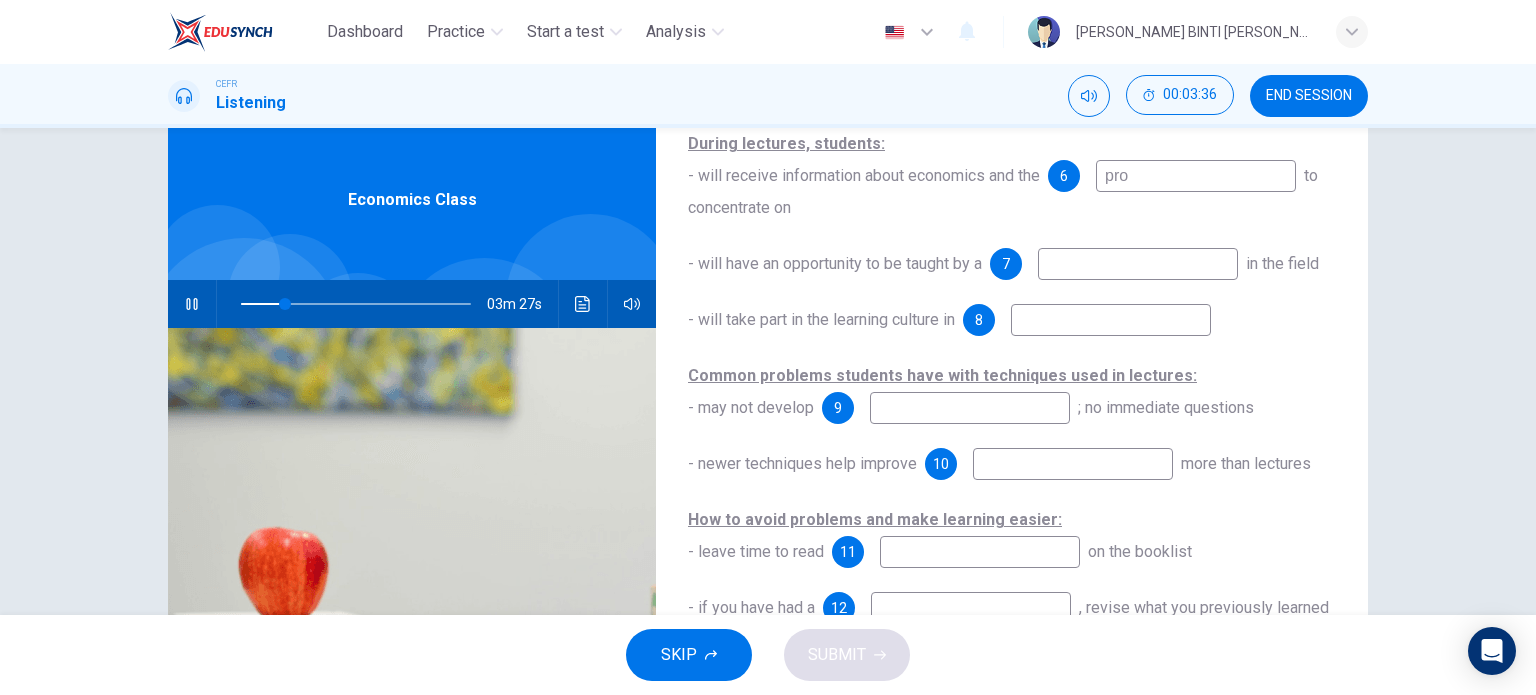 type on "pr" 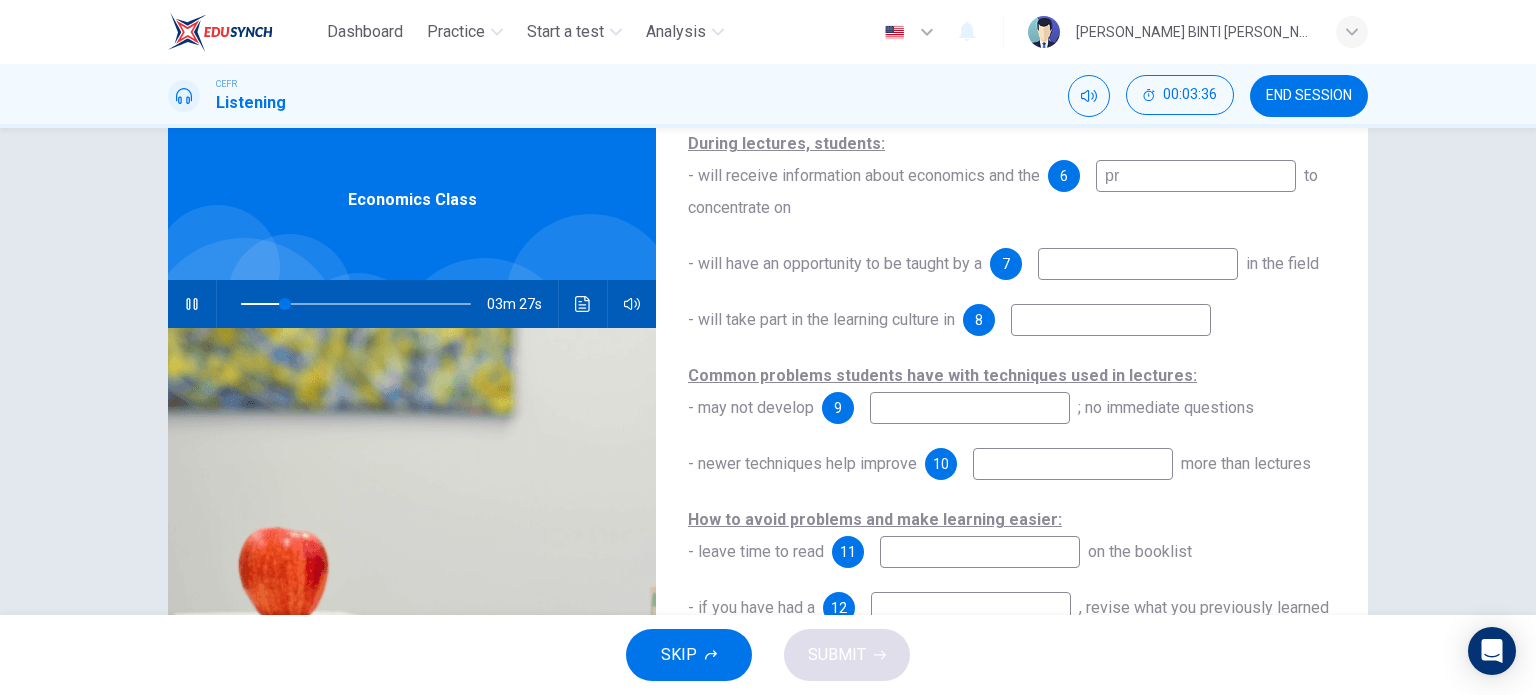 type on "19" 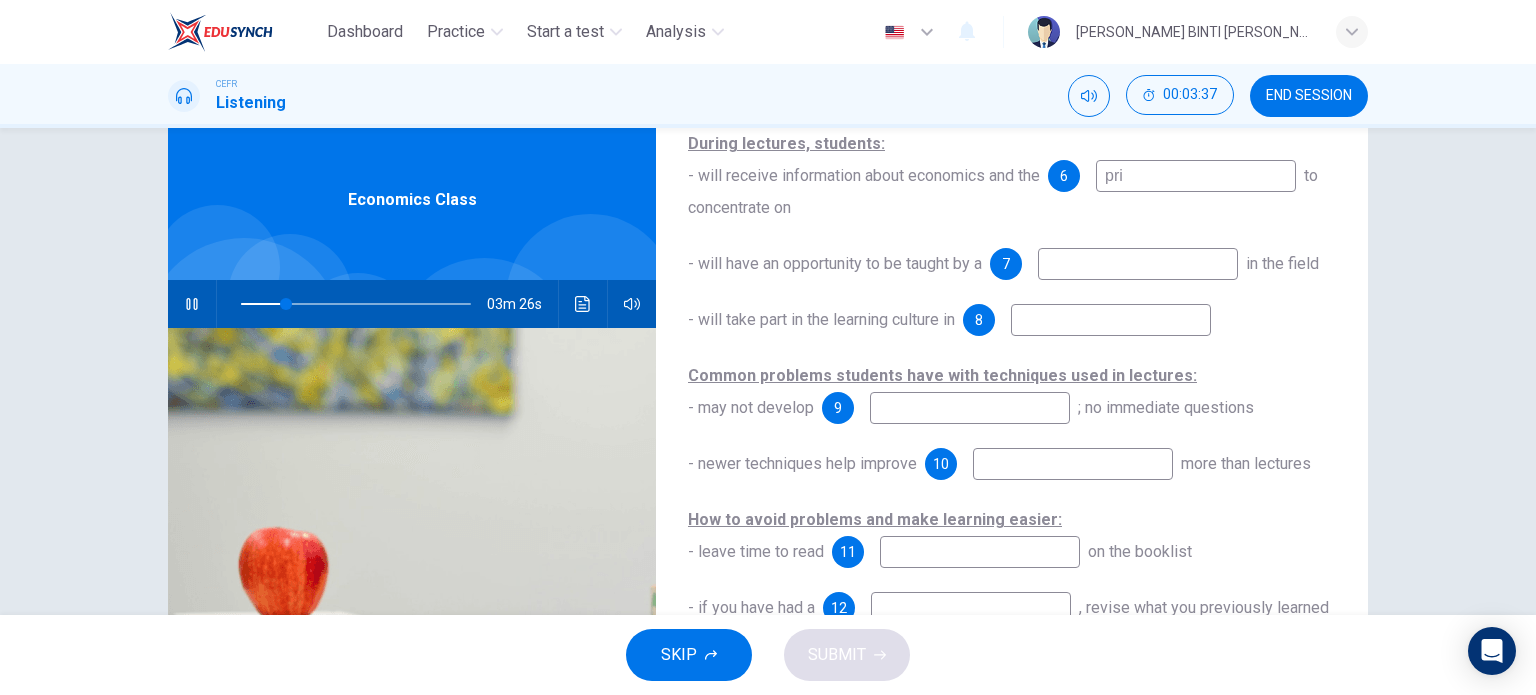 type on "prio" 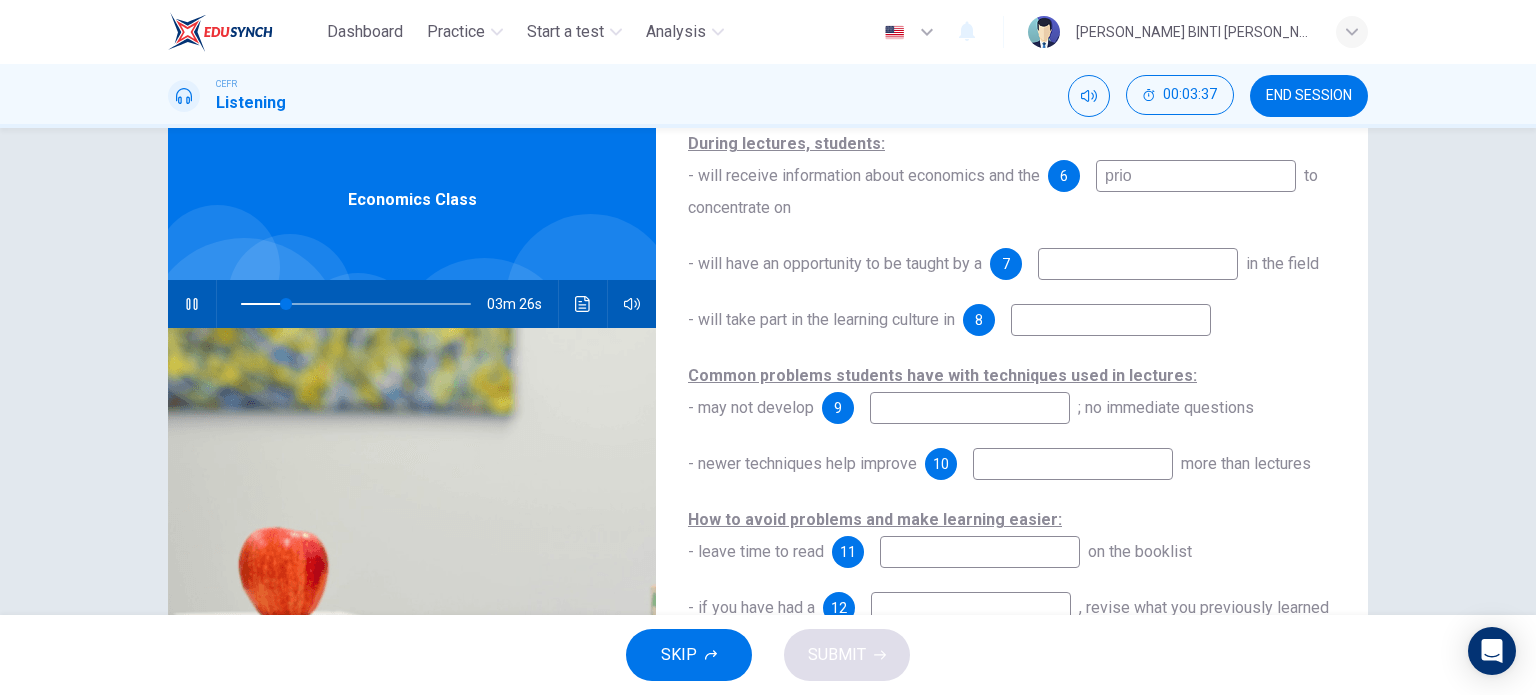 type on "20" 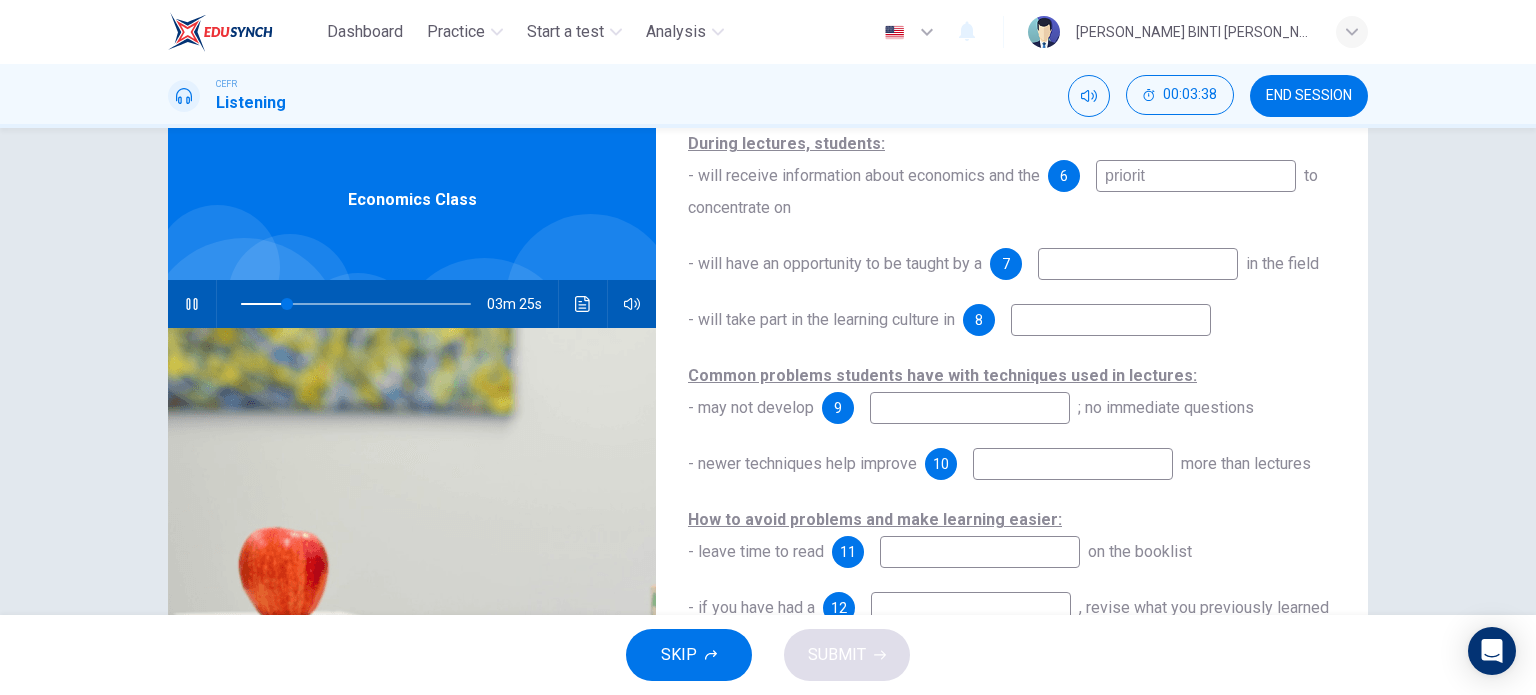 type on "prioriti" 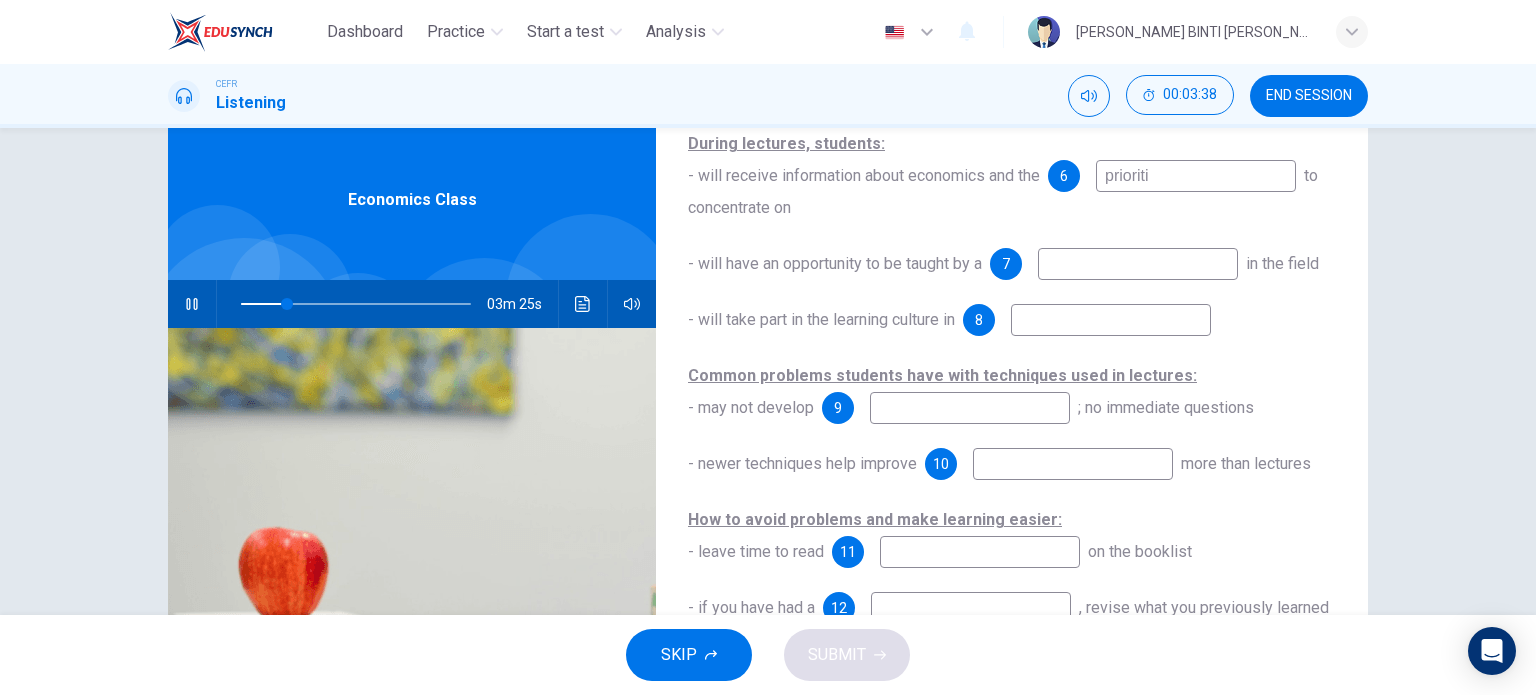 type on "20" 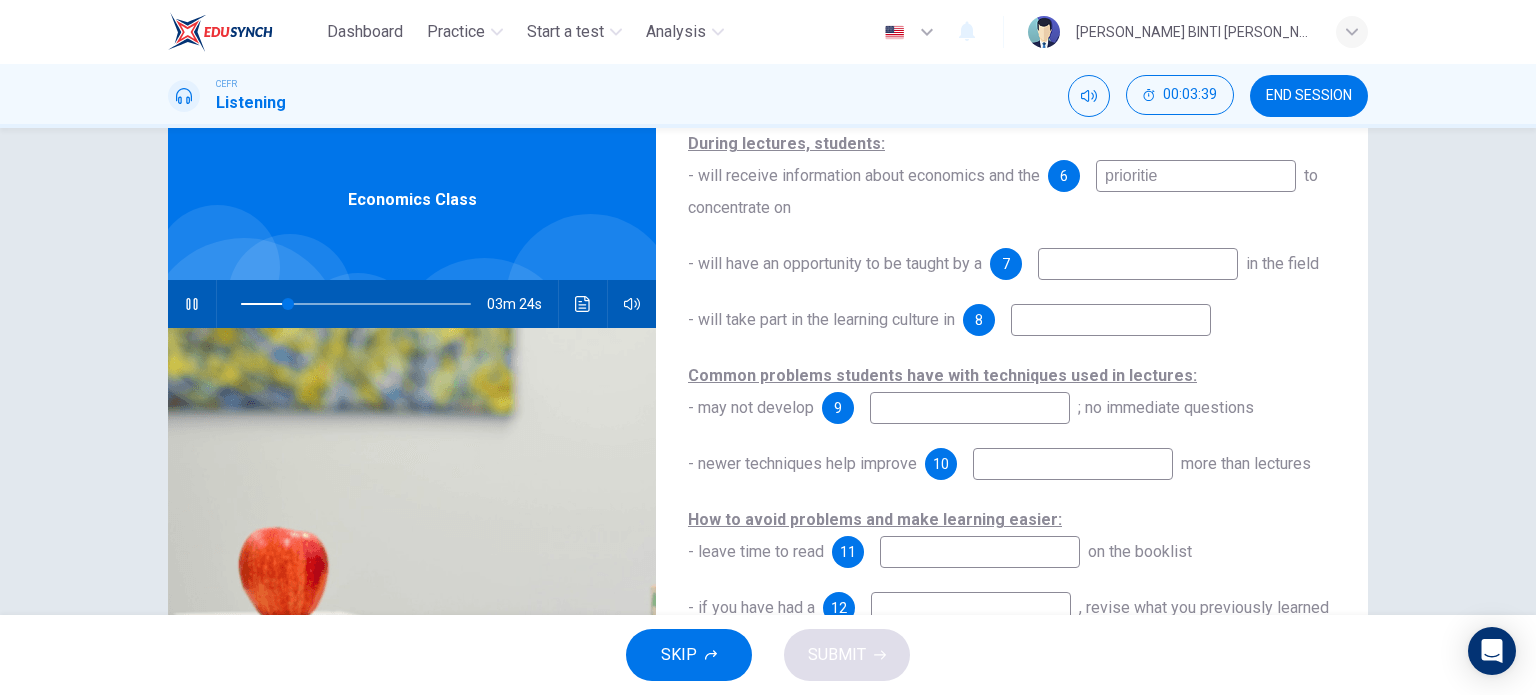 type on "priorities" 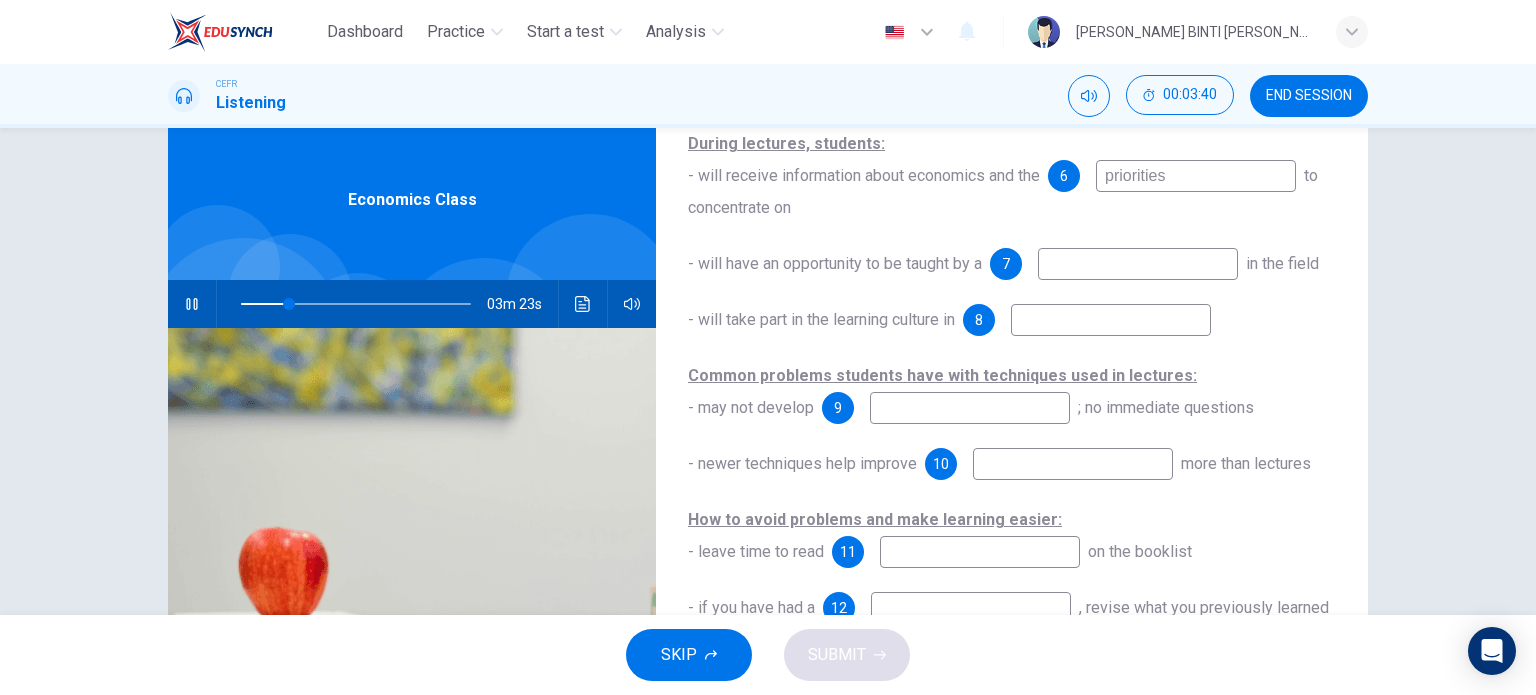 type on "21" 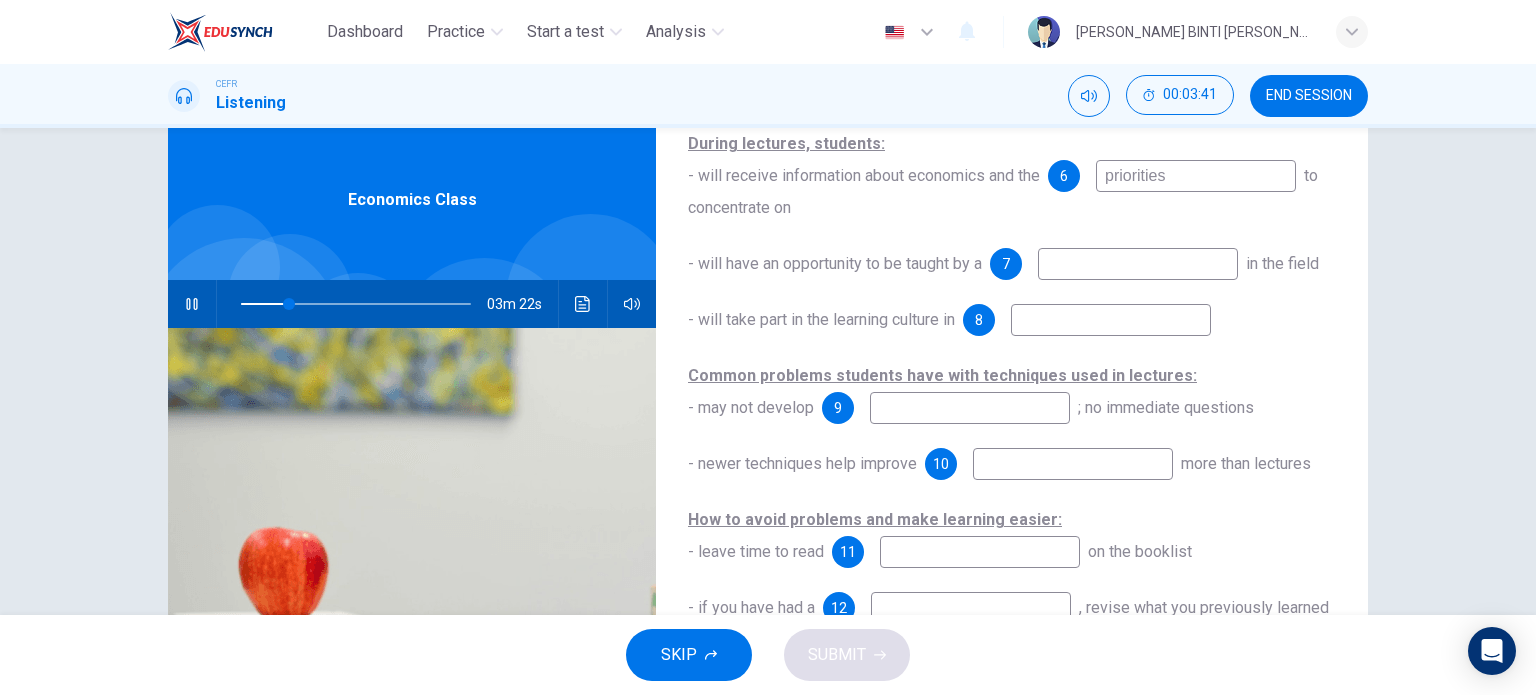 type on "priorities" 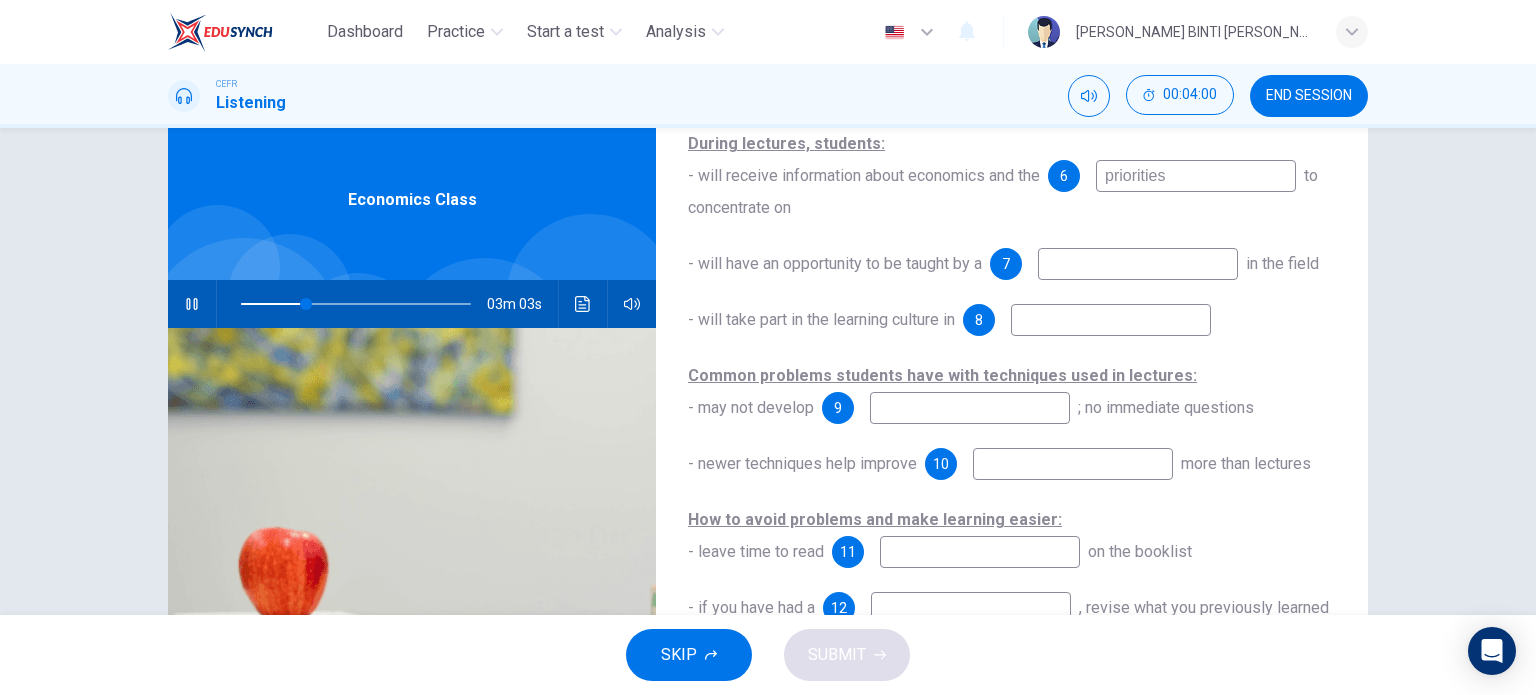 type on "29" 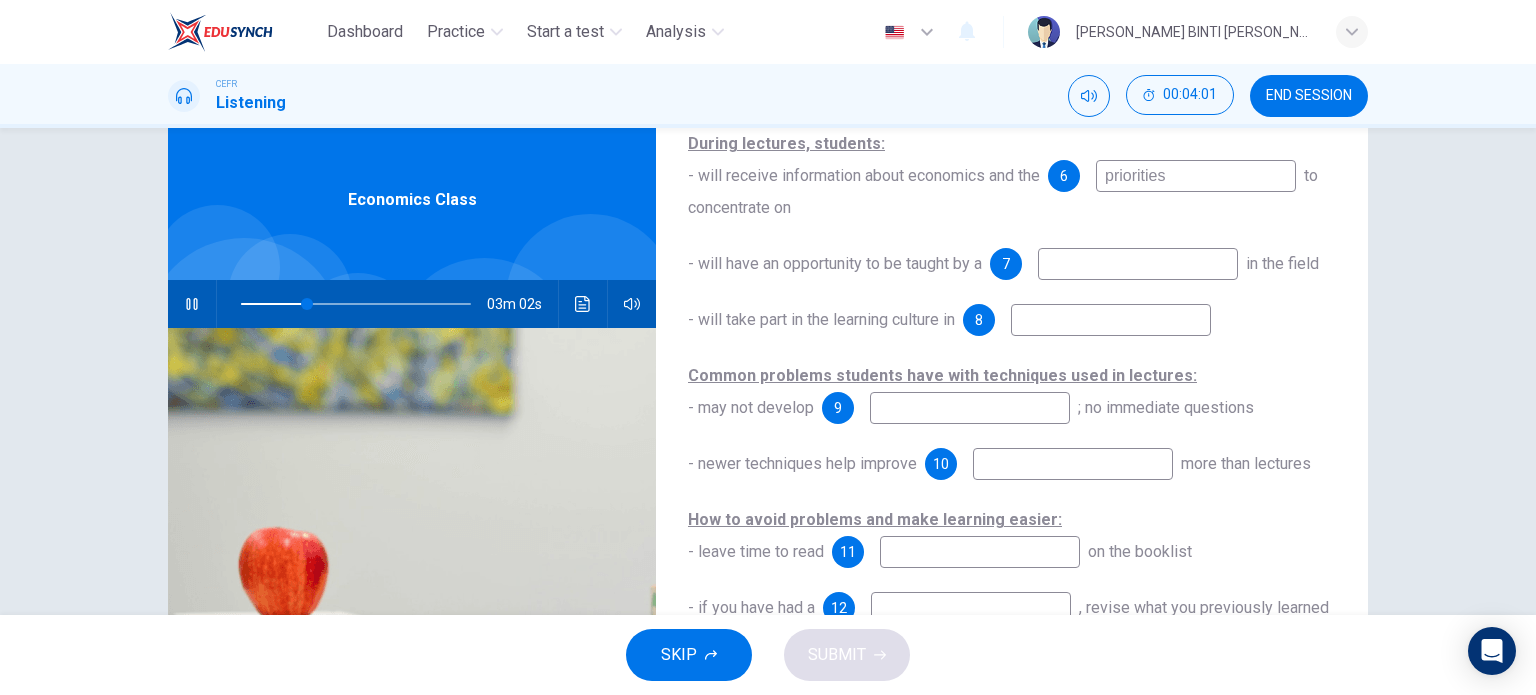 type on "r" 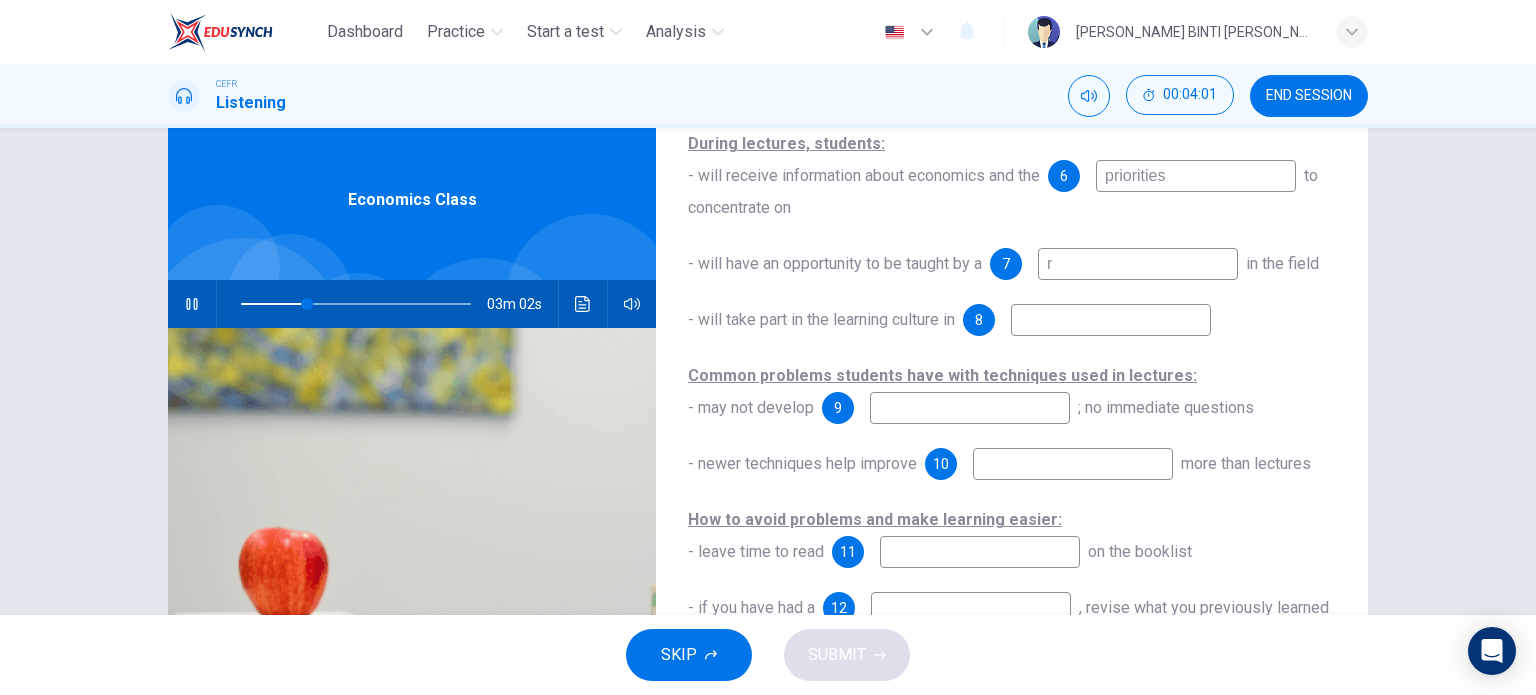 type on "29" 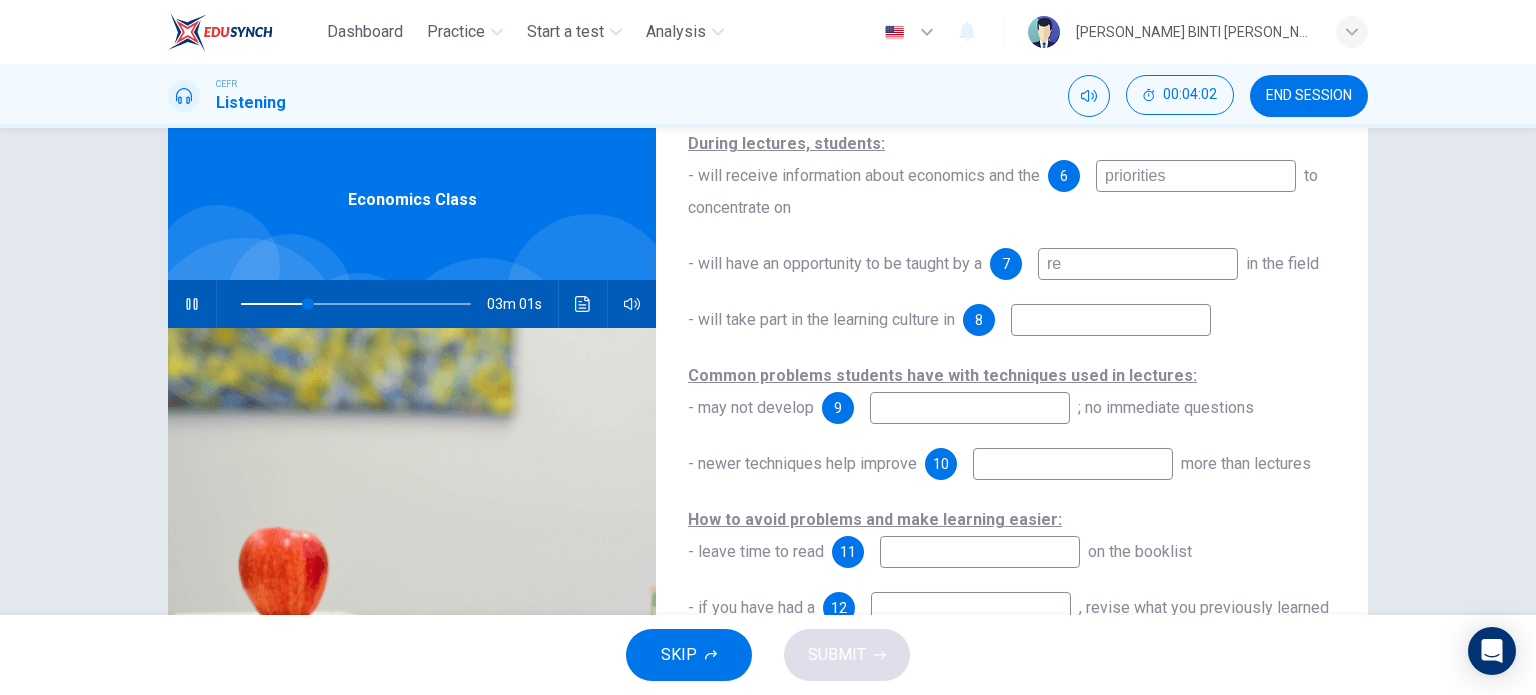 type on "res" 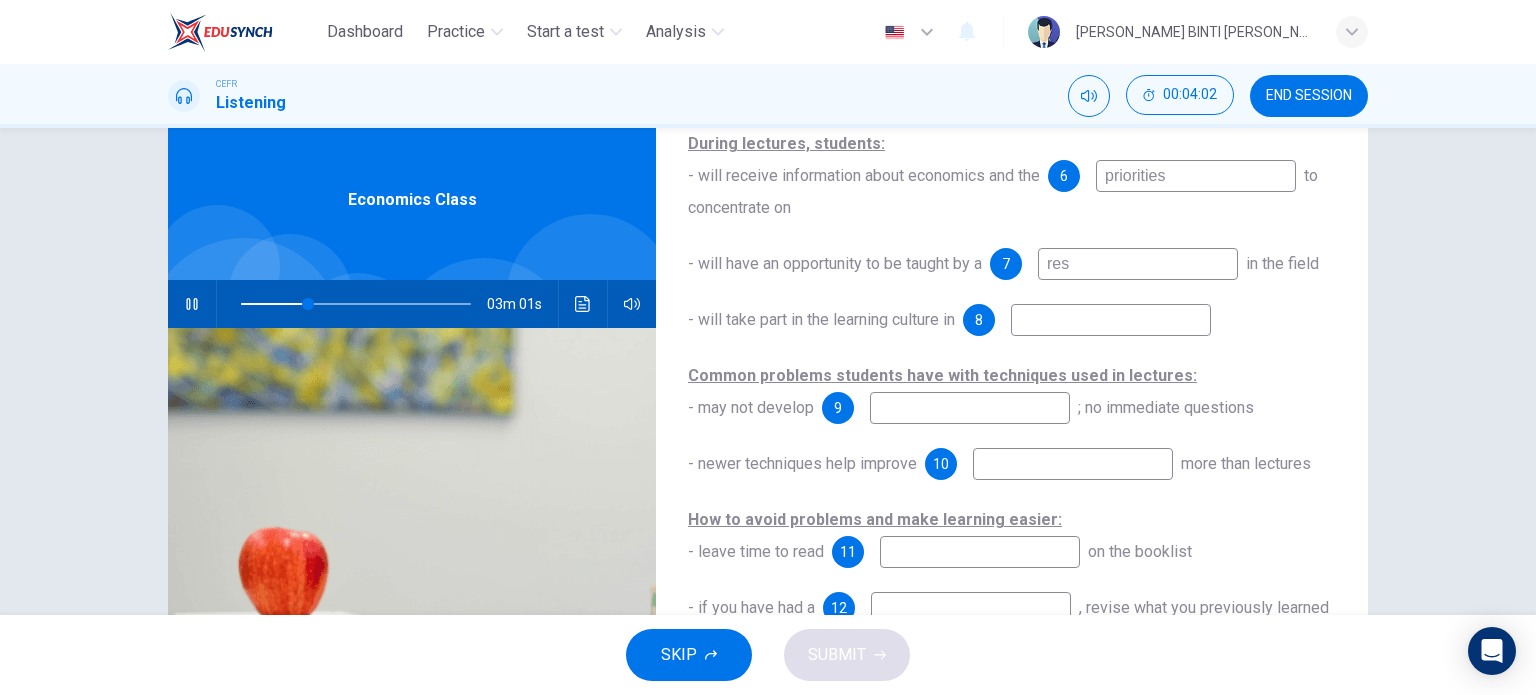 type on "30" 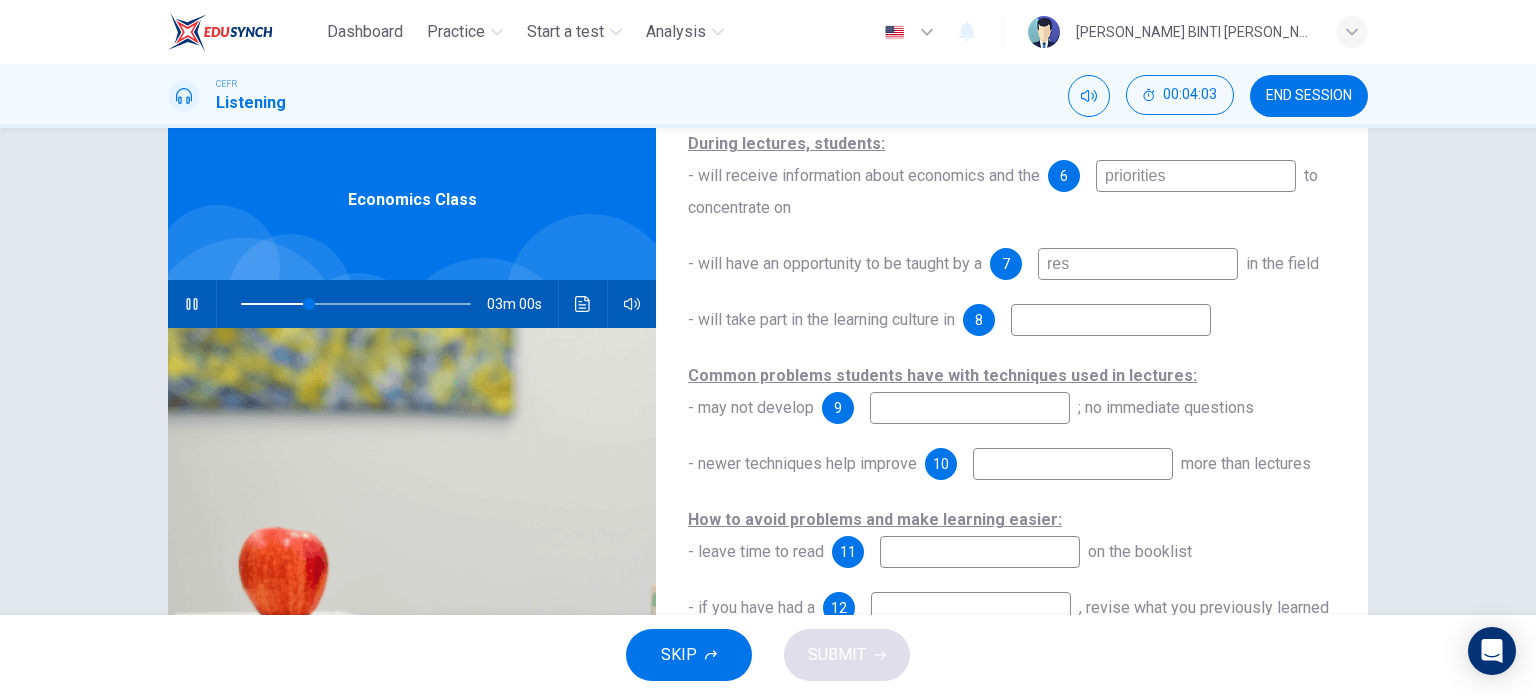 type on "rese" 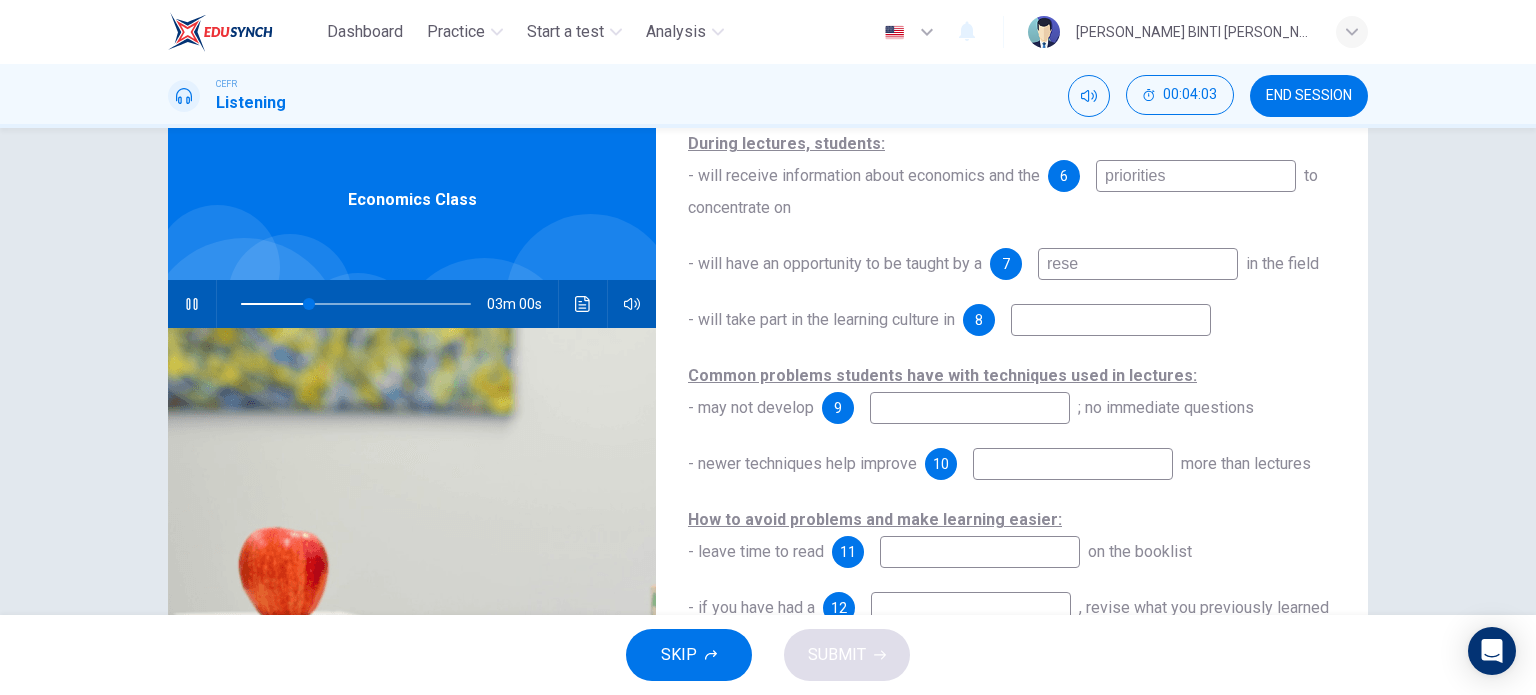 type on "30" 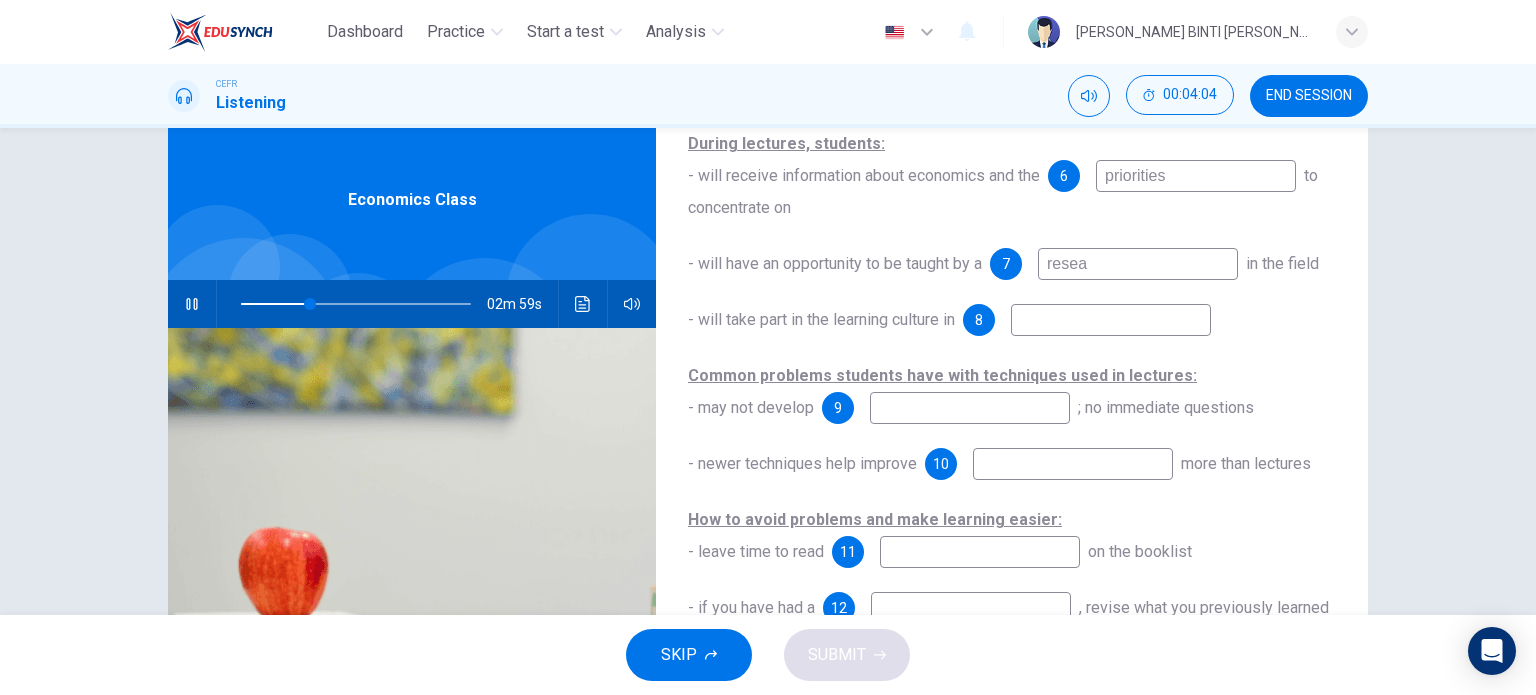 type on "resear" 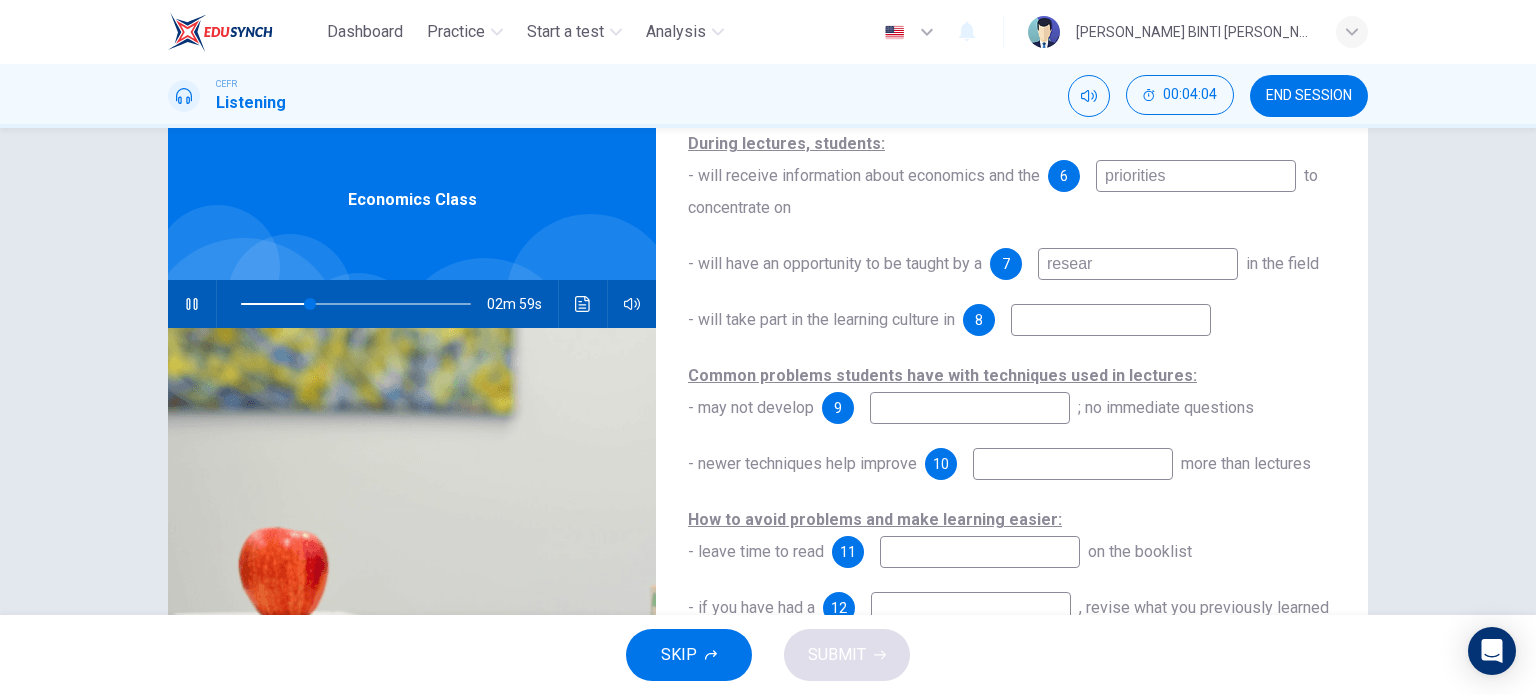 type on "30" 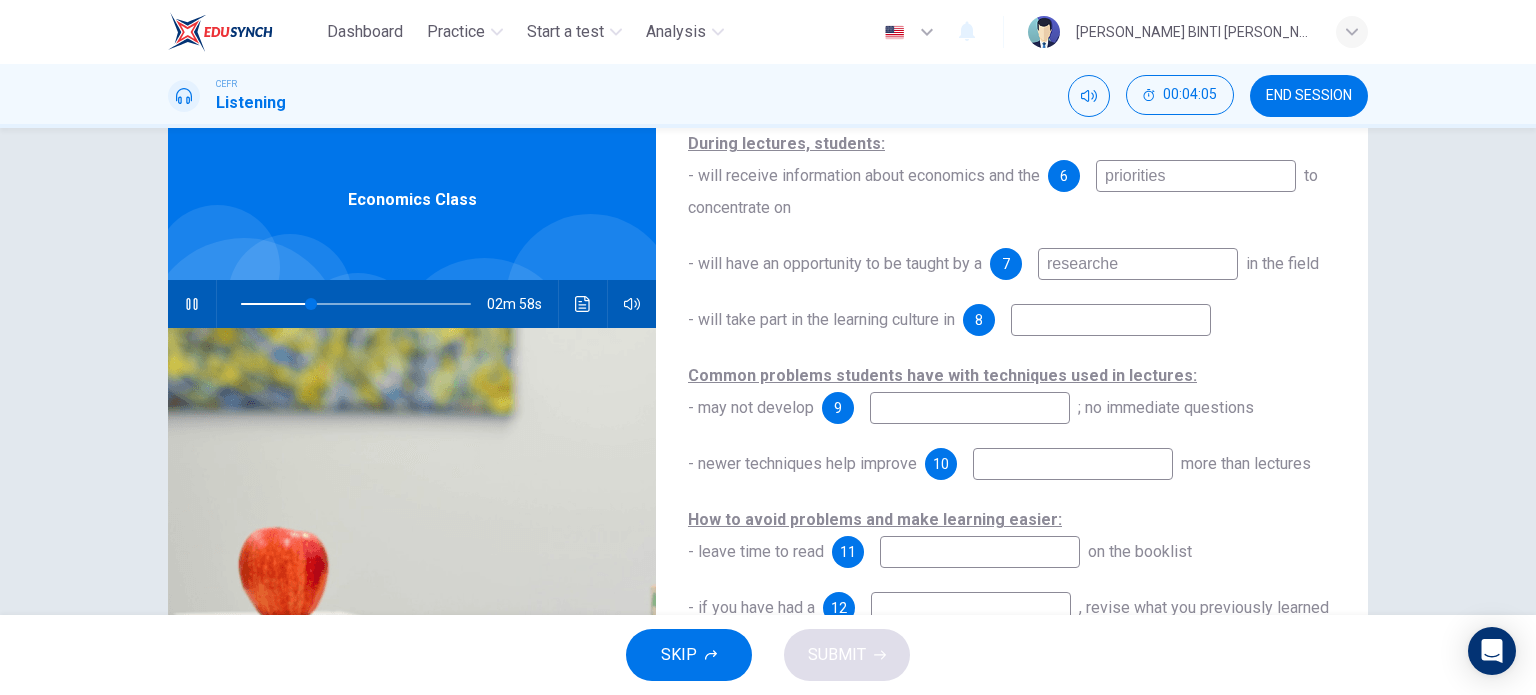 type on "researcher" 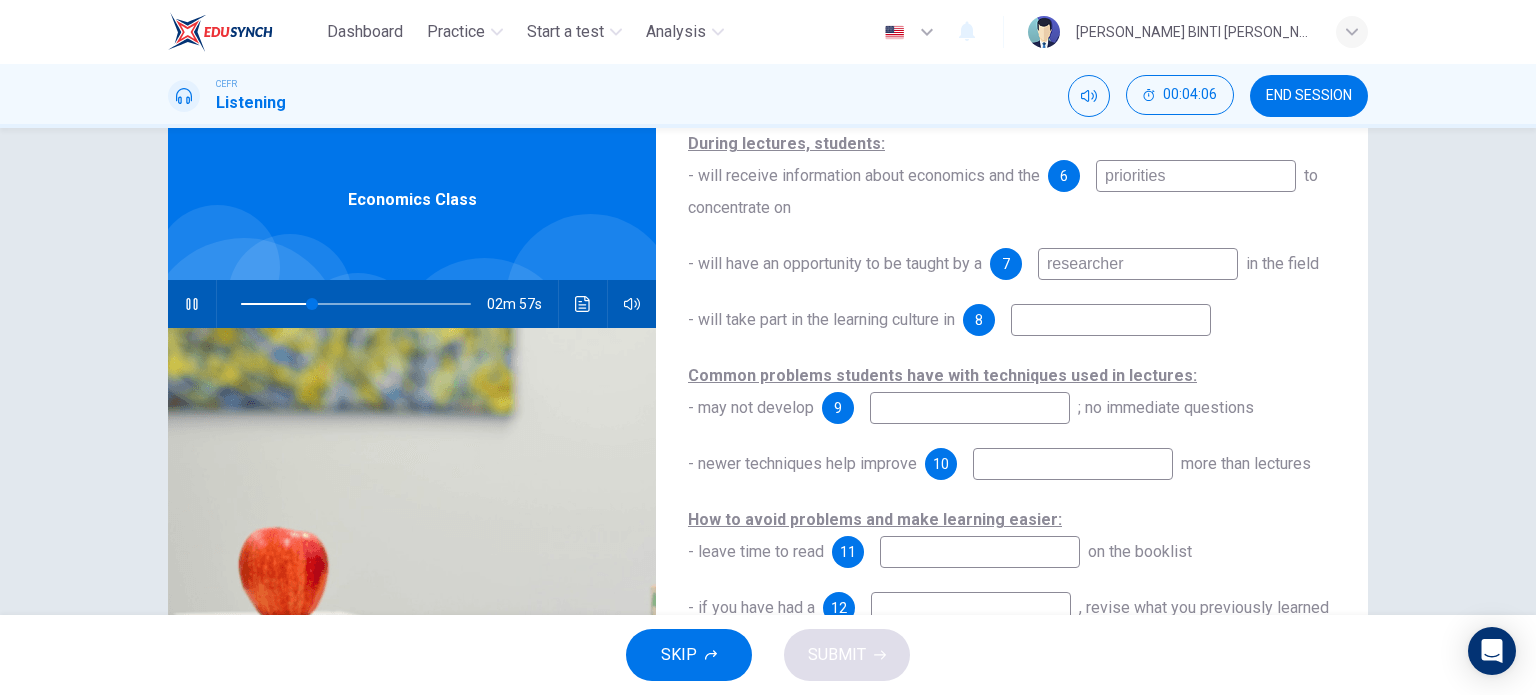 type on "31" 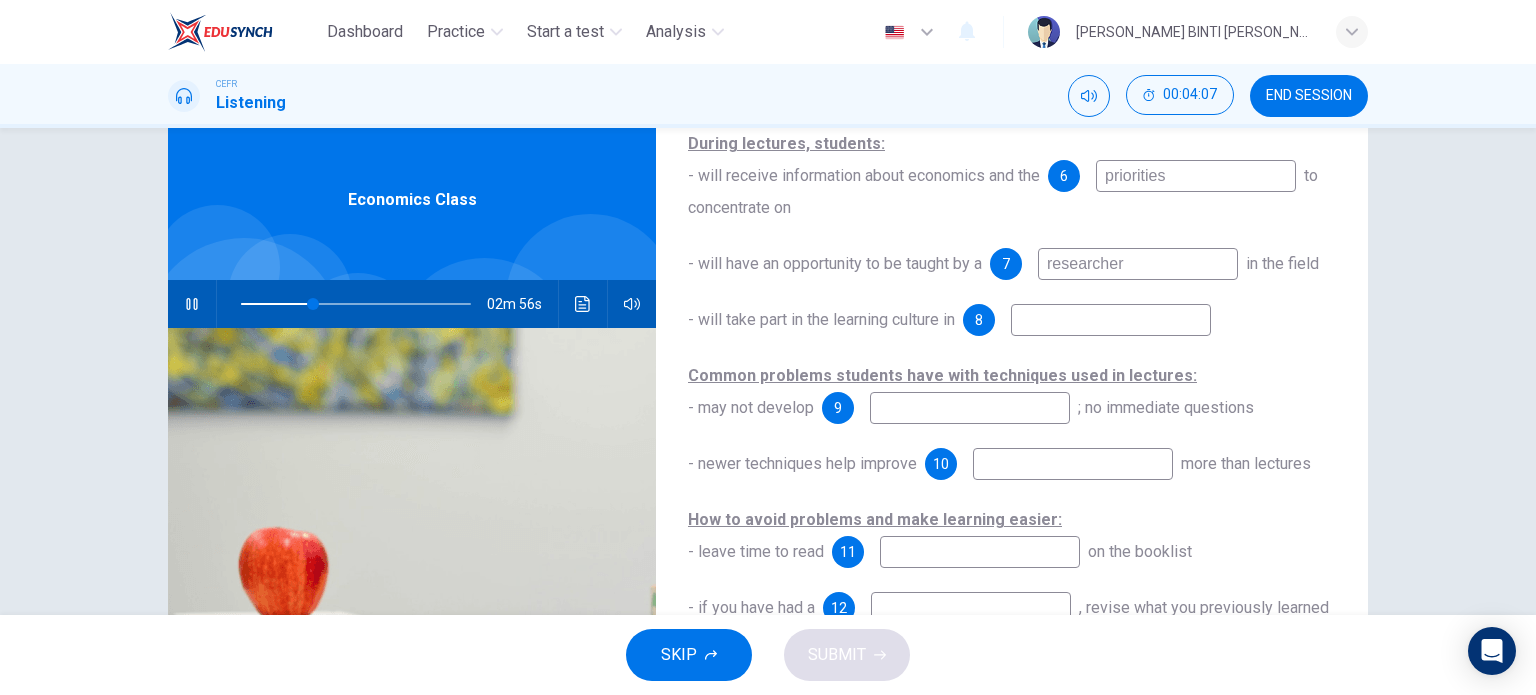 type on "researcher" 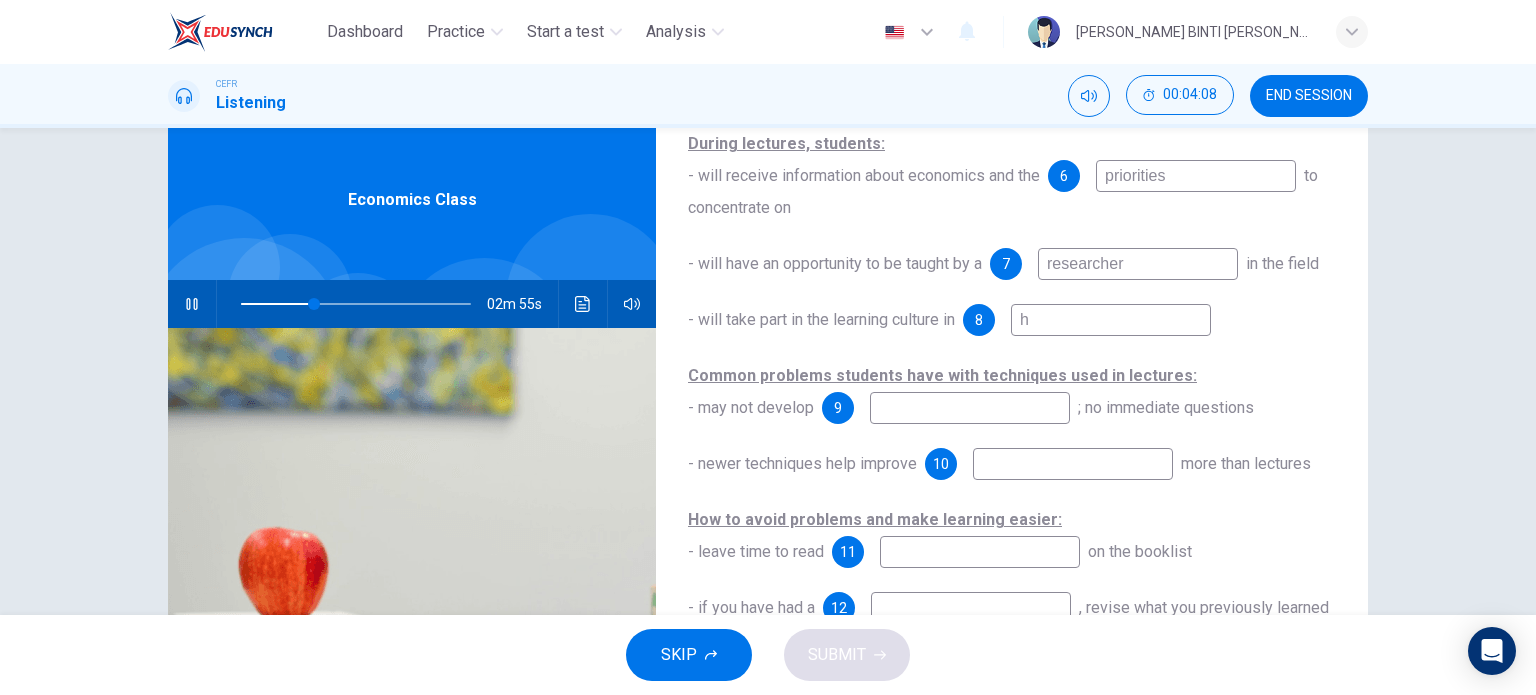 type on "hu" 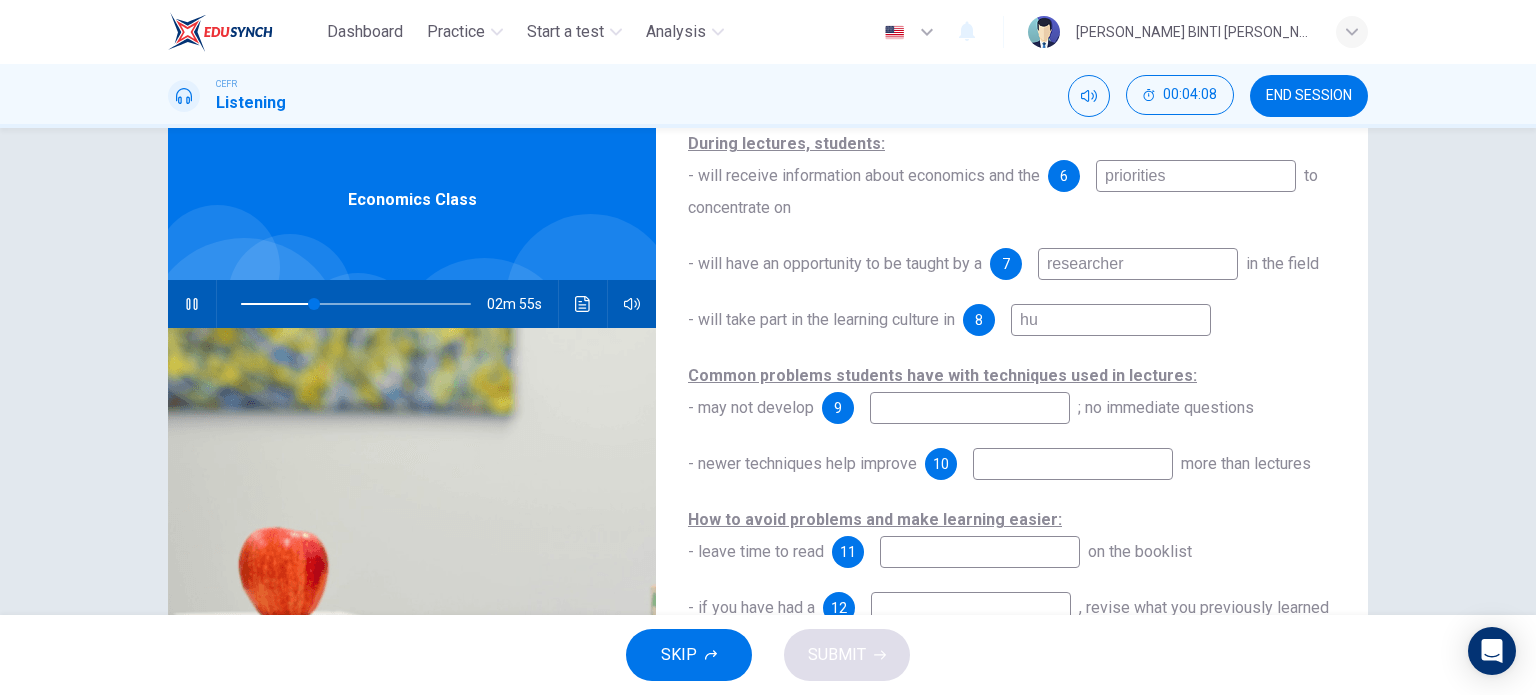 type on "32" 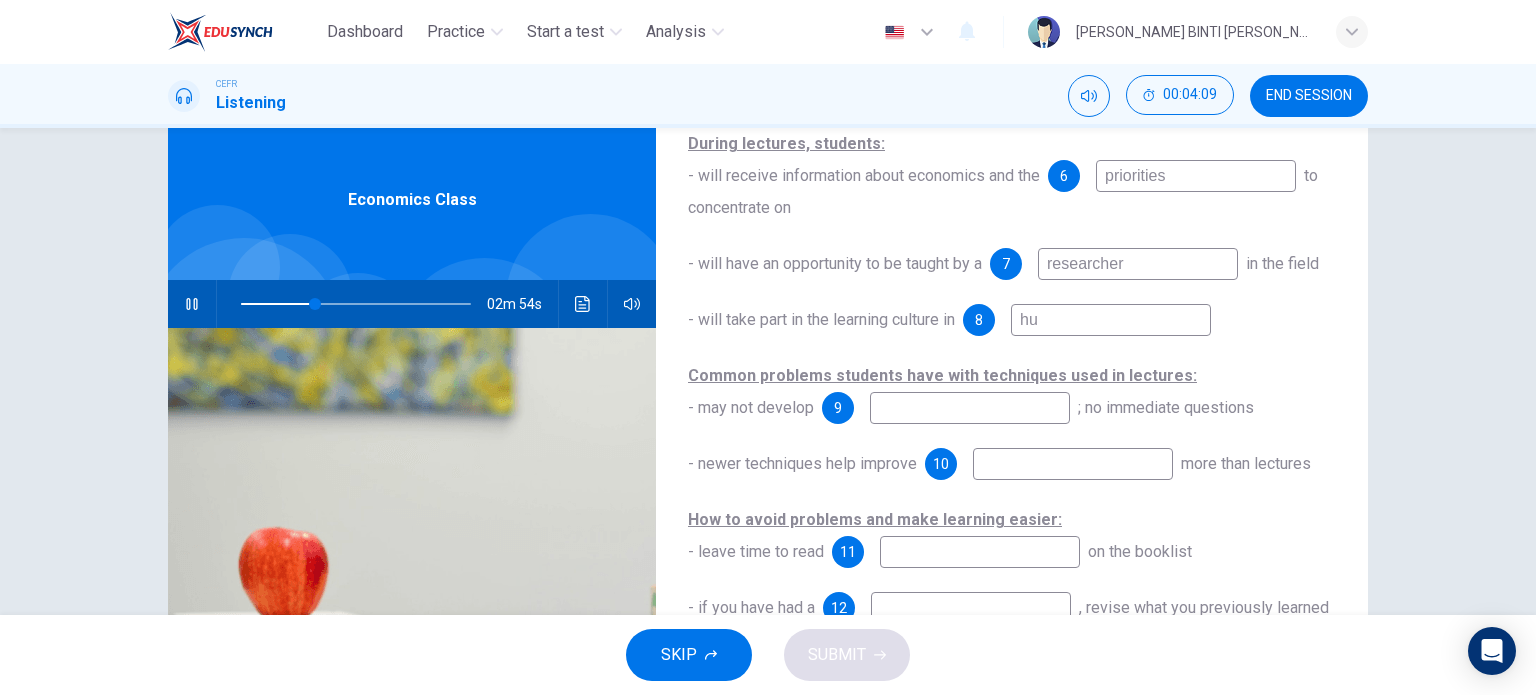 type on "h" 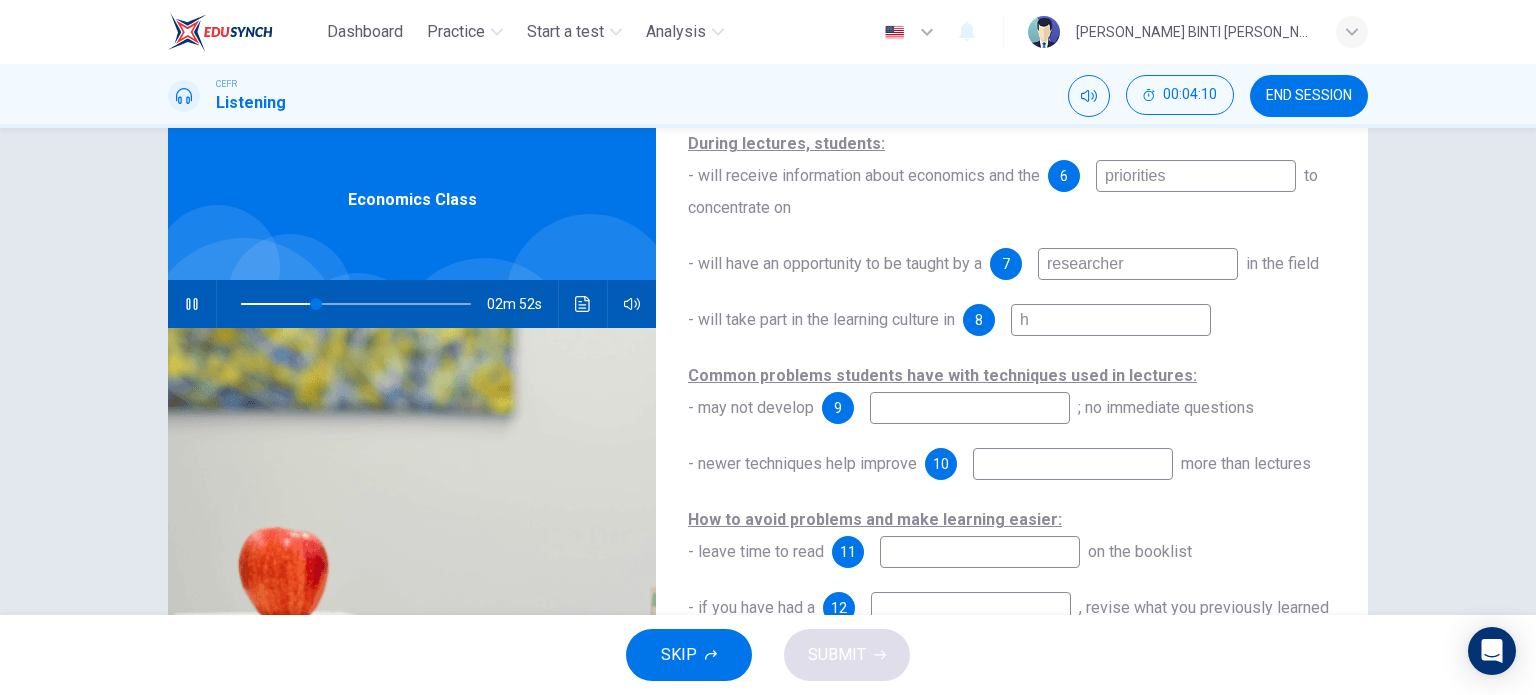 type on "33" 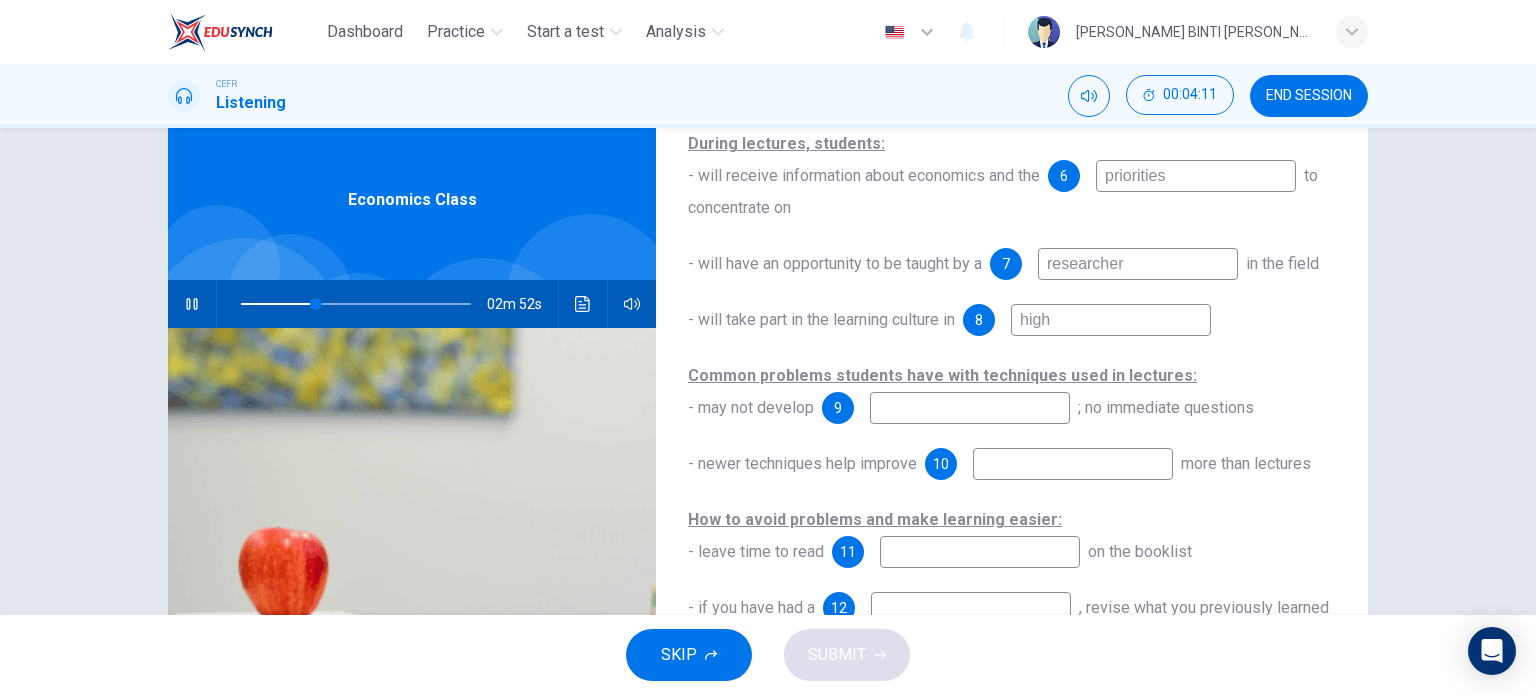 type on "high" 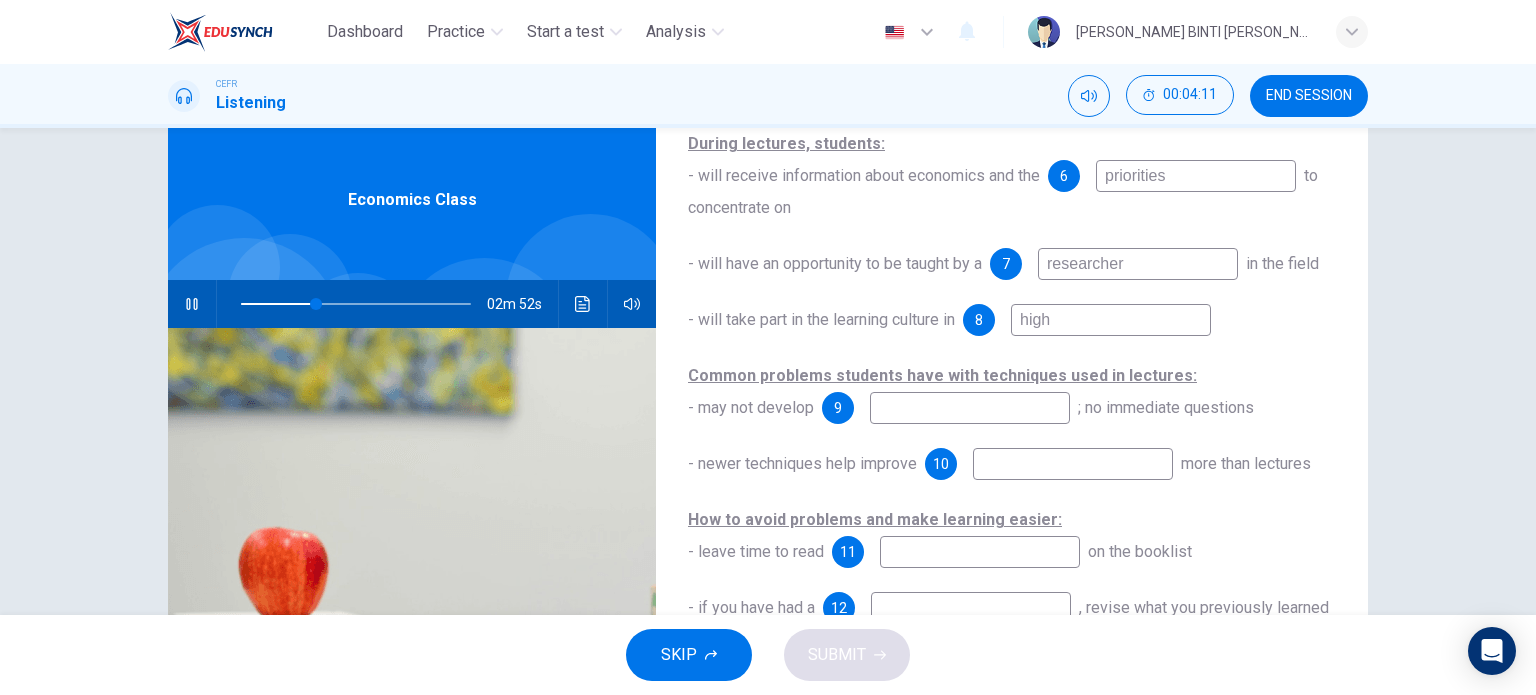 type on "33" 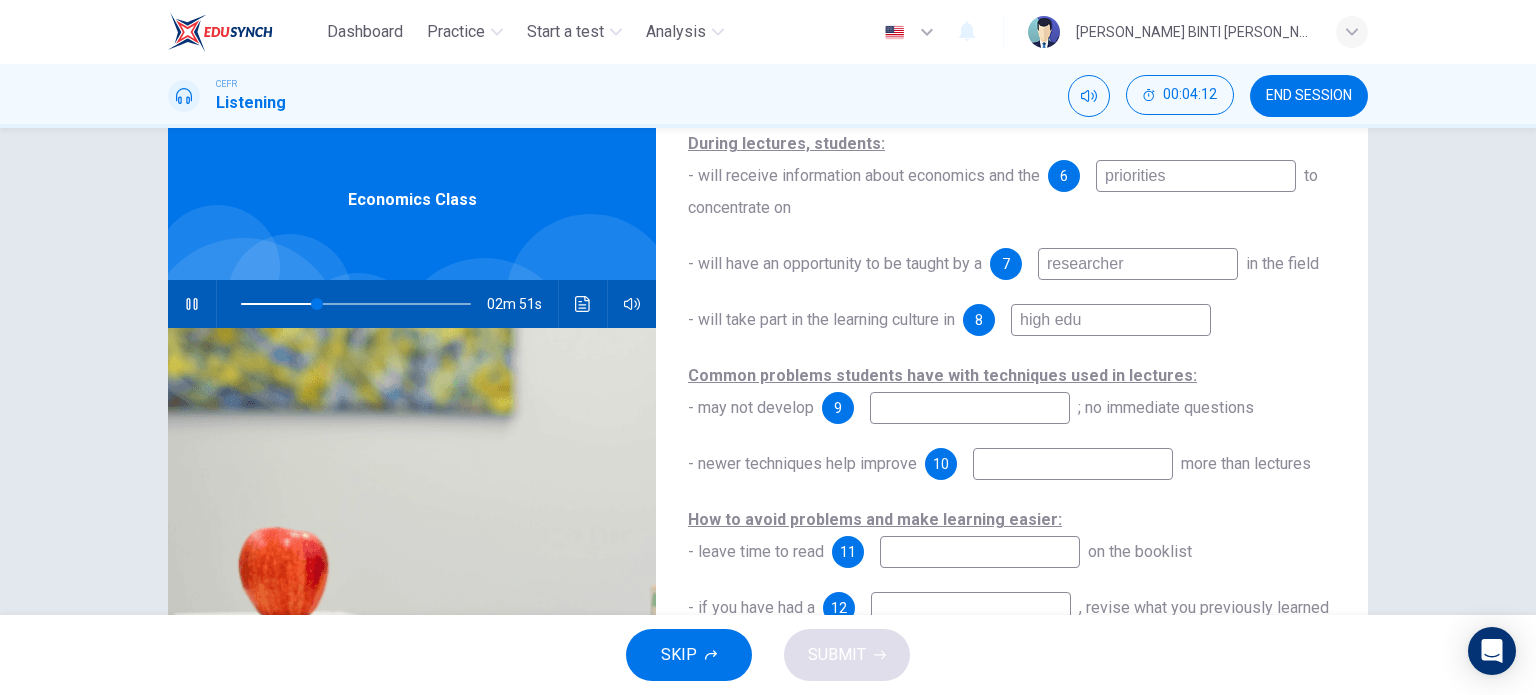 type on "high educ" 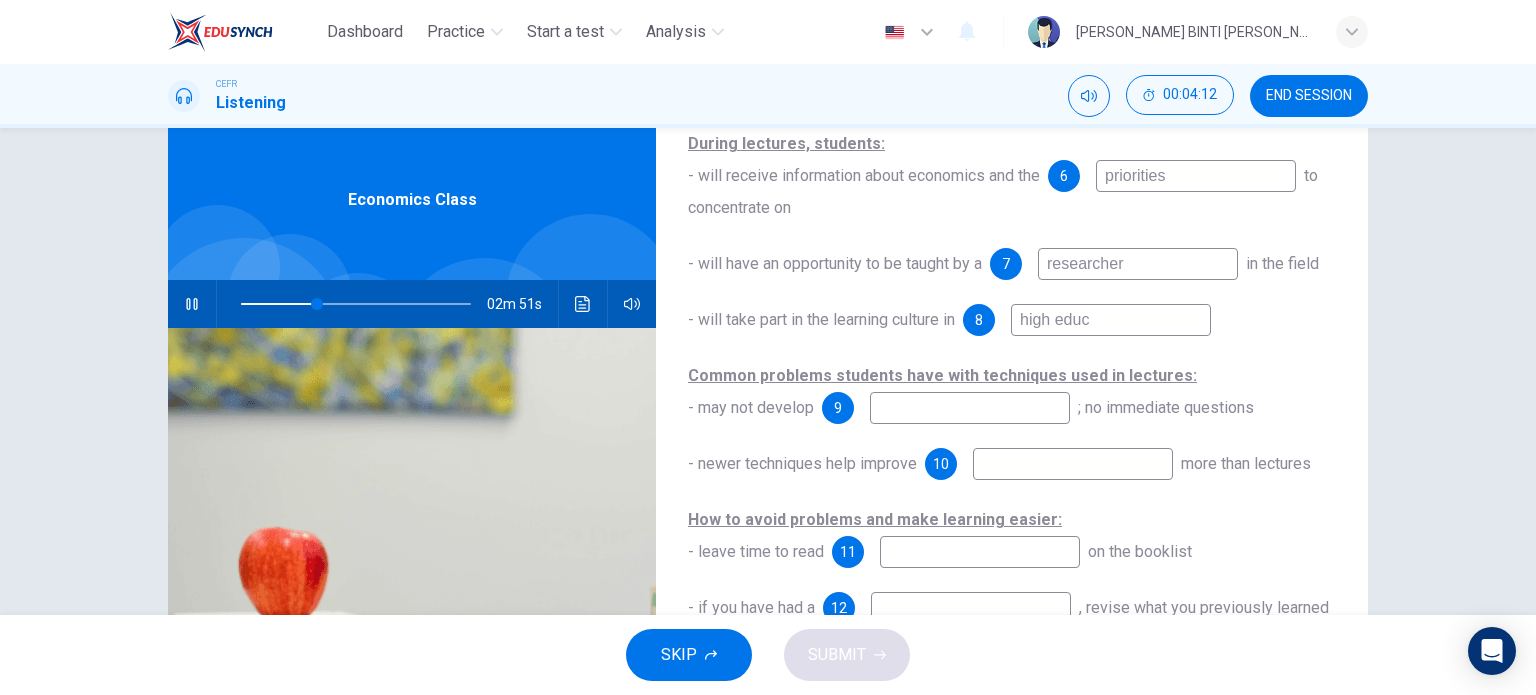 type on "34" 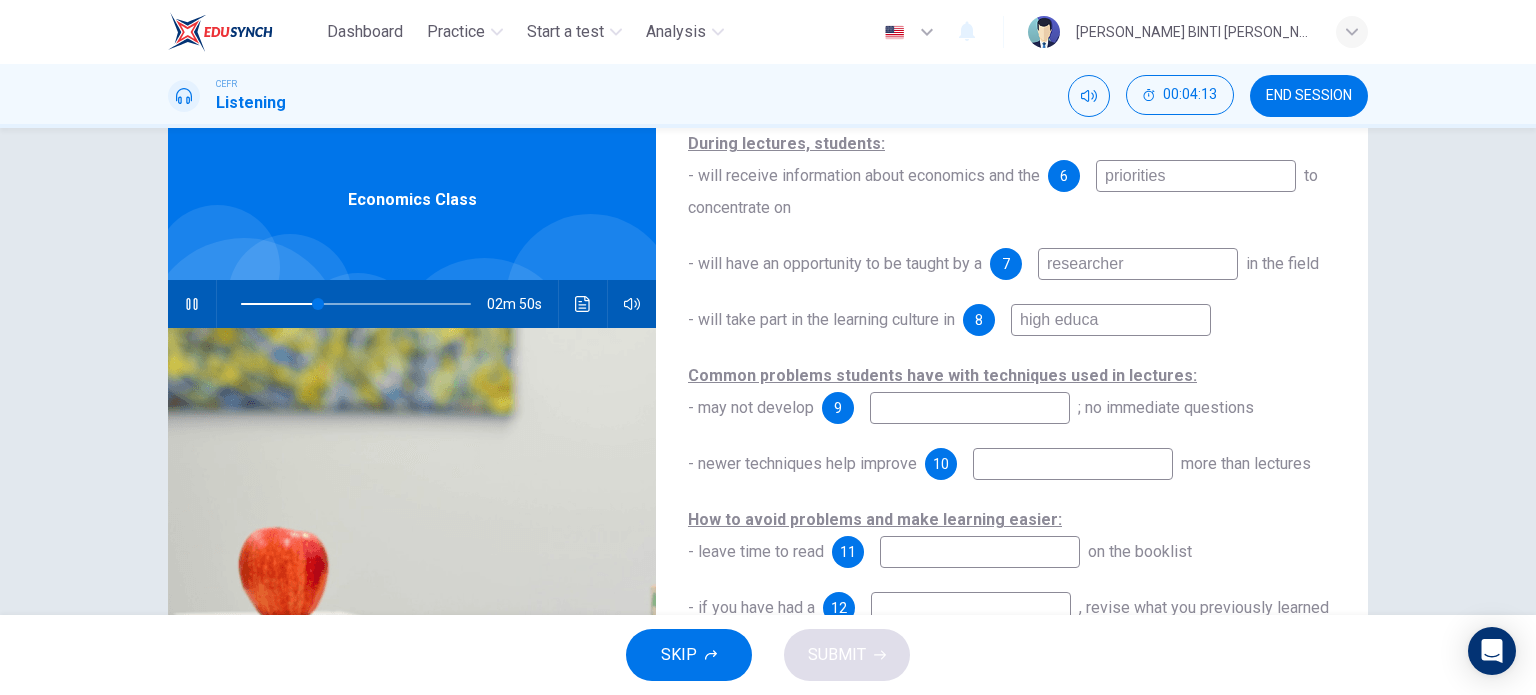type on "high educat" 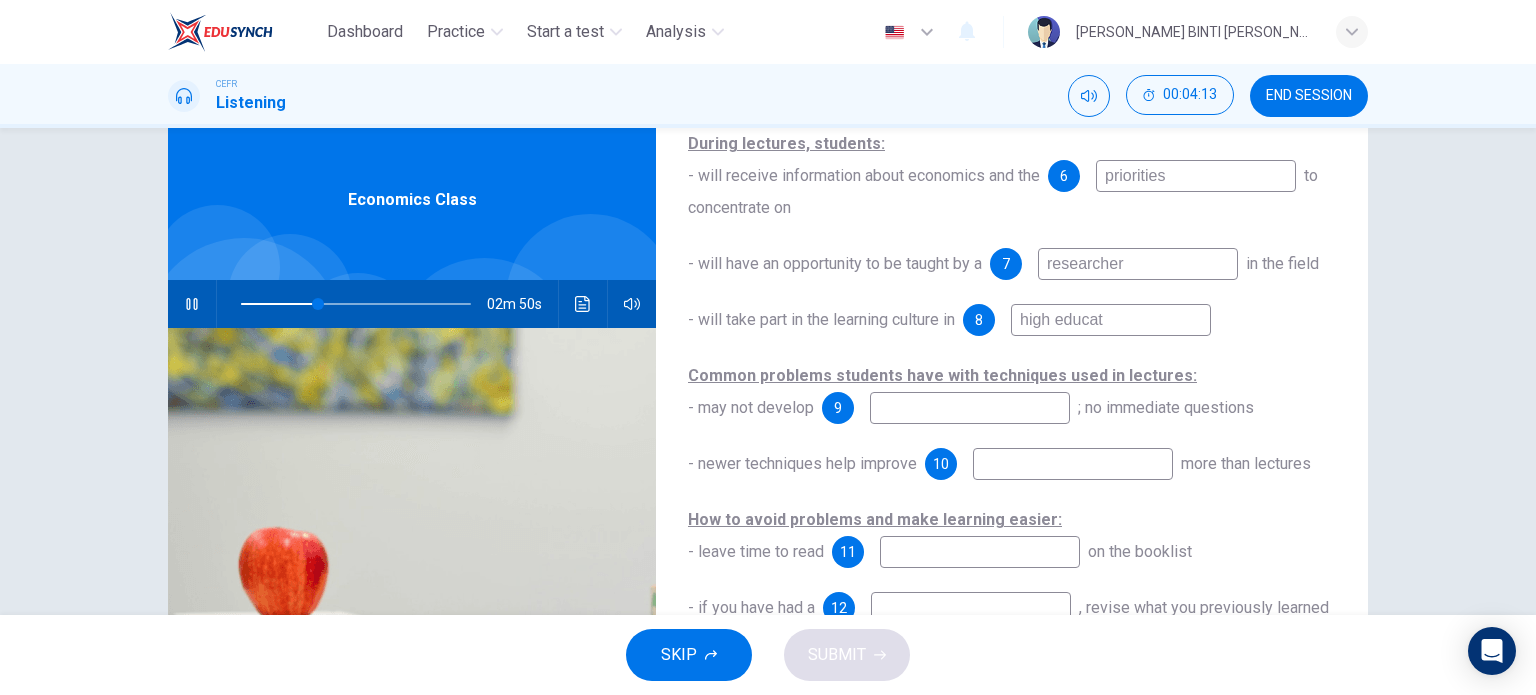 type on "34" 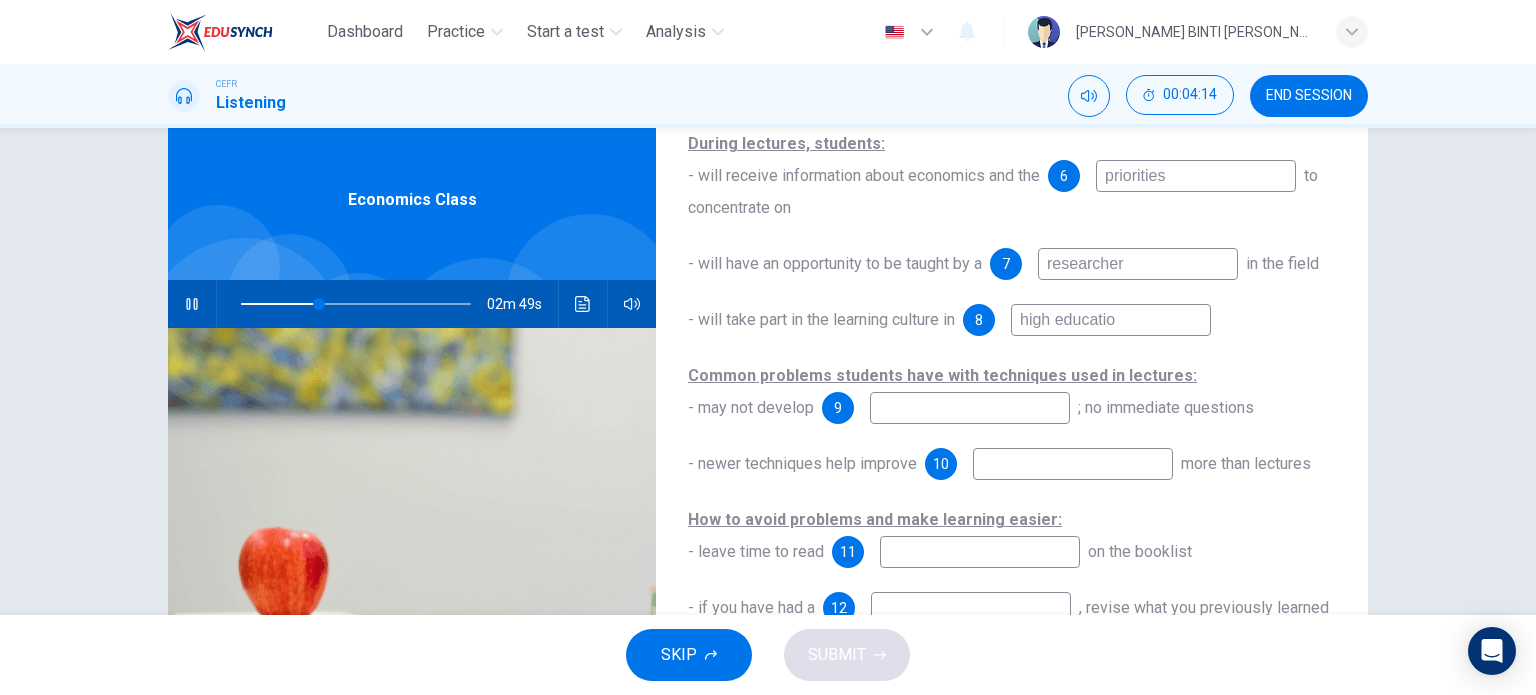 type on "high education" 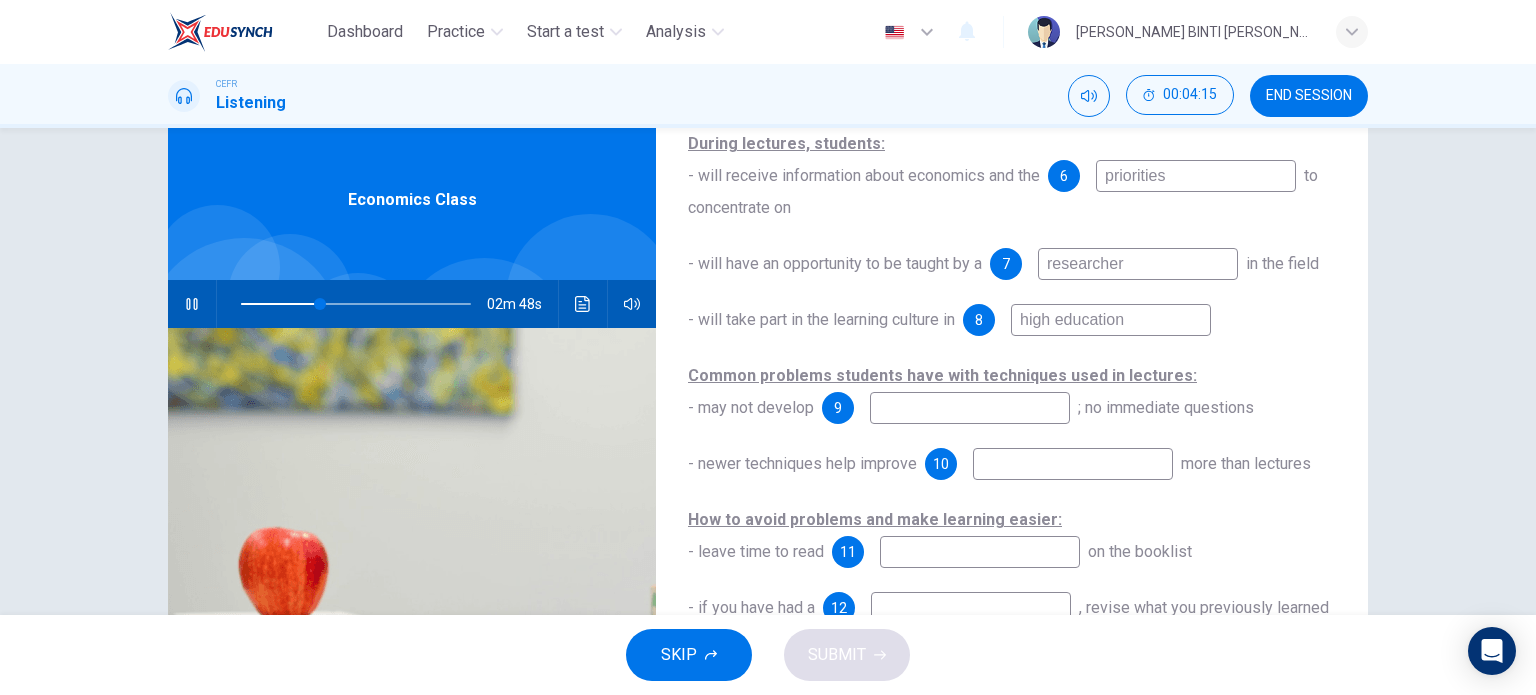 type on "35" 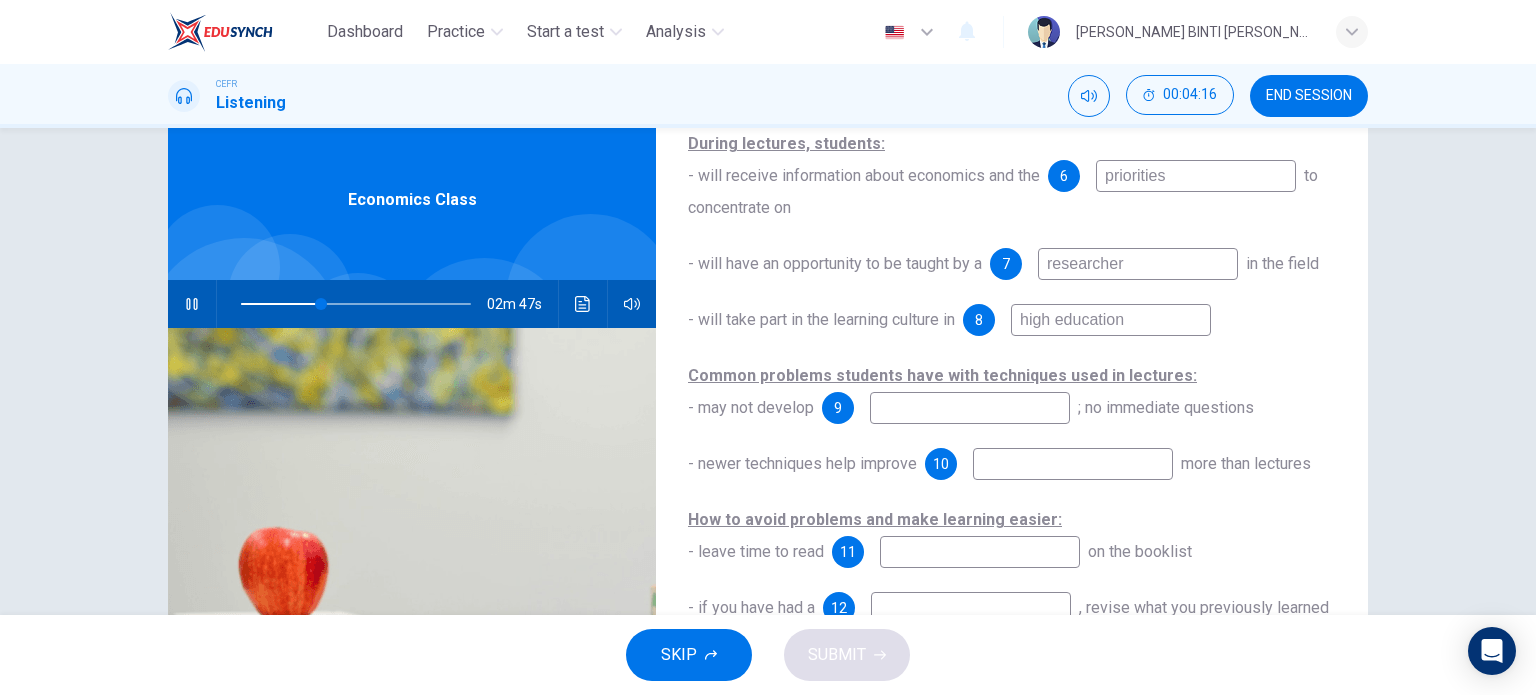 type on "high education" 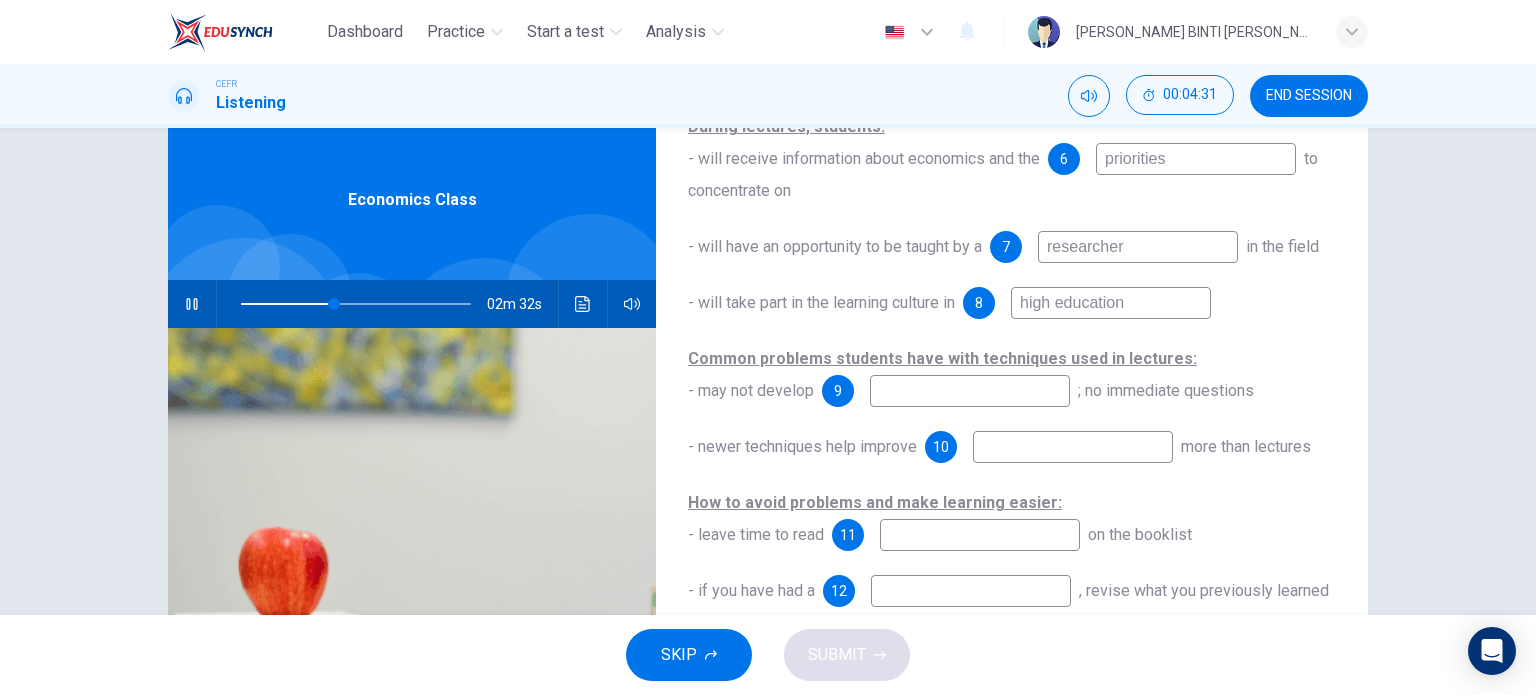 scroll, scrollTop: 287, scrollLeft: 0, axis: vertical 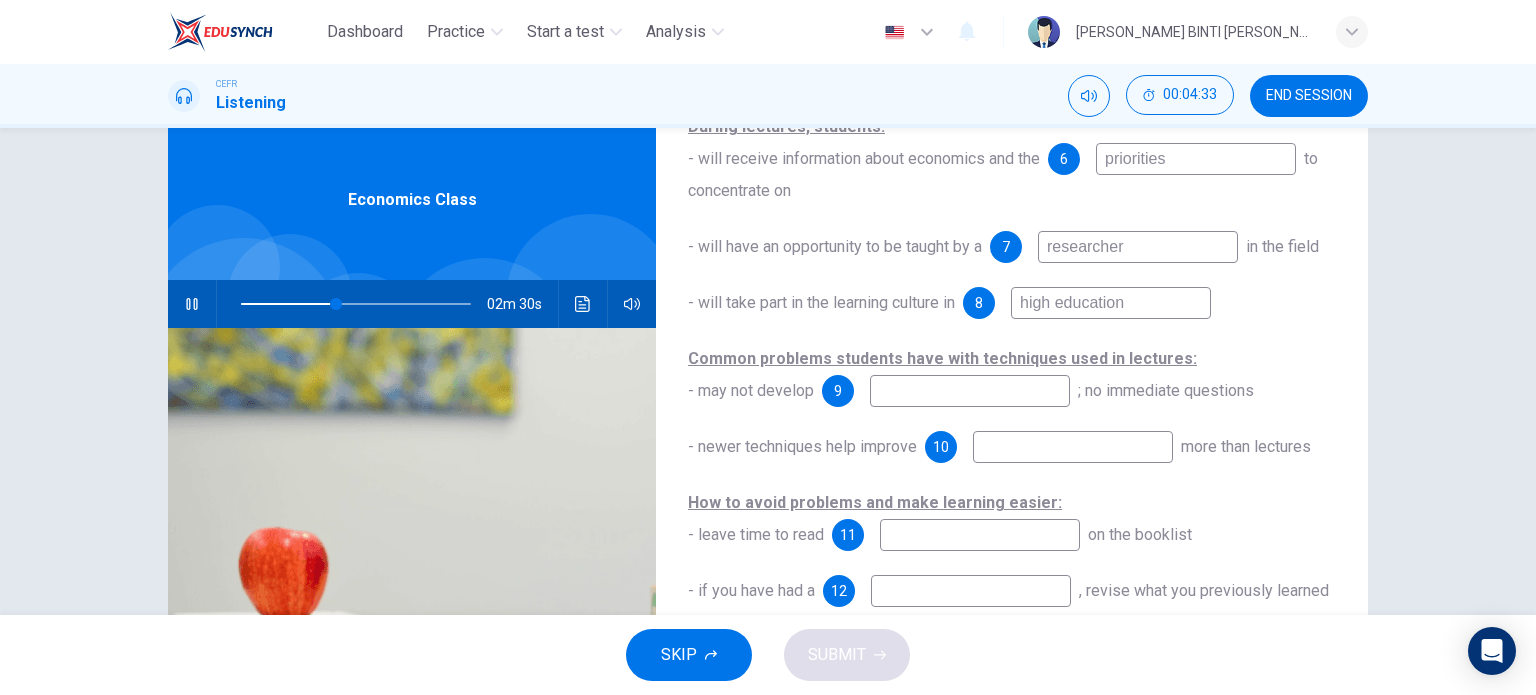 click at bounding box center [970, 391] 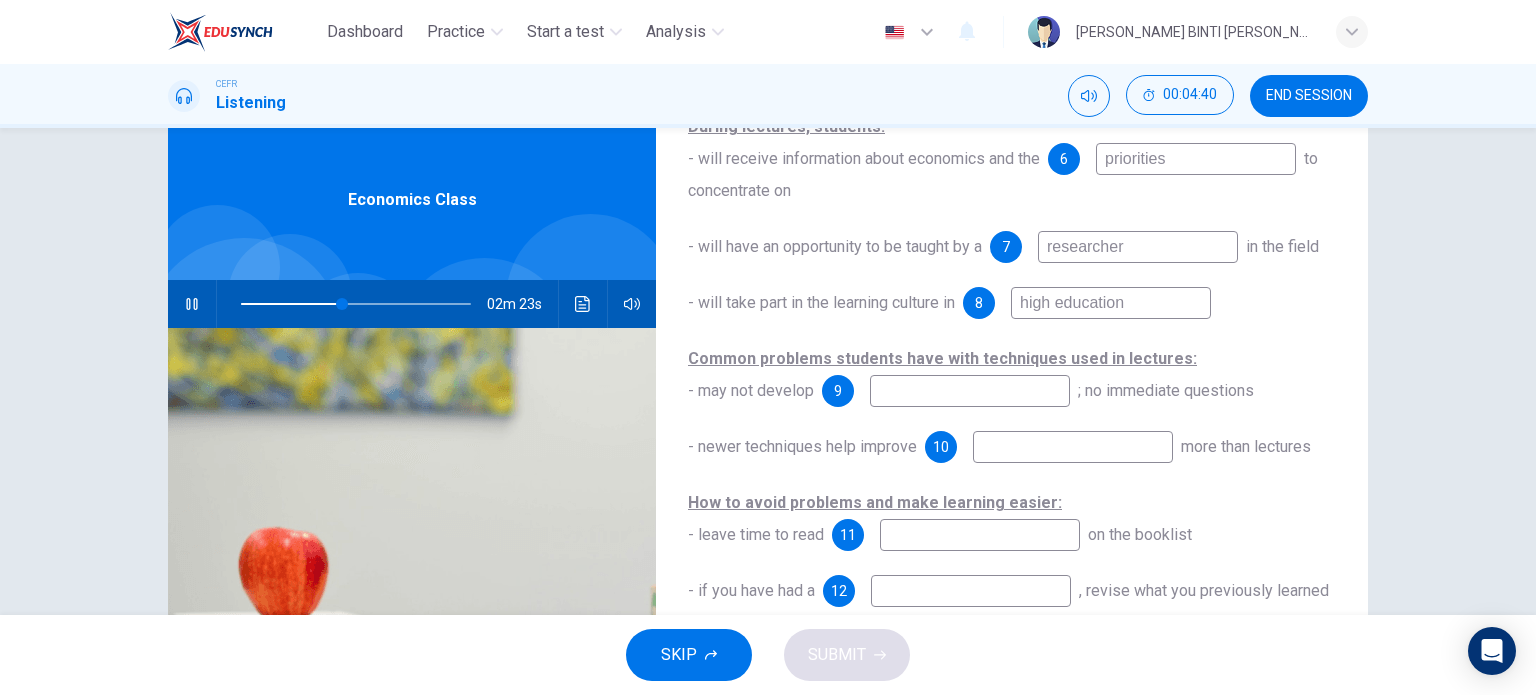 type on "44" 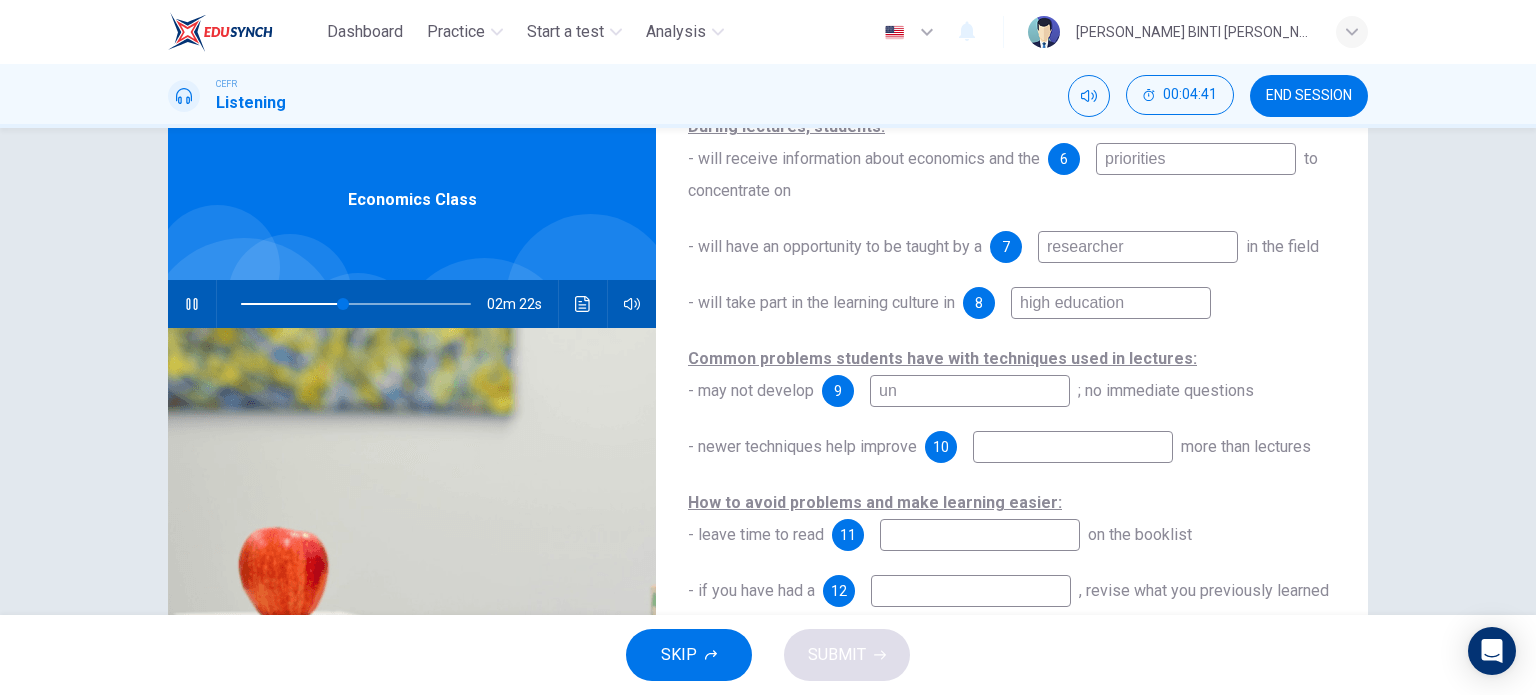 type on "und" 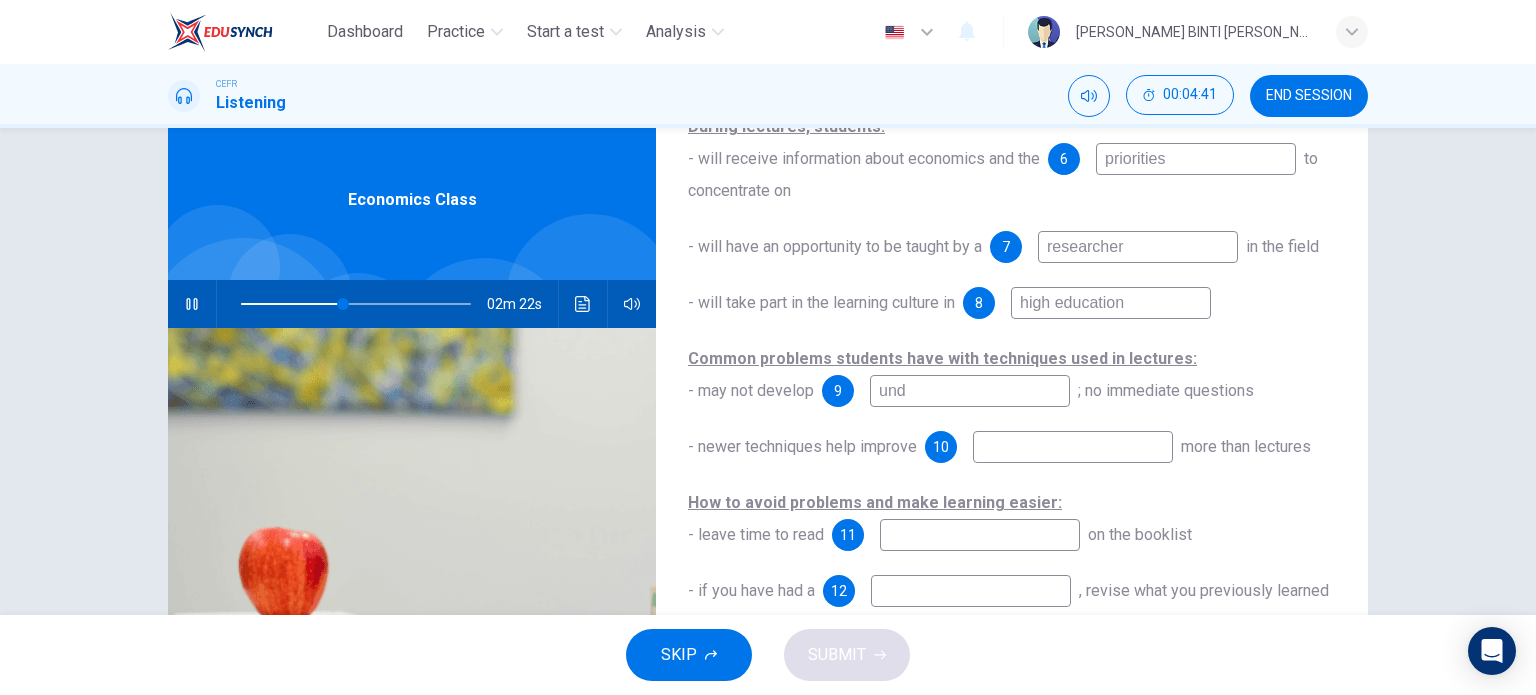 type on "45" 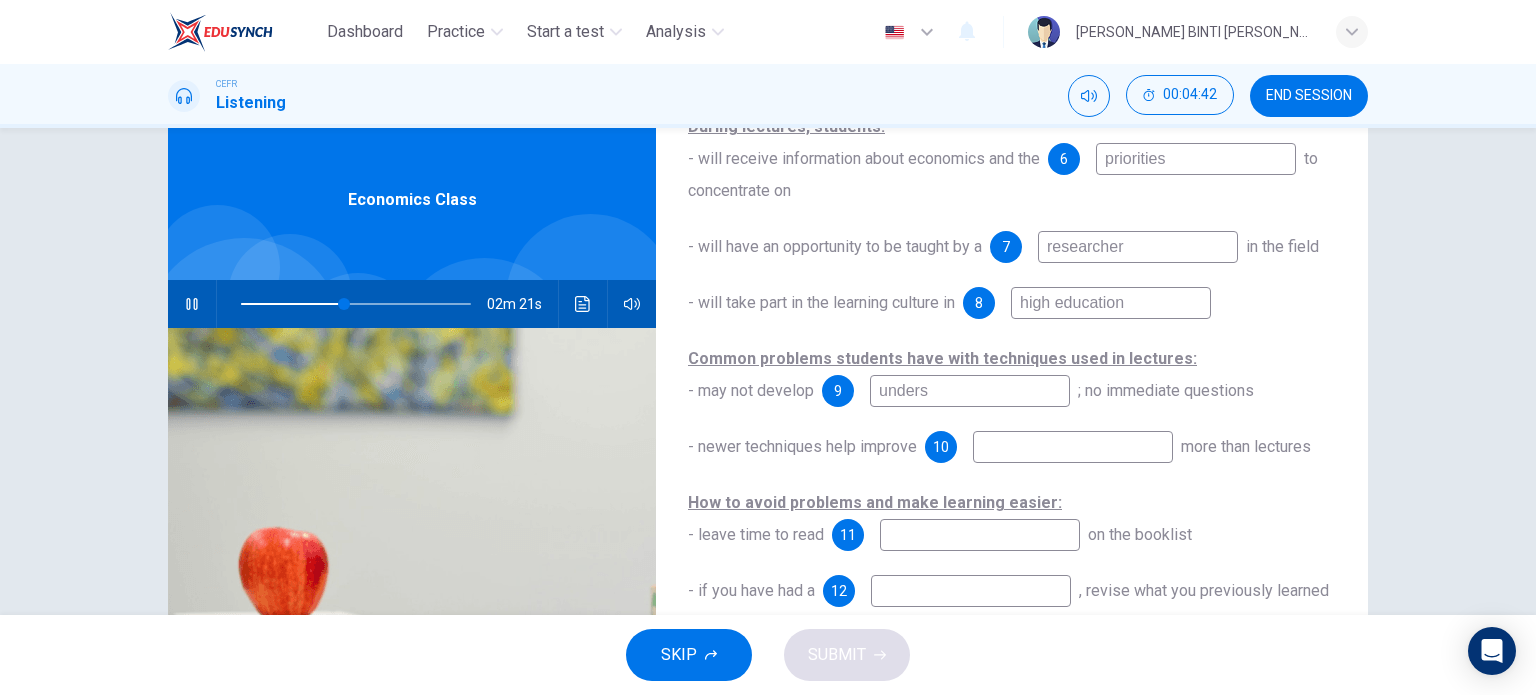type on "underst" 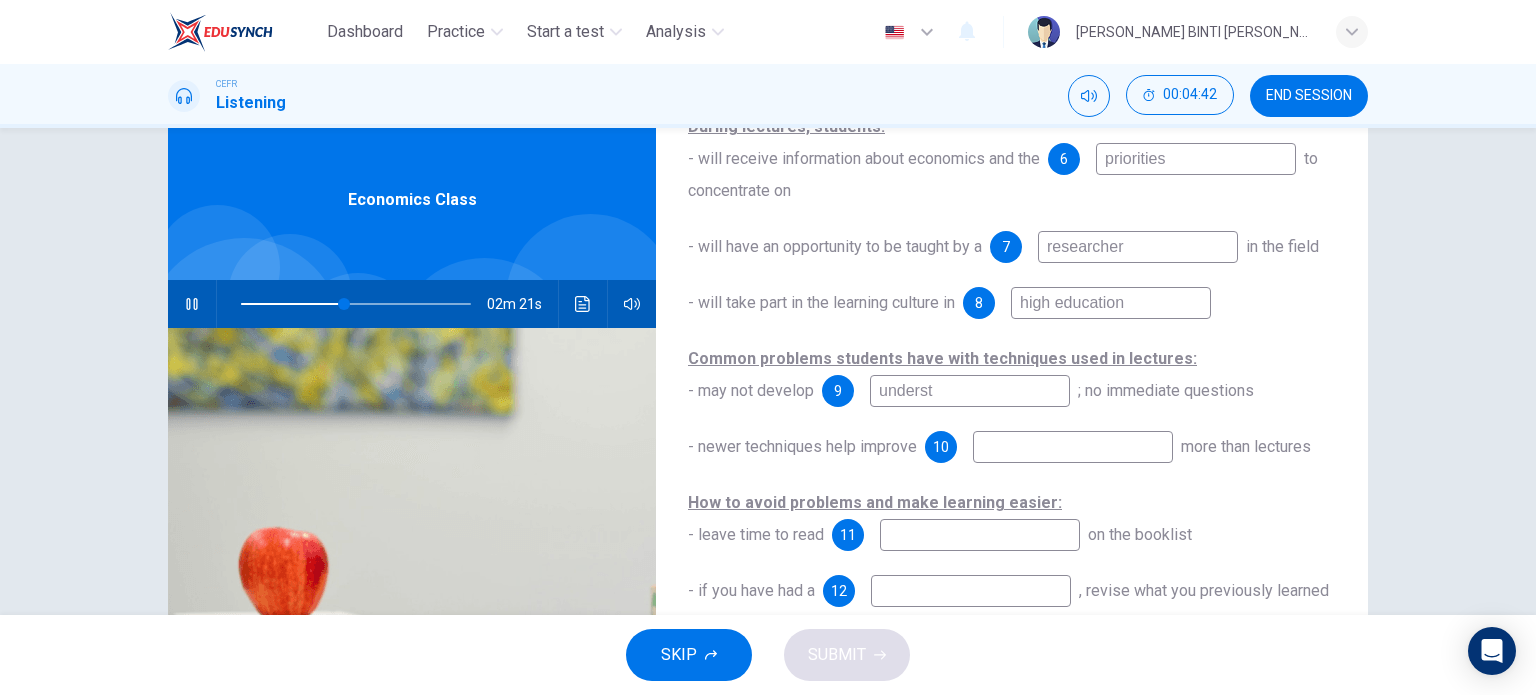 type on "45" 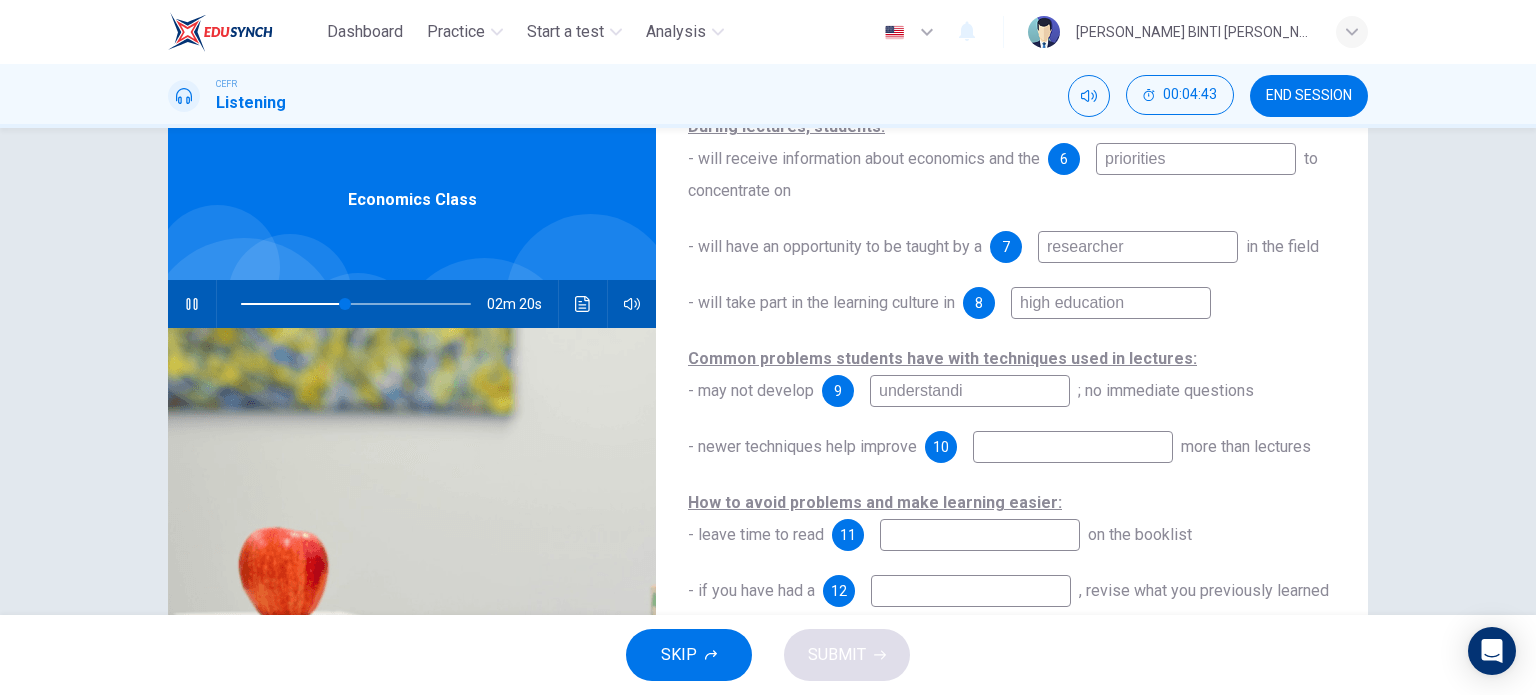 type on "understandin" 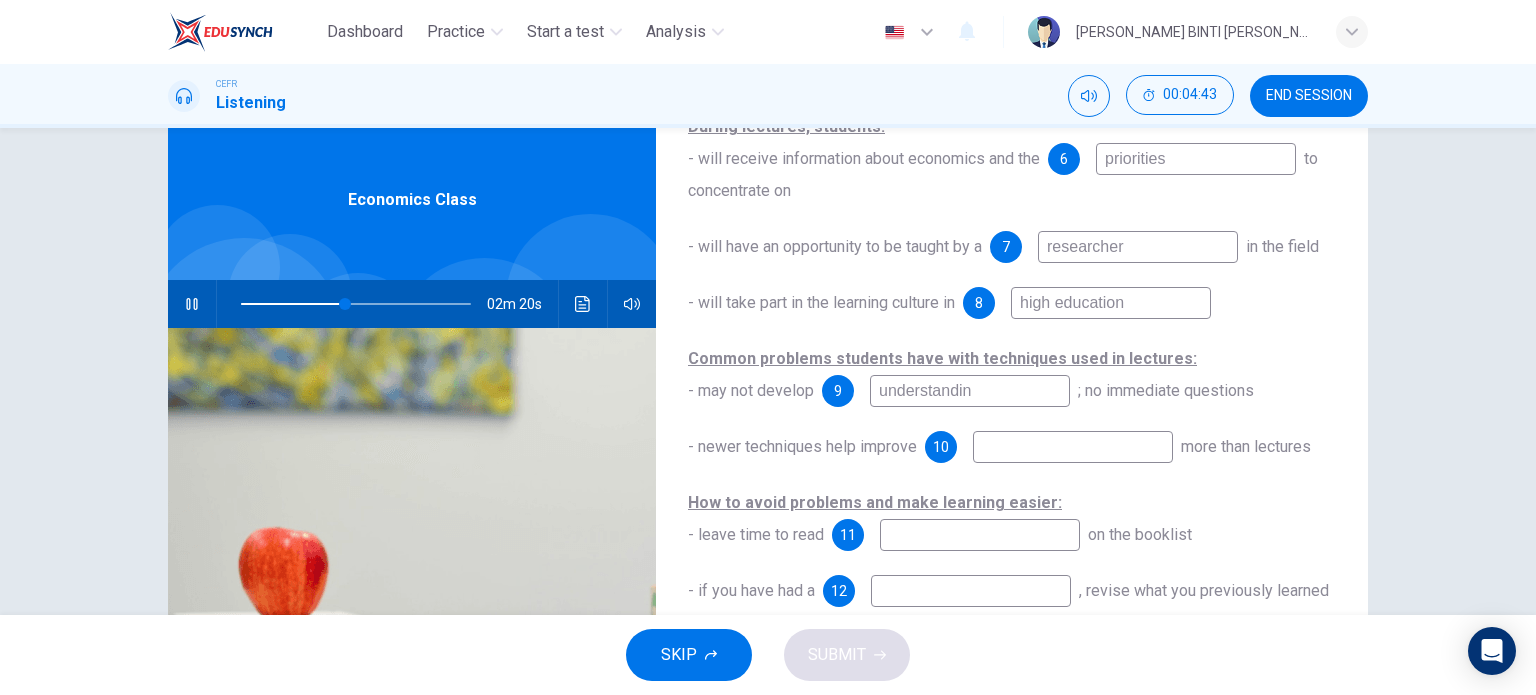 type on "46" 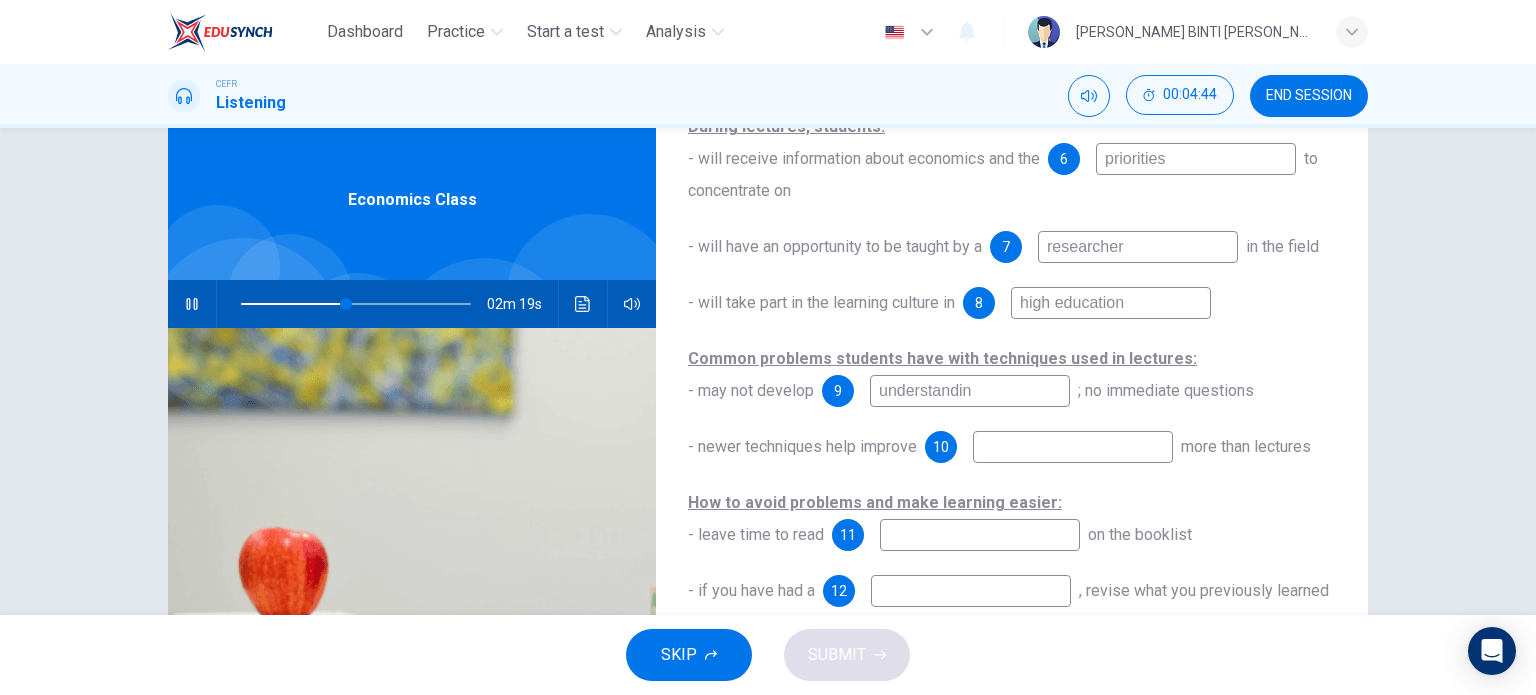 type on "understanding" 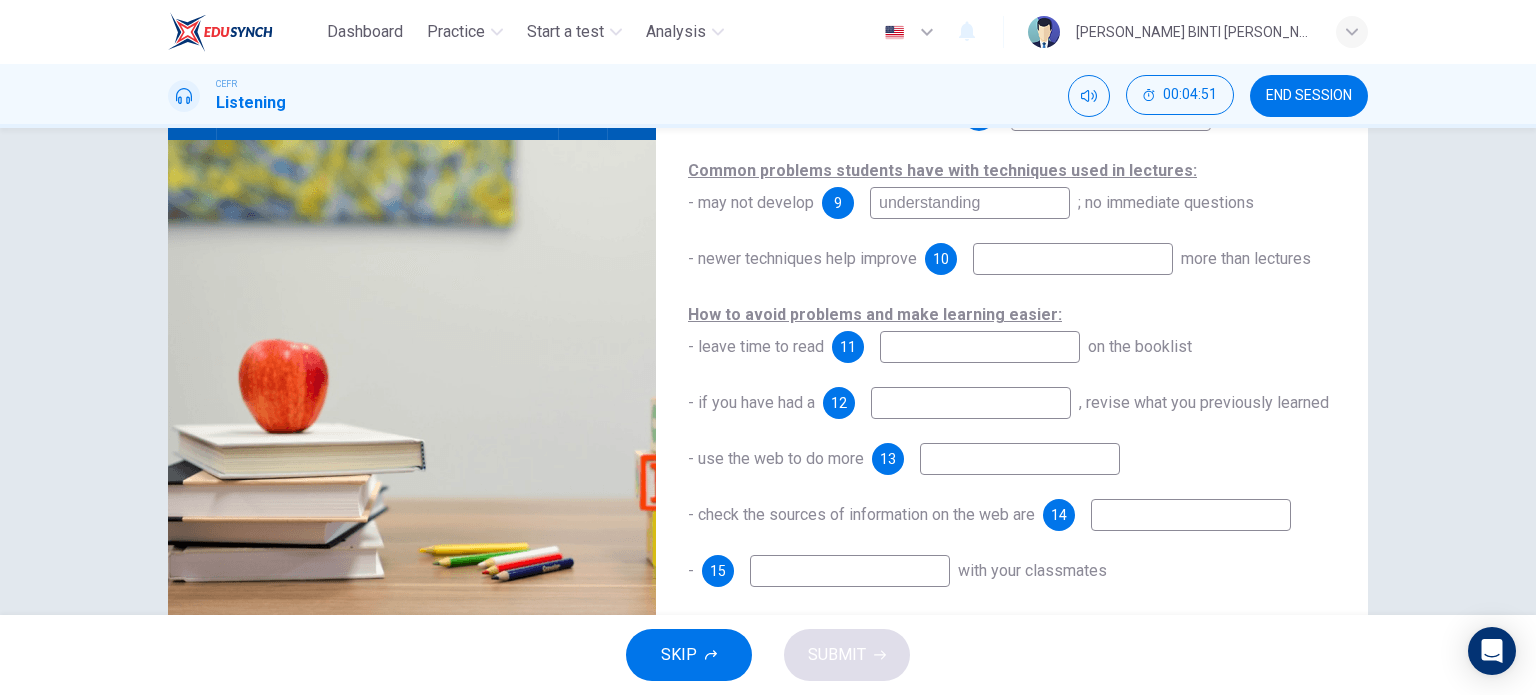 scroll, scrollTop: 239, scrollLeft: 0, axis: vertical 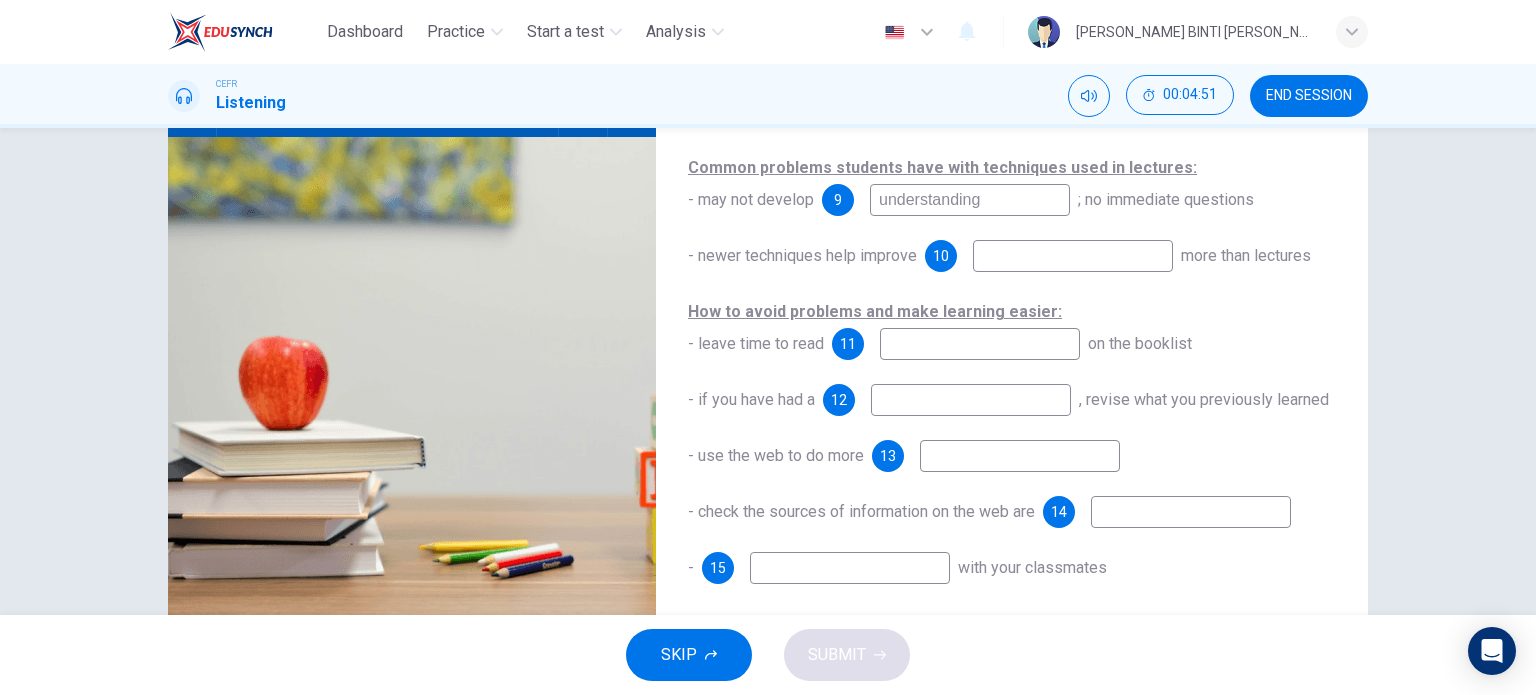 type on "49" 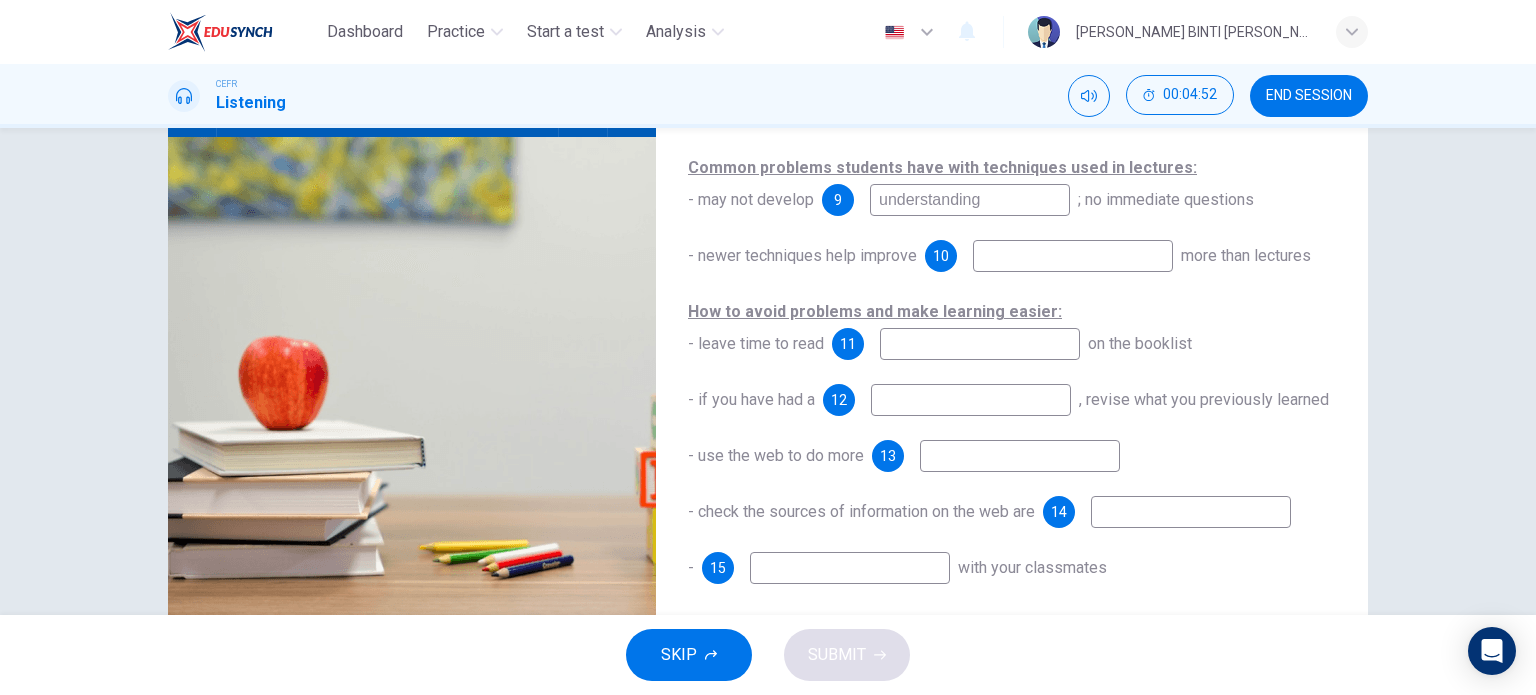 type on "understanding" 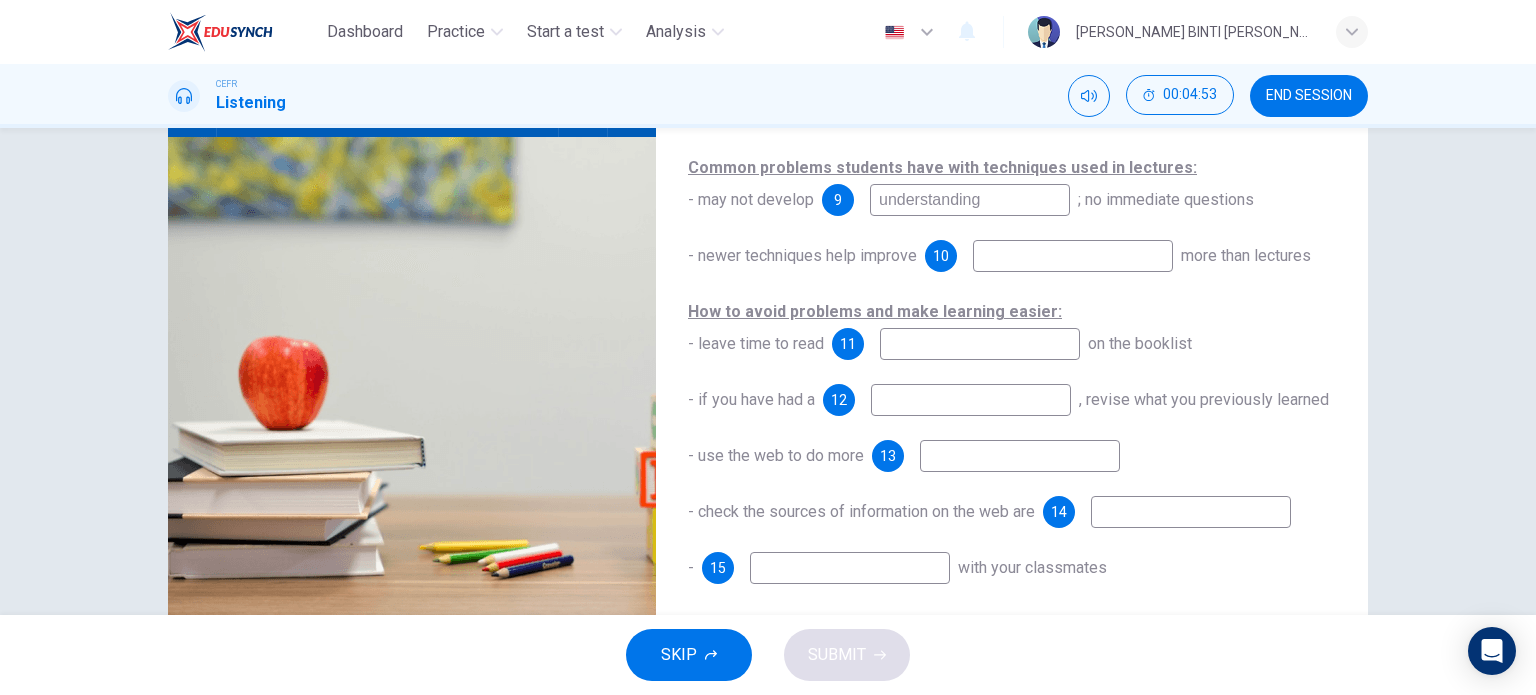 click at bounding box center (1073, 256) 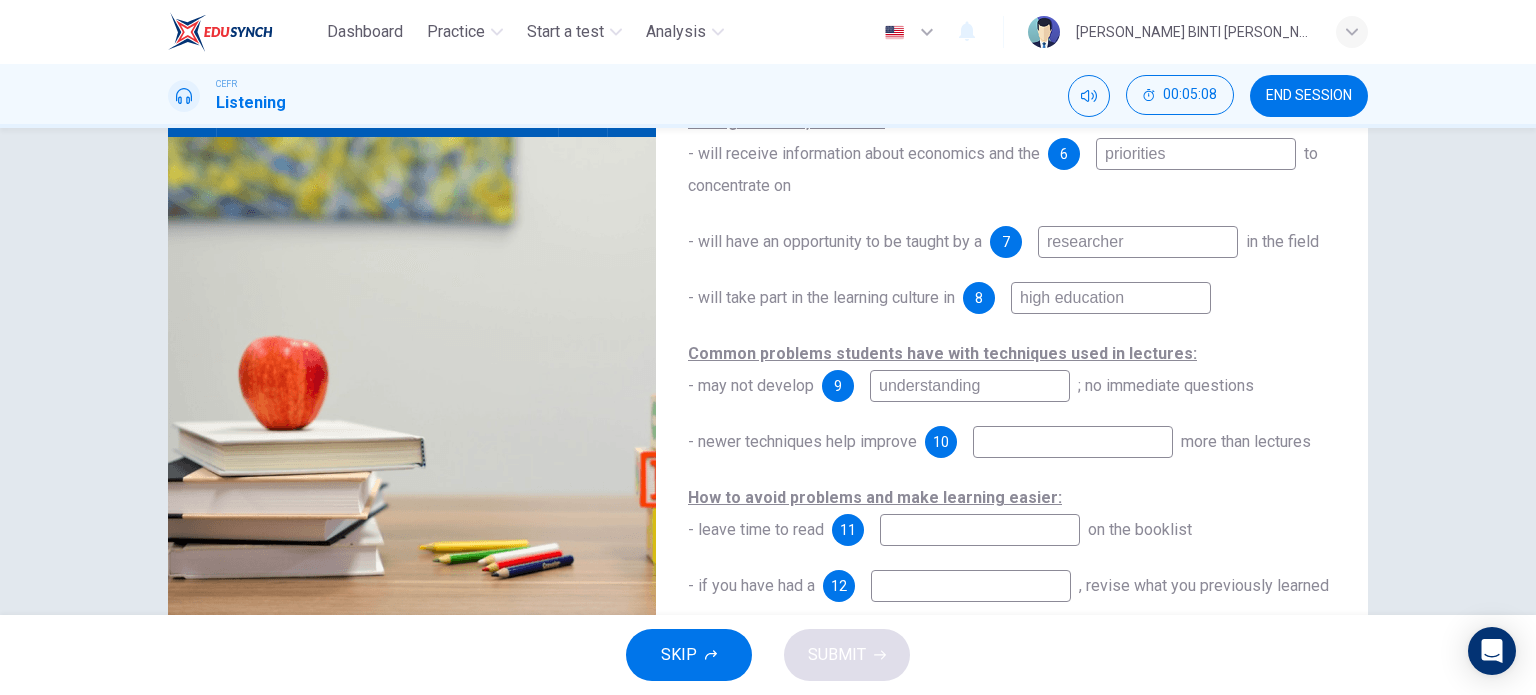 scroll, scrollTop: 16, scrollLeft: 0, axis: vertical 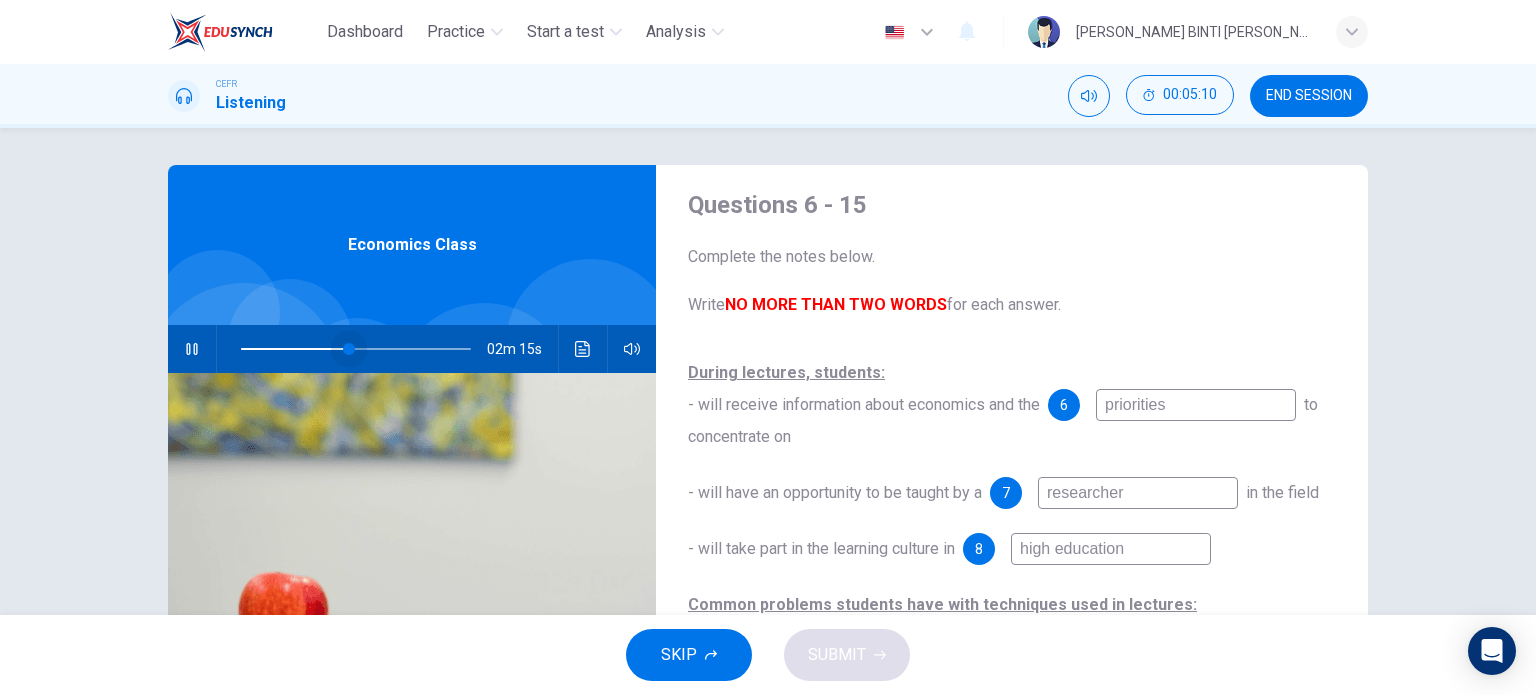 click at bounding box center [349, 349] 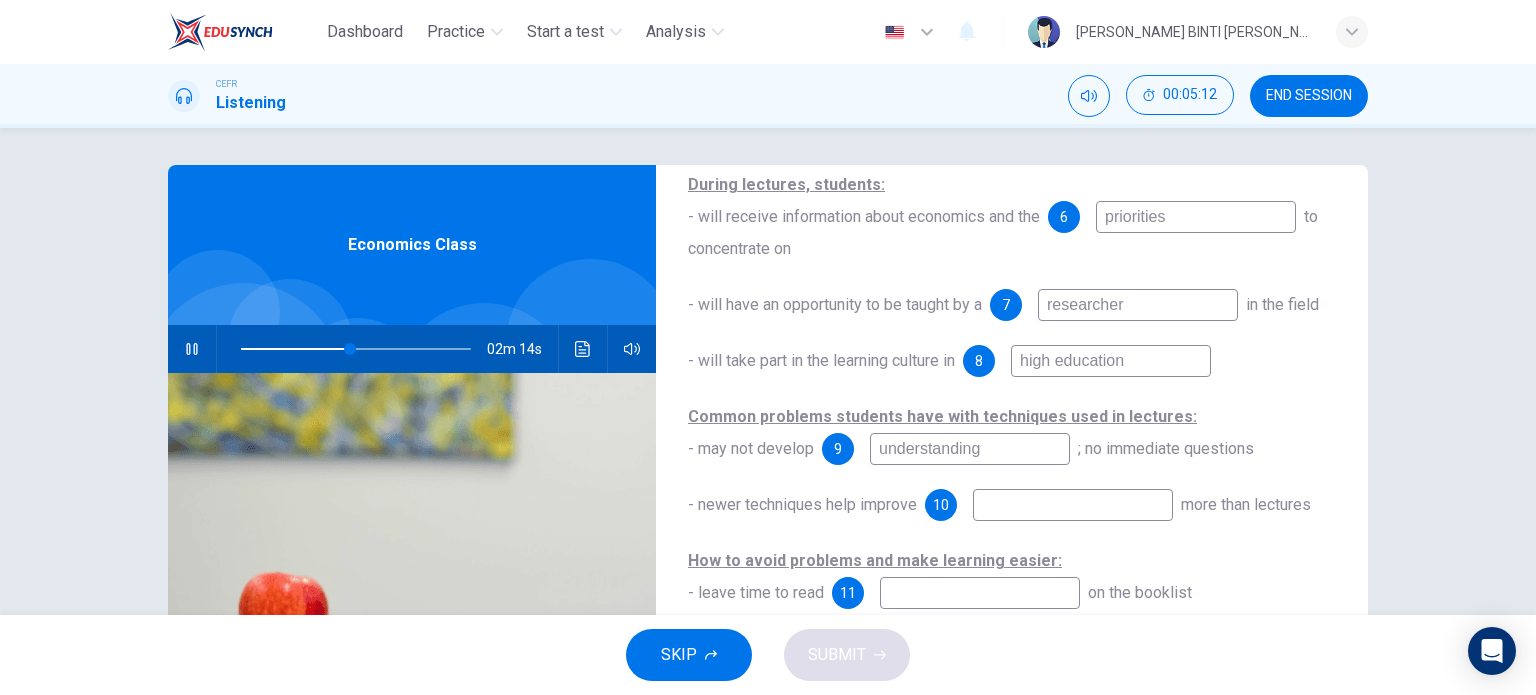 scroll, scrollTop: 287, scrollLeft: 0, axis: vertical 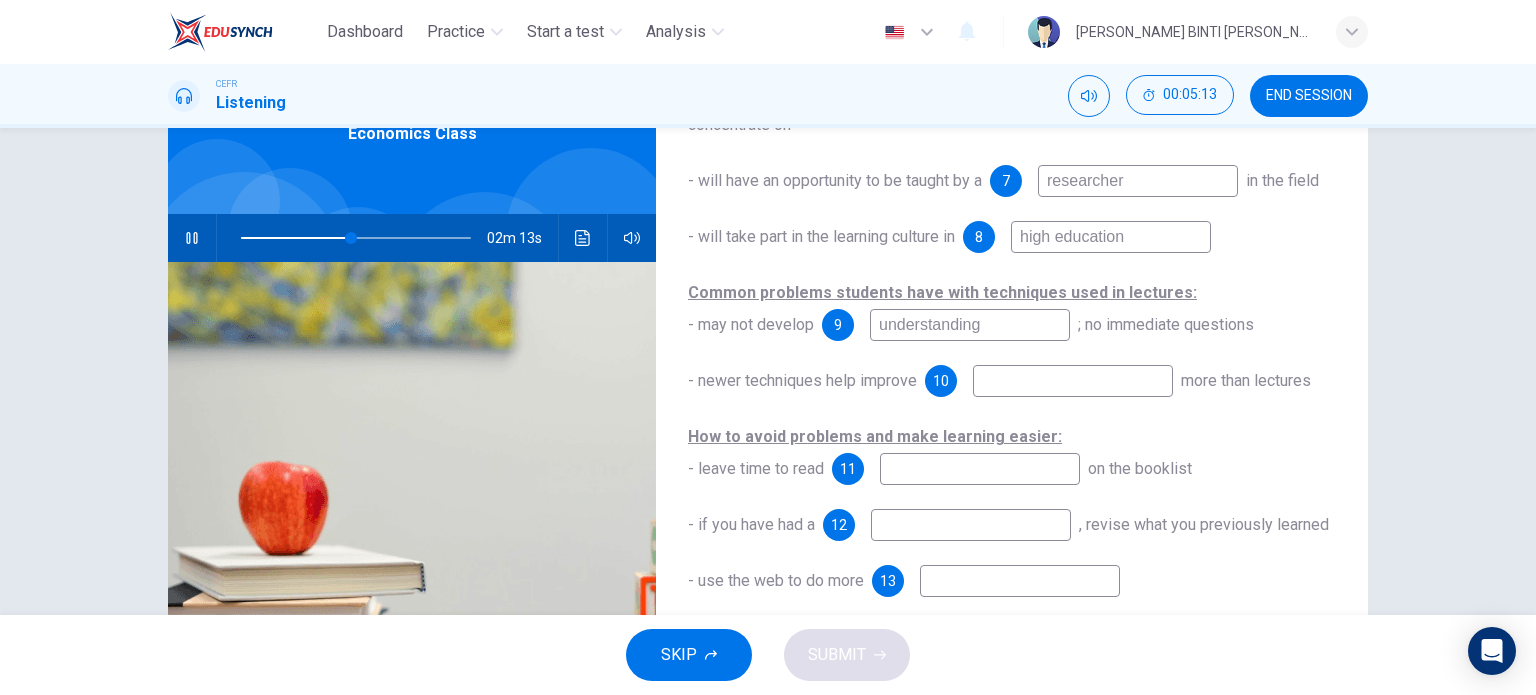 click at bounding box center [1073, 381] 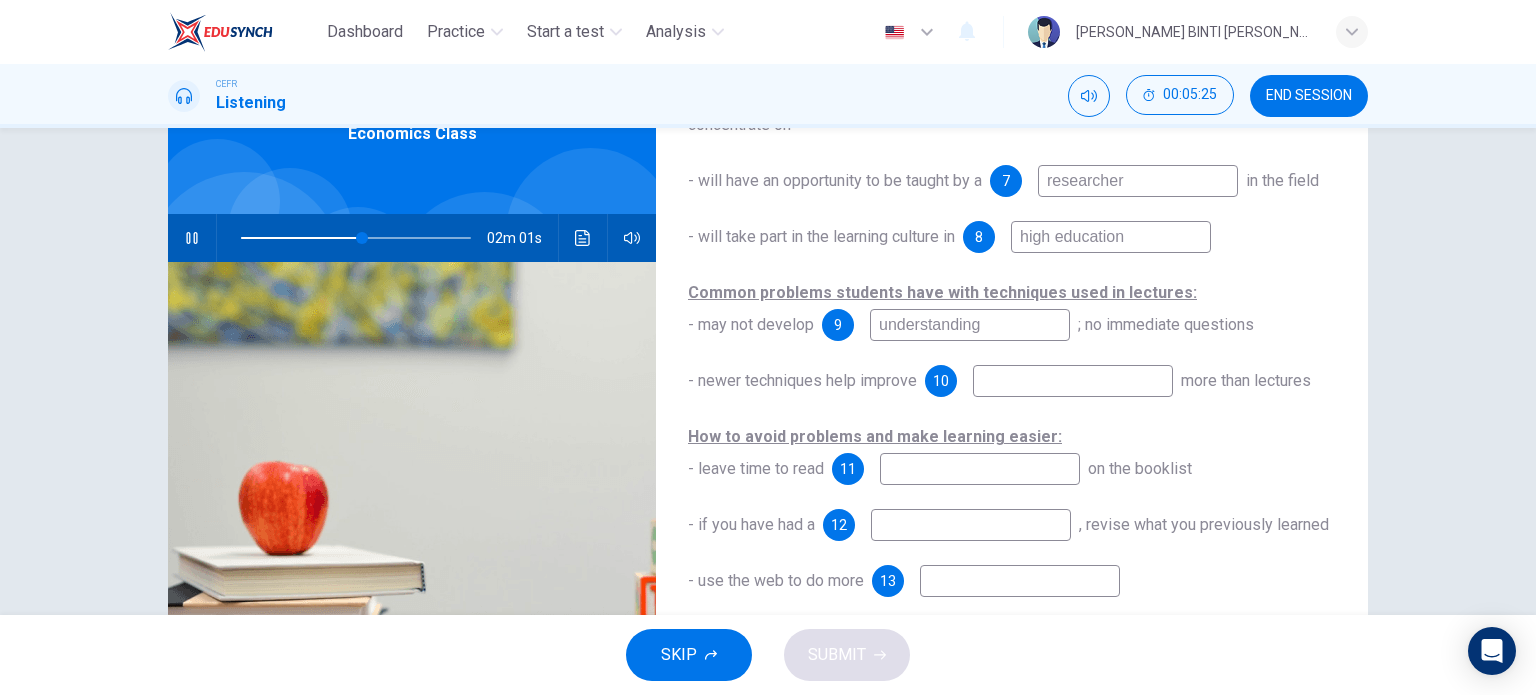 type on "53" 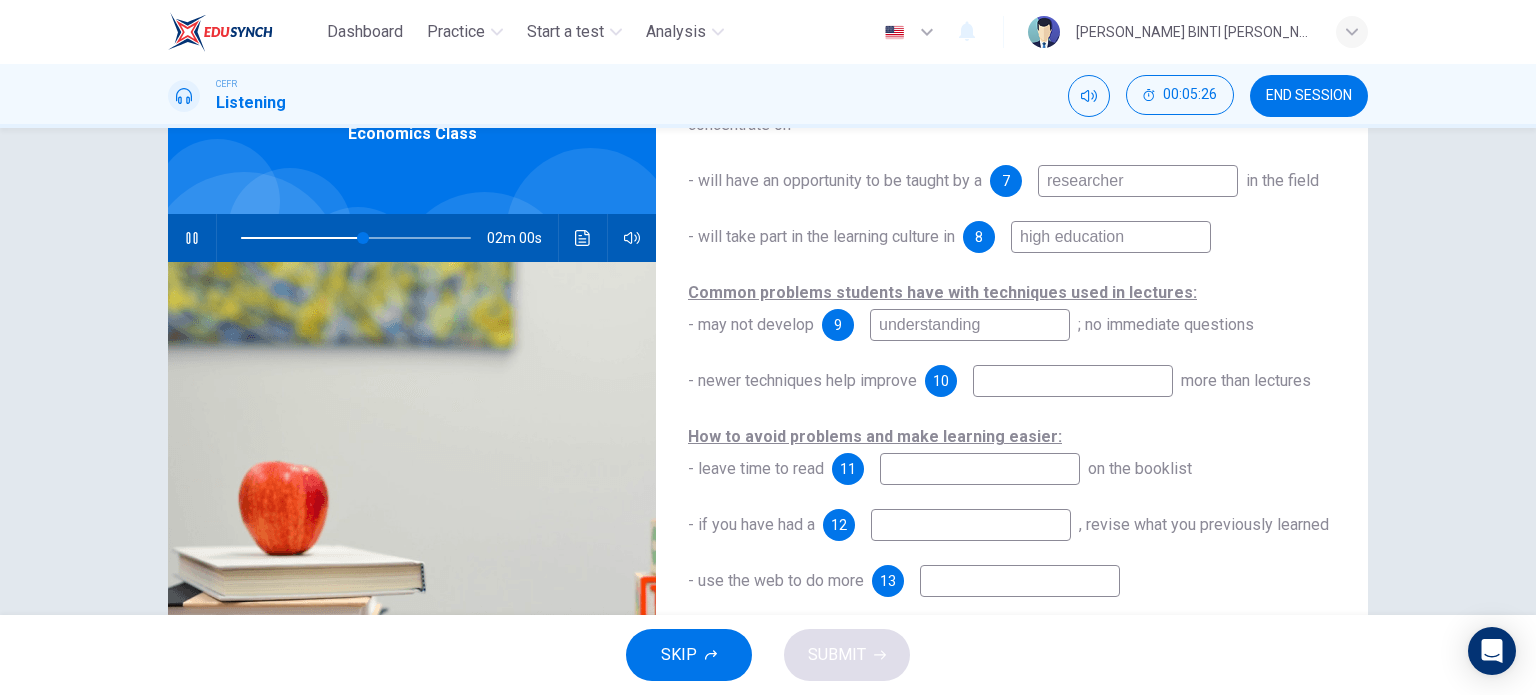 type on "l" 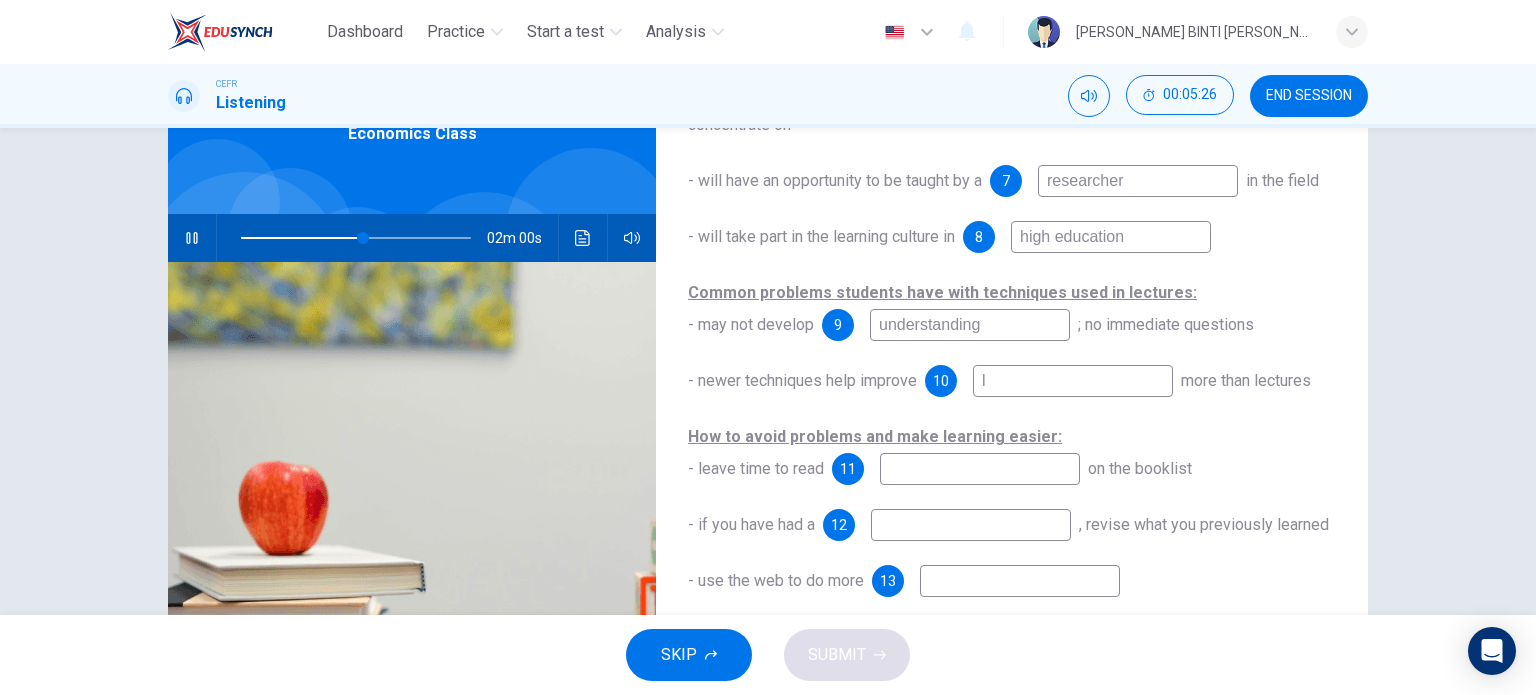 type on "53" 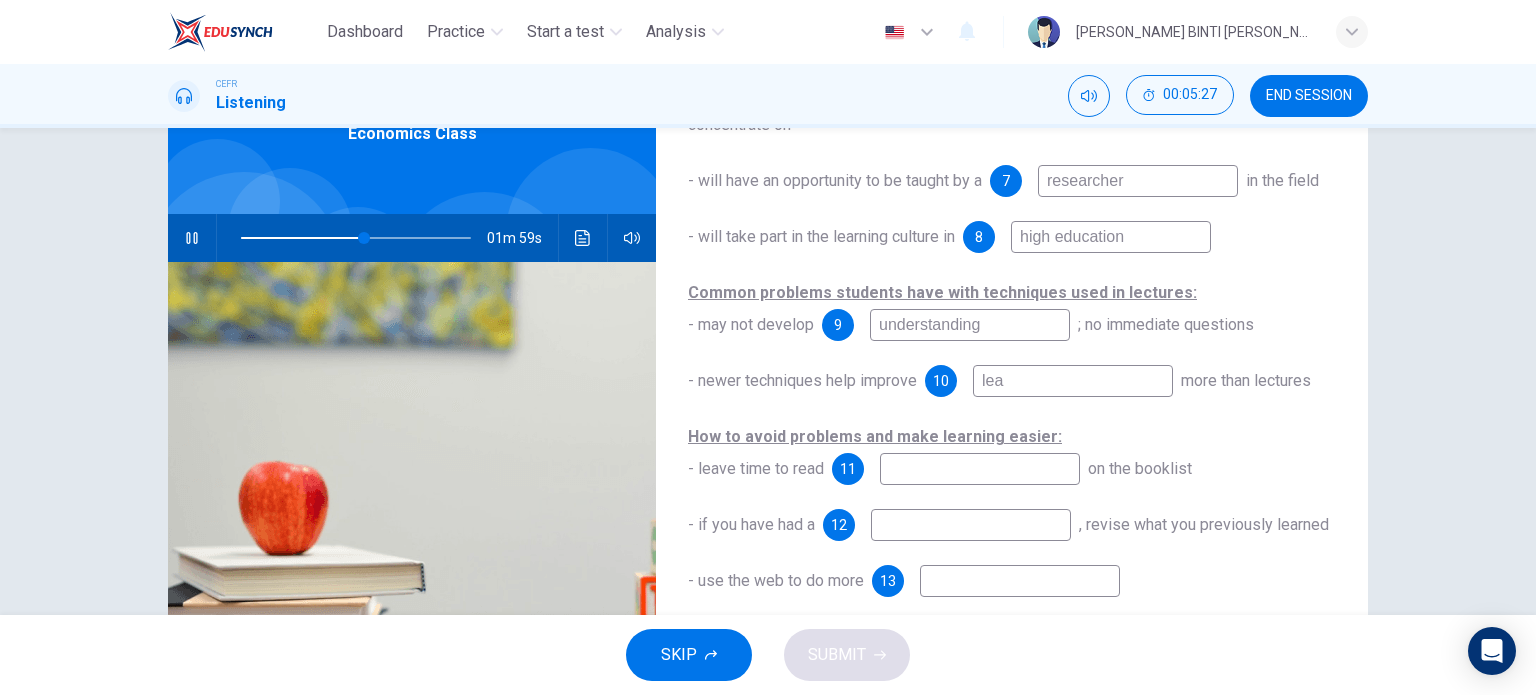 type on "[PERSON_NAME]" 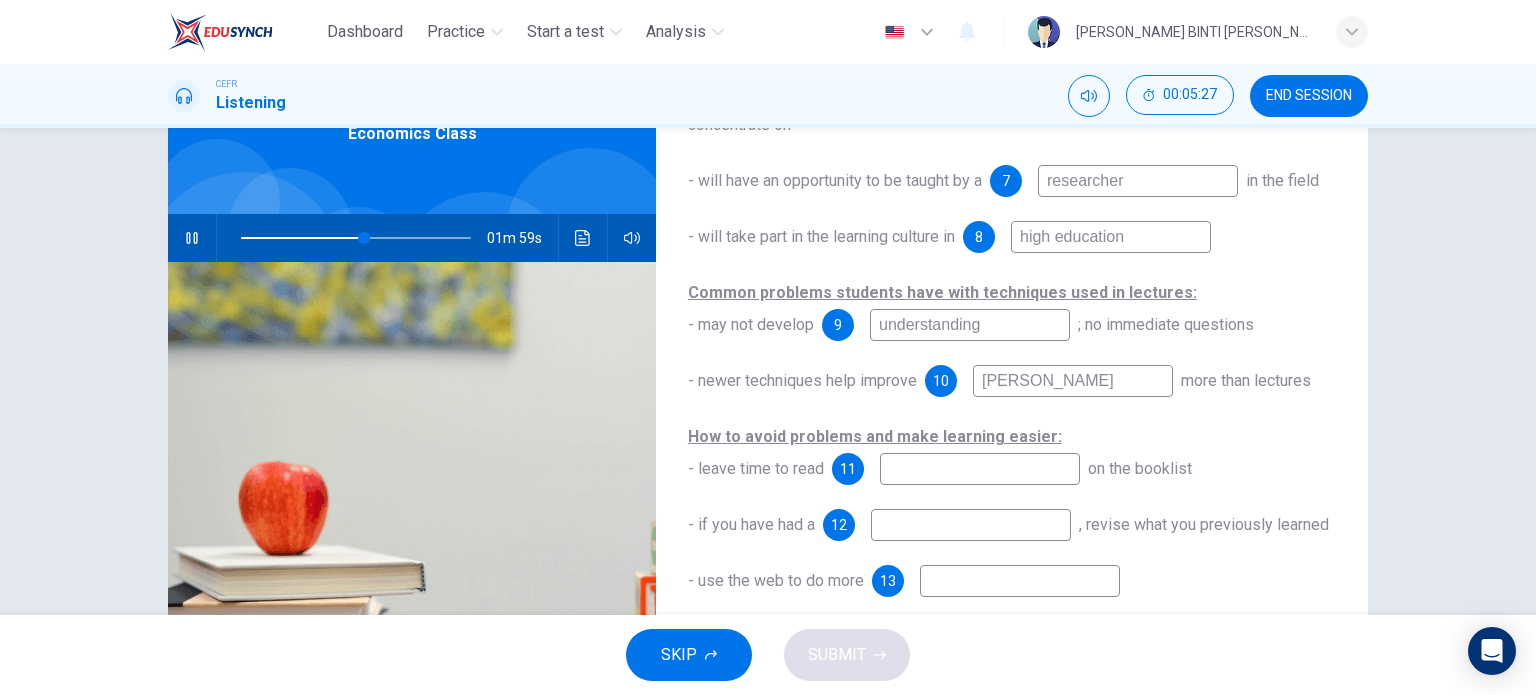 type on "54" 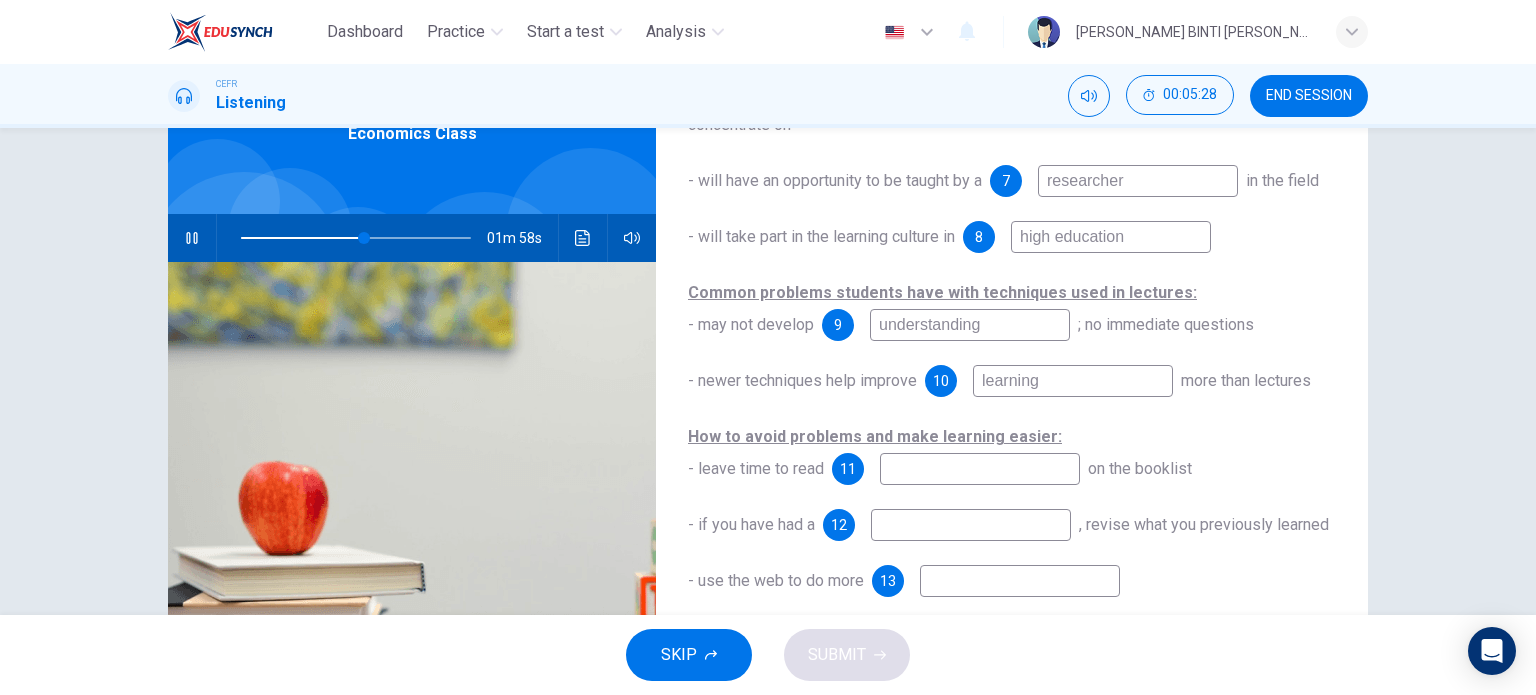 type on "learning" 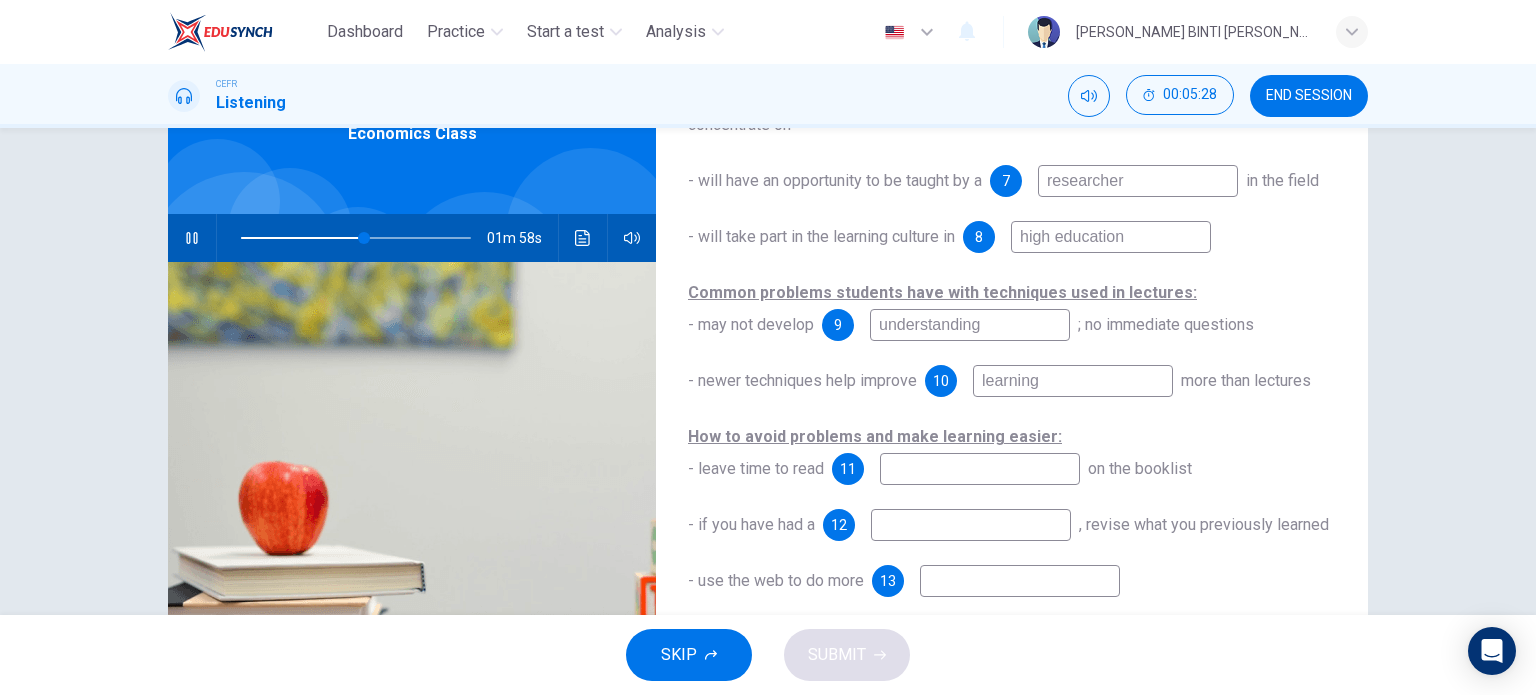 type on "54" 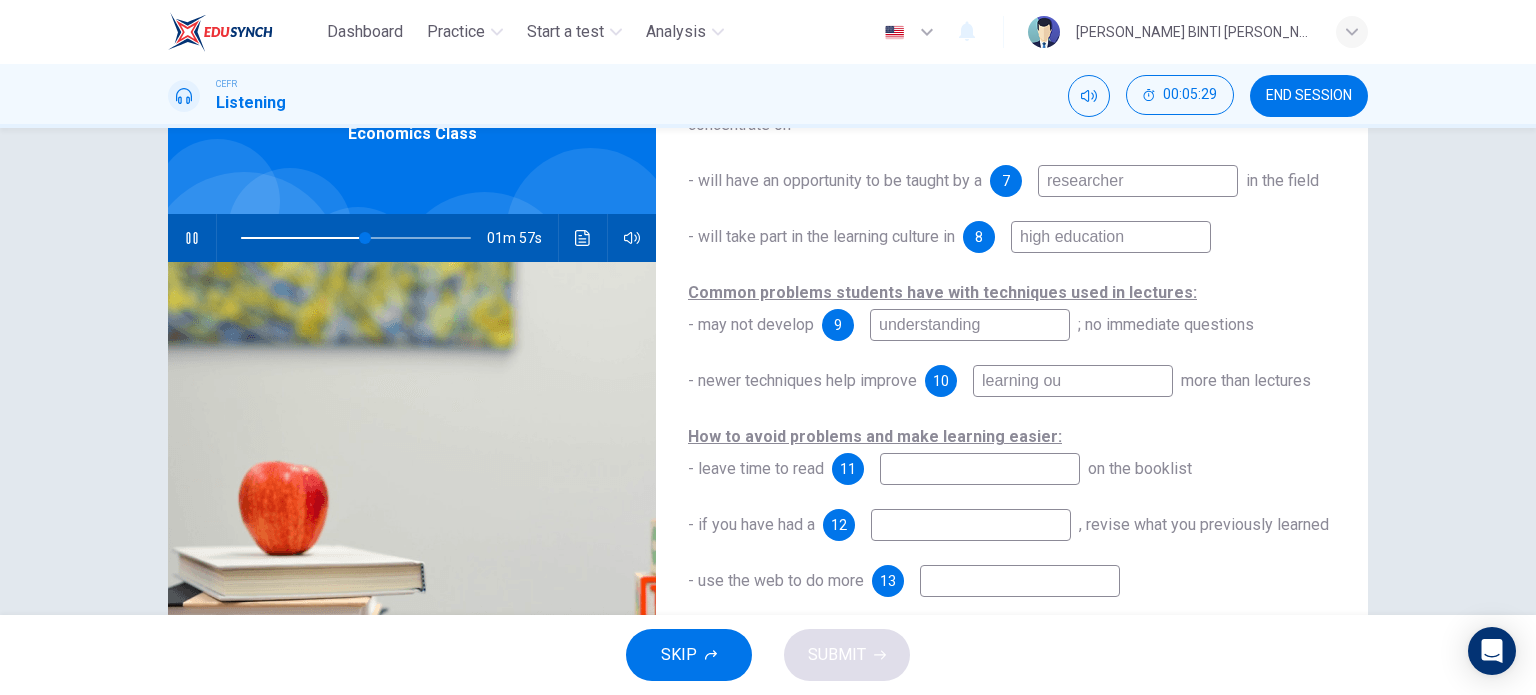 type on "learning out" 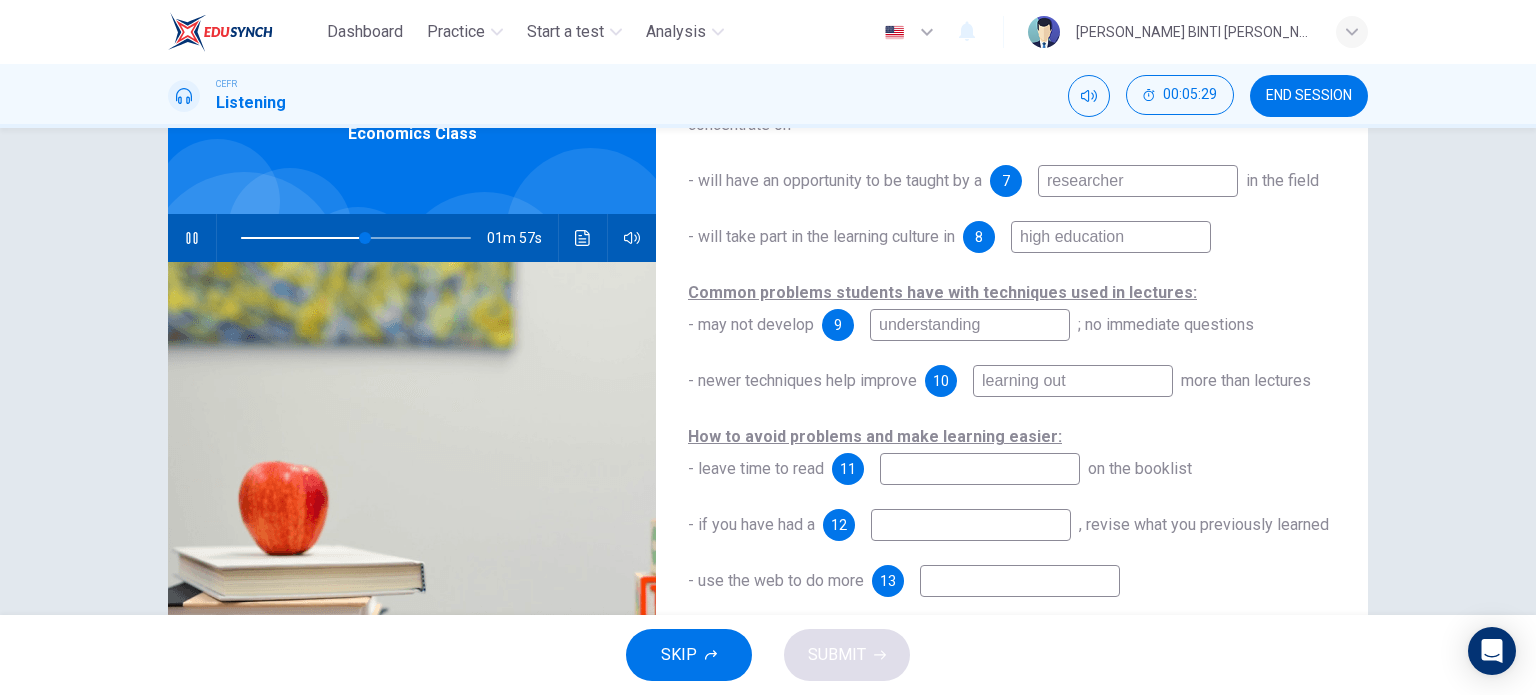 type on "54" 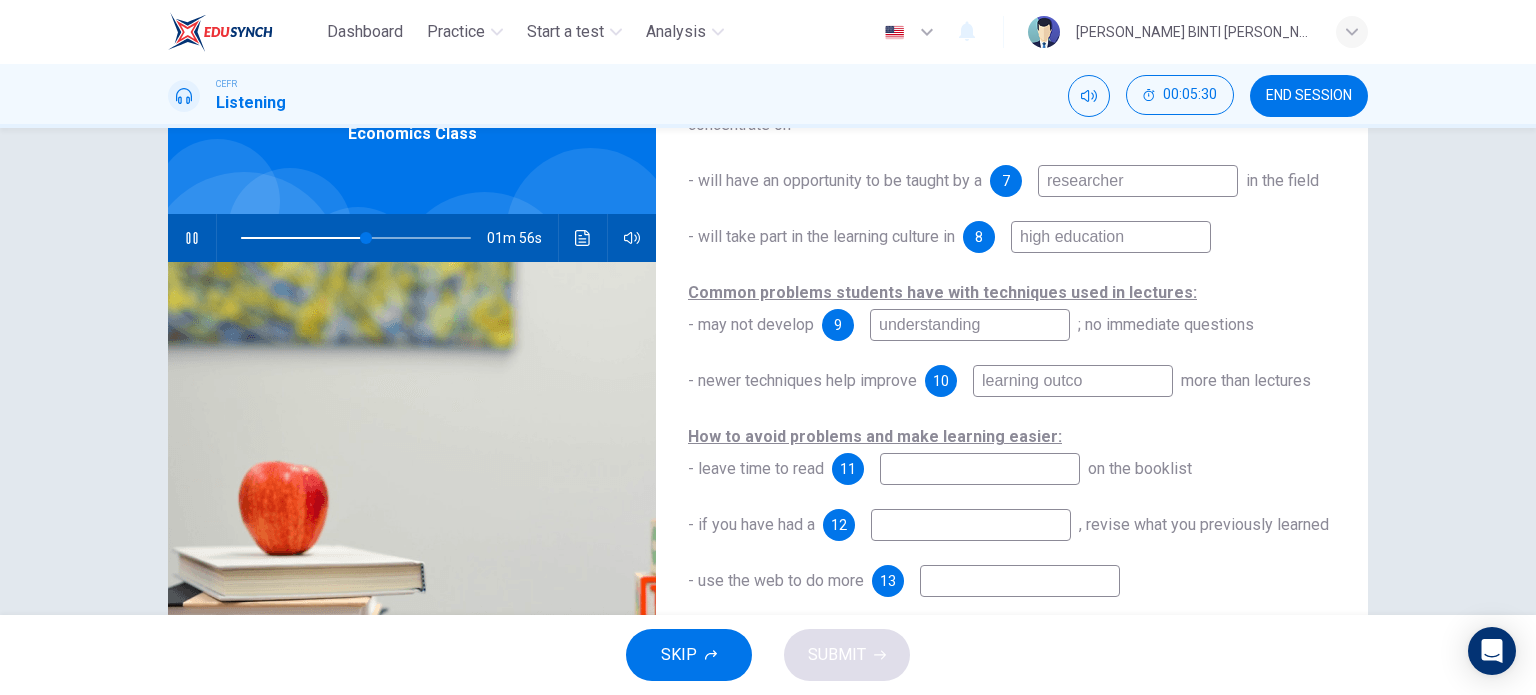 type on "learning outcom" 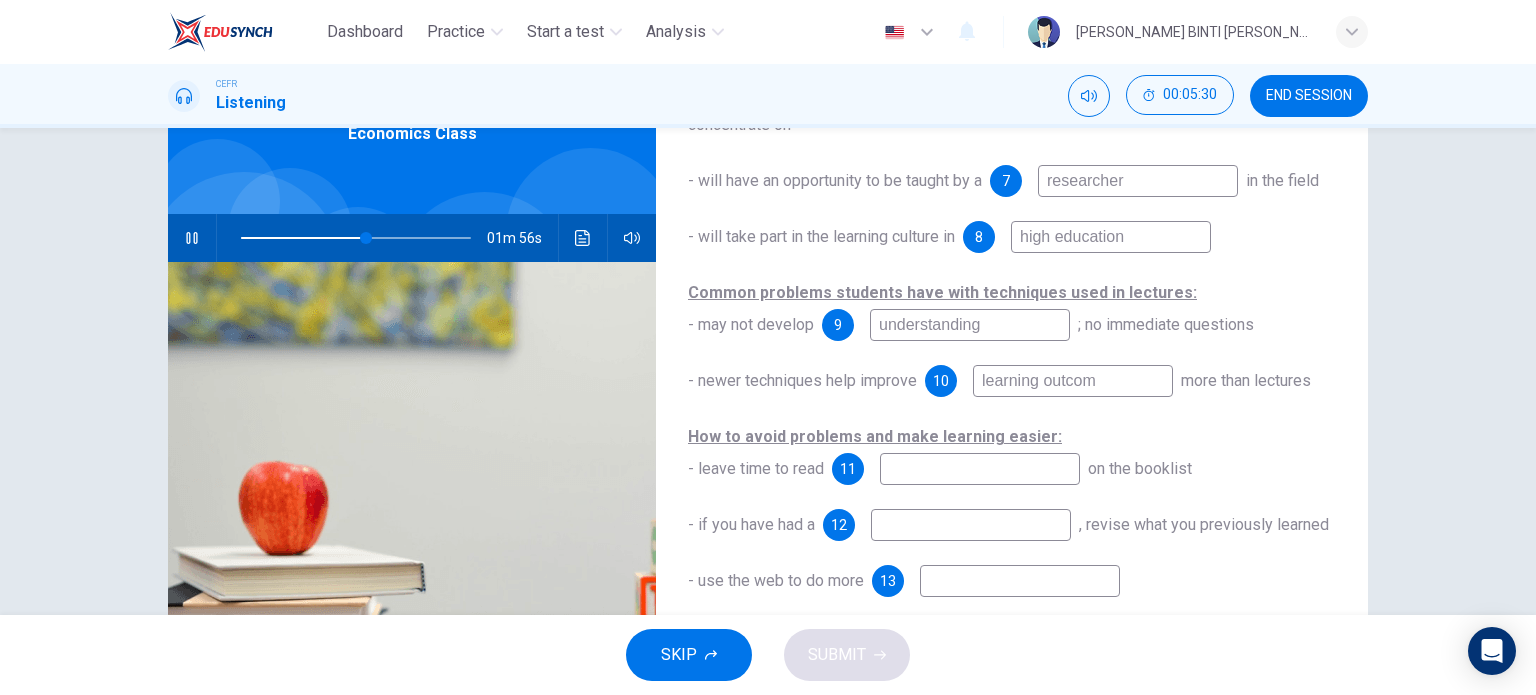 type on "55" 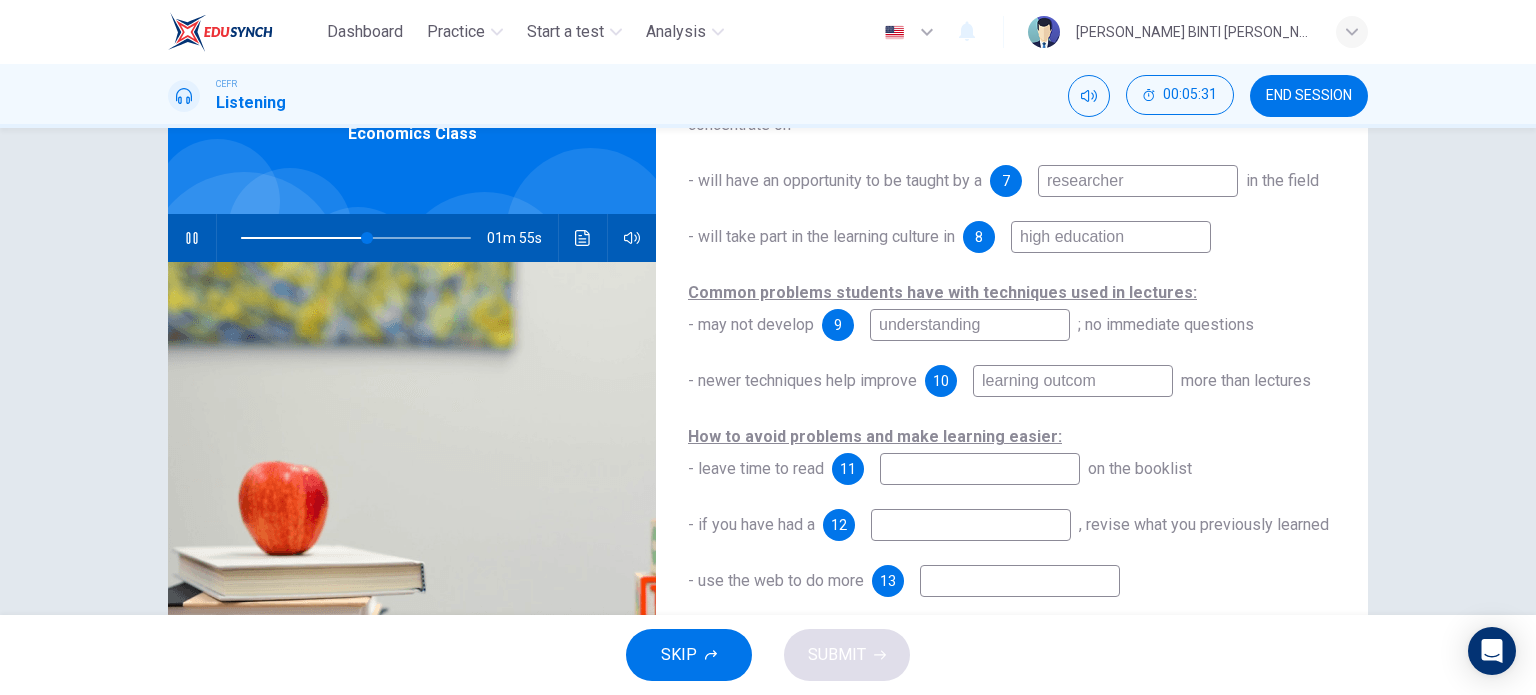type on "learning outcome" 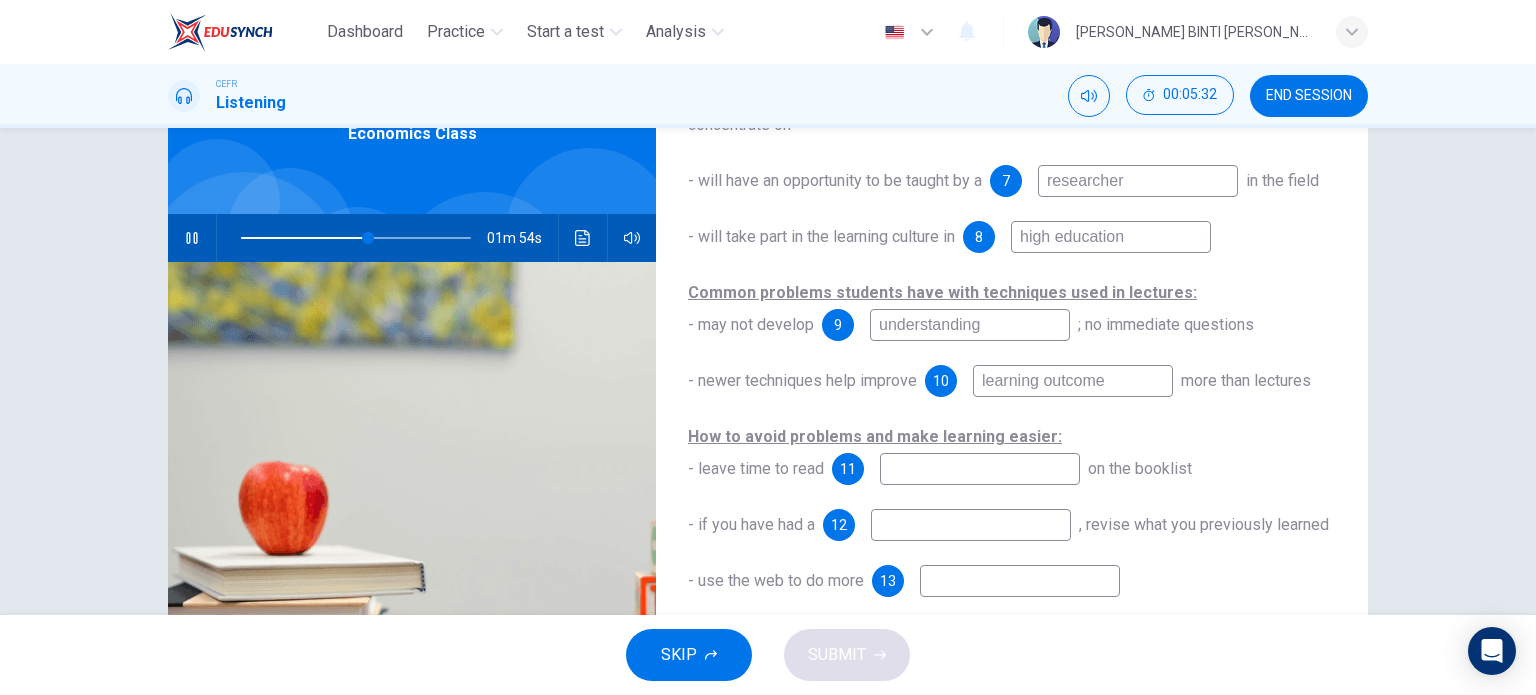 type on "56" 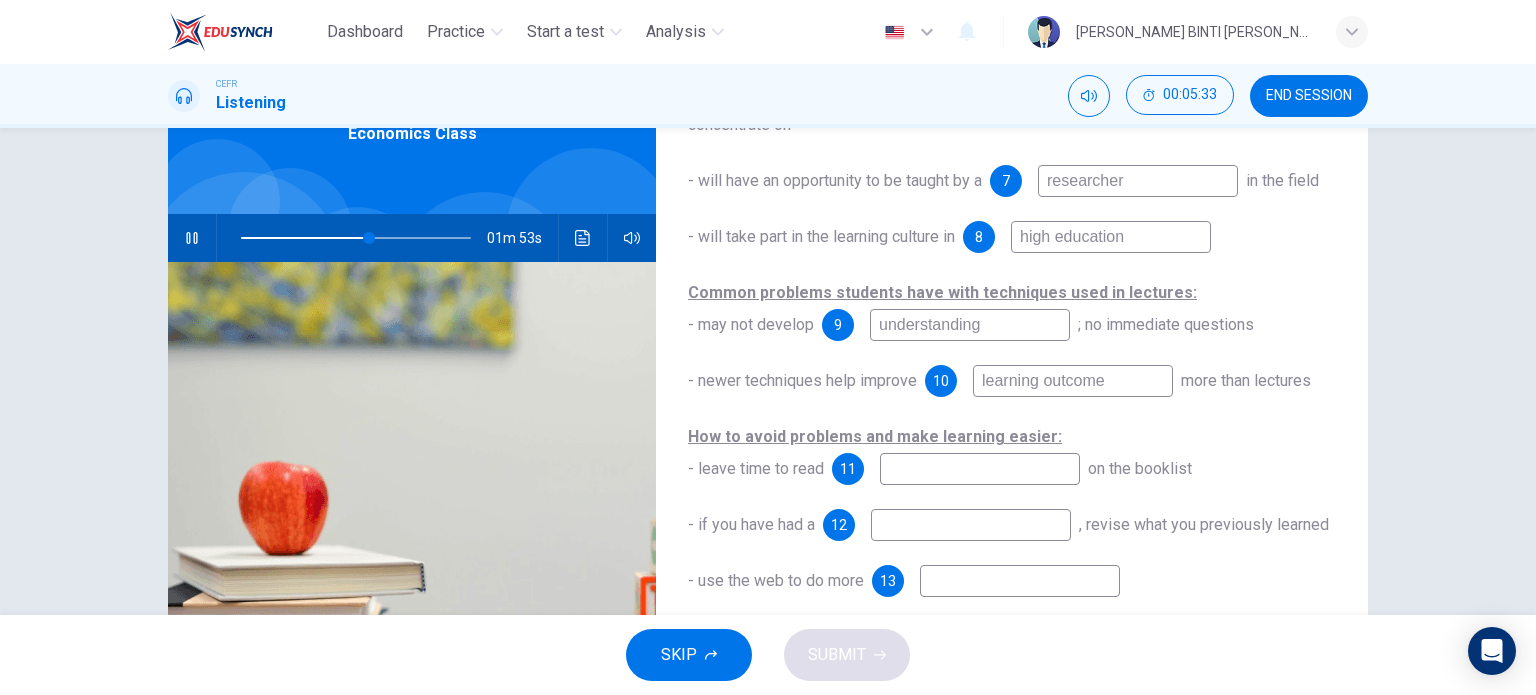 type on "learning outcomes" 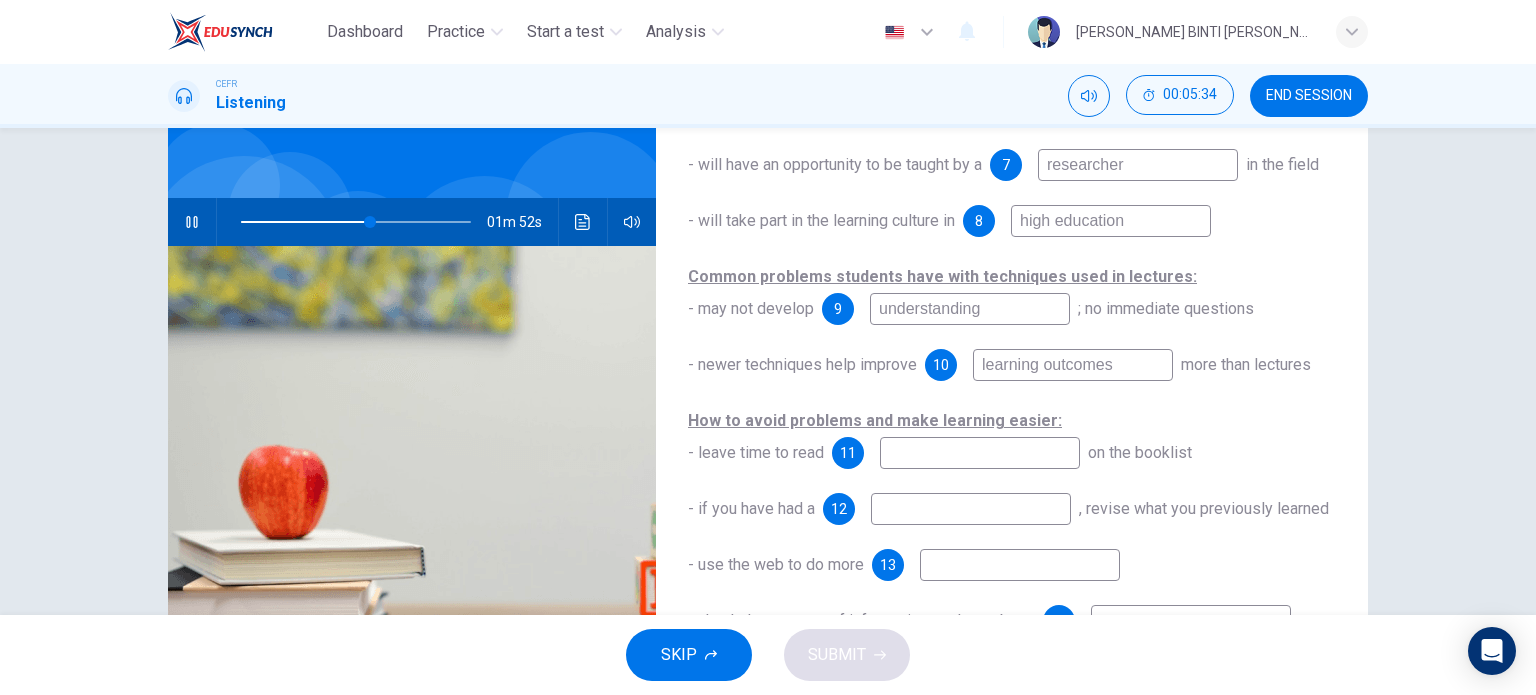 type on "56" 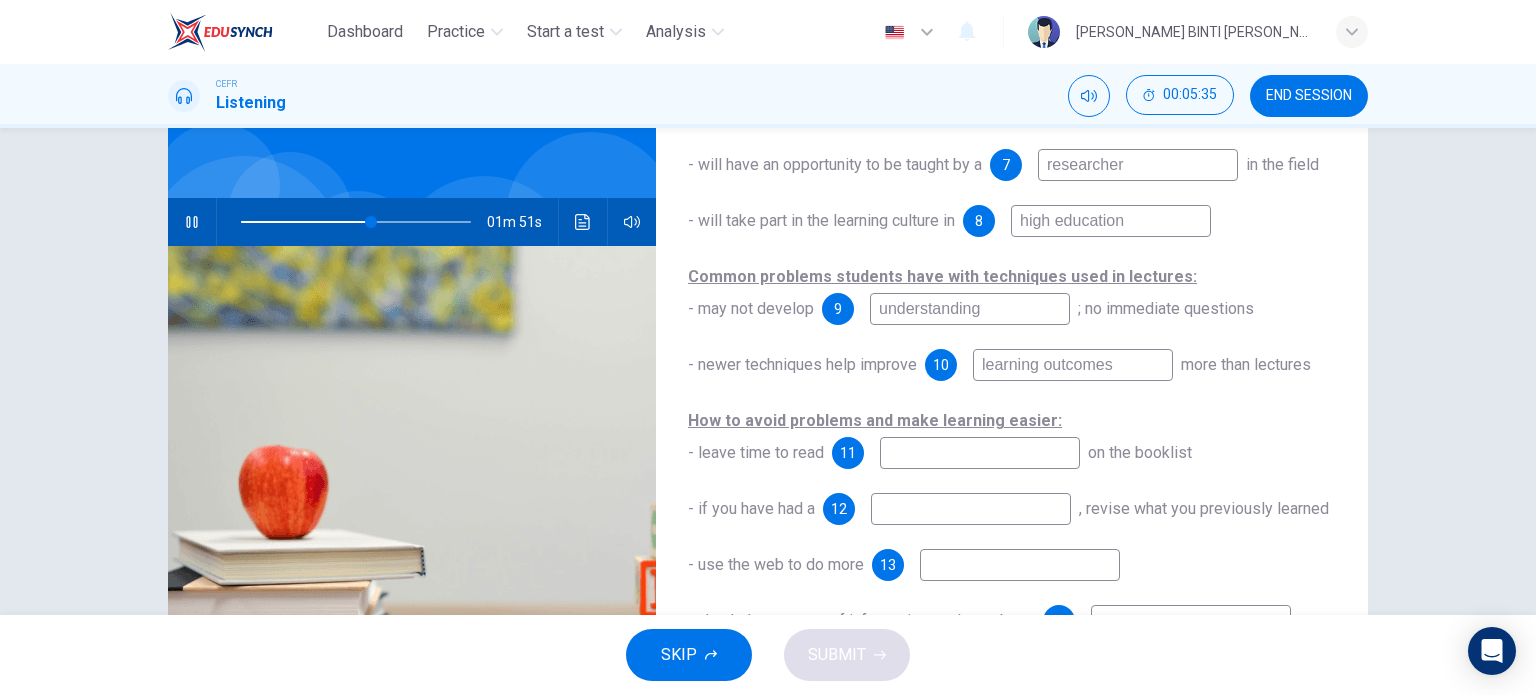 scroll, scrollTop: 132, scrollLeft: 0, axis: vertical 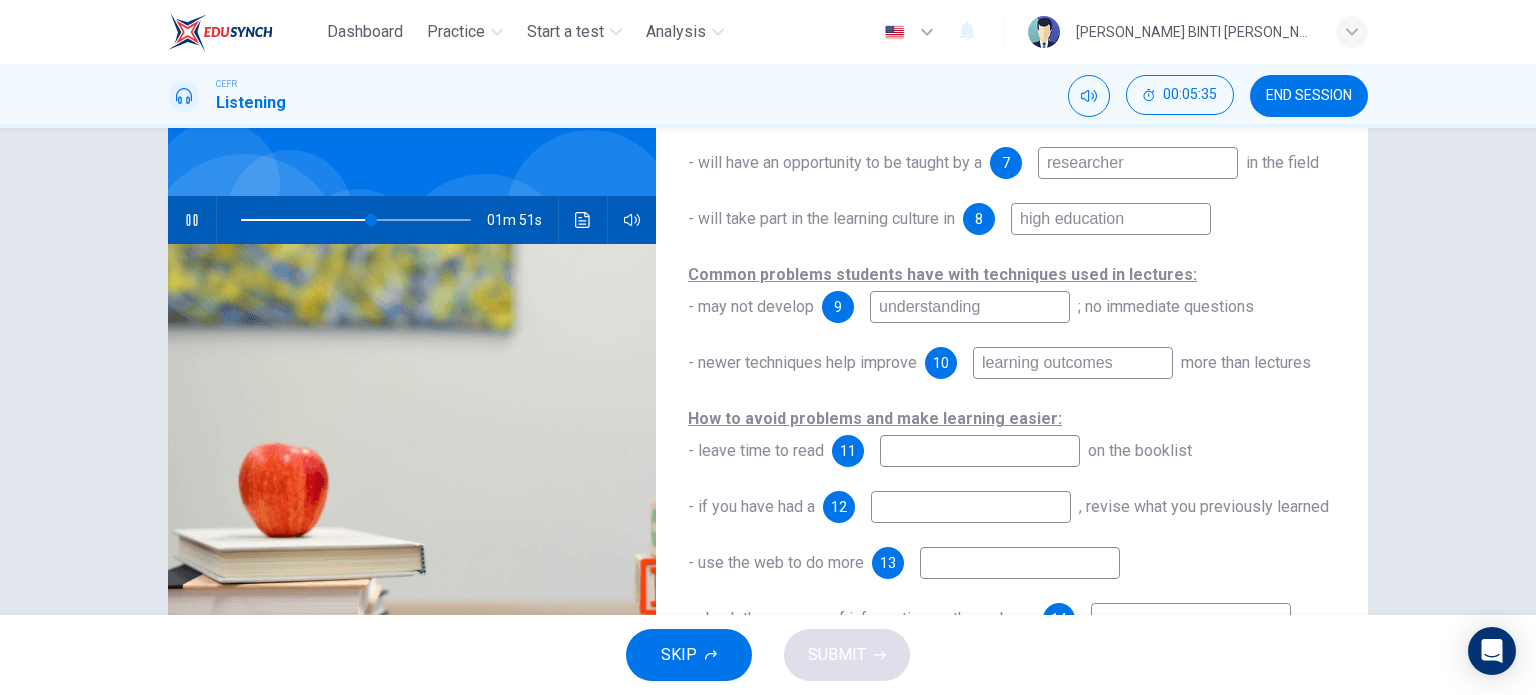 type on "learning outcome" 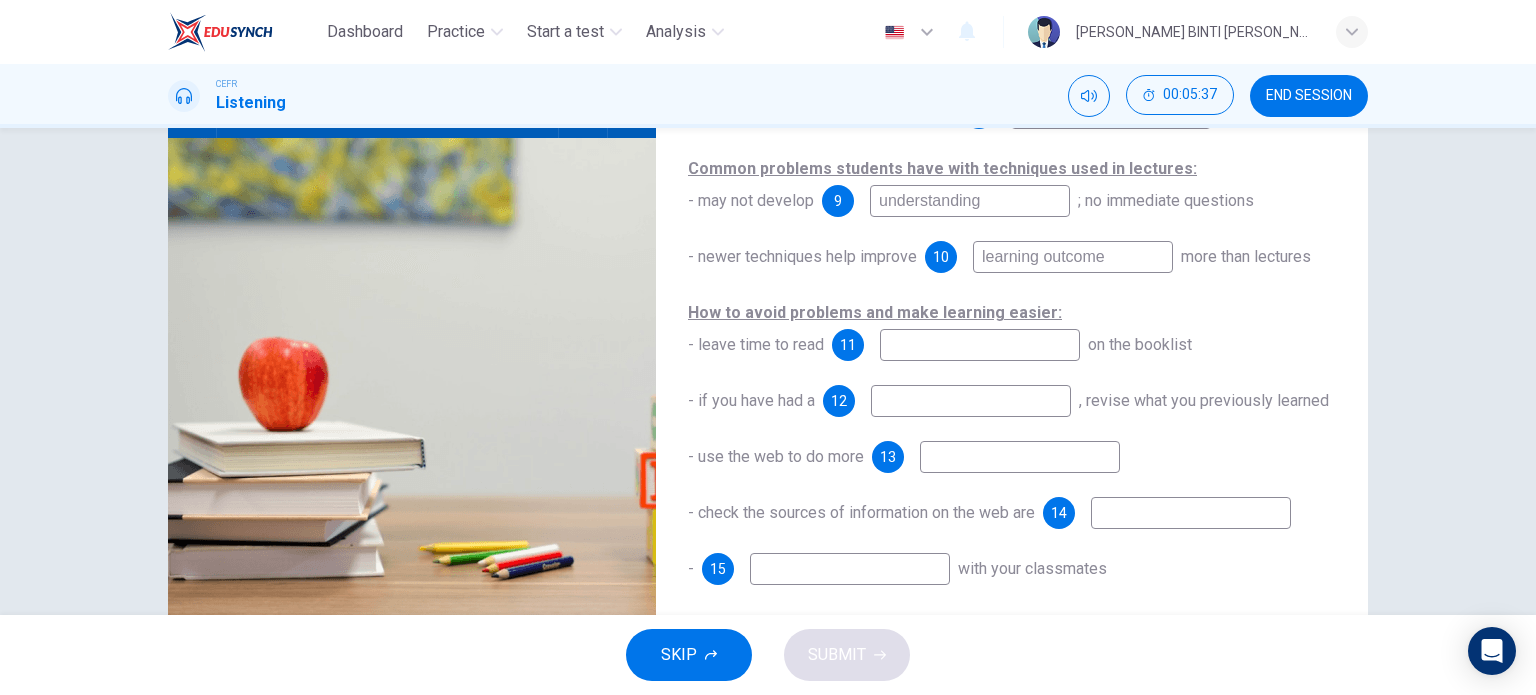 scroll, scrollTop: 288, scrollLeft: 0, axis: vertical 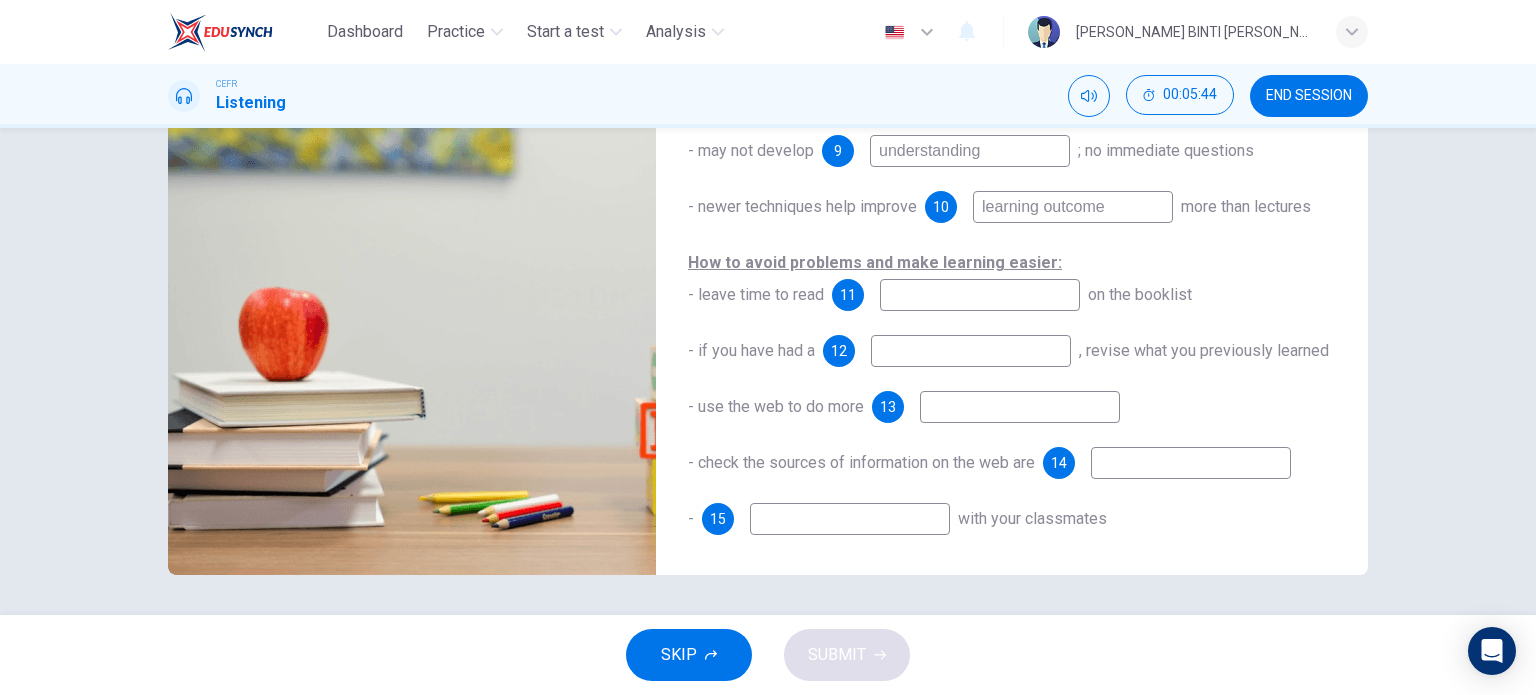type on "60" 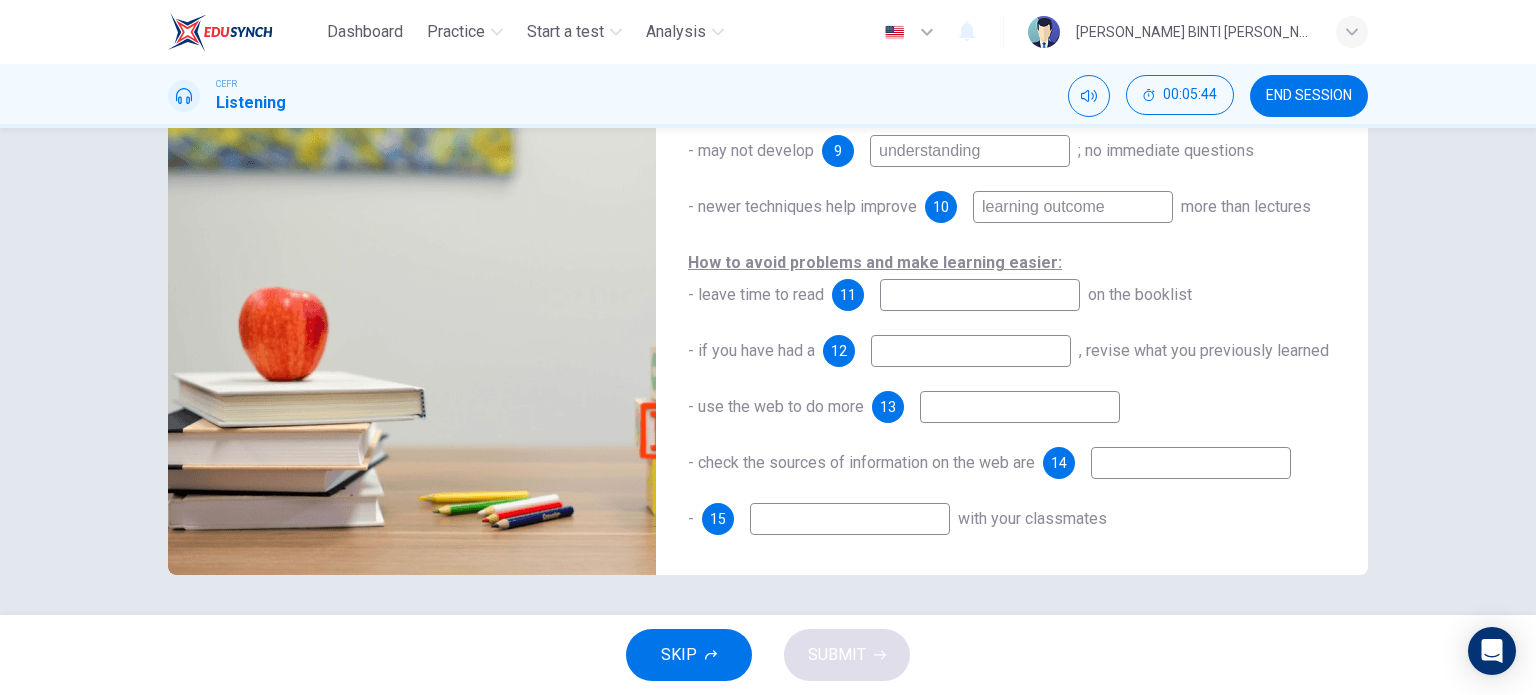 type on "learning outcome" 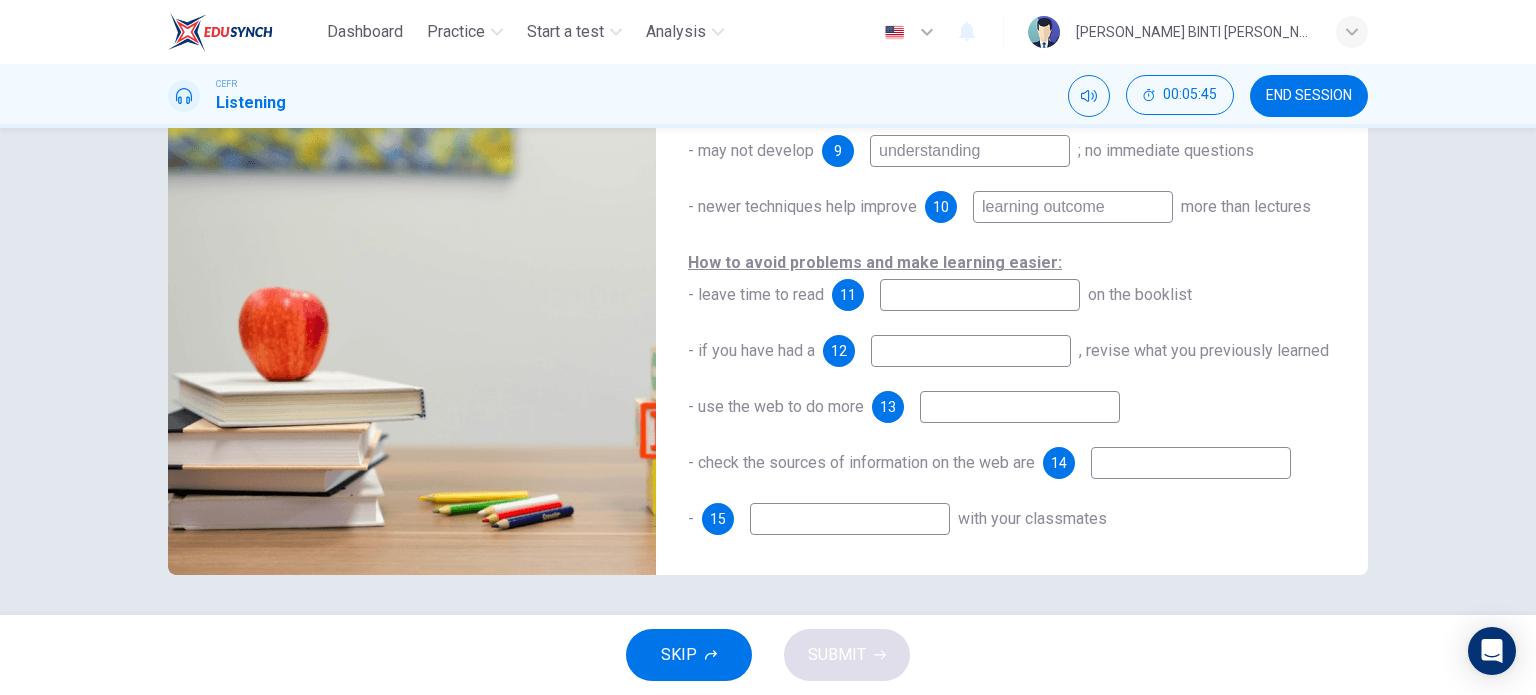 click at bounding box center (980, 295) 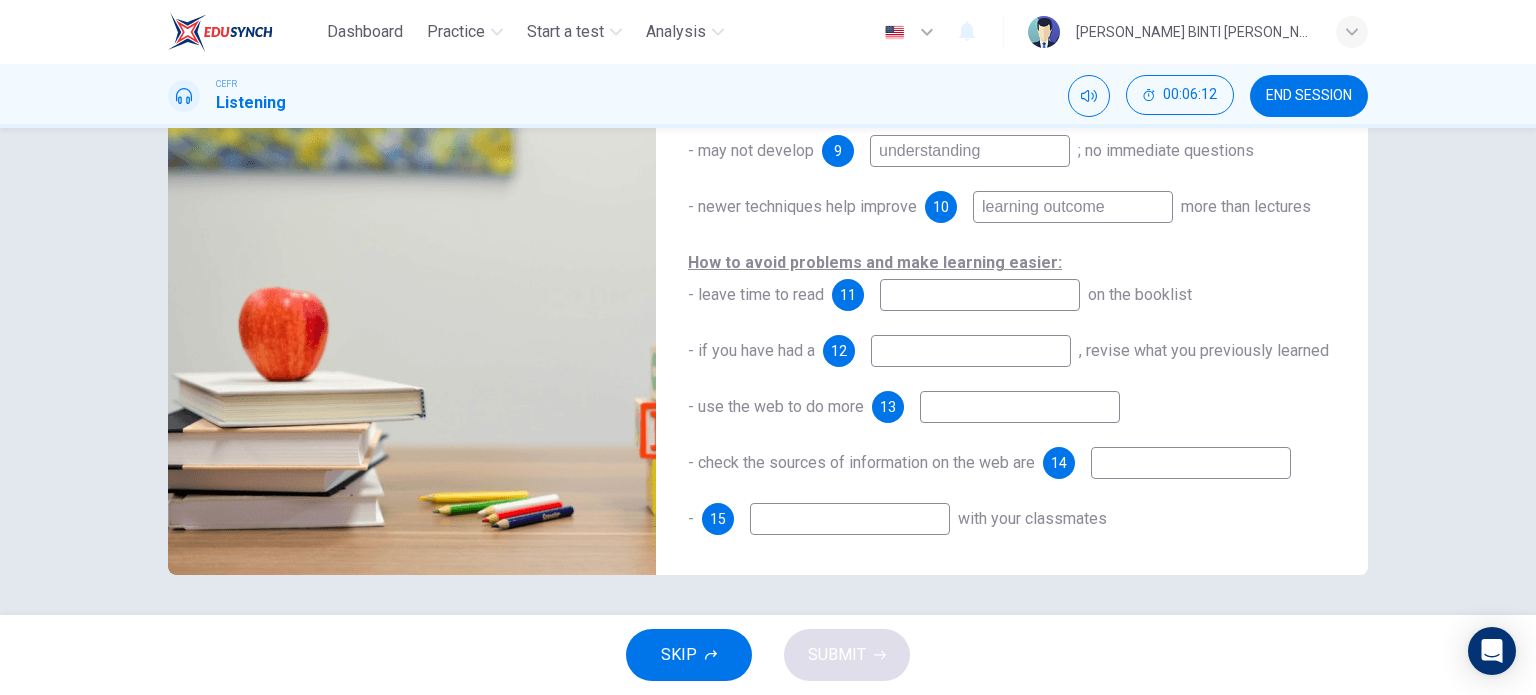 type on "71" 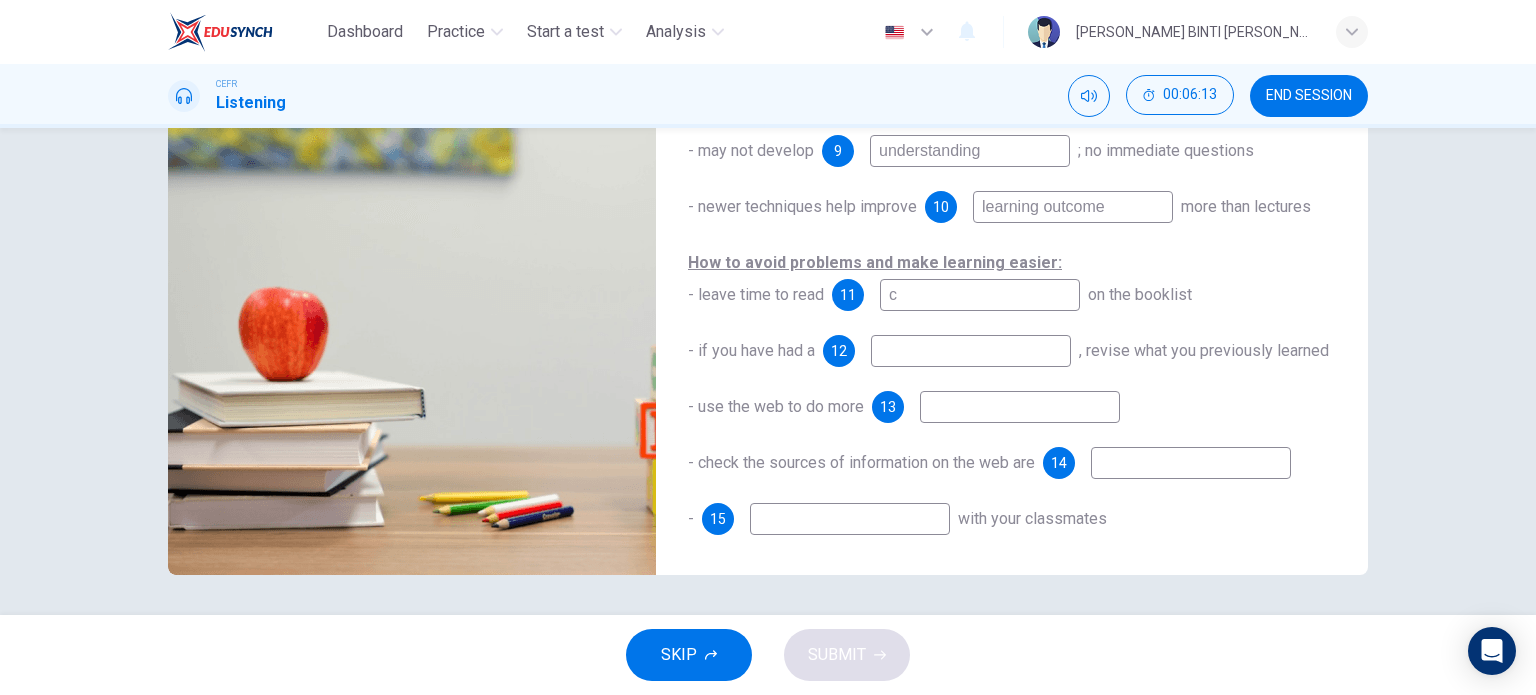 type on "co" 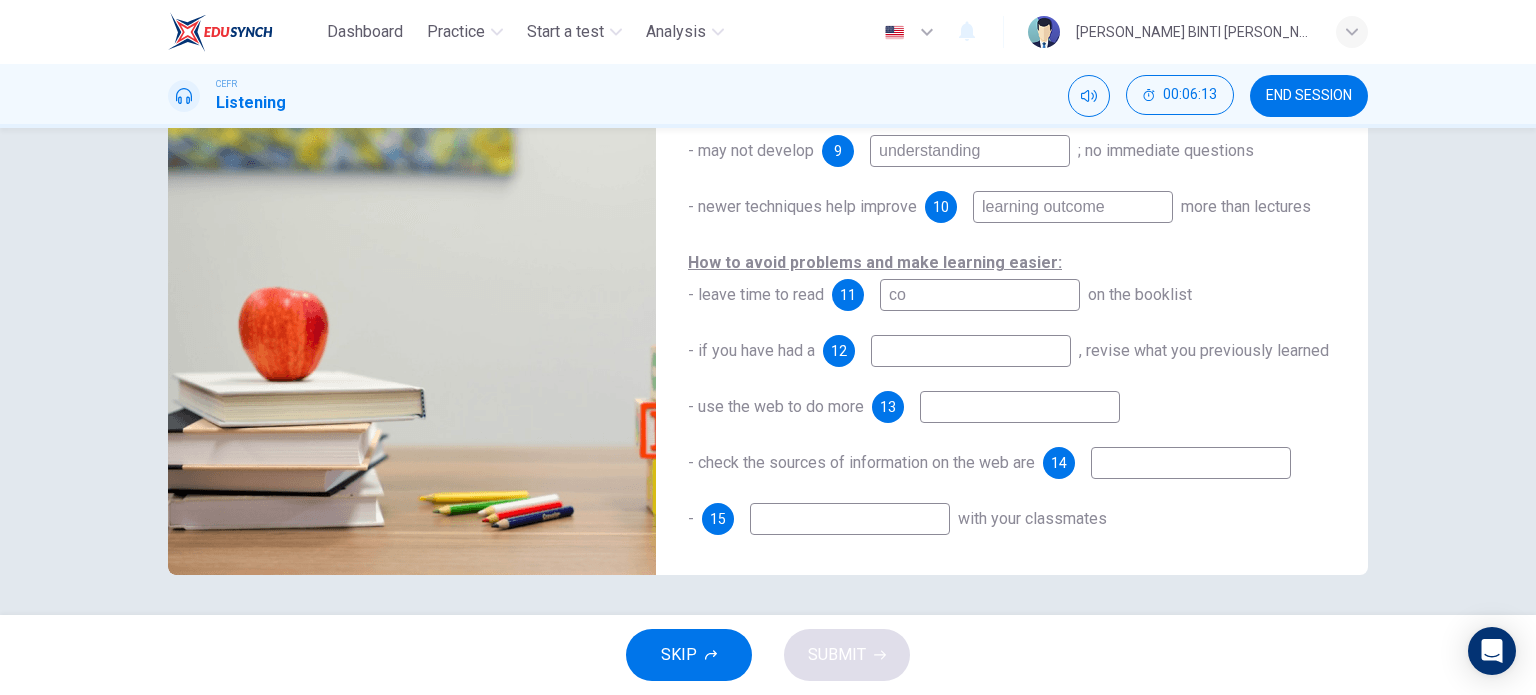 type on "72" 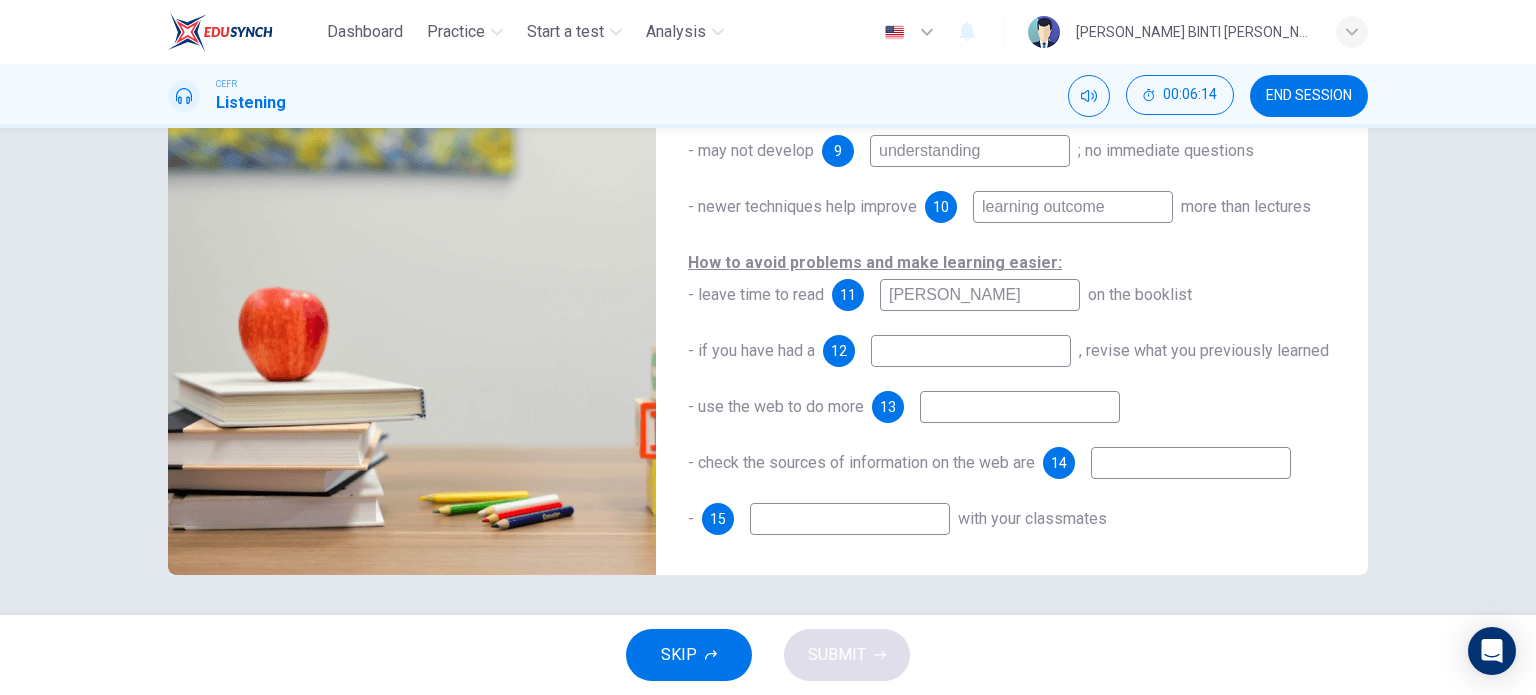 type on "conten" 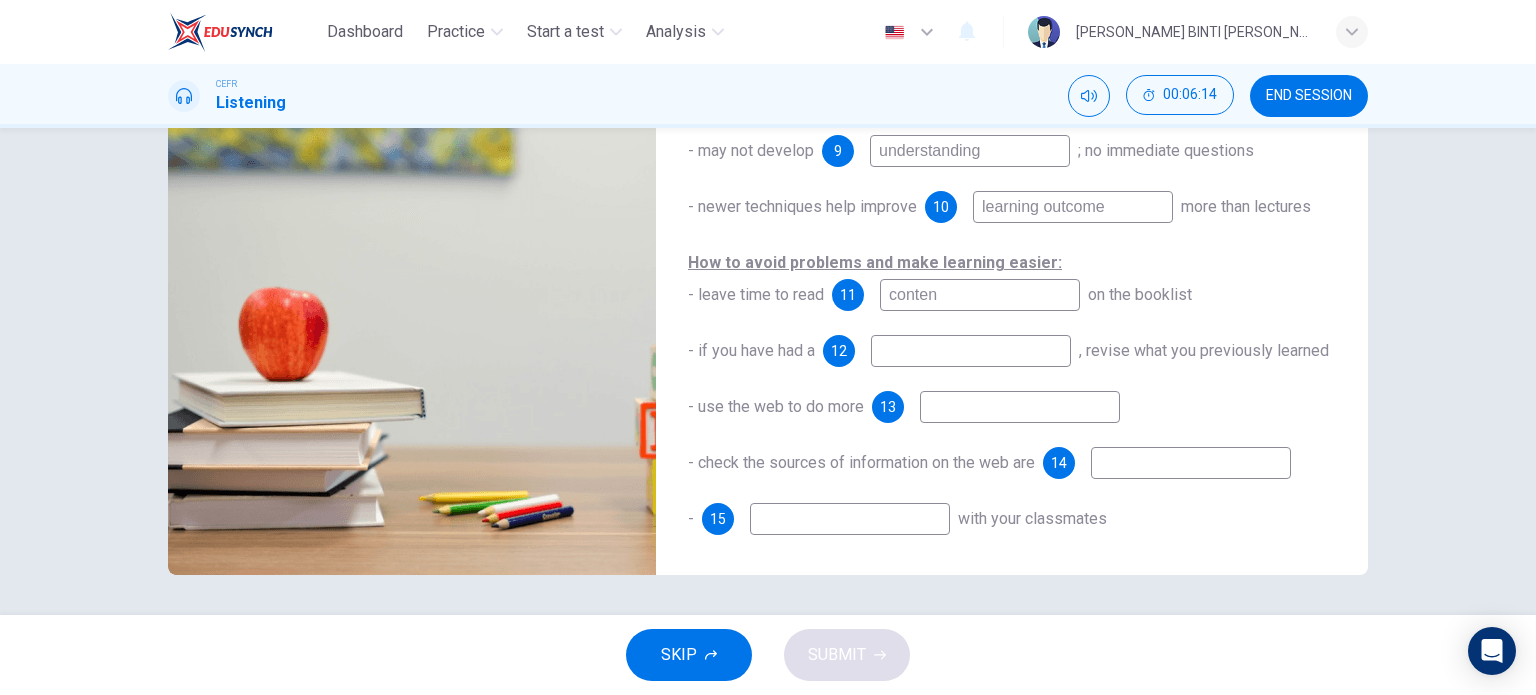 type on "72" 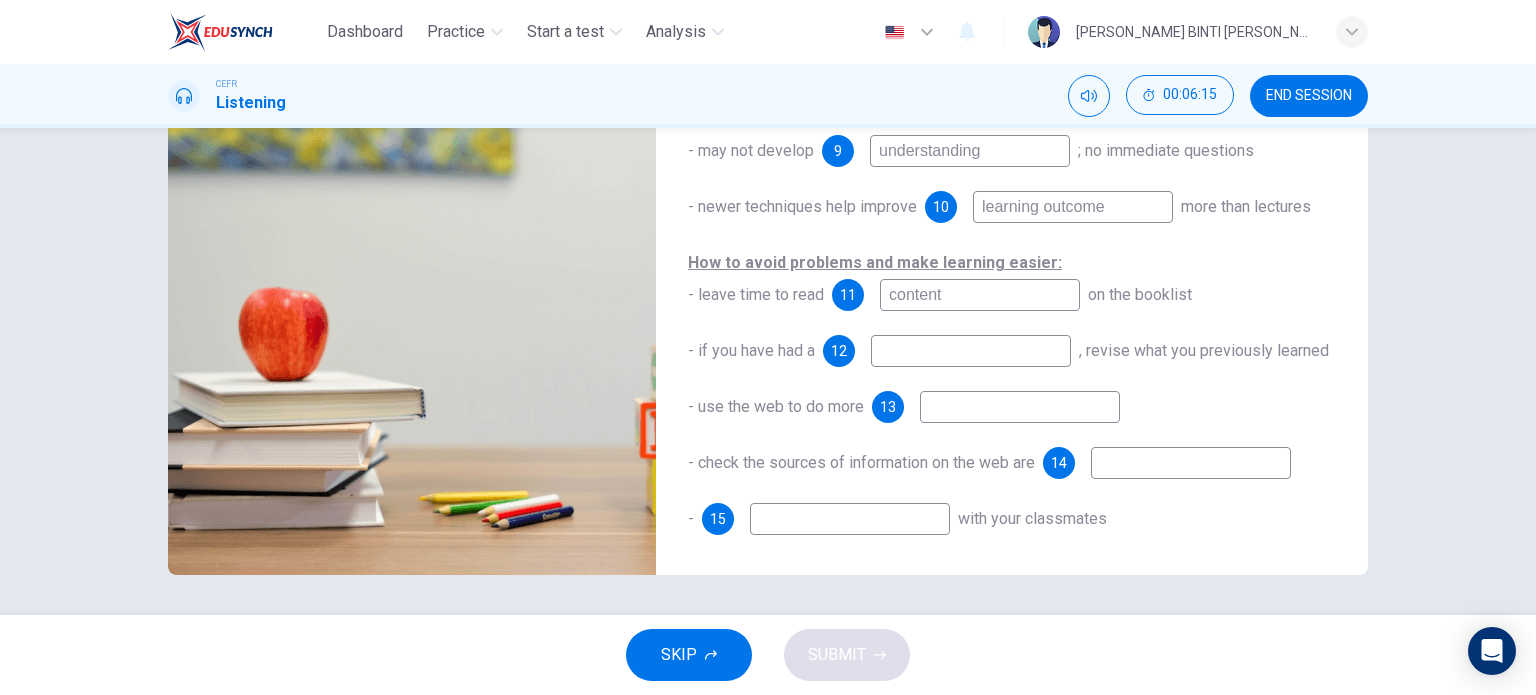 type on "contents" 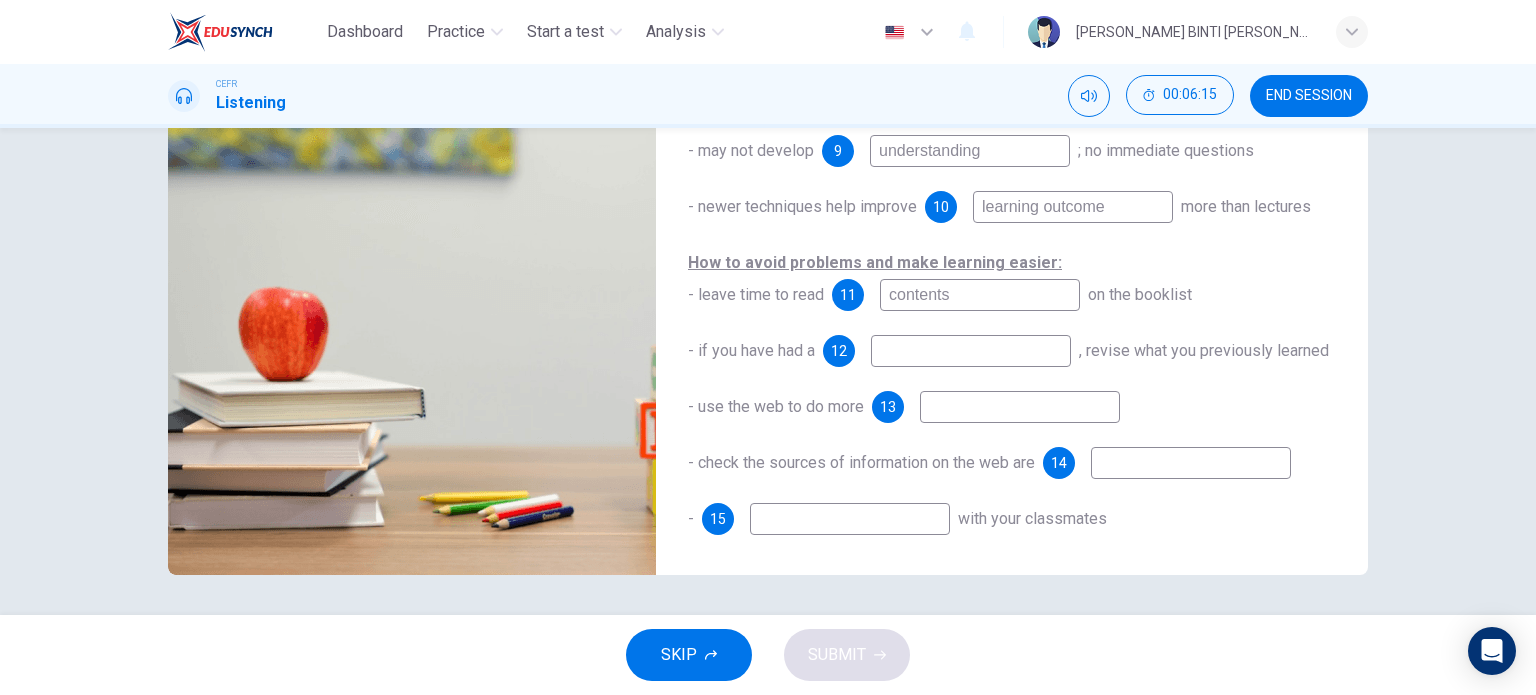 type on "72" 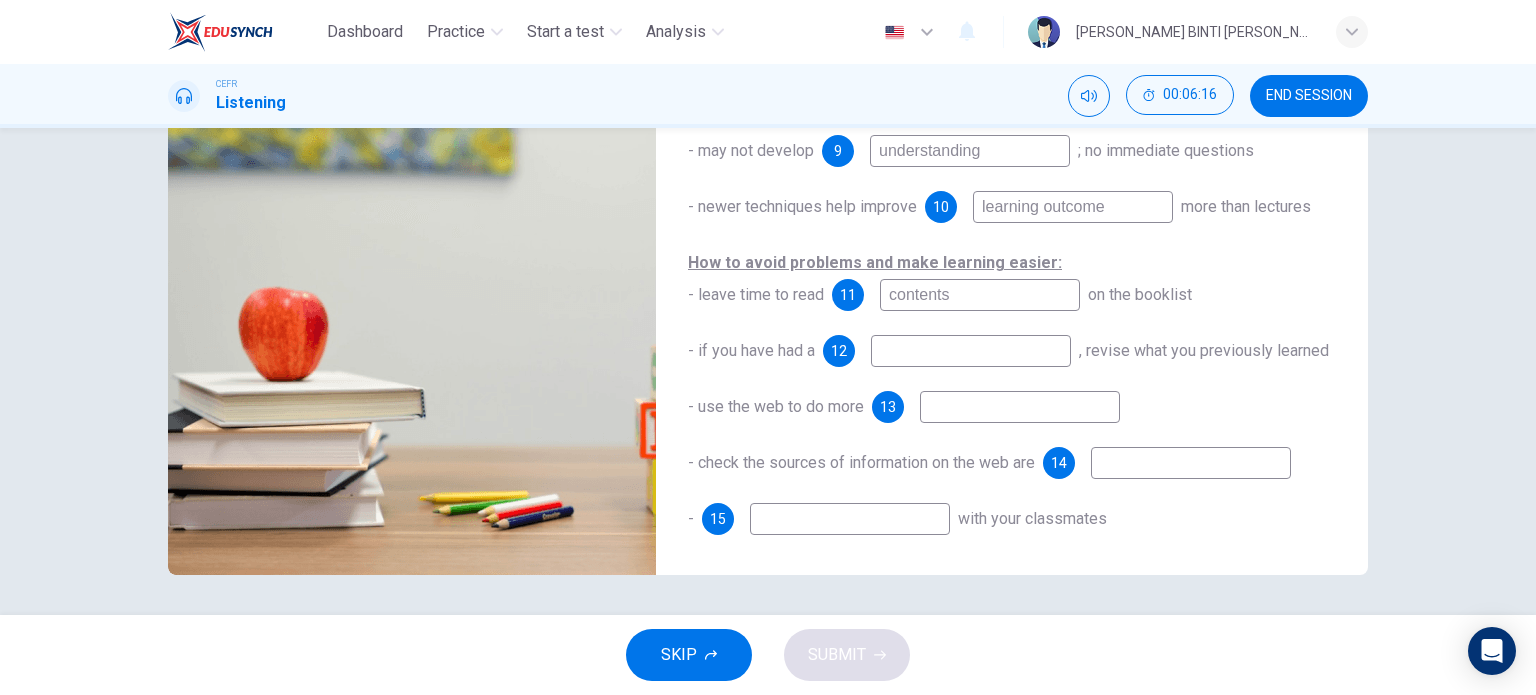 type on "contents" 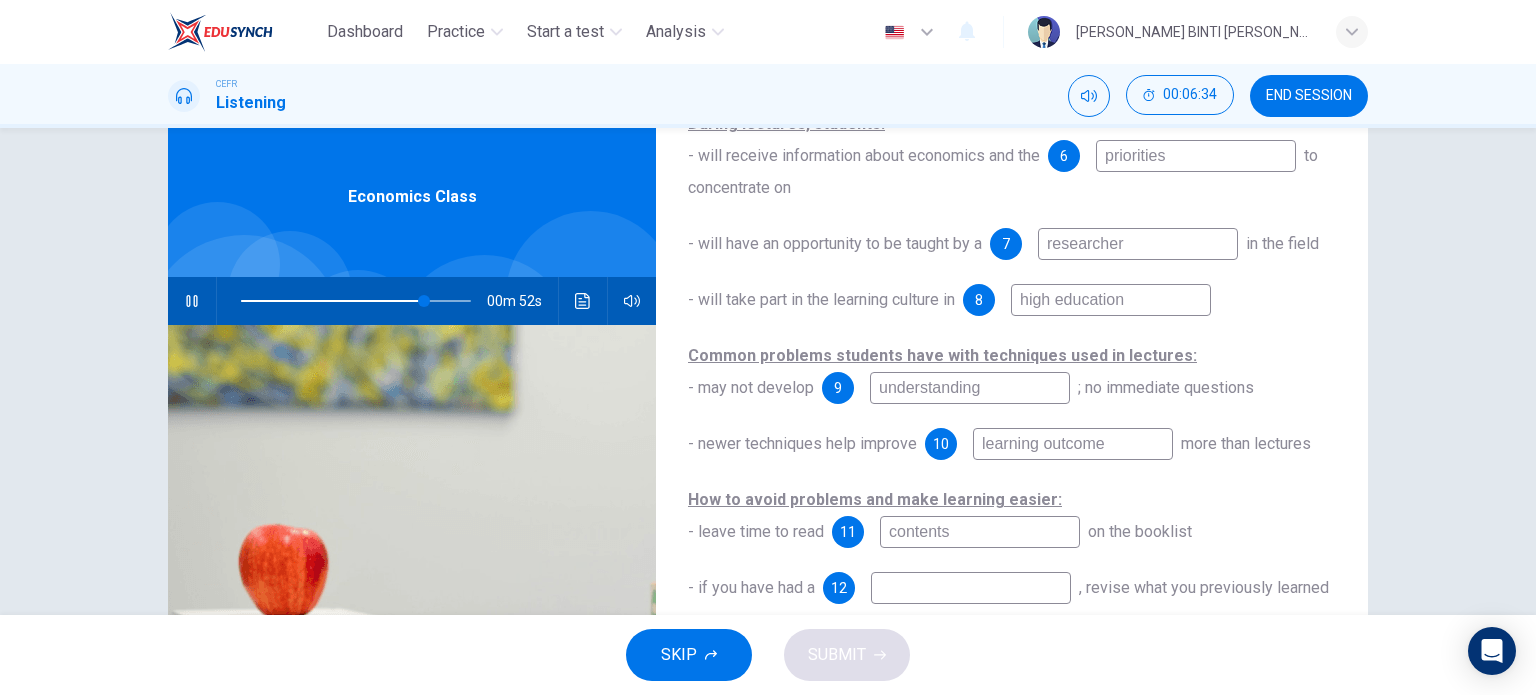 scroll, scrollTop: 30, scrollLeft: 0, axis: vertical 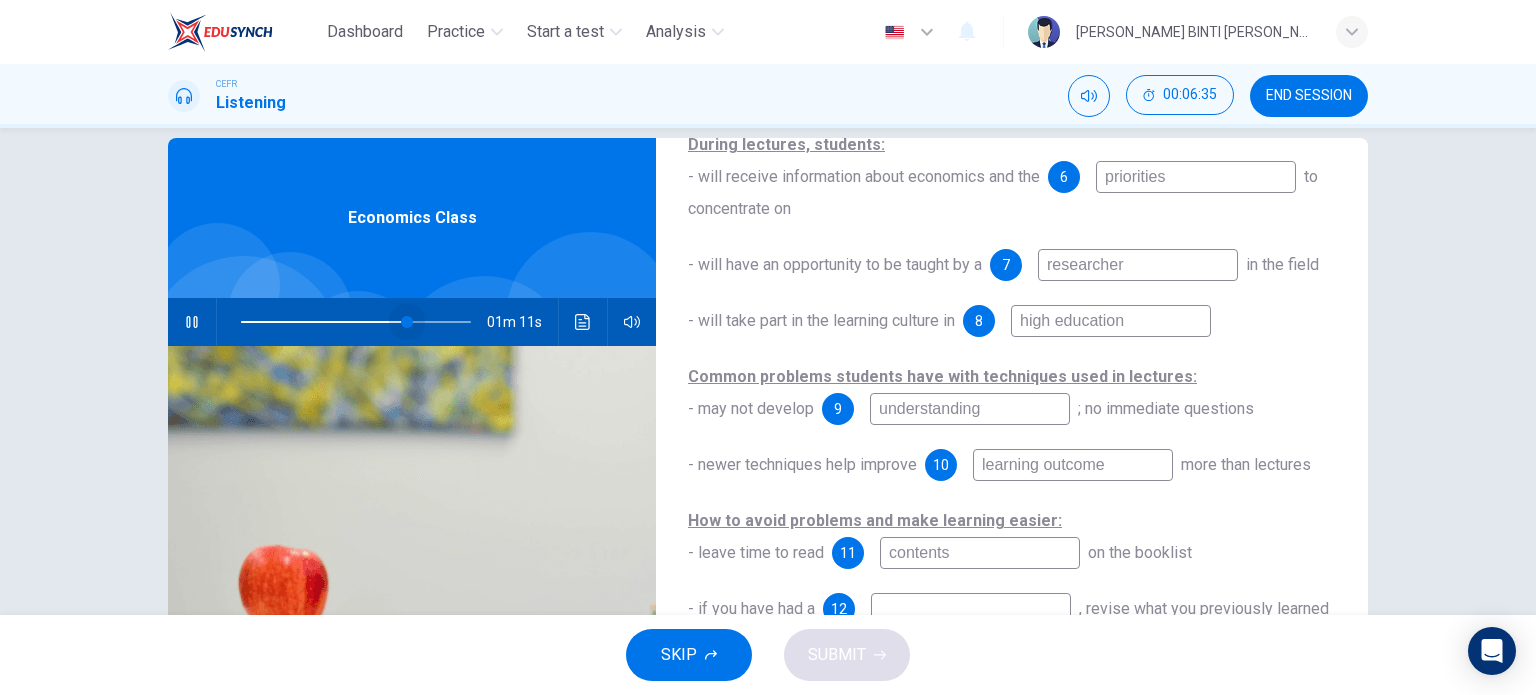 click at bounding box center (407, 322) 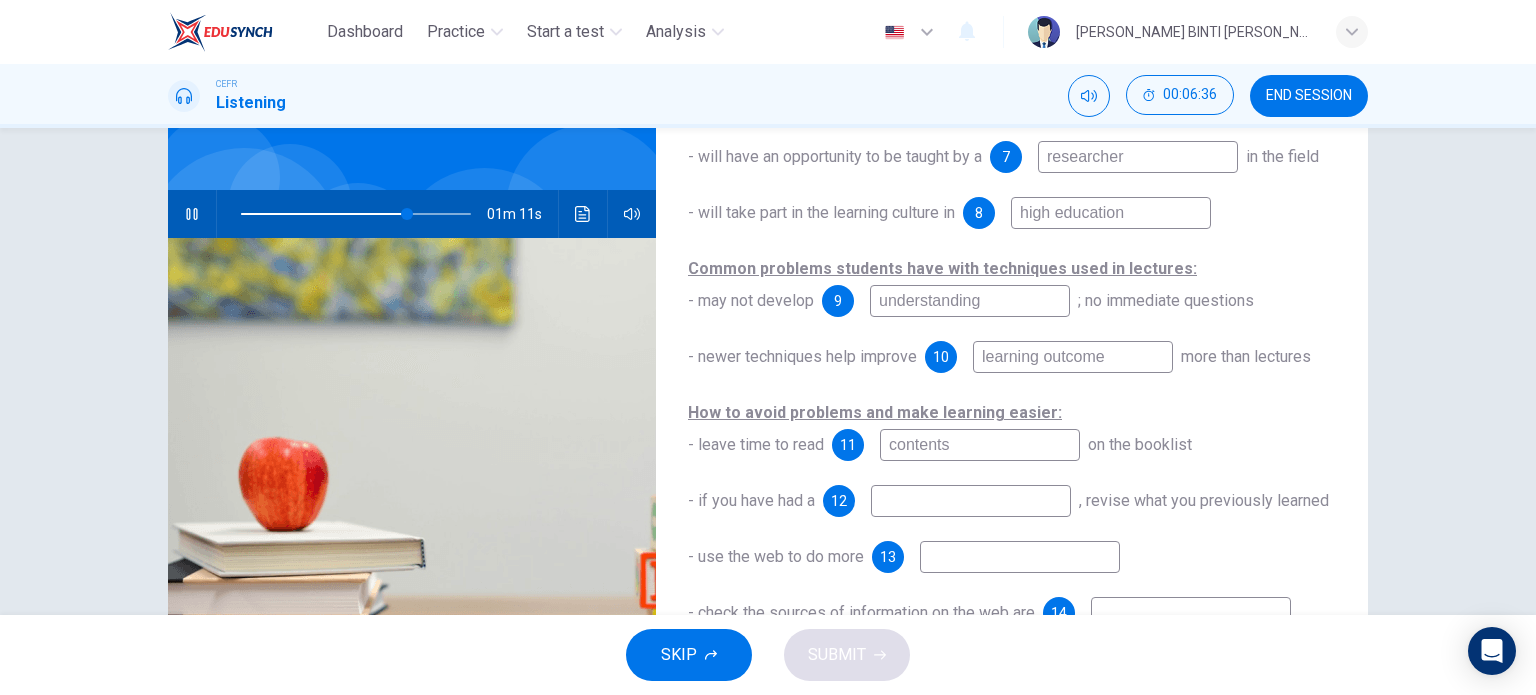scroll, scrollTop: 196, scrollLeft: 0, axis: vertical 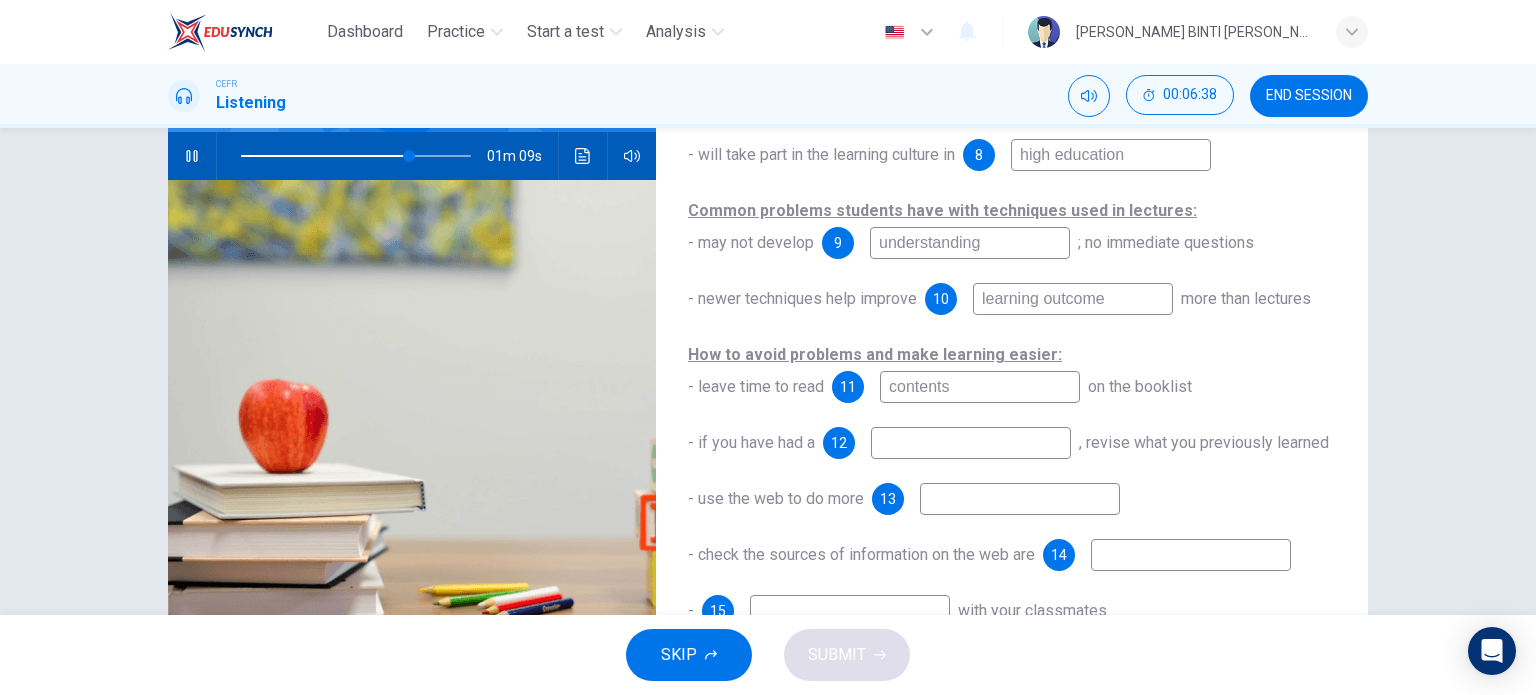 click at bounding box center (971, 443) 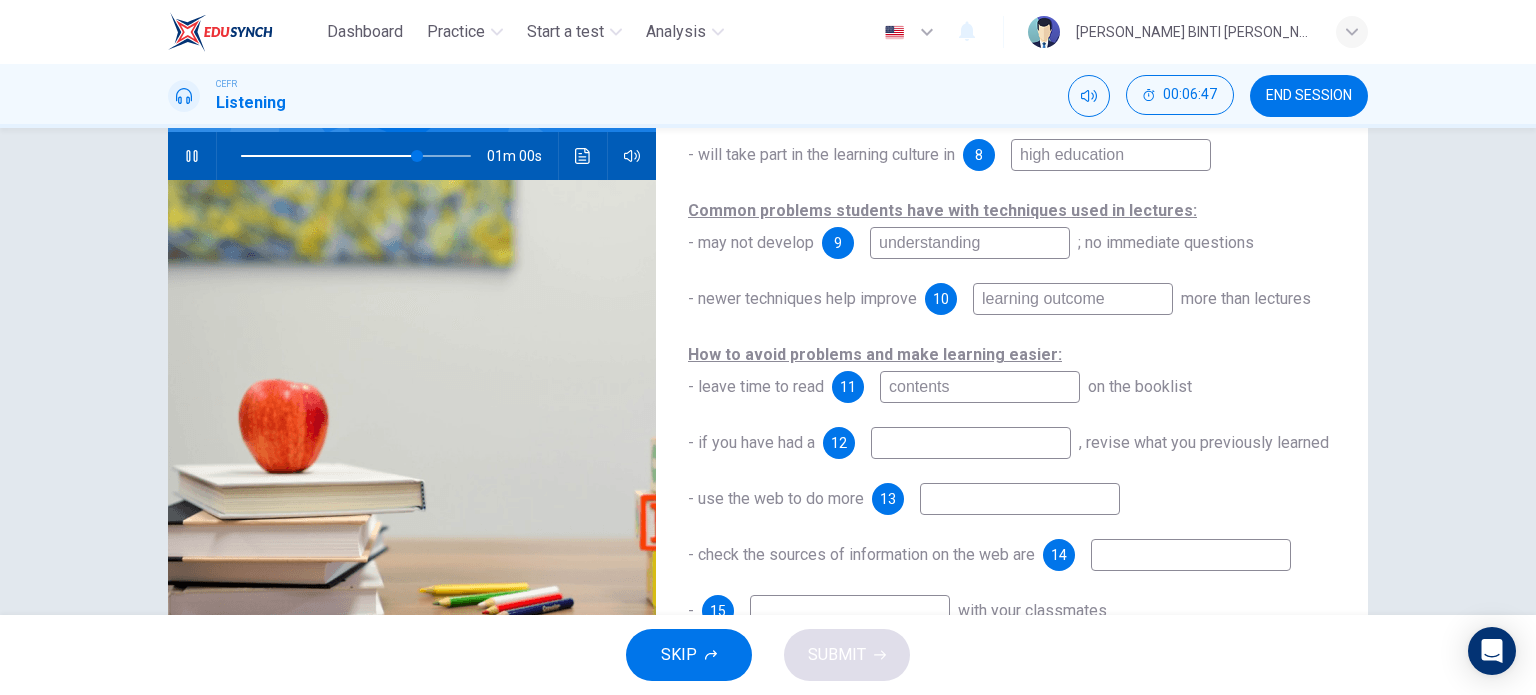 scroll, scrollTop: 213, scrollLeft: 0, axis: vertical 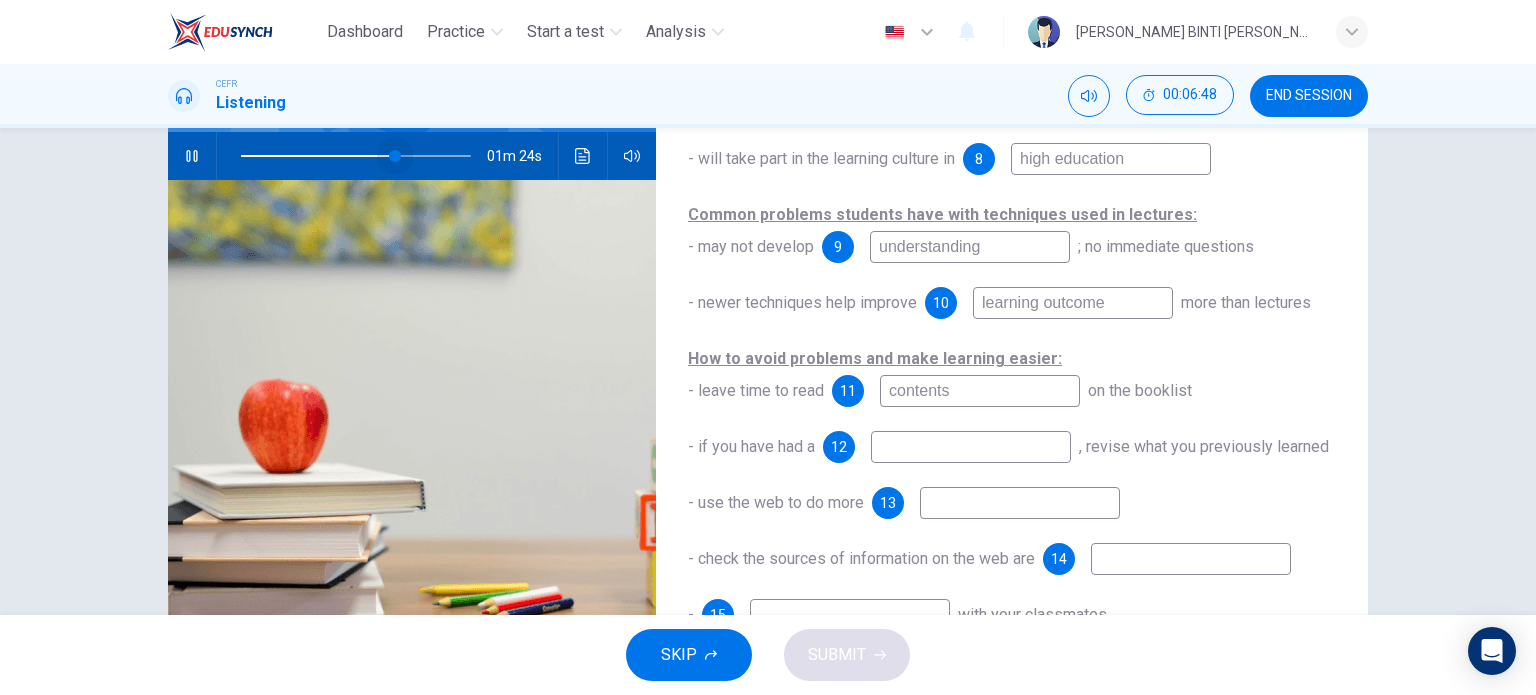 click at bounding box center (356, 156) 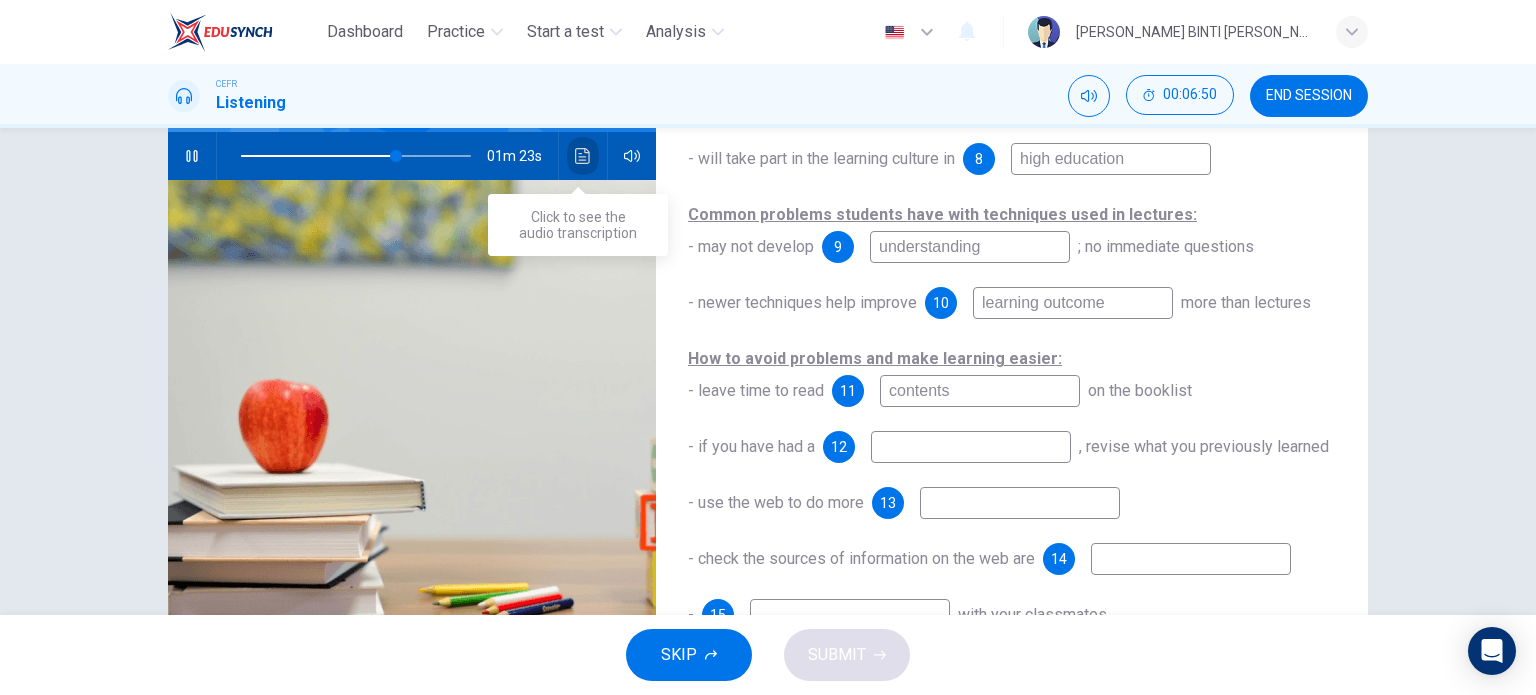 click 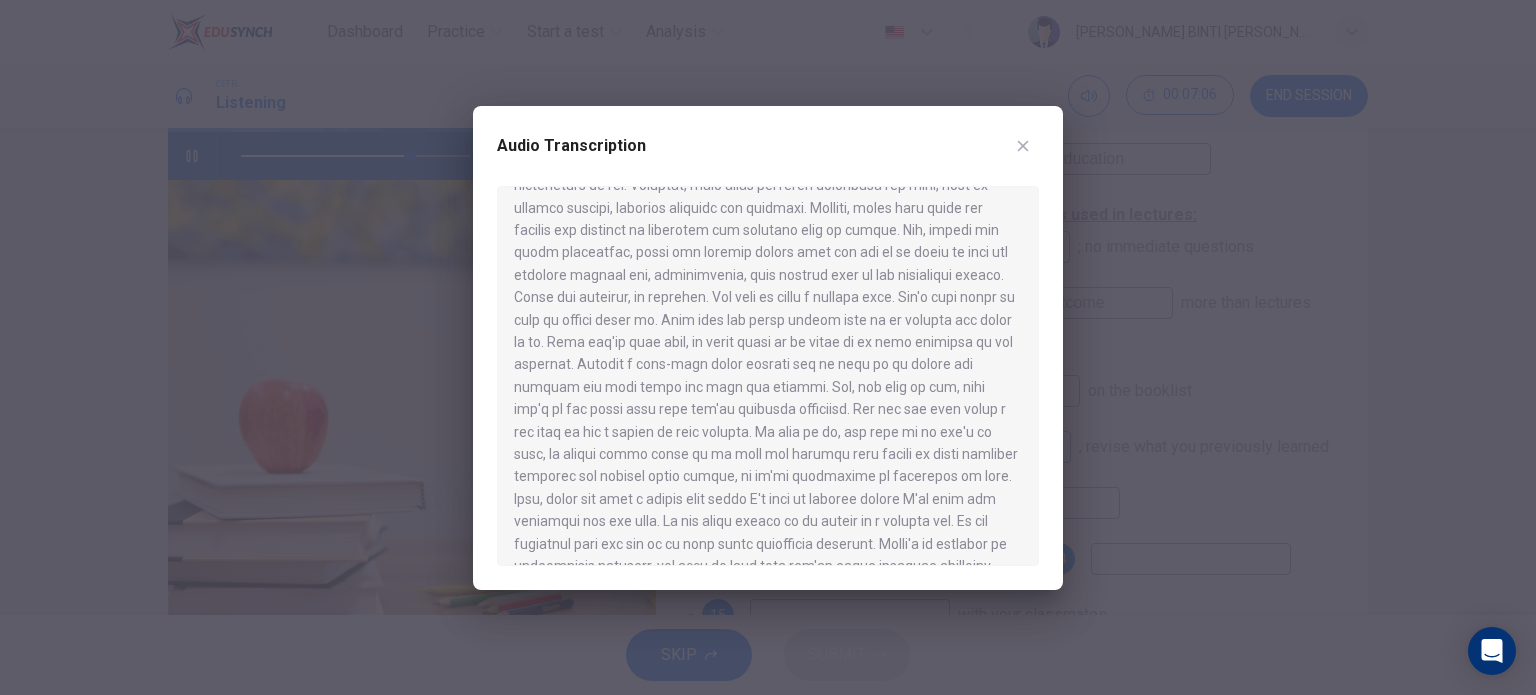 scroll, scrollTop: 494, scrollLeft: 0, axis: vertical 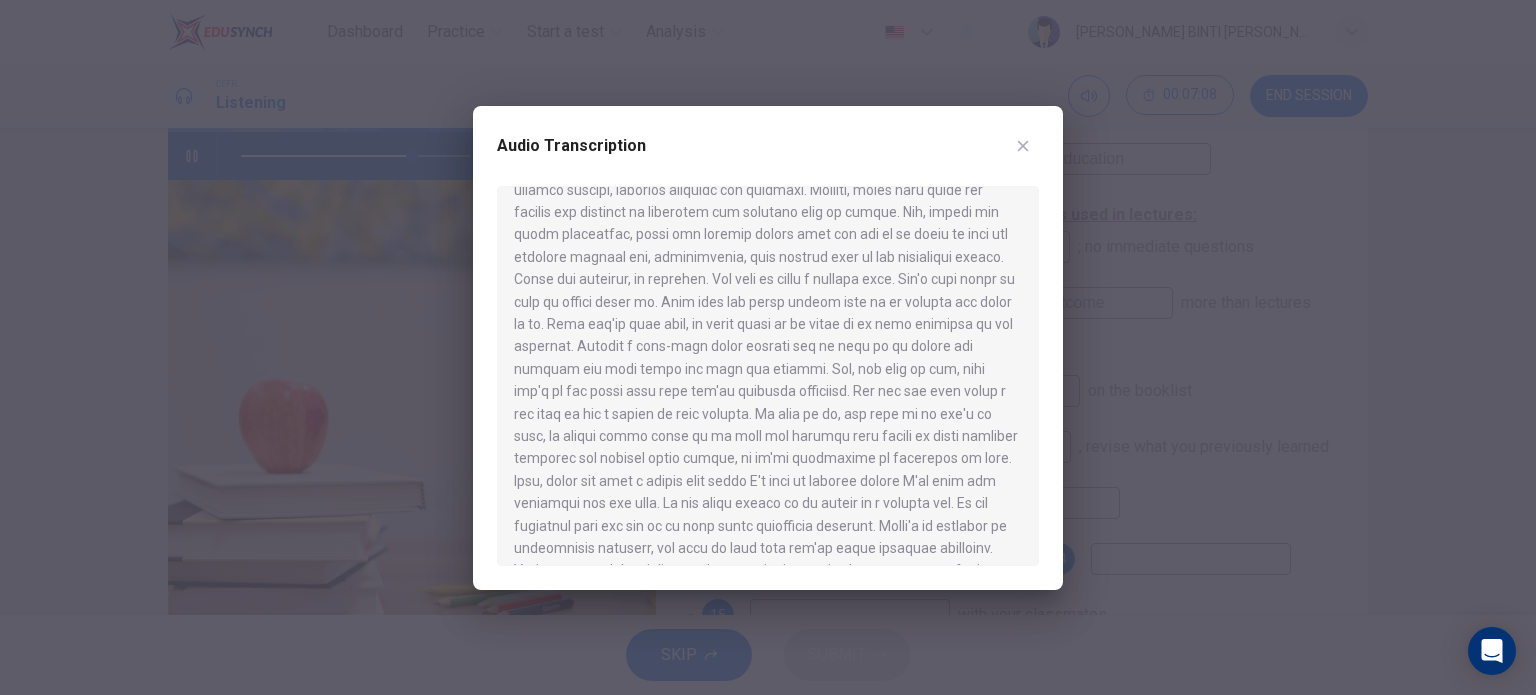 click at bounding box center [1023, 146] 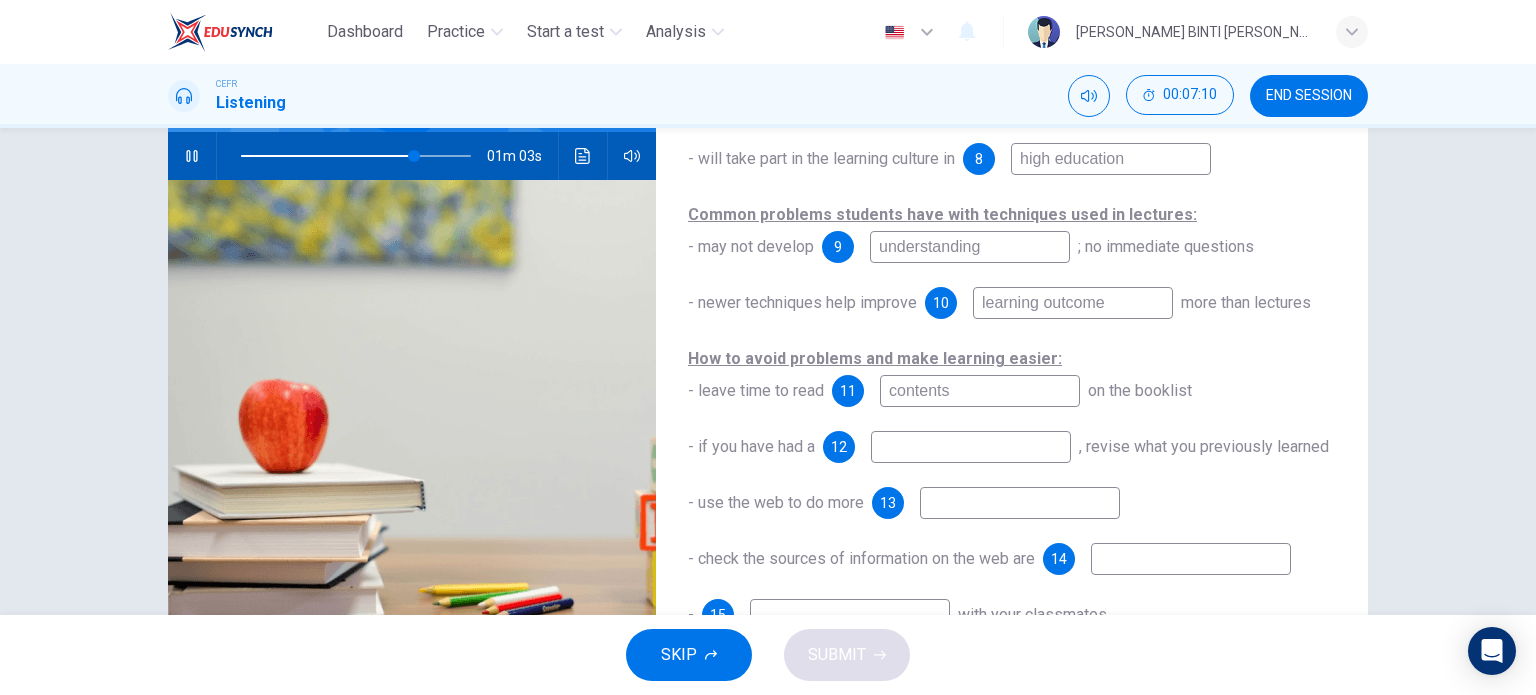 click at bounding box center [971, 447] 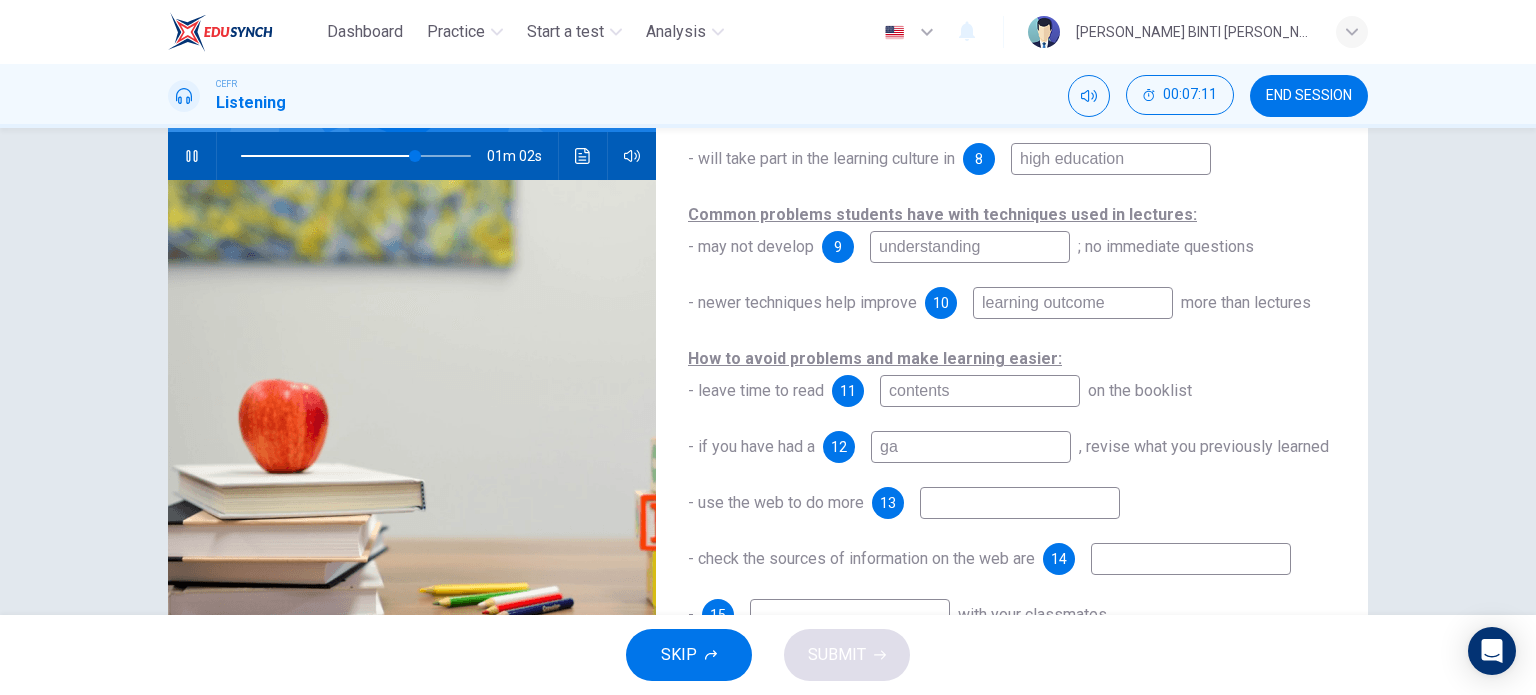 type on "gap" 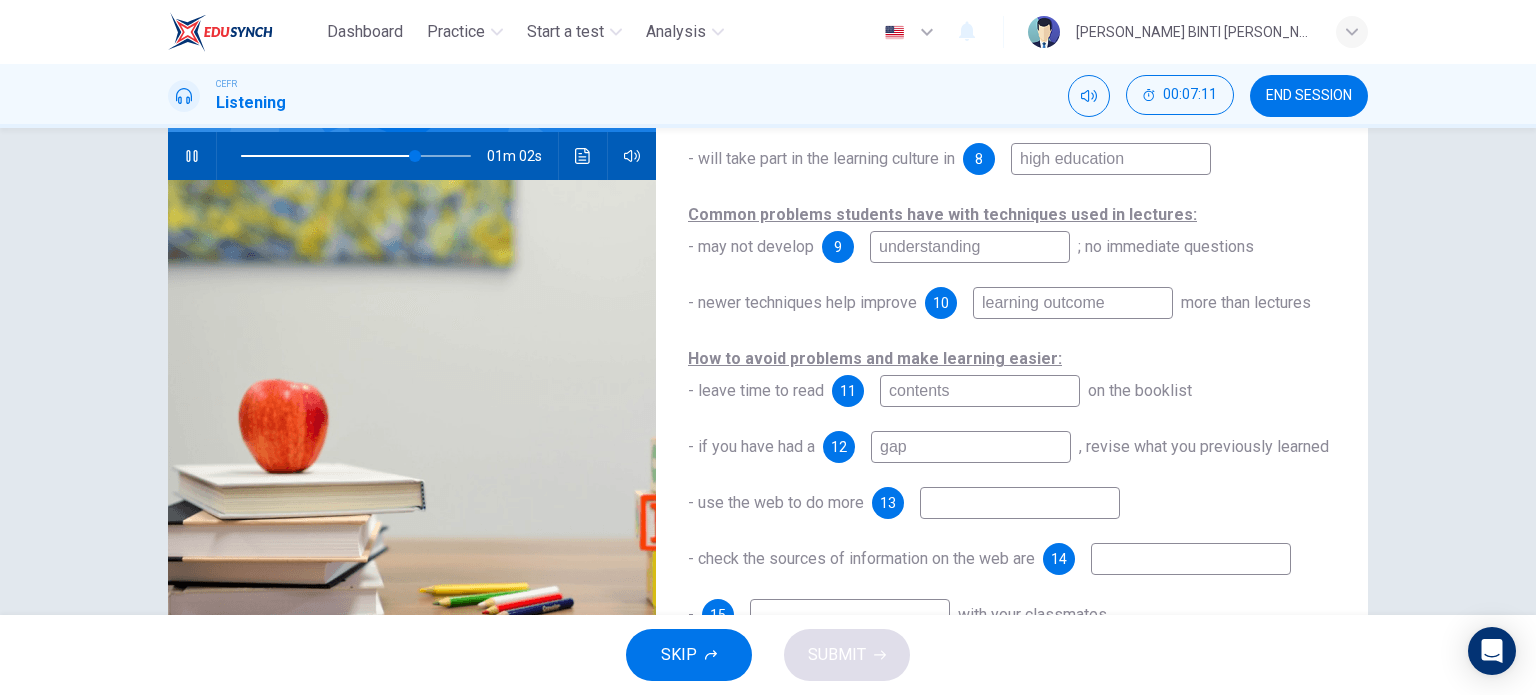 type on "76" 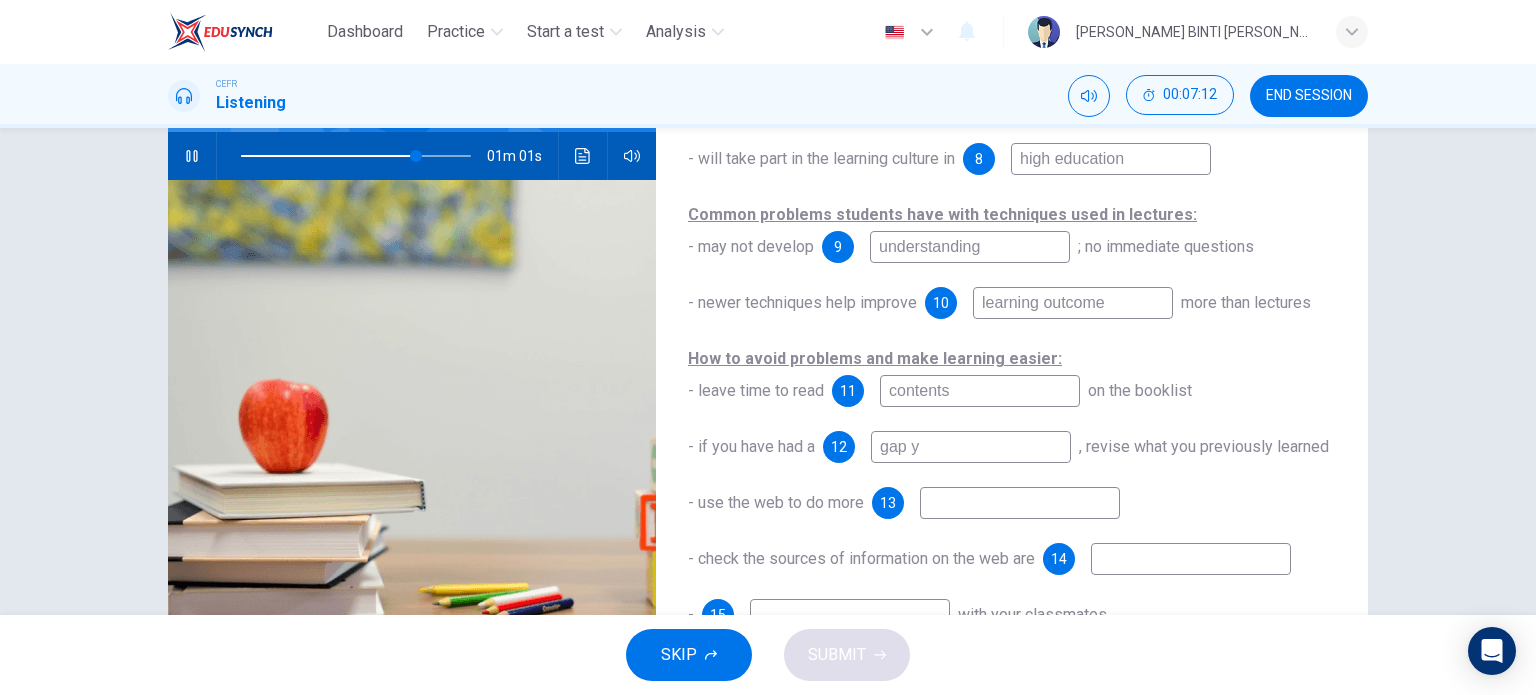 type on "gap ye" 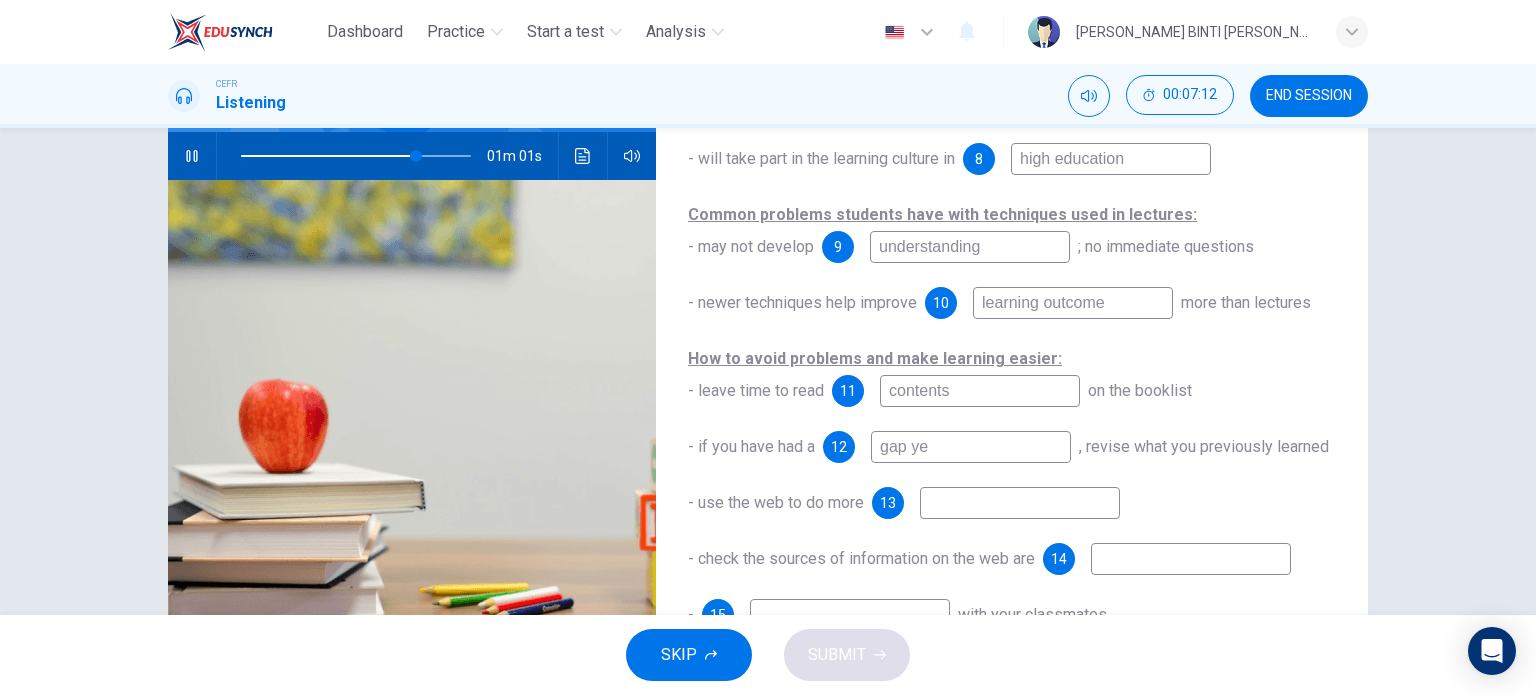 type on "76" 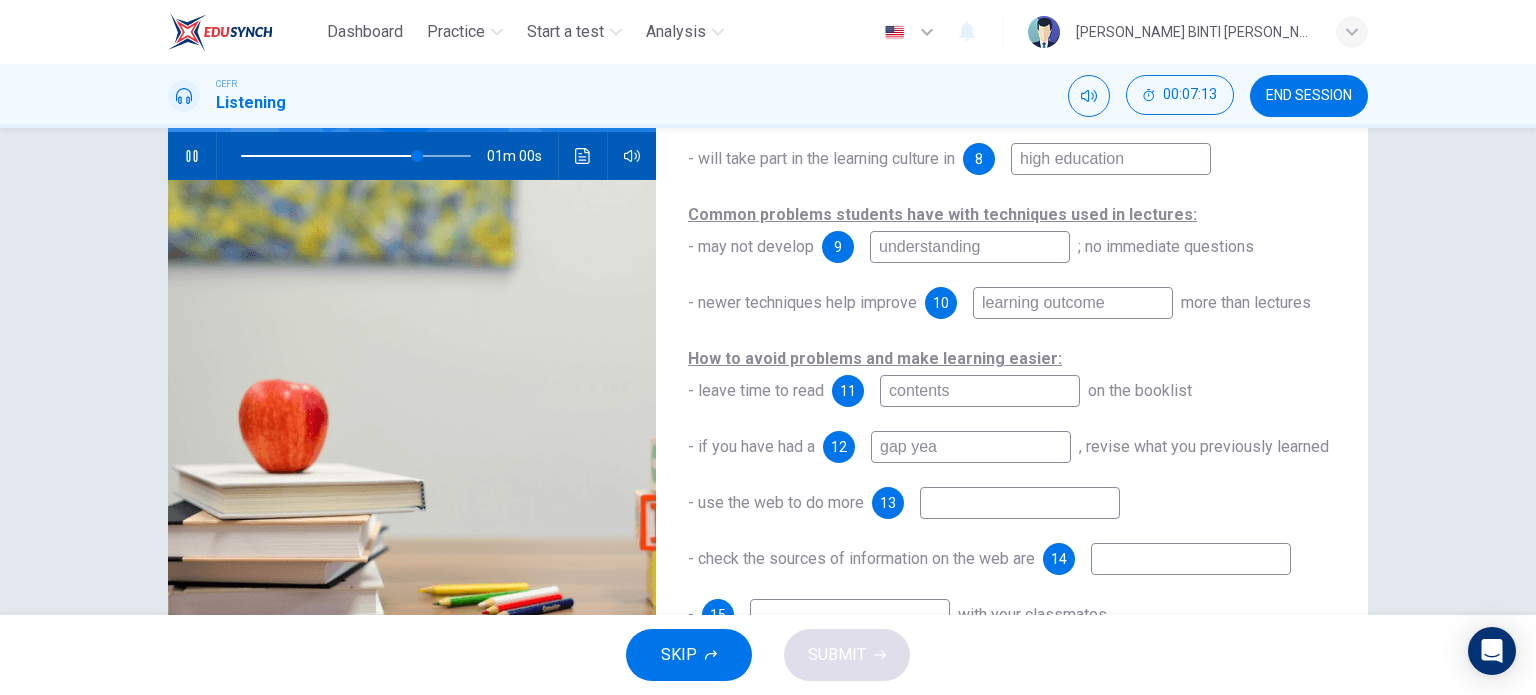 type on "gap year" 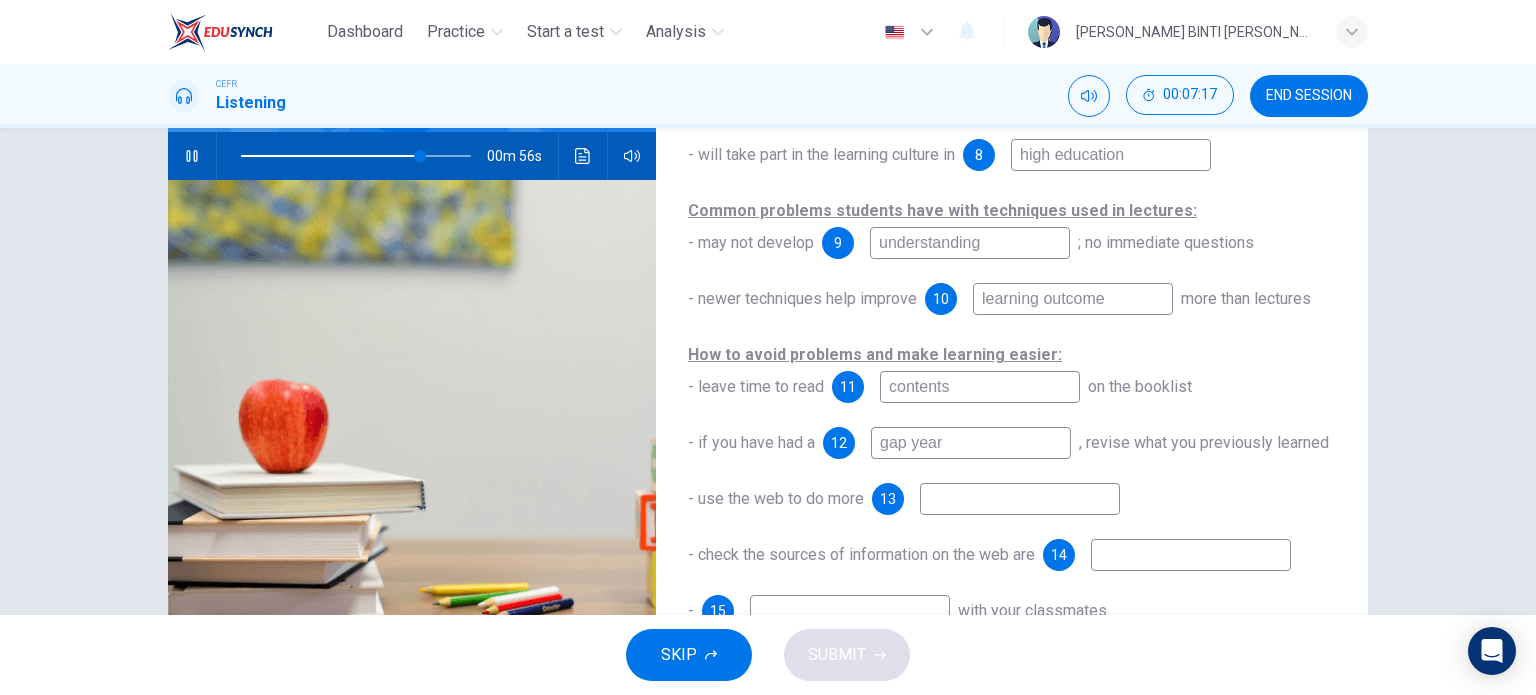 scroll, scrollTop: 287, scrollLeft: 0, axis: vertical 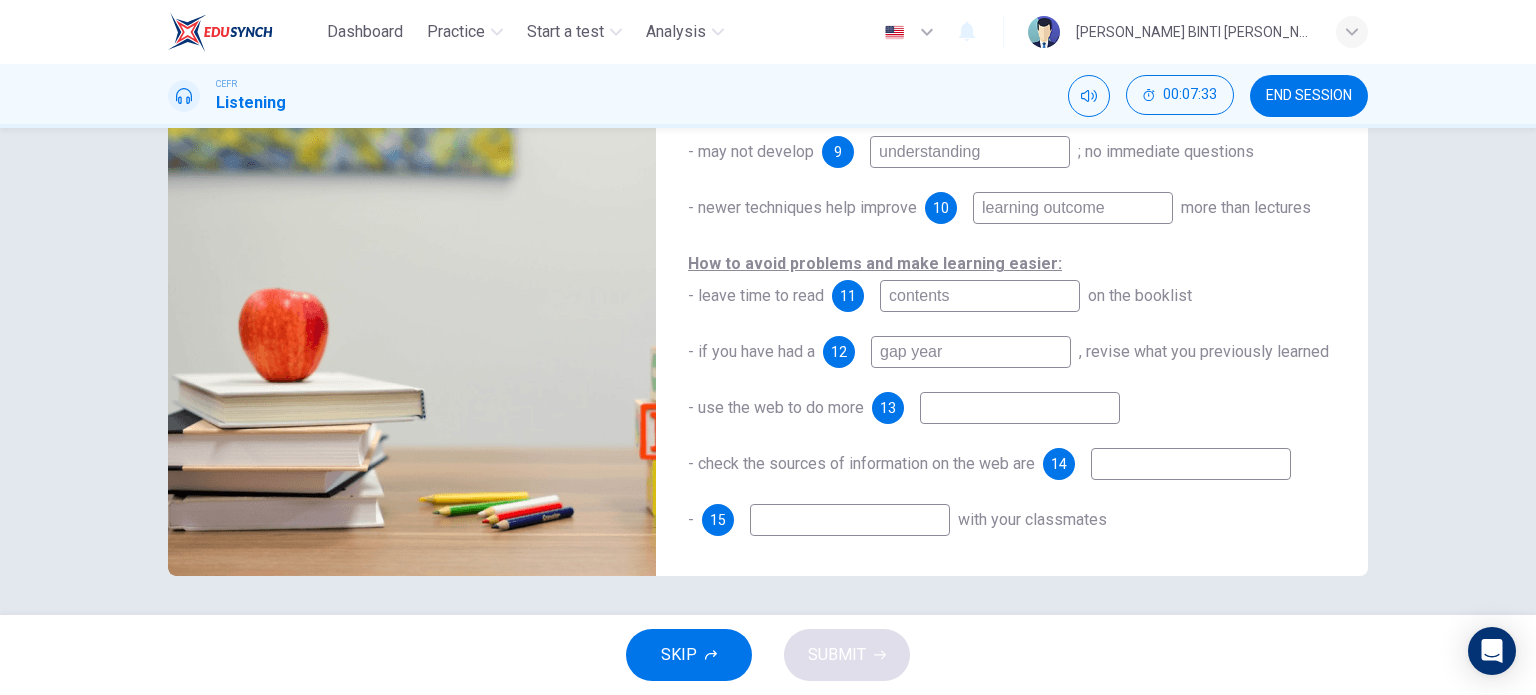 type on "85" 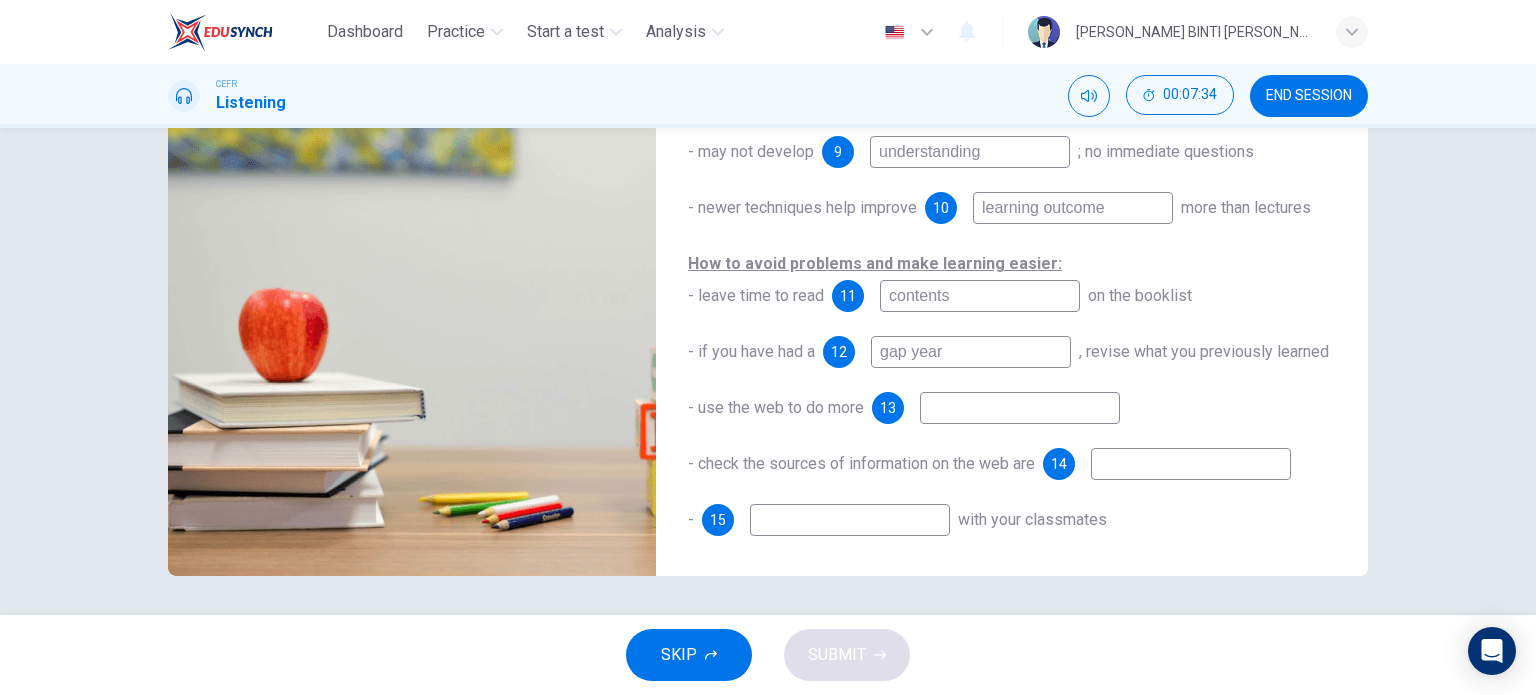 type on "gap year" 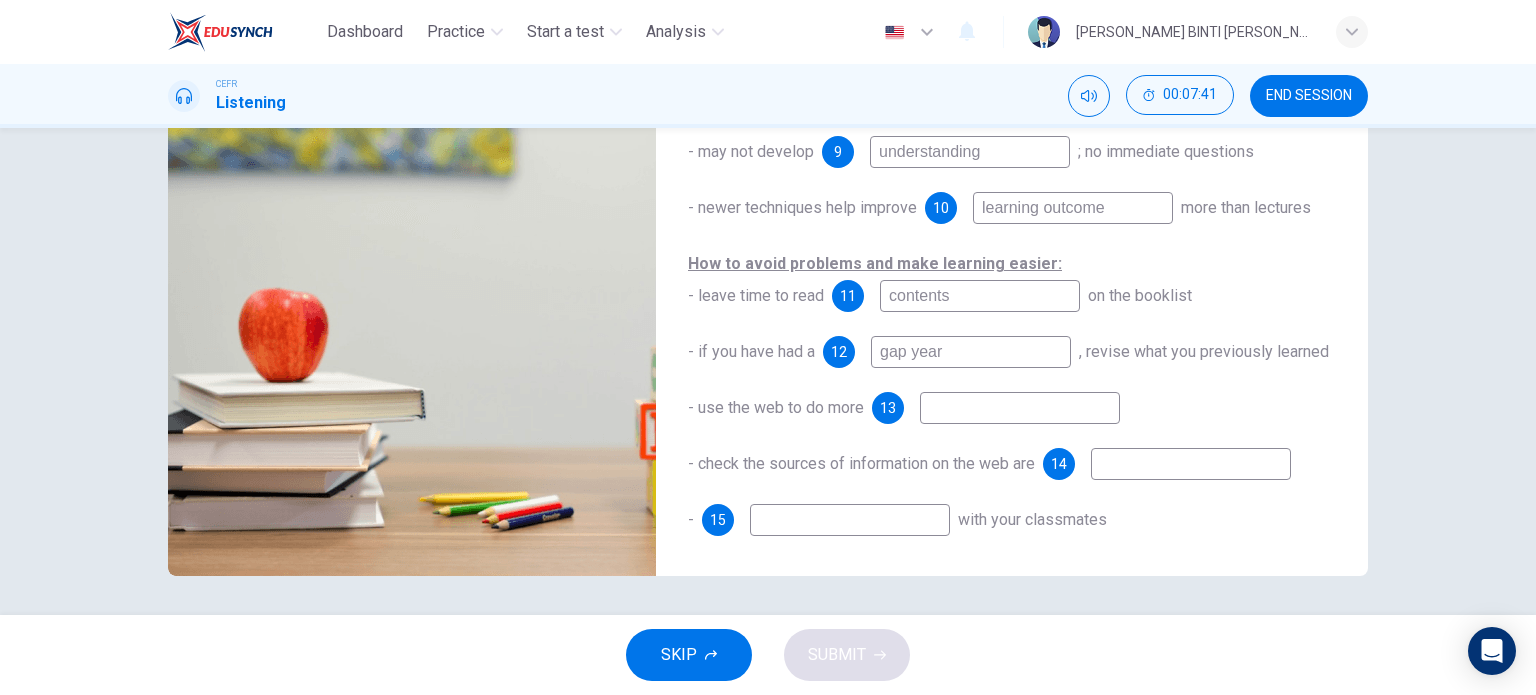 type on "88" 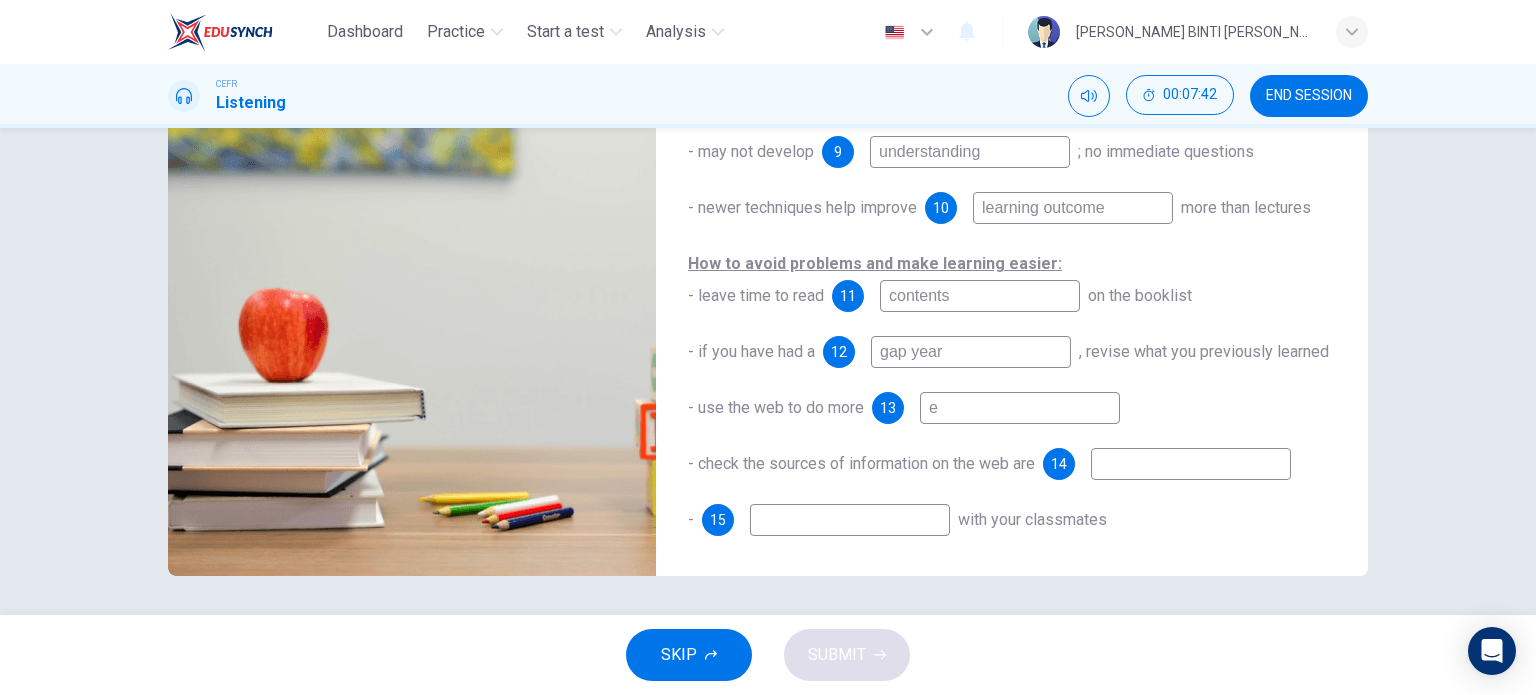type on "ex" 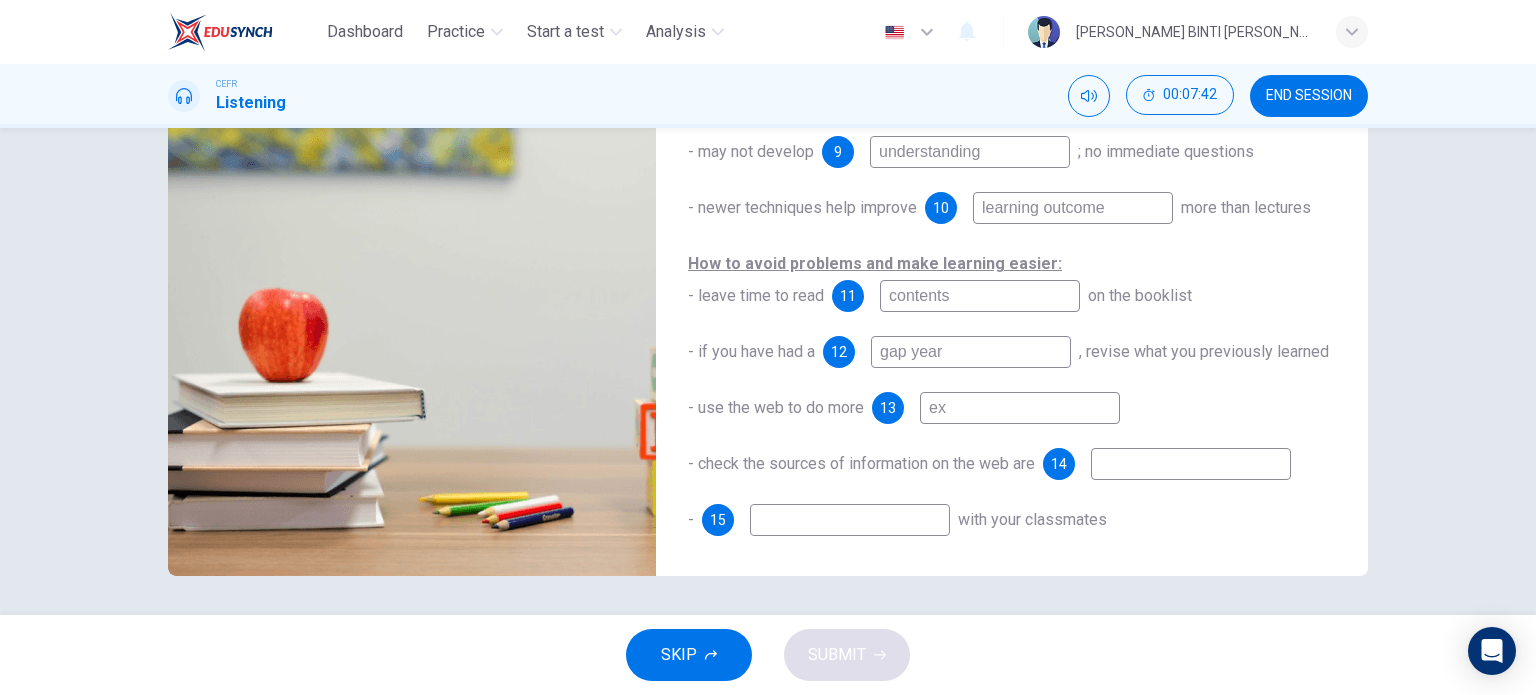 type on "88" 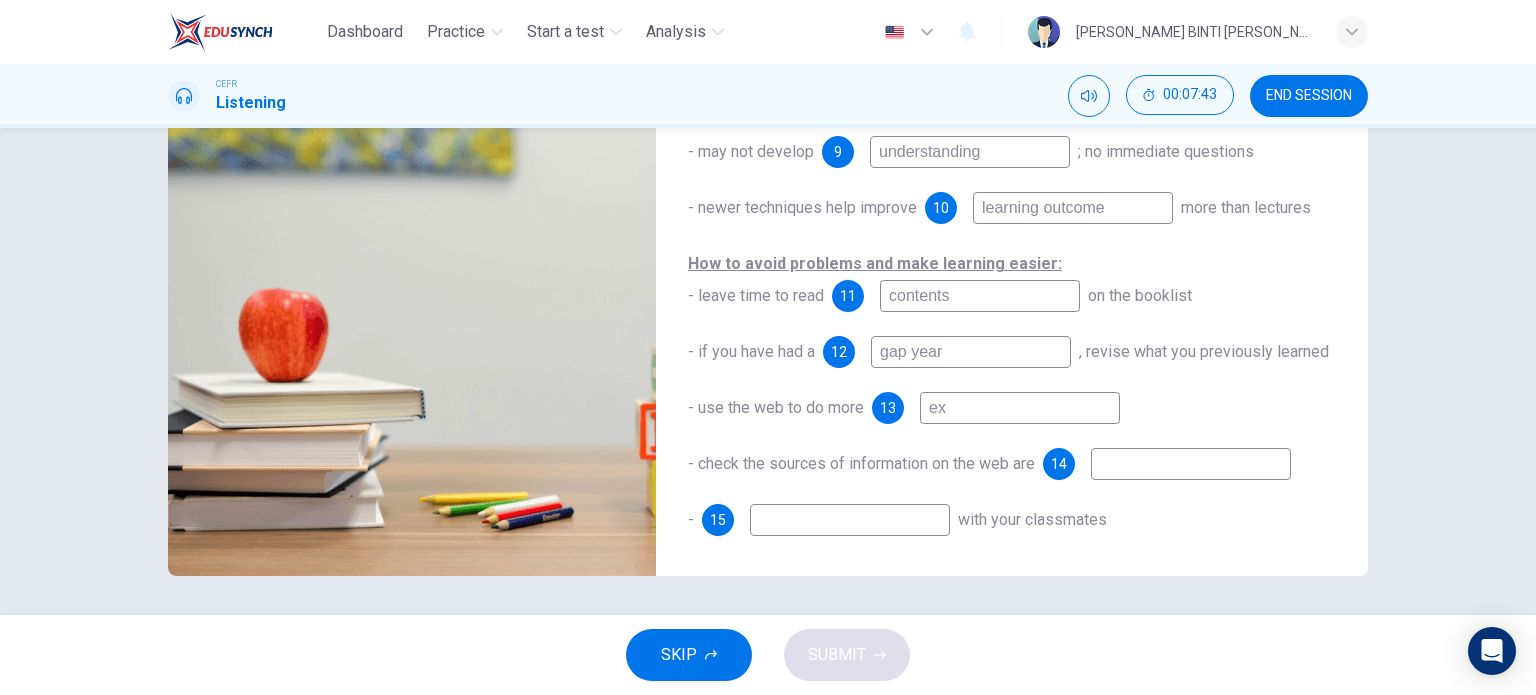 type on "exr" 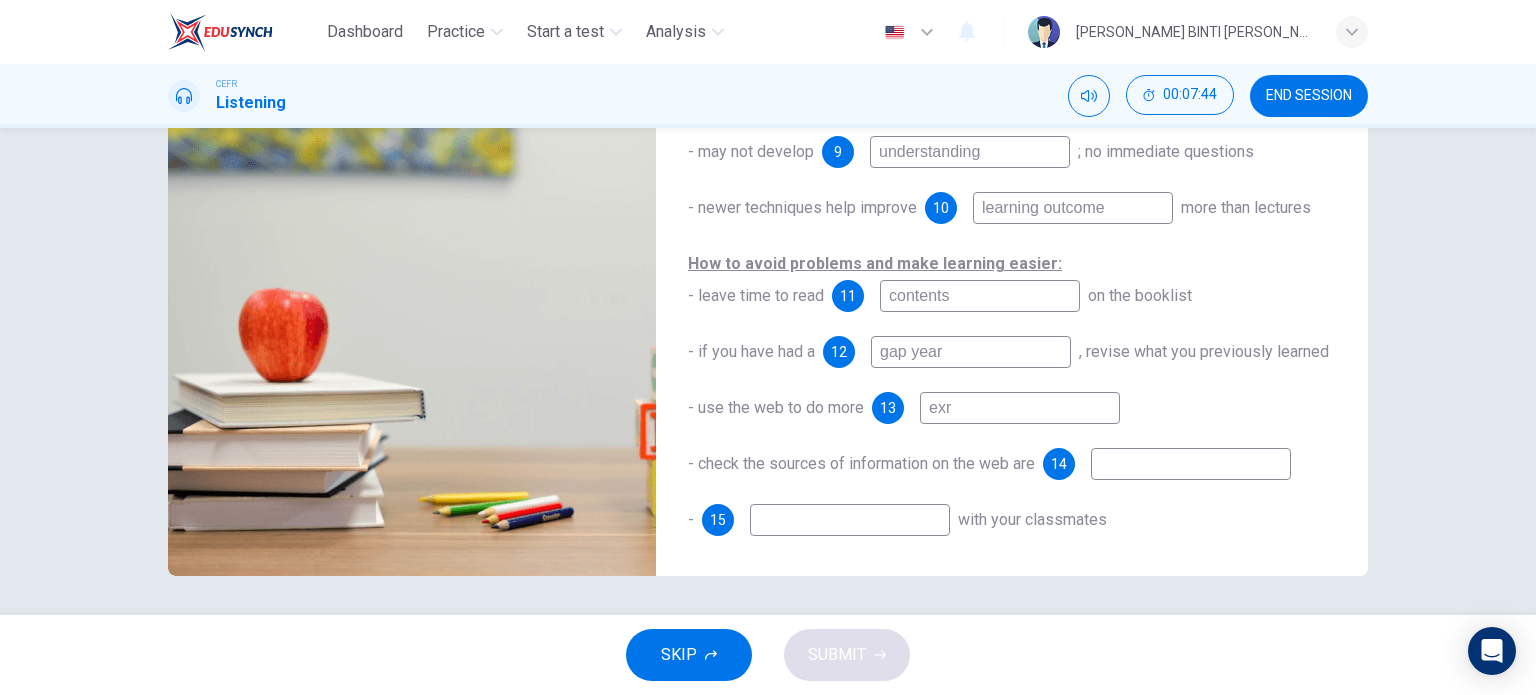 type on "89" 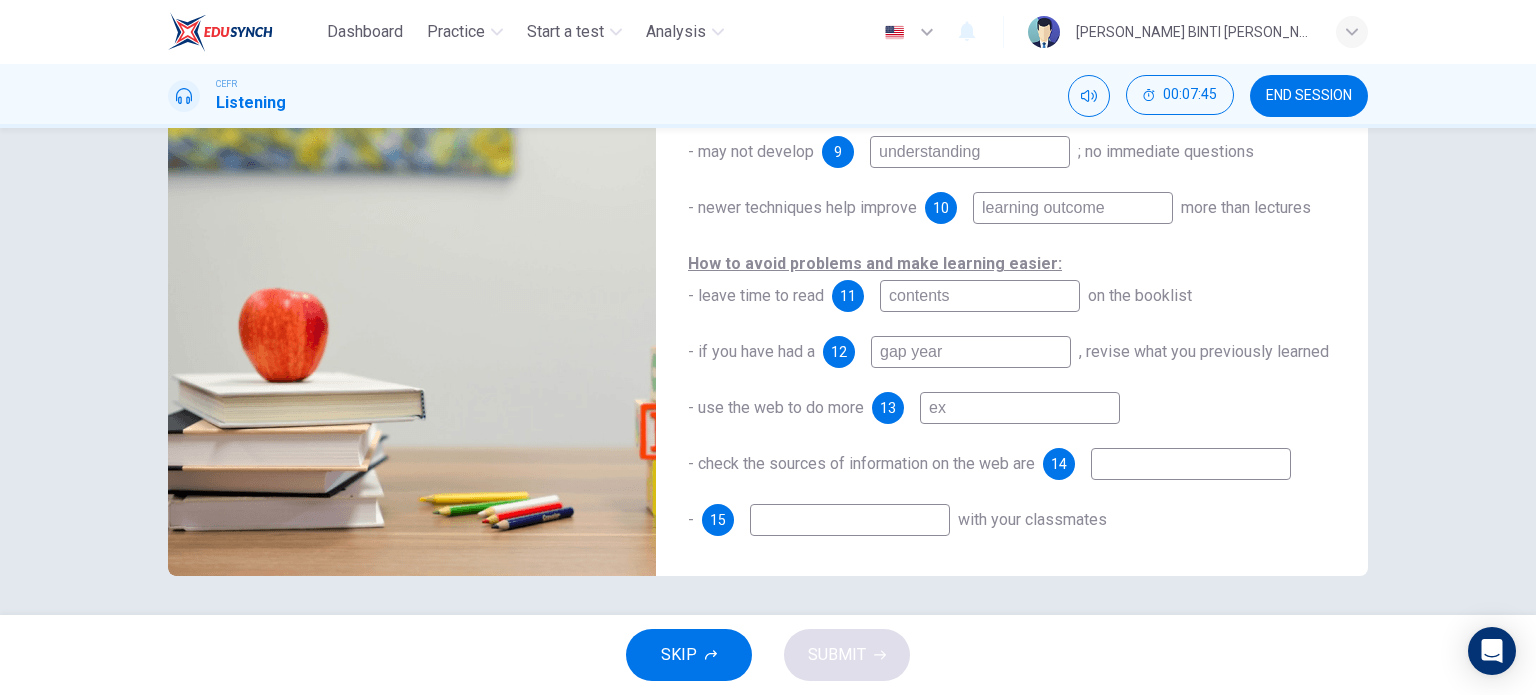 type on "e" 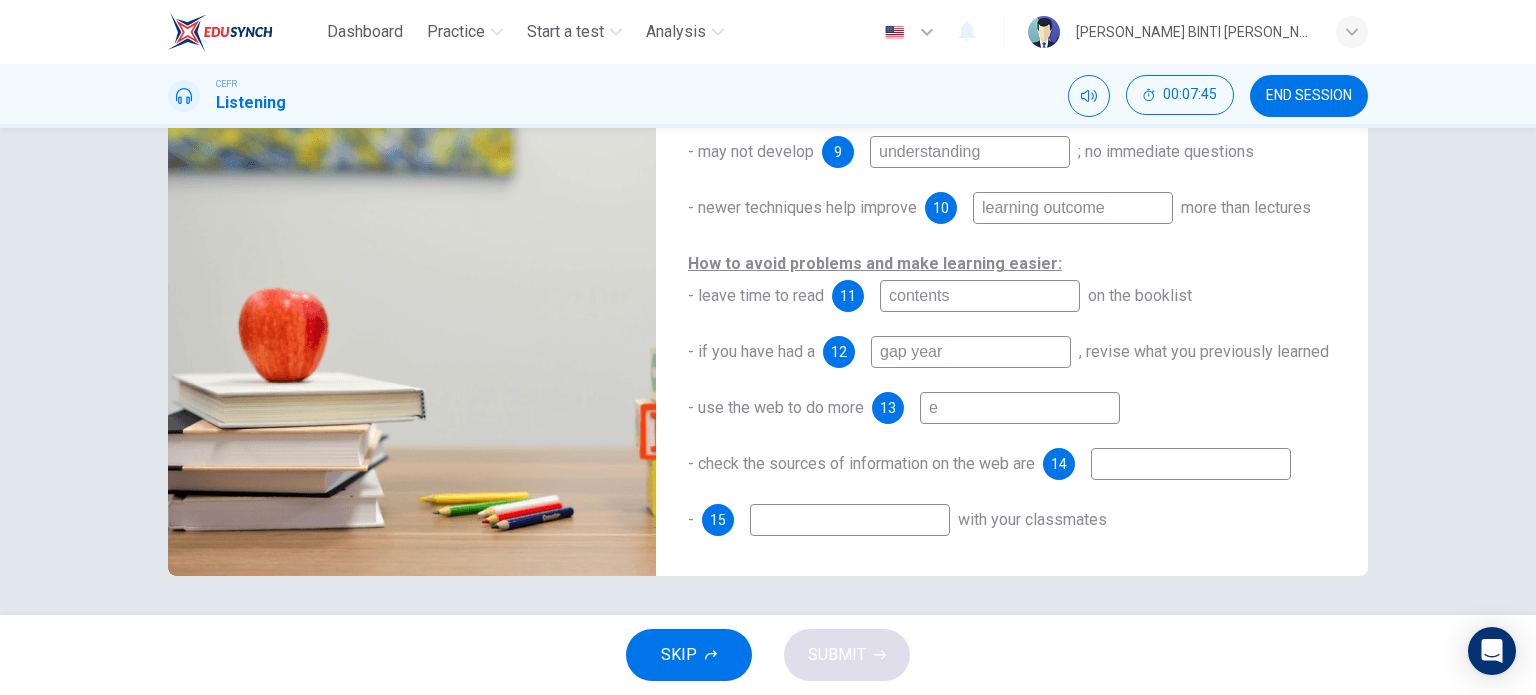 type 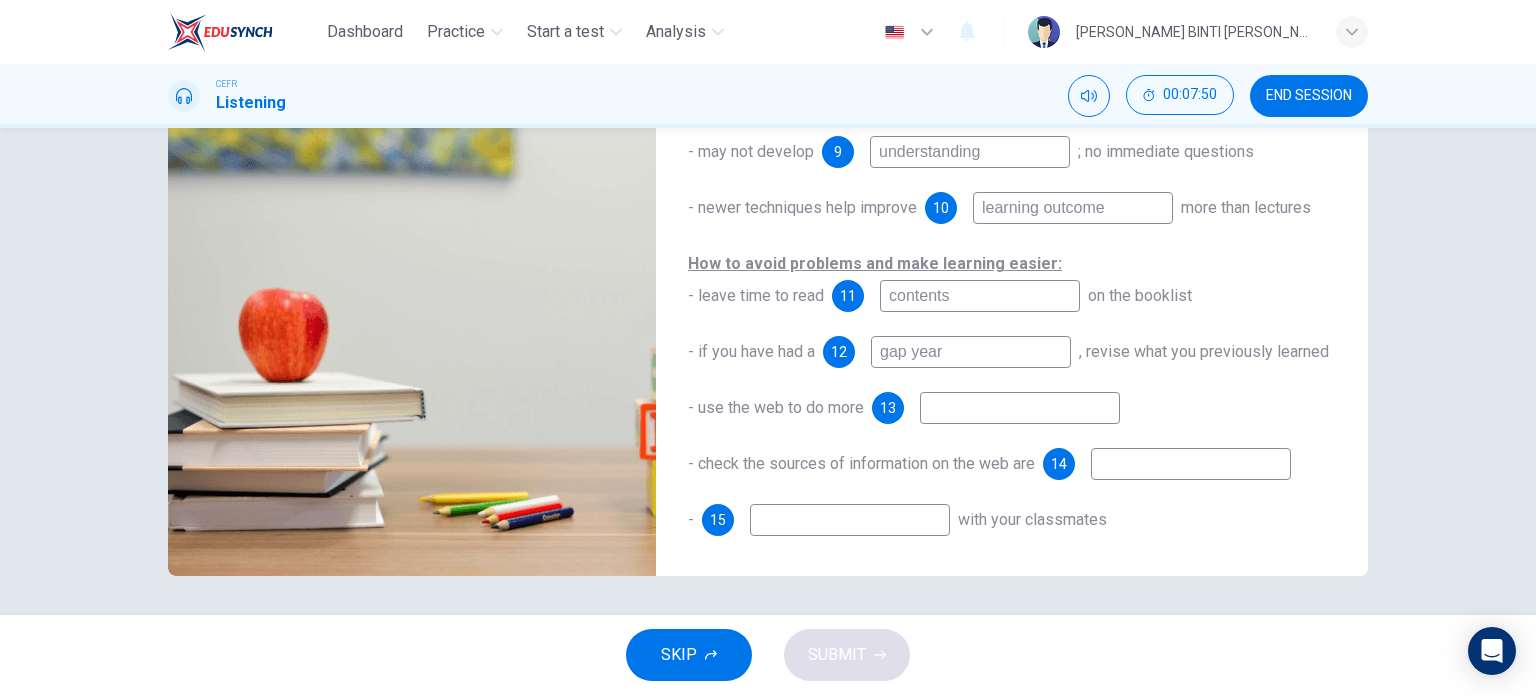 type on "91" 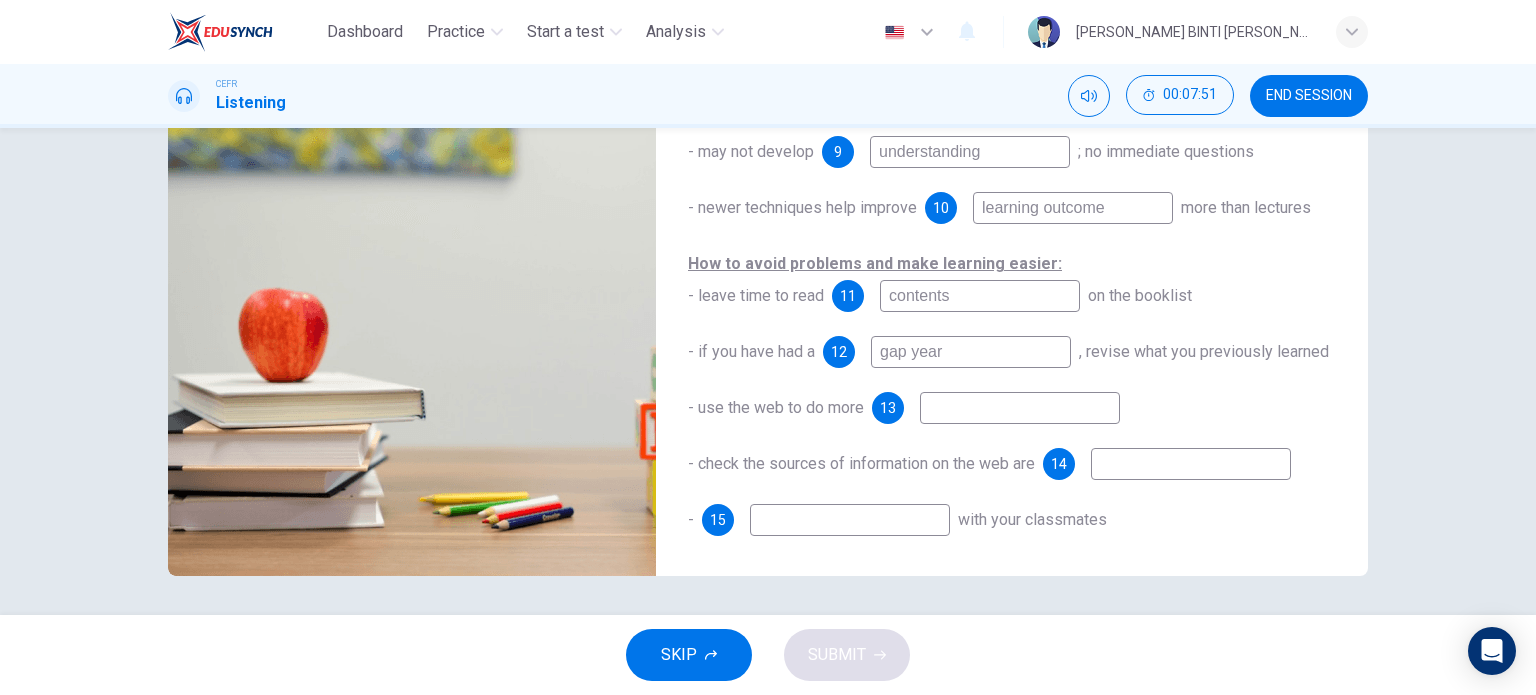 click at bounding box center [1191, 464] 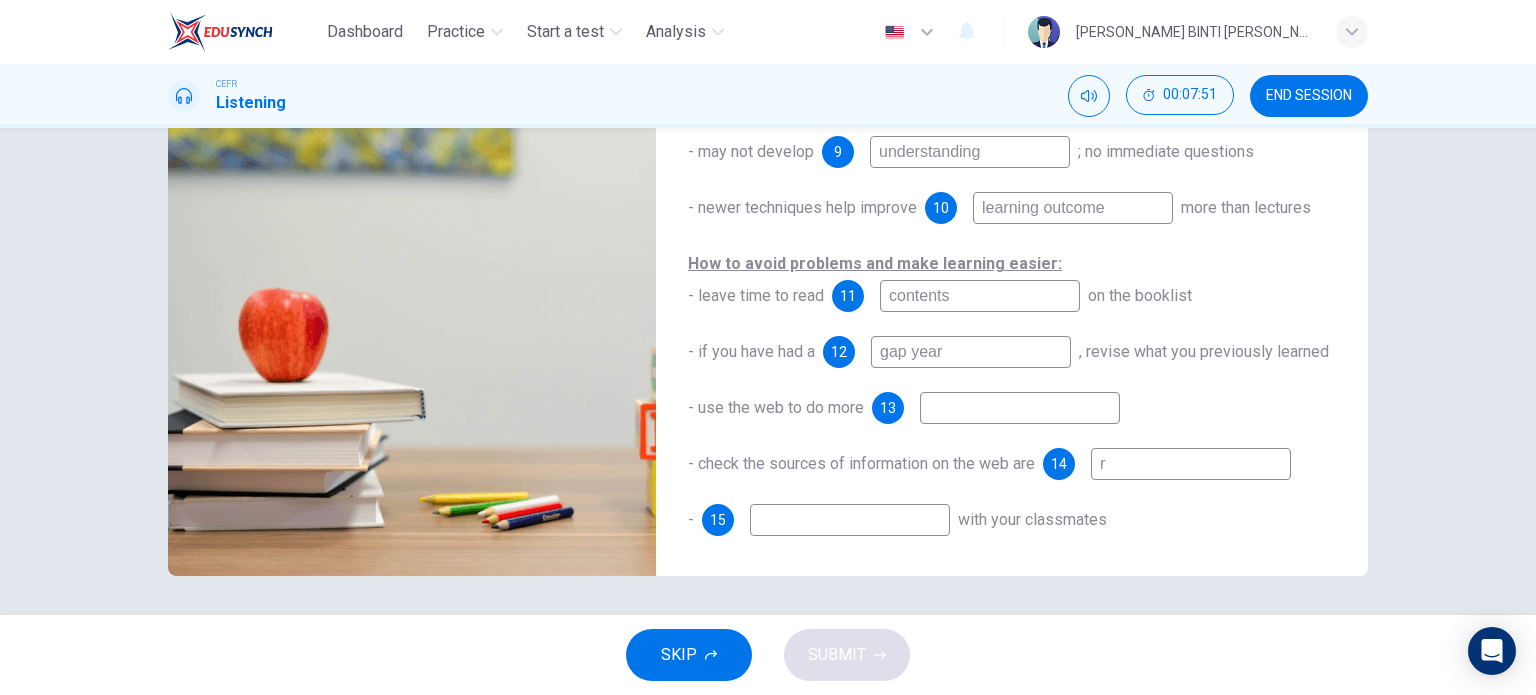 type on "re" 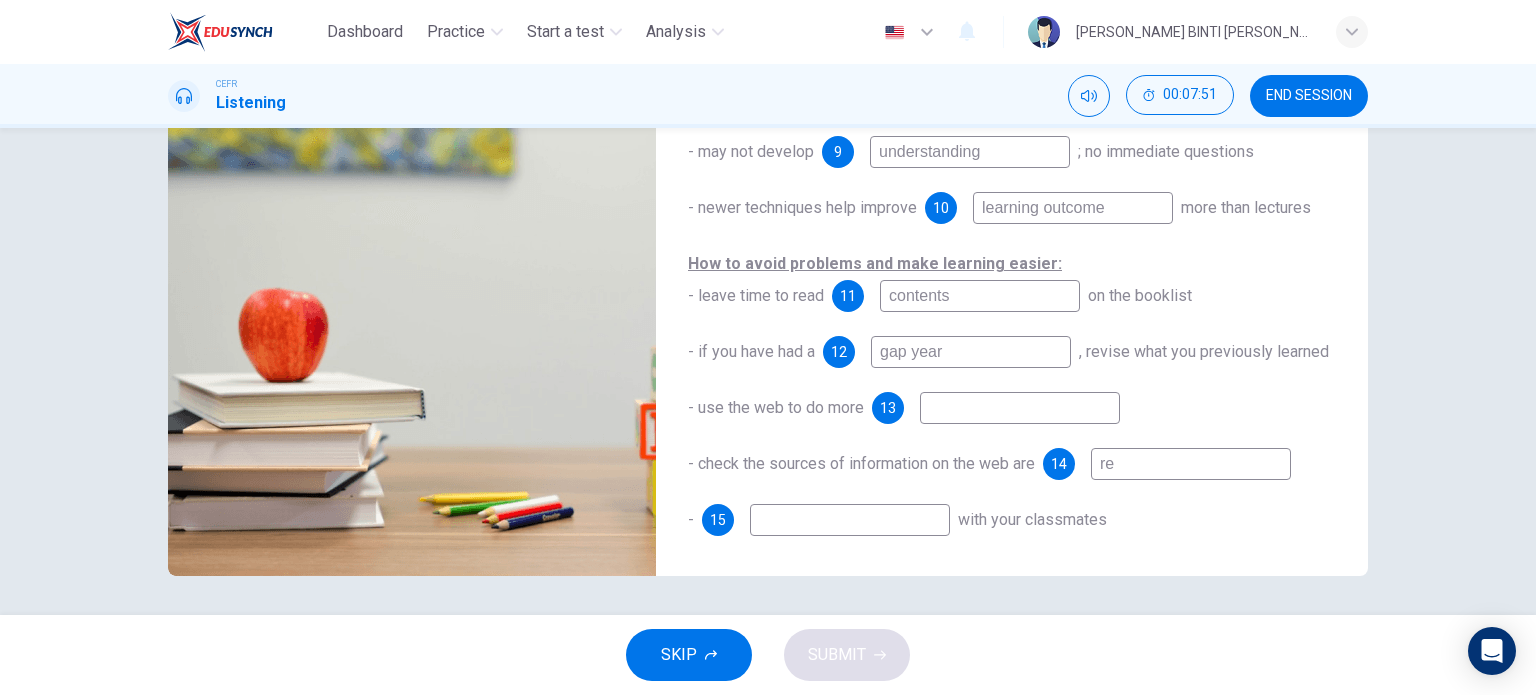 type on "92" 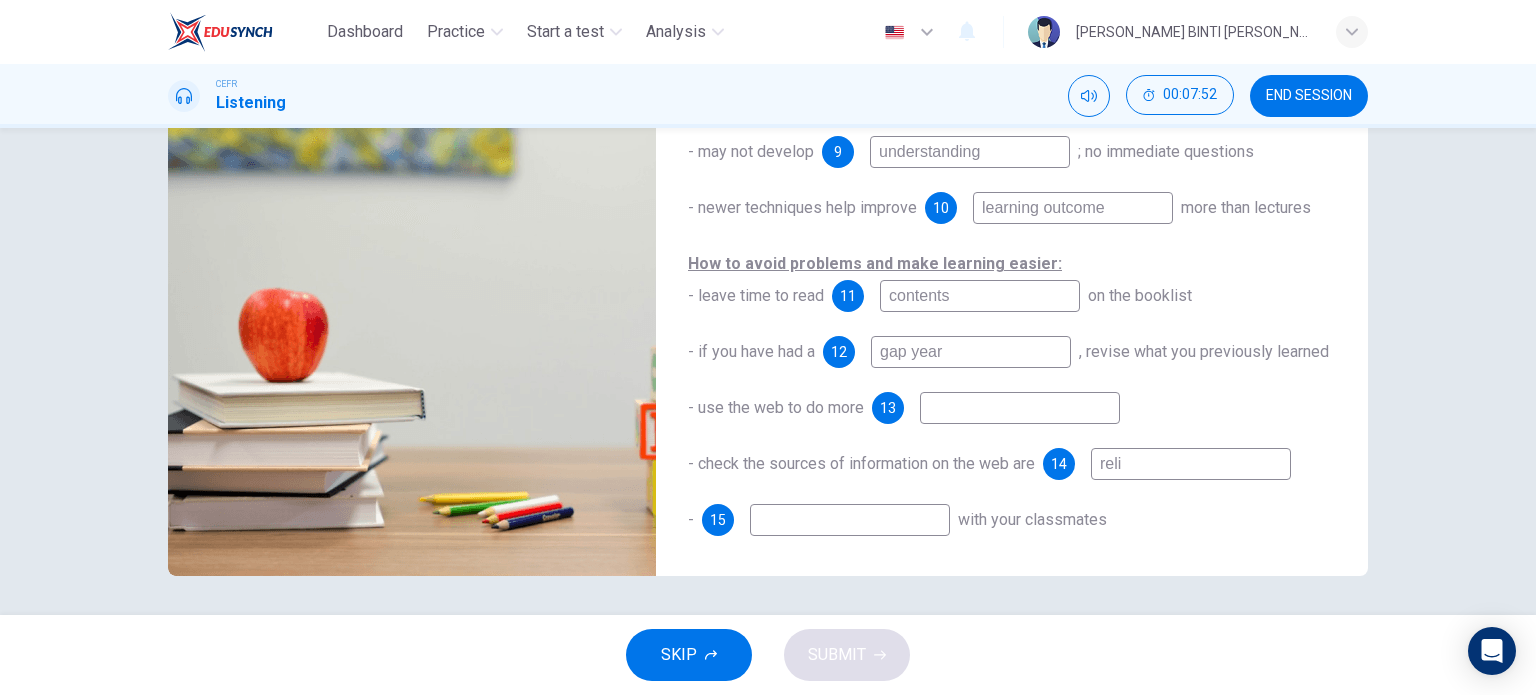 type on "relia" 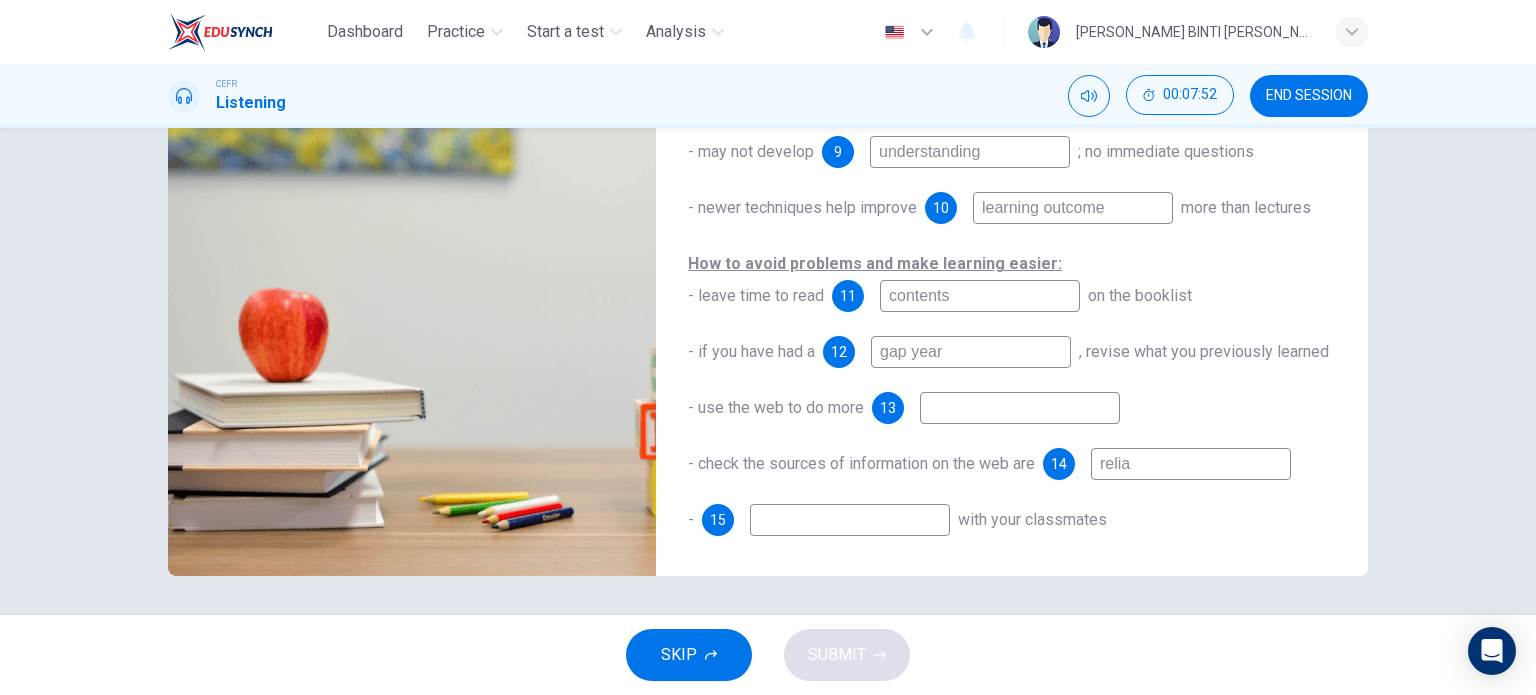 type on "92" 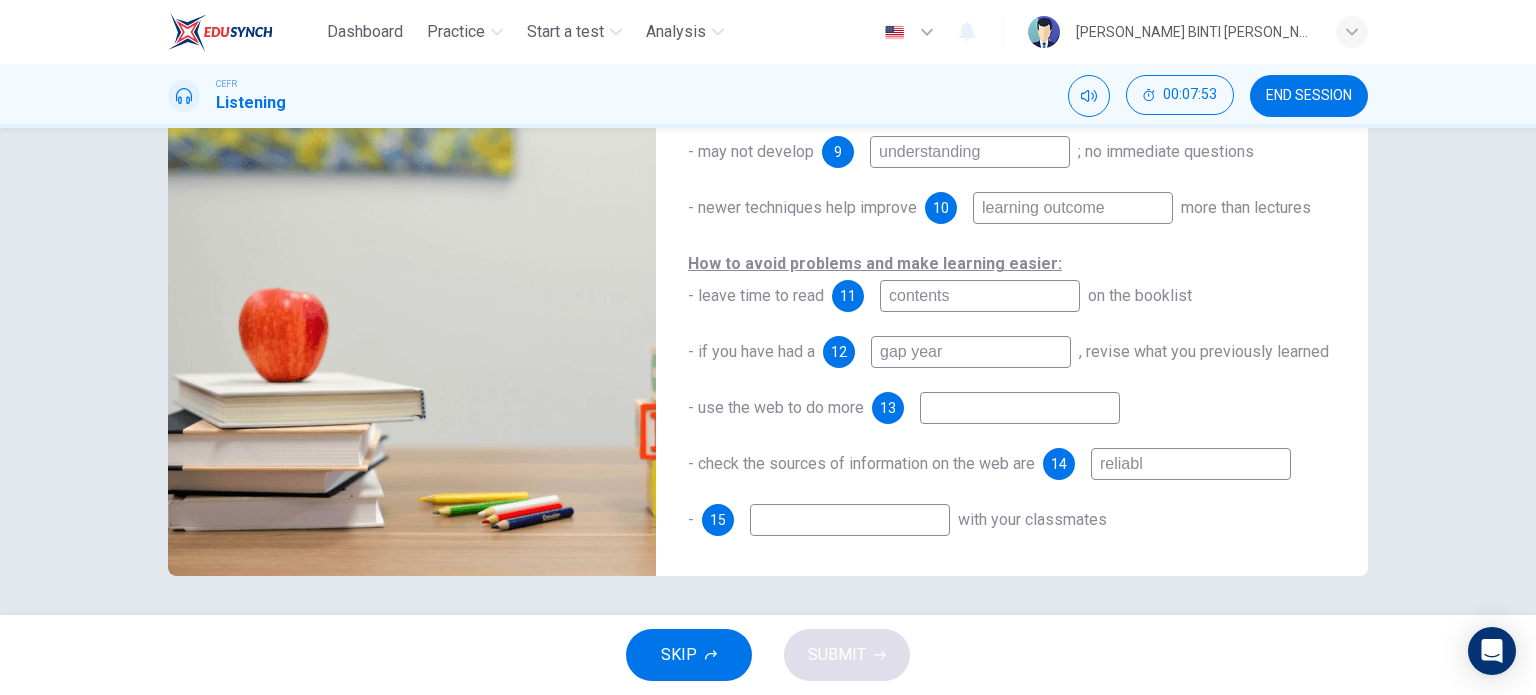 type on "reliable" 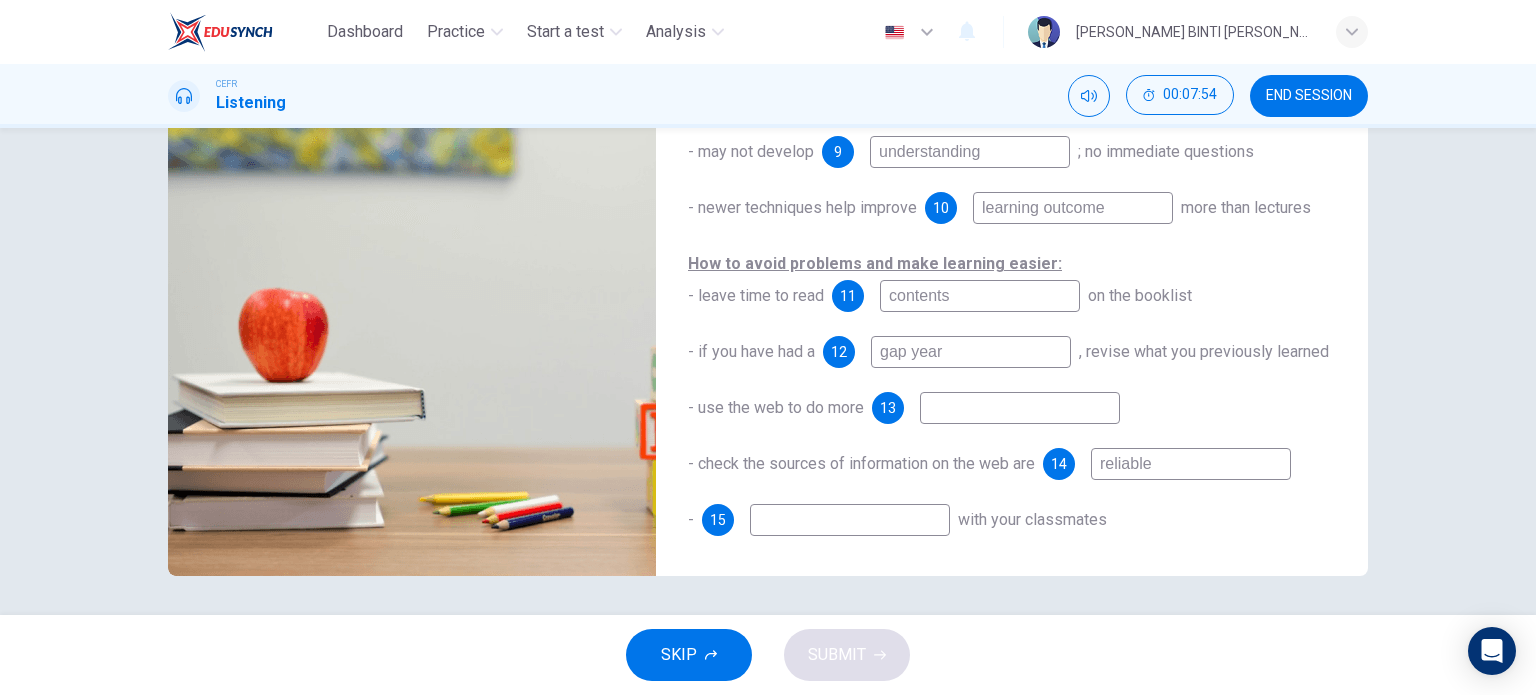 type on "93" 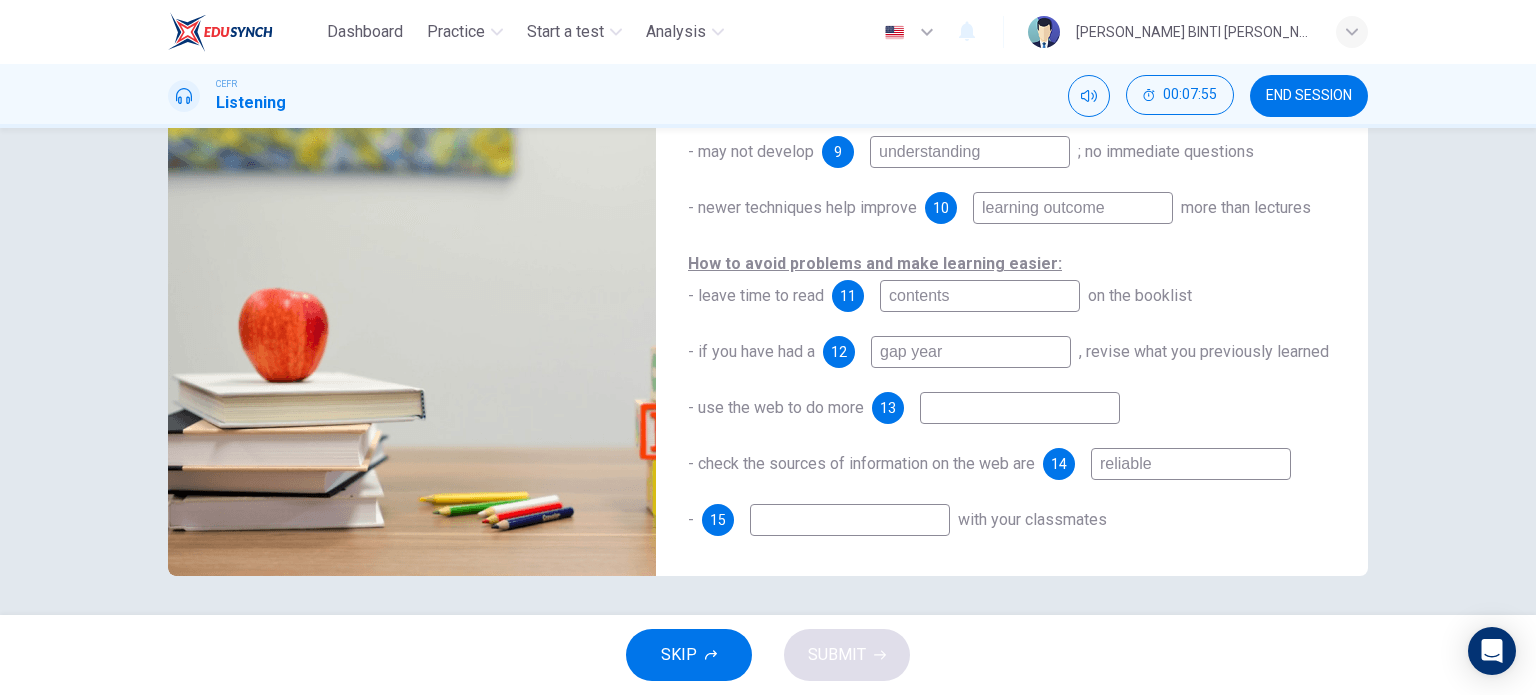 type on "reliable" 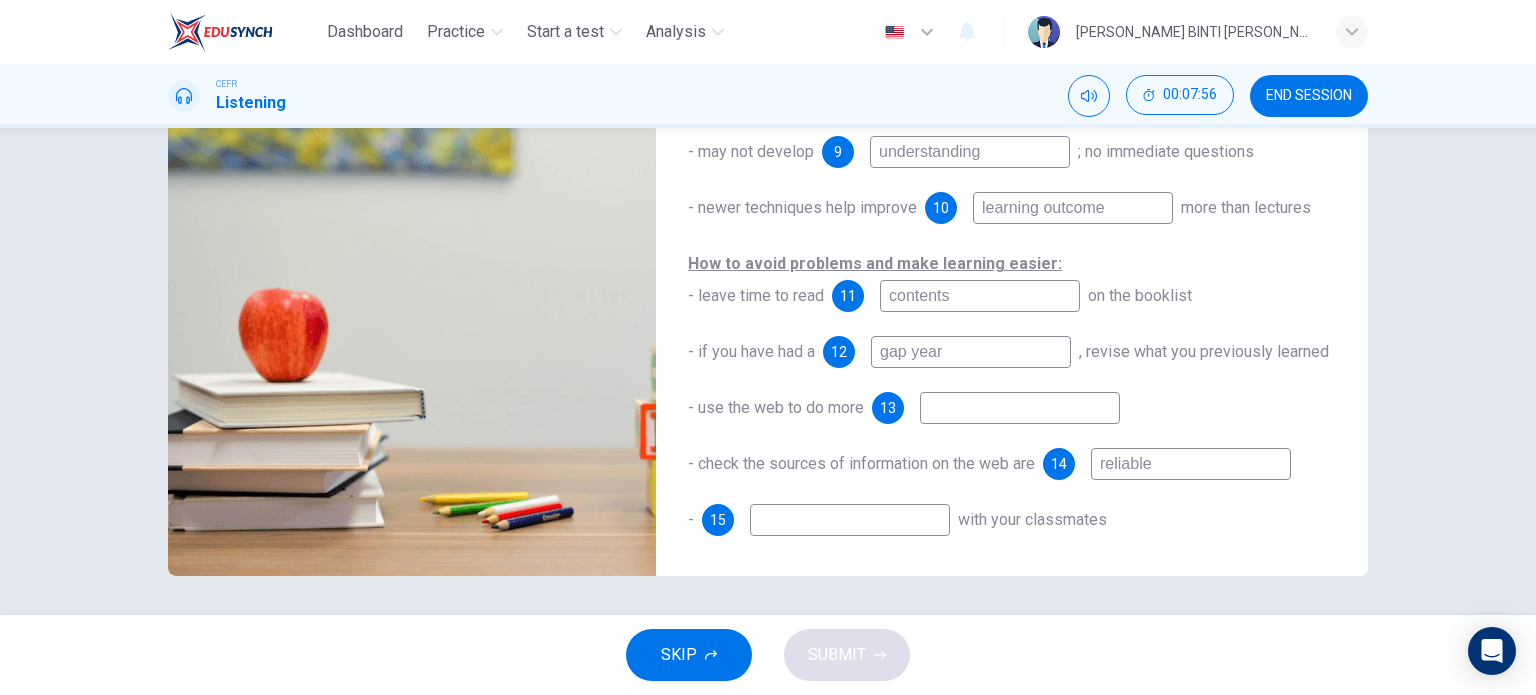 type on "D" 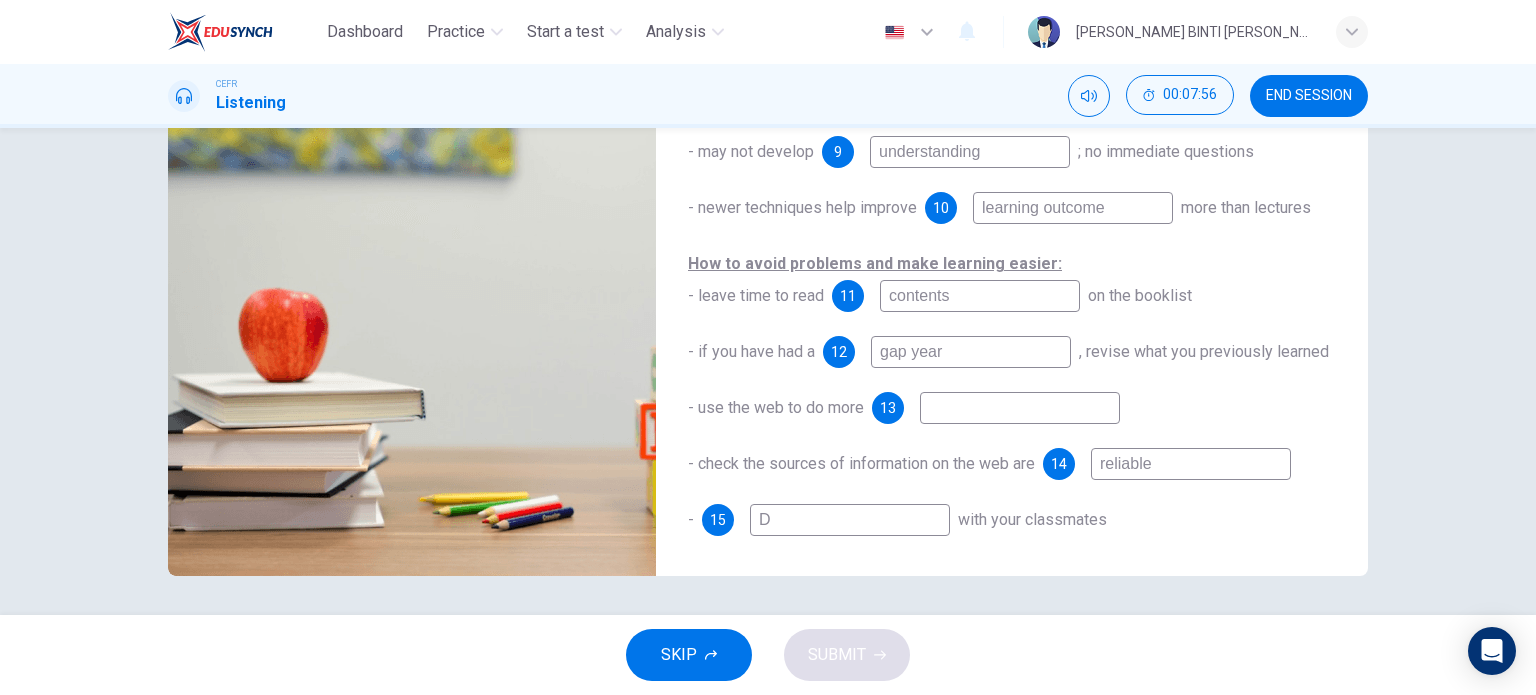 type on "94" 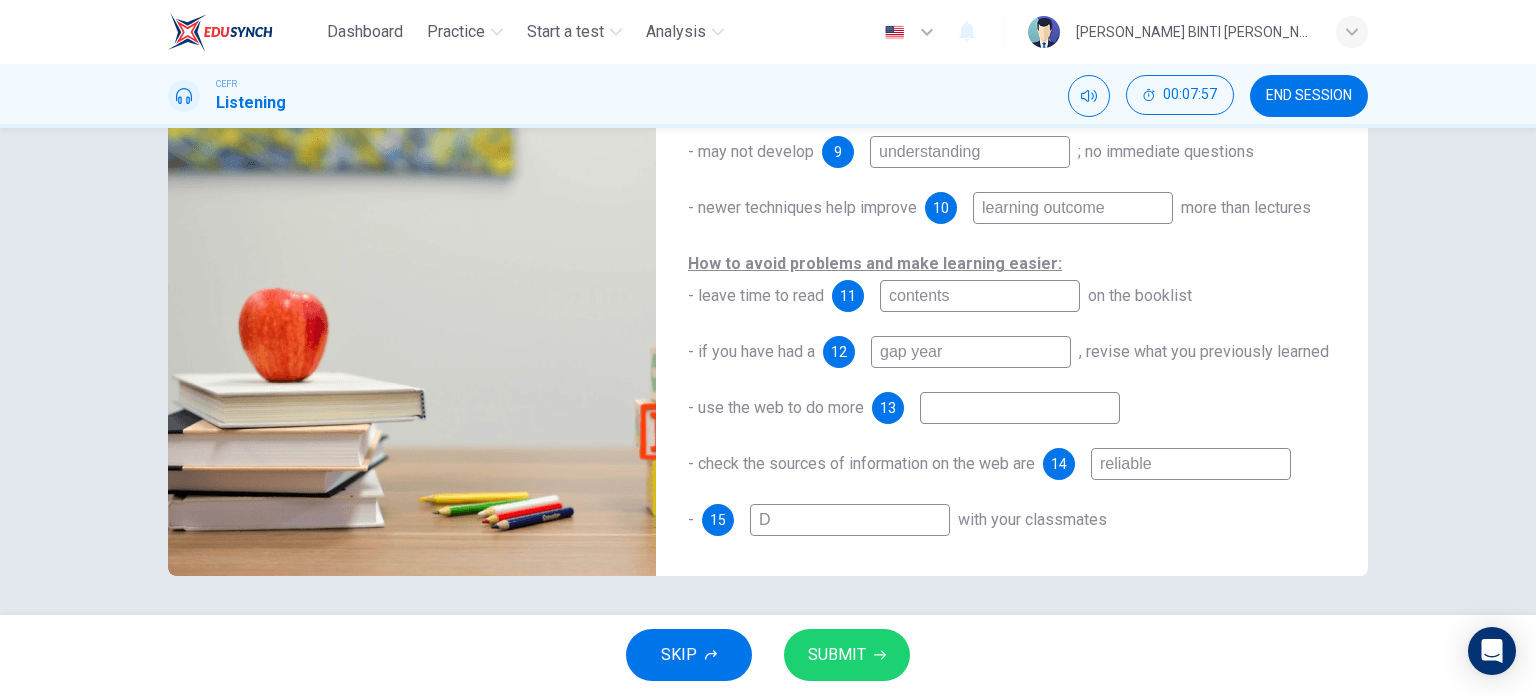 type on "Di" 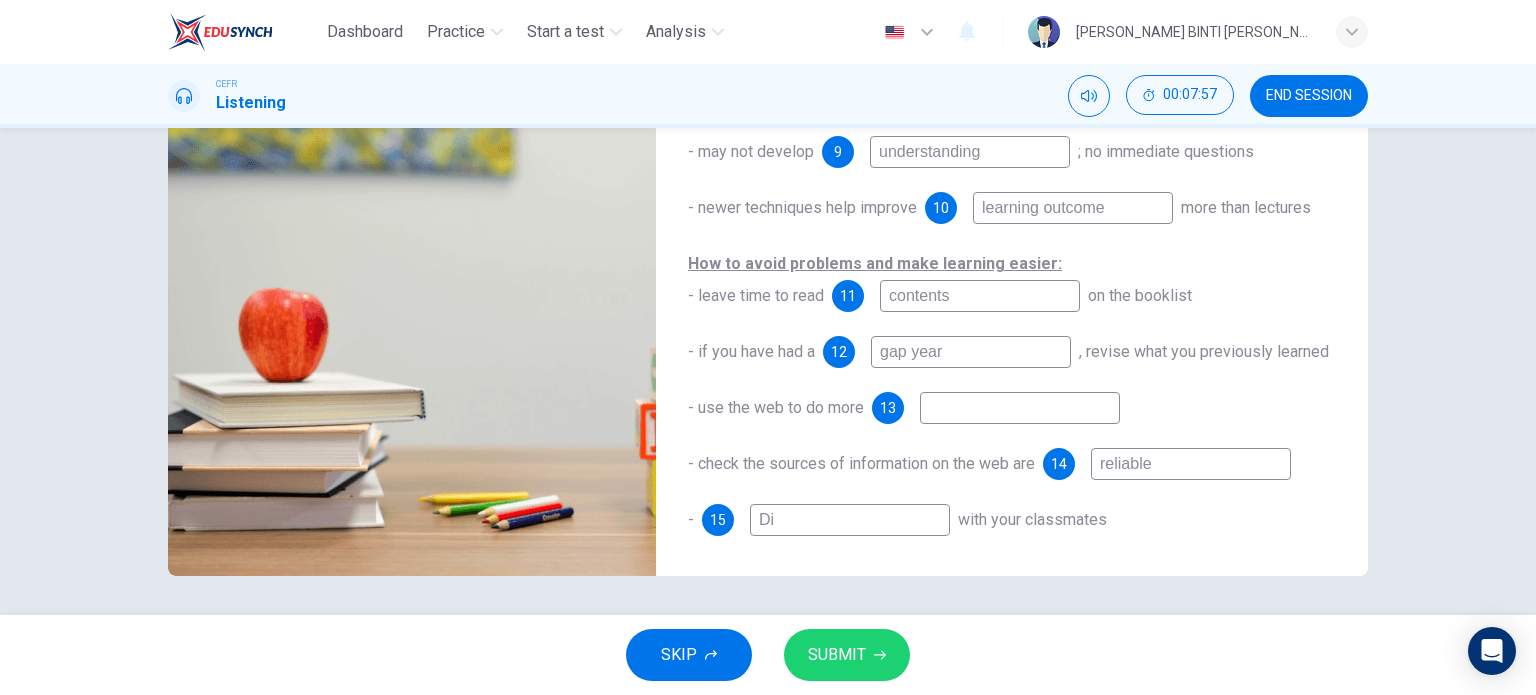 type on "94" 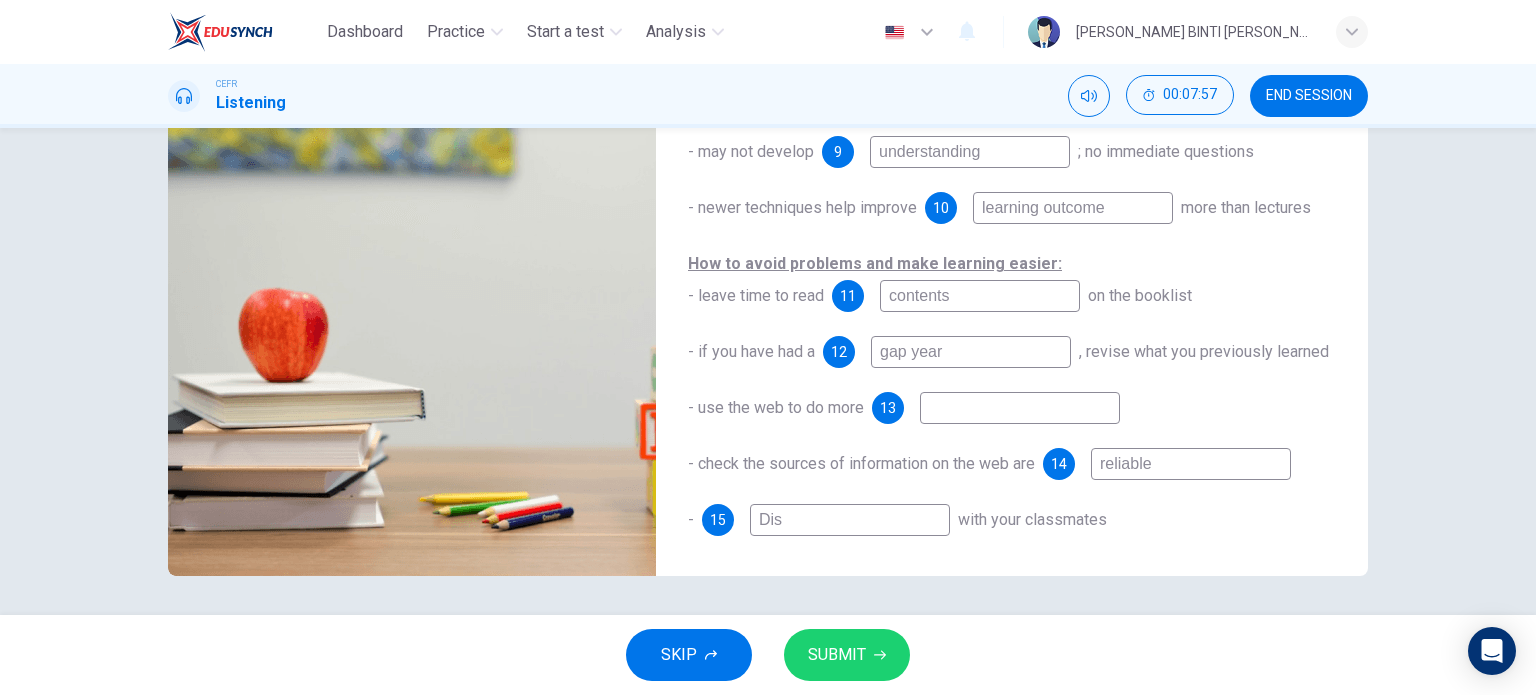 type on "94" 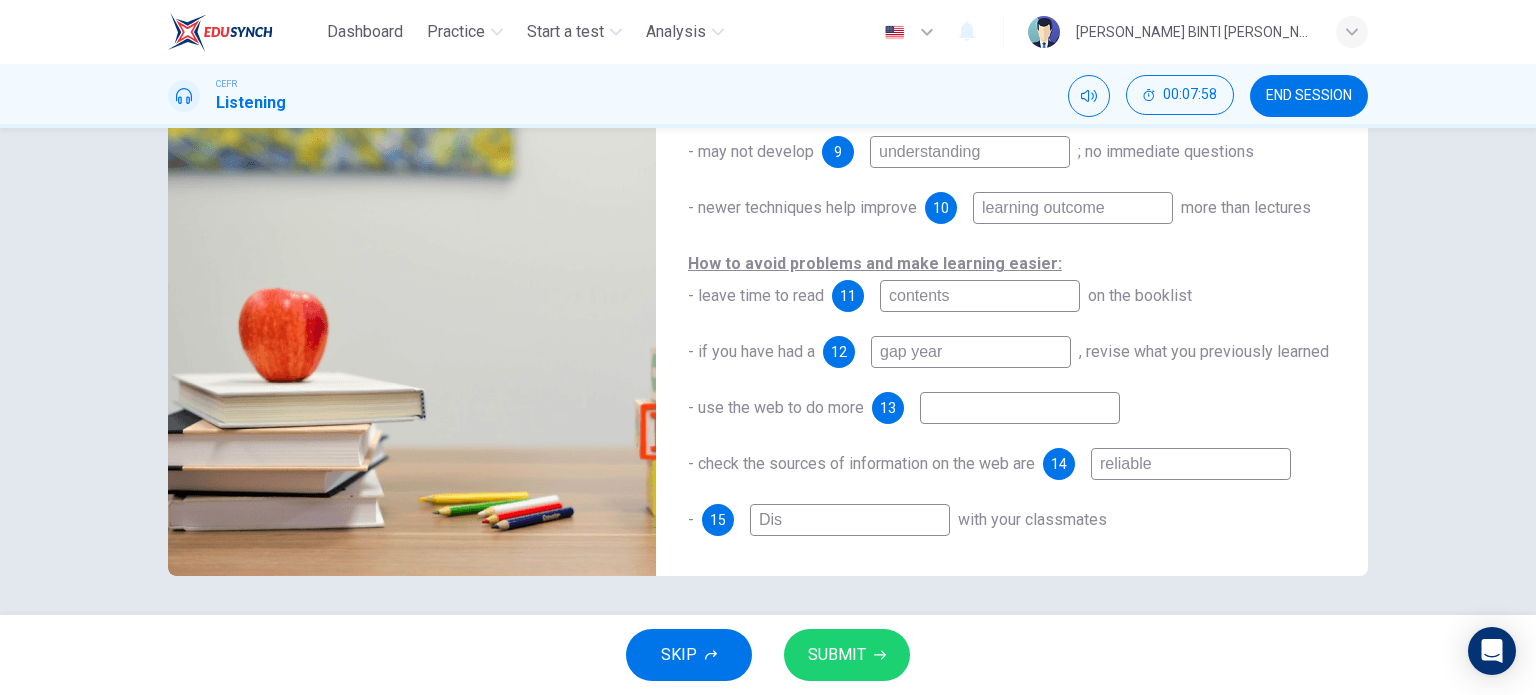 type on "Disc" 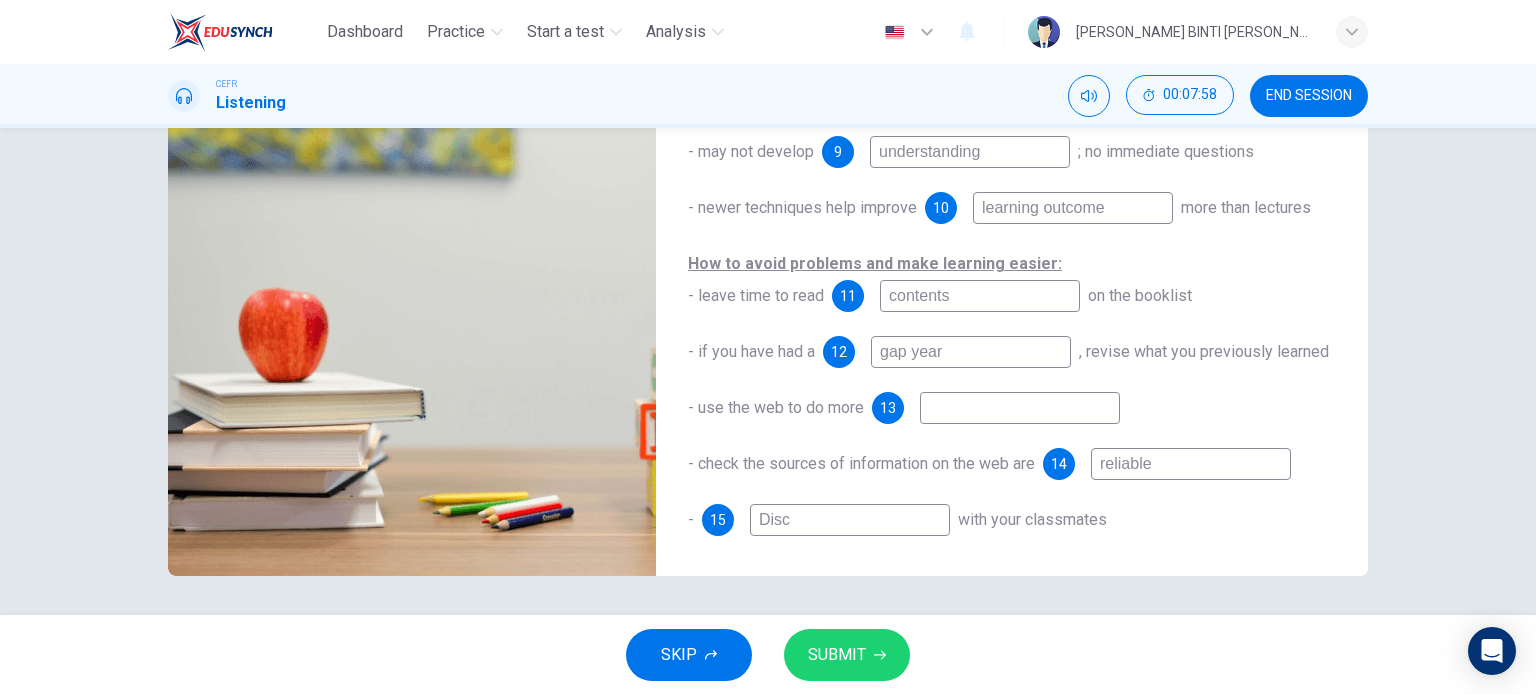 type on "94" 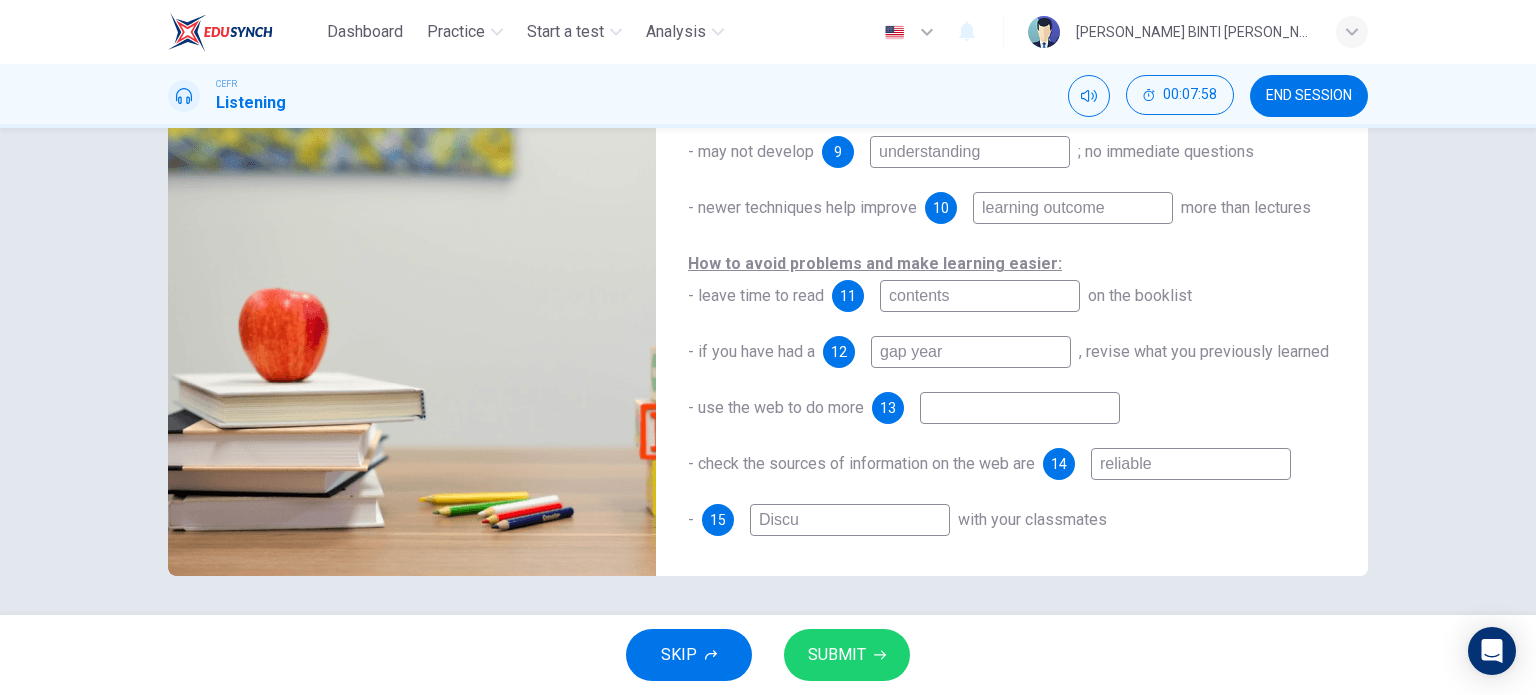 type on "94" 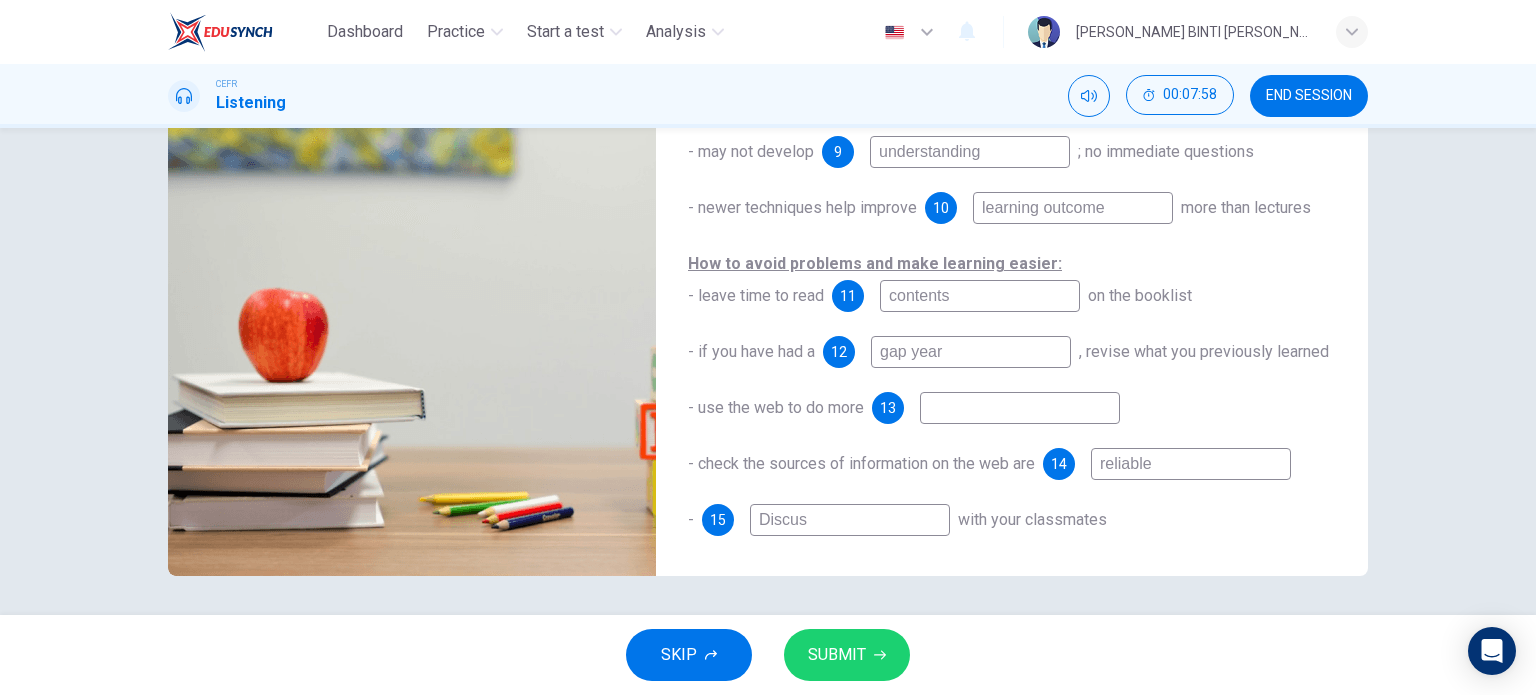 type on "94" 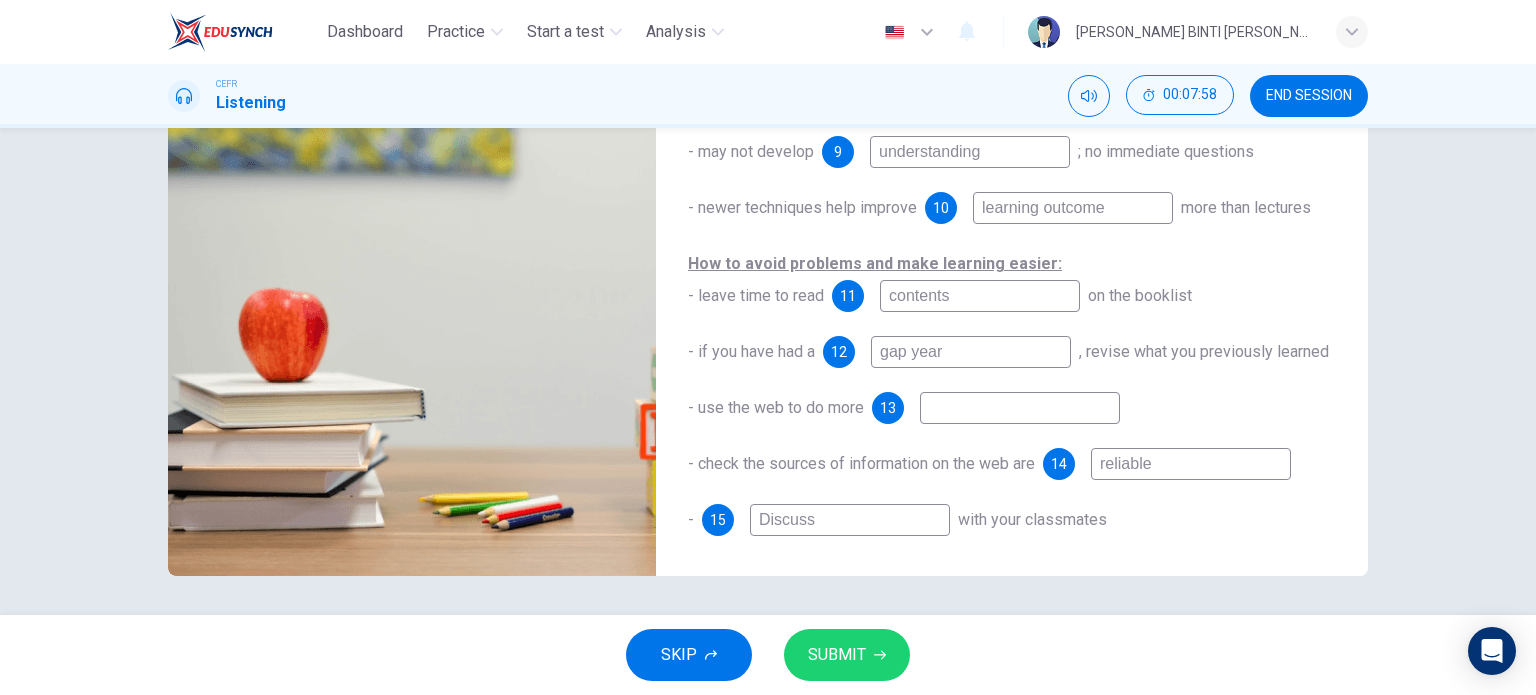 type on "94" 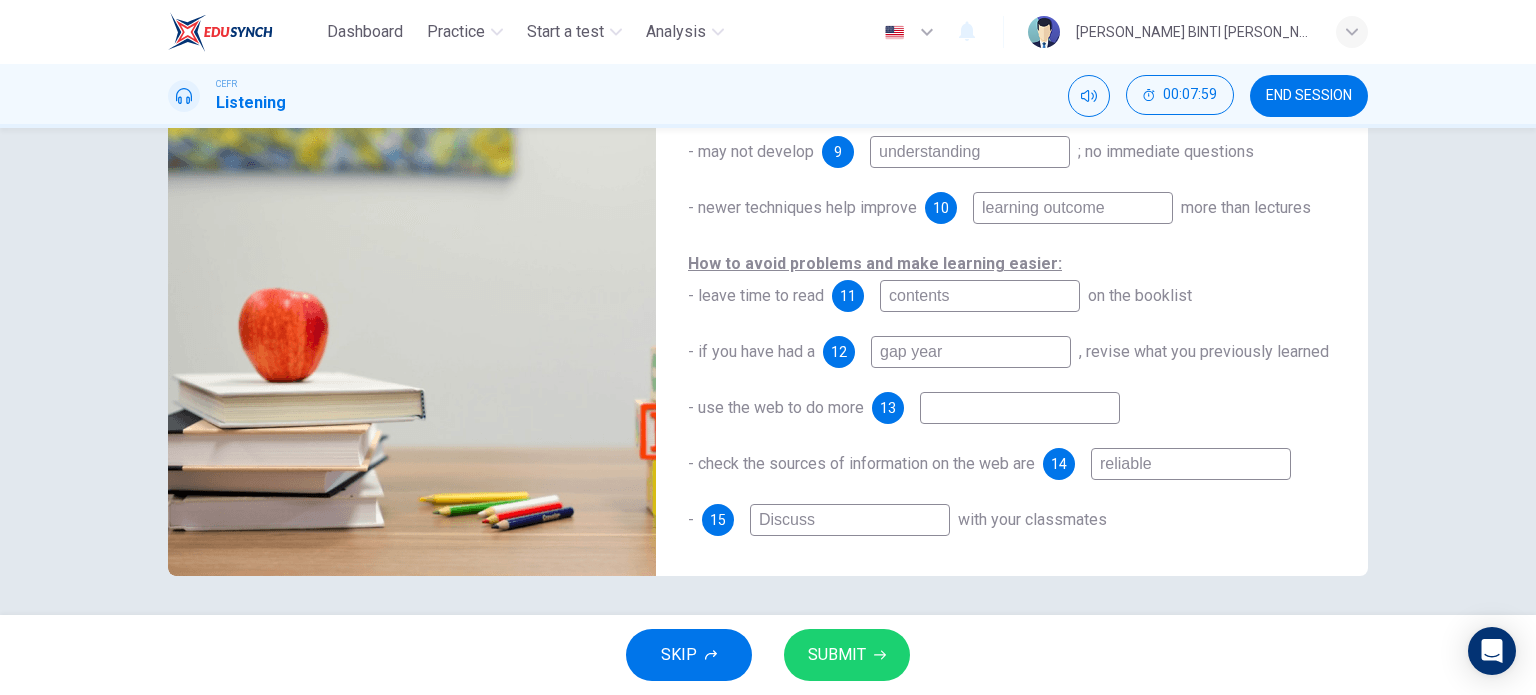 type on "Discuss" 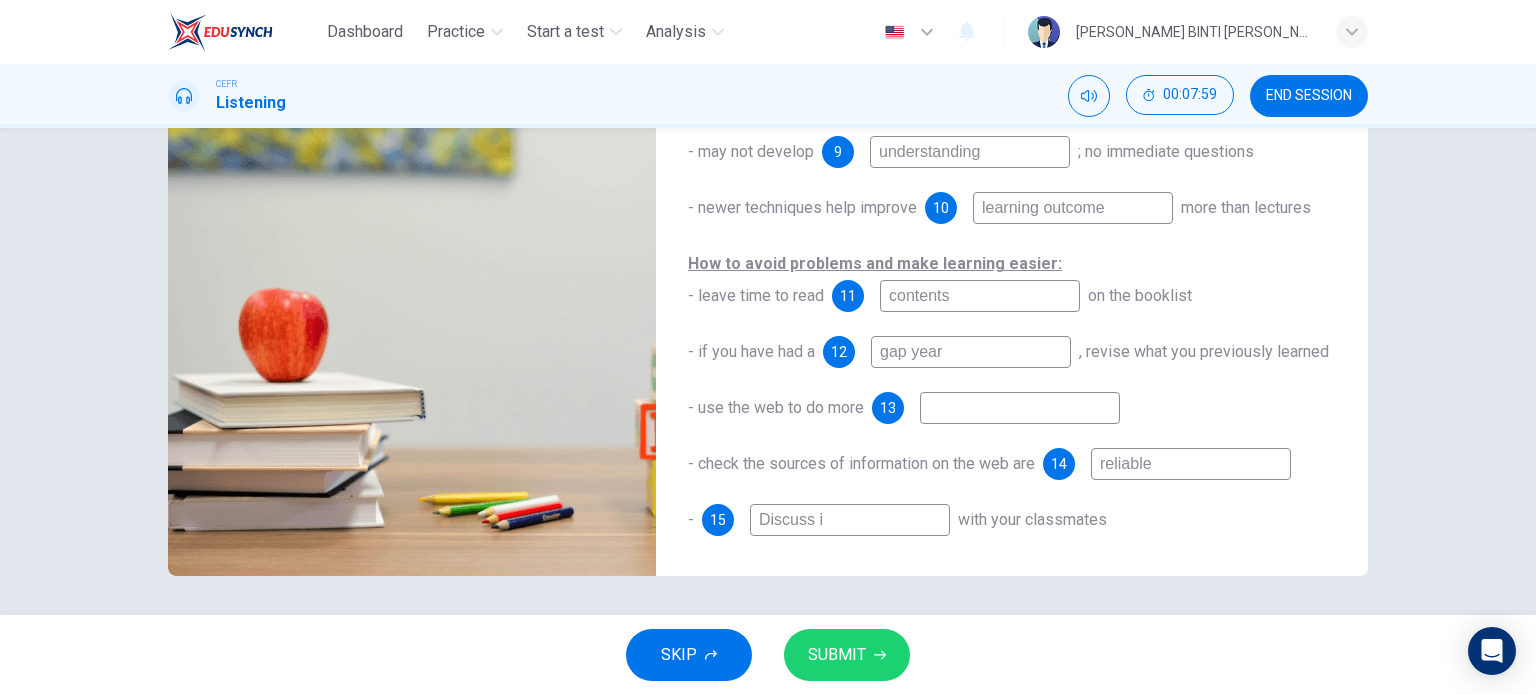 type on "94" 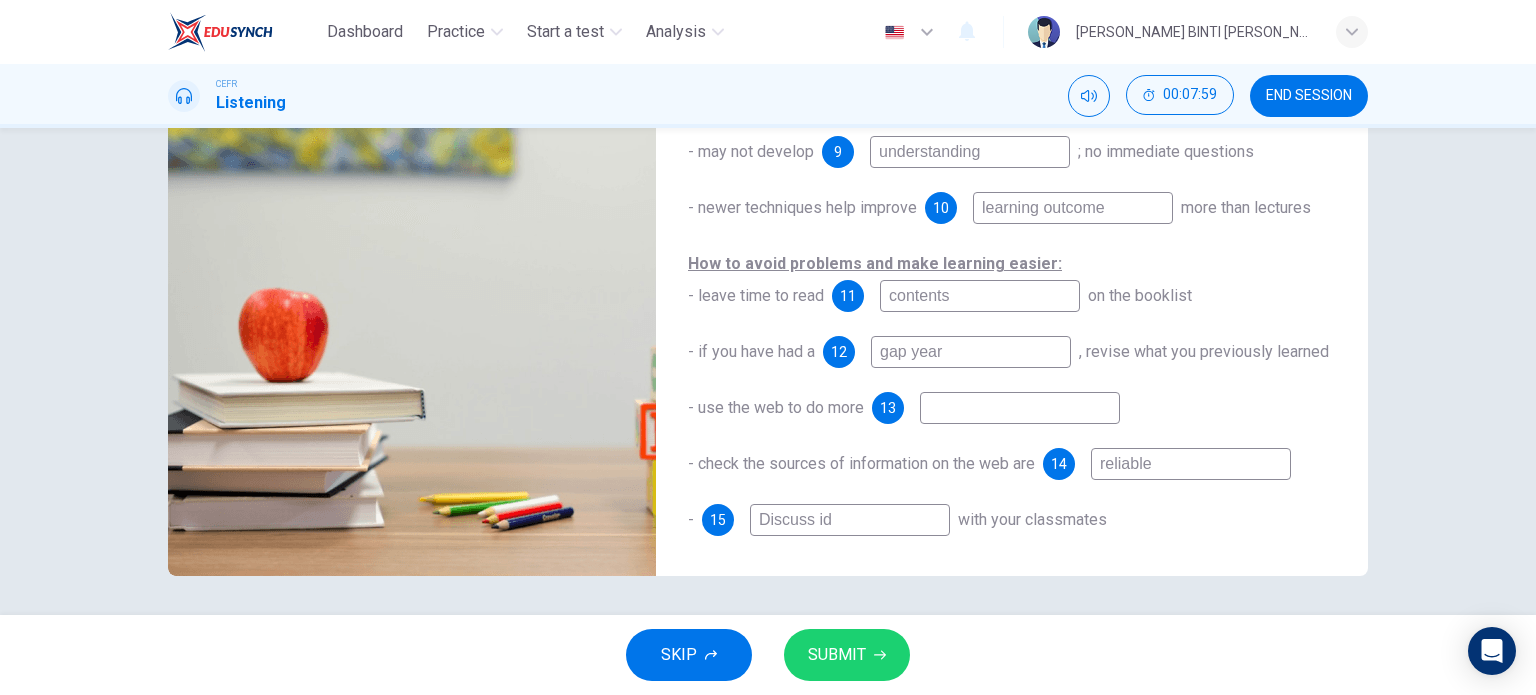 type on "94" 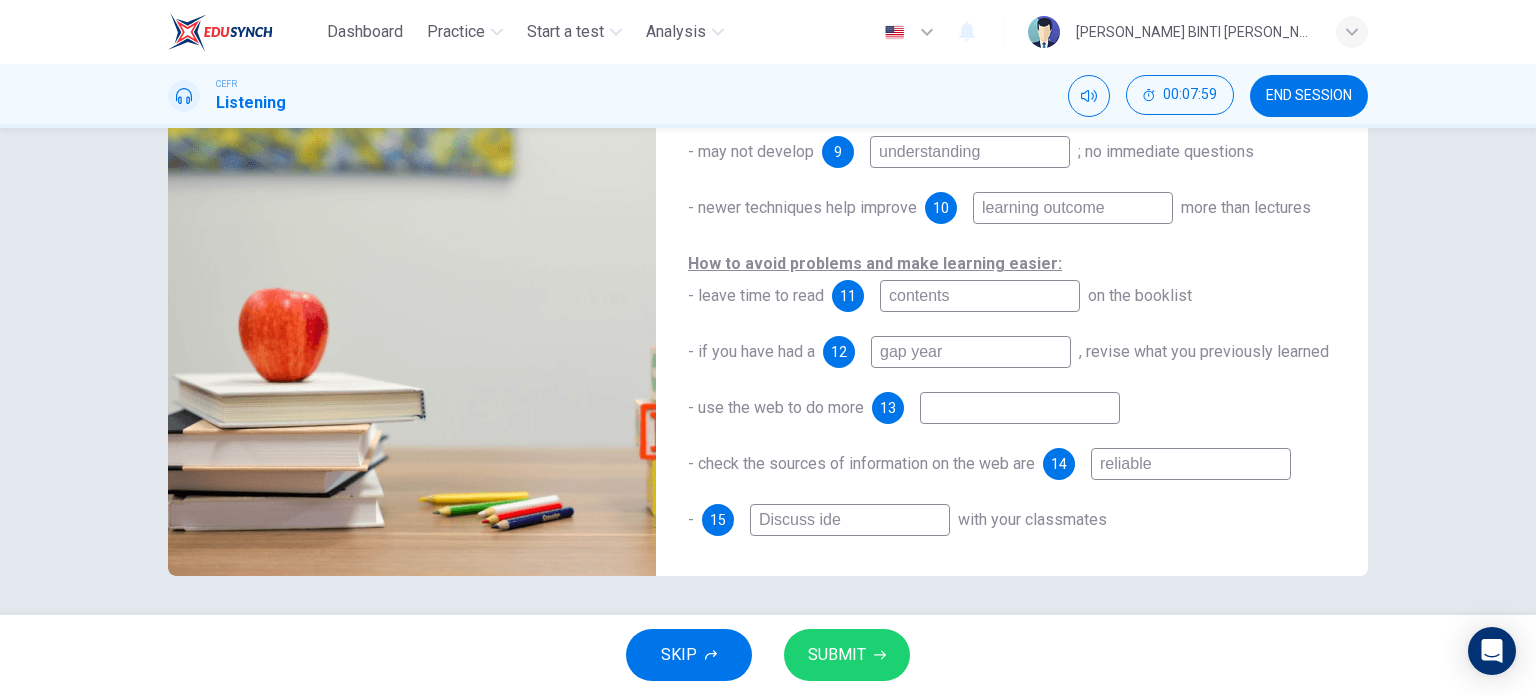 type on "94" 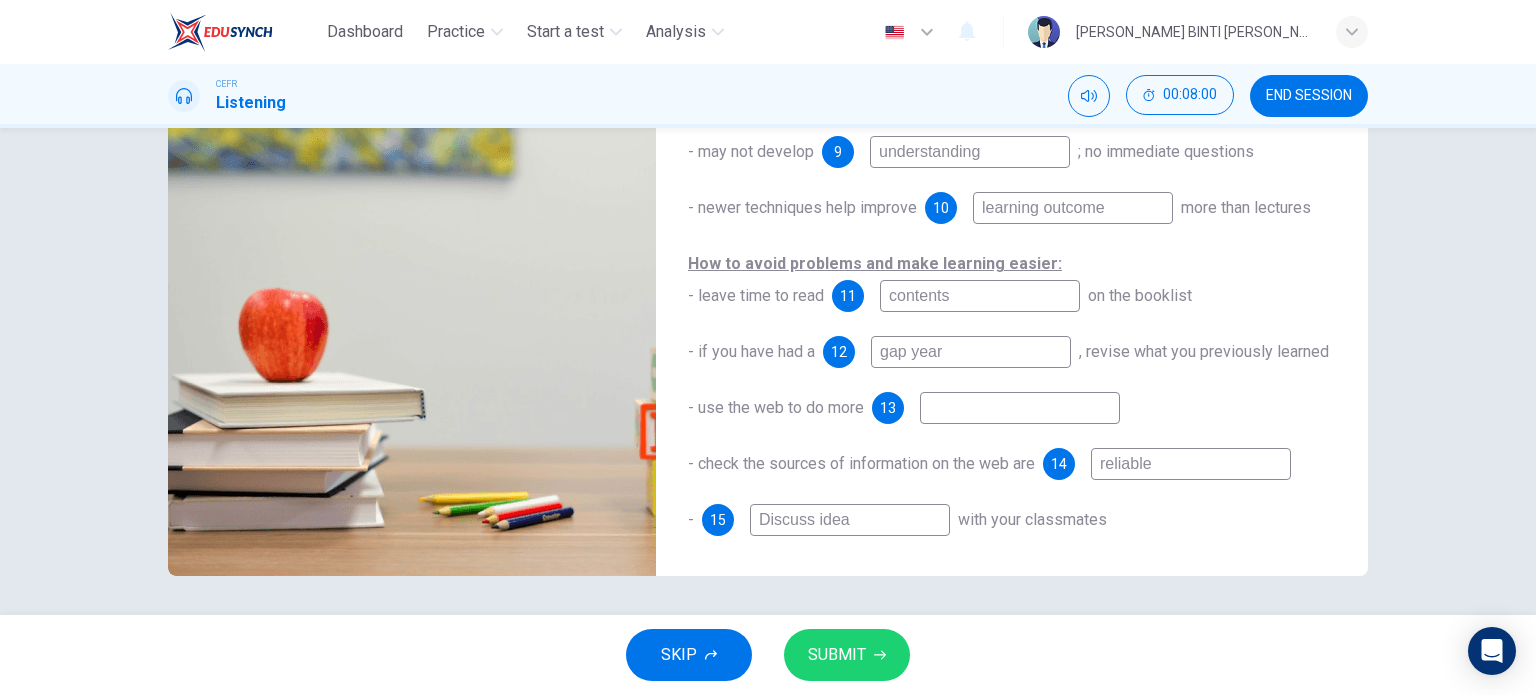 type on "95" 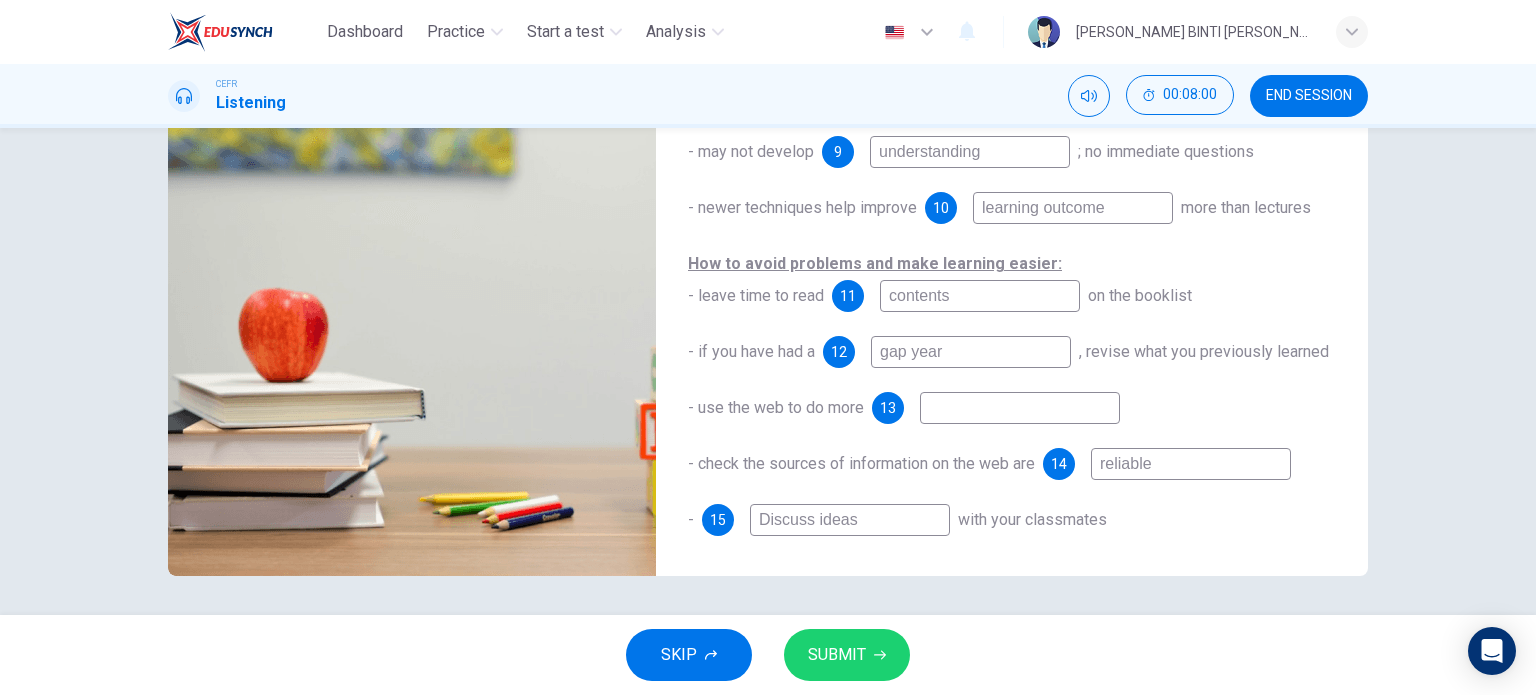 type on "95" 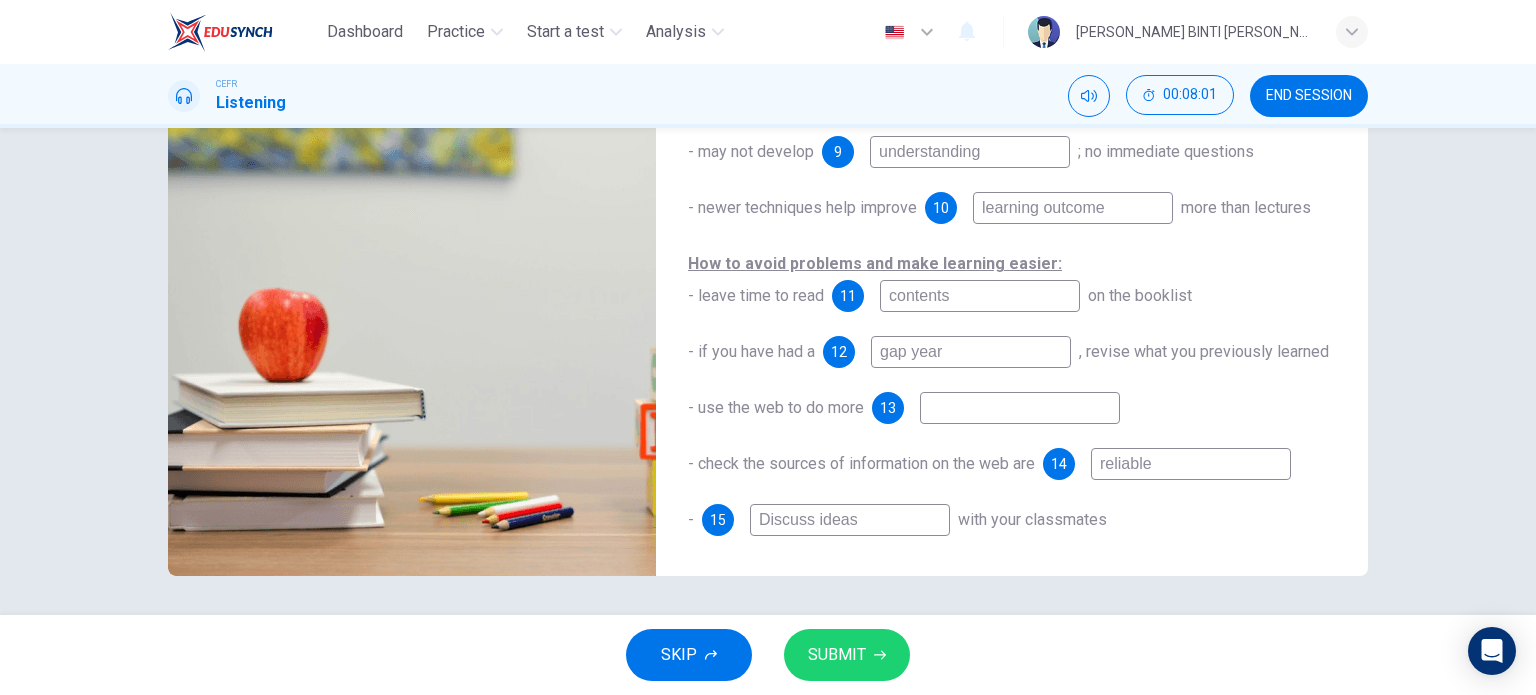 type on "Discuss ideas" 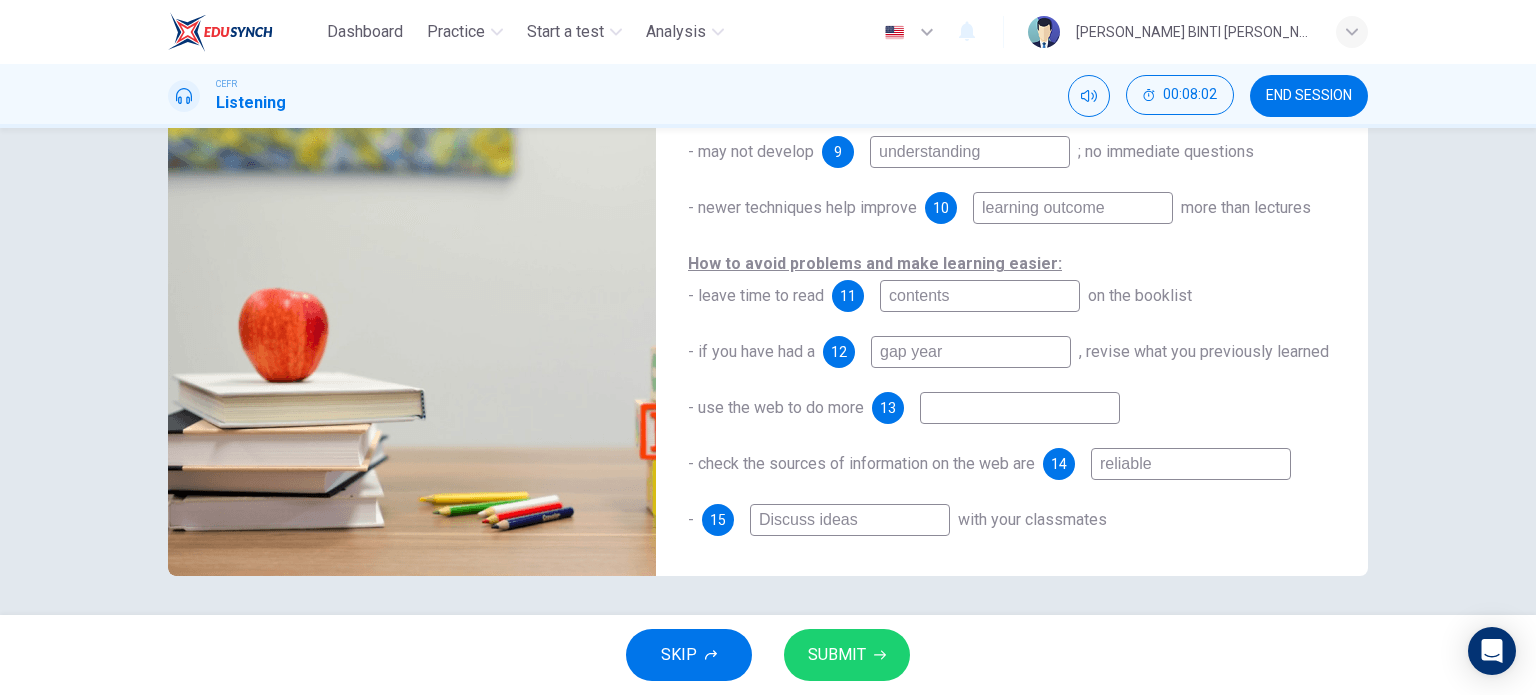click at bounding box center [1020, 408] 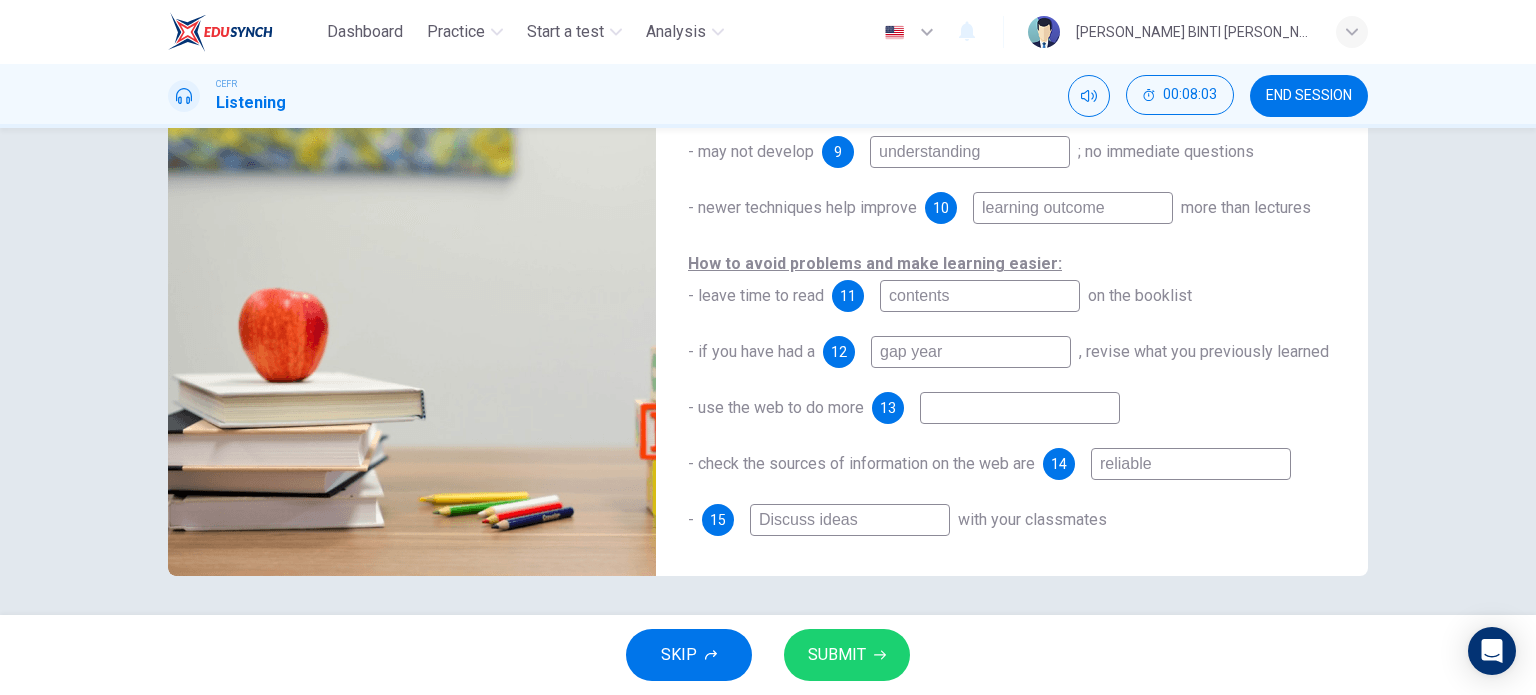 type on "e" 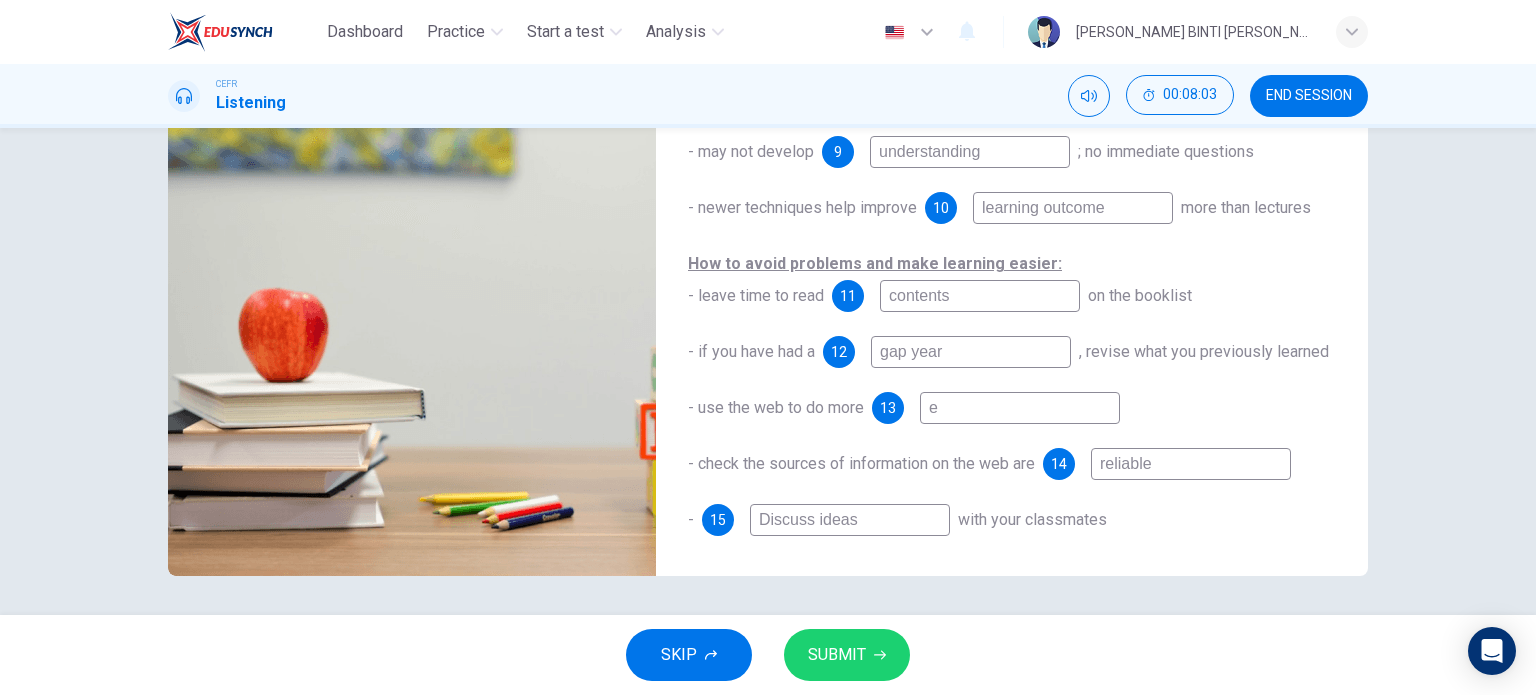 type on "96" 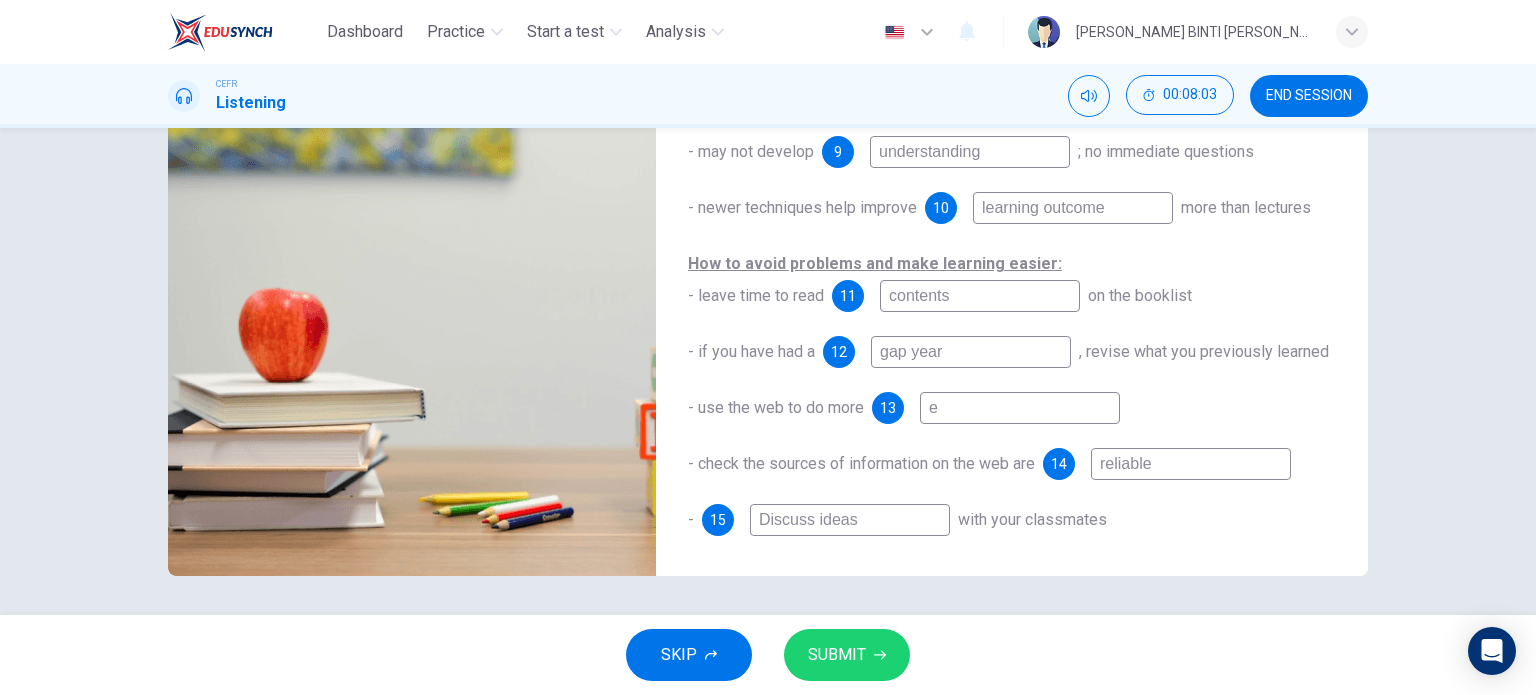 type on "ex" 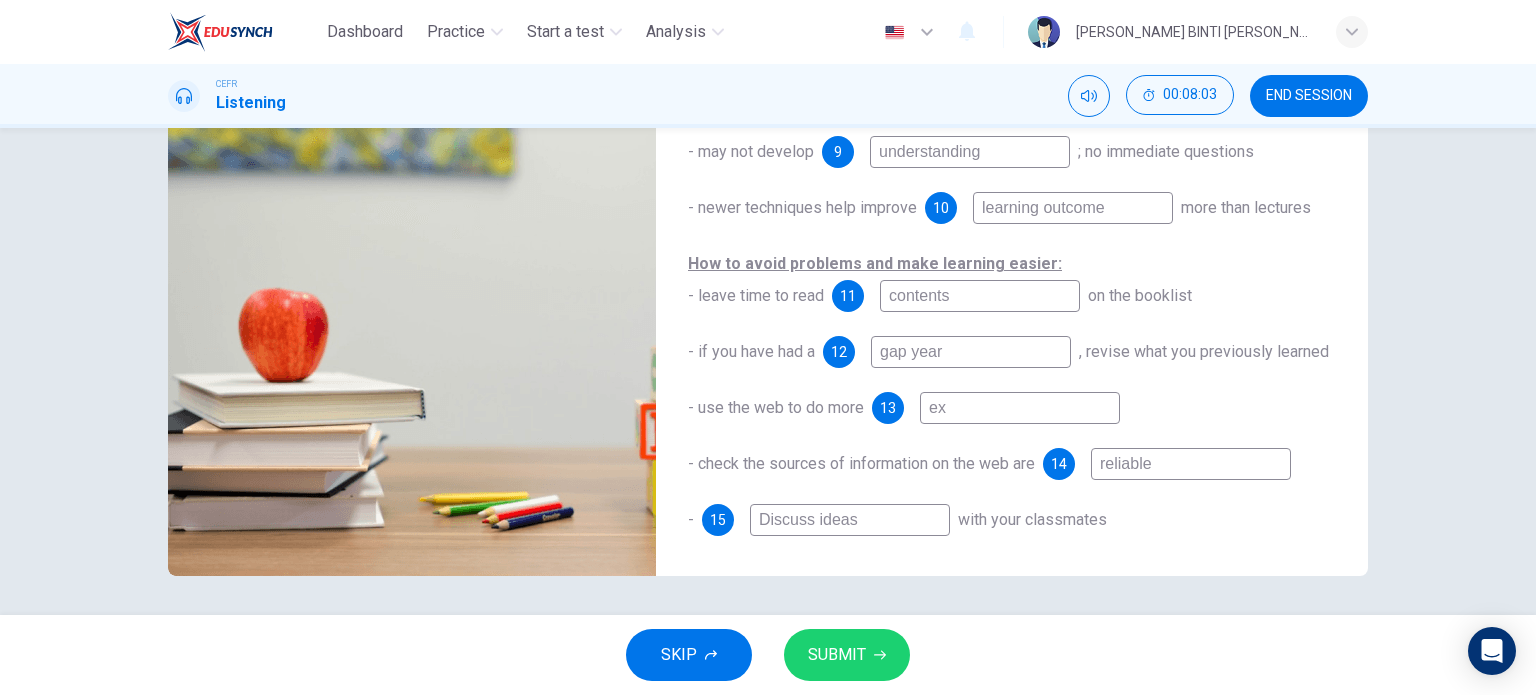 type on "96" 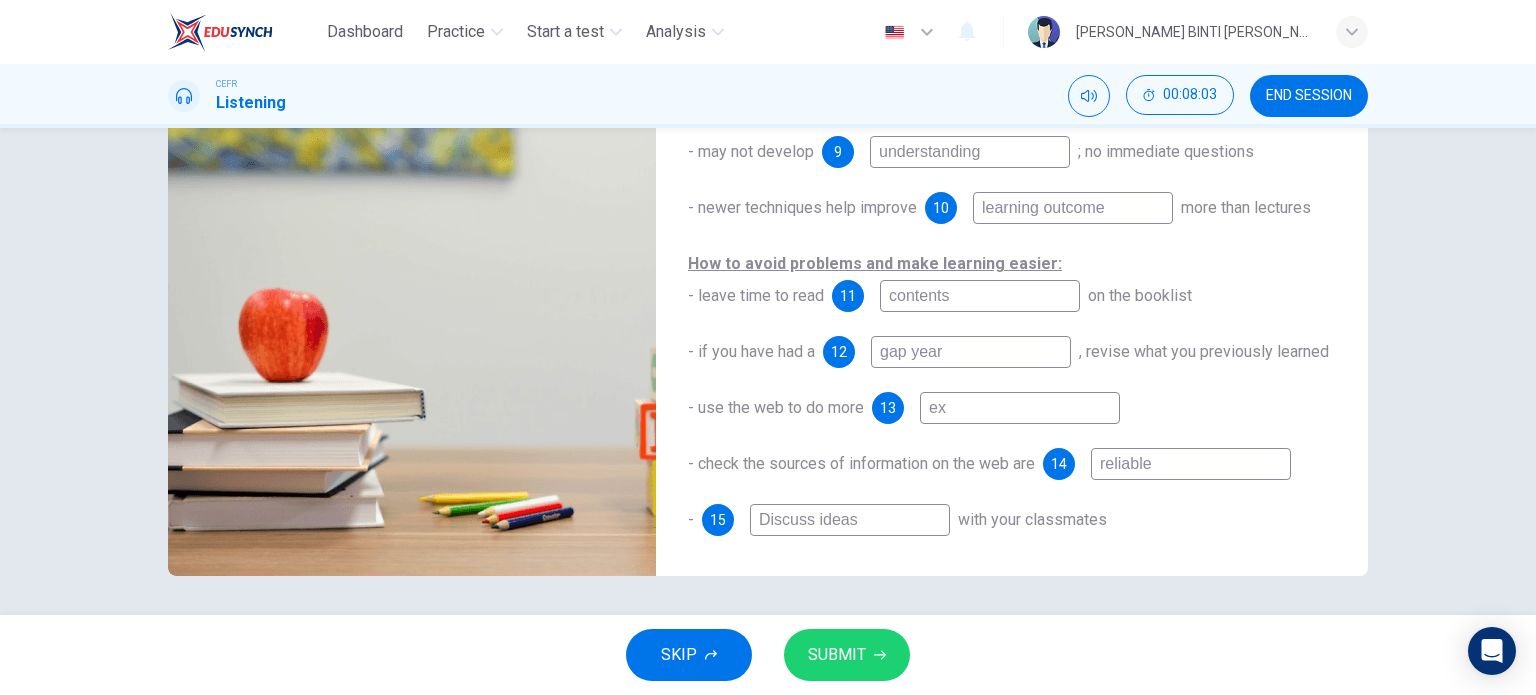 type on "exr" 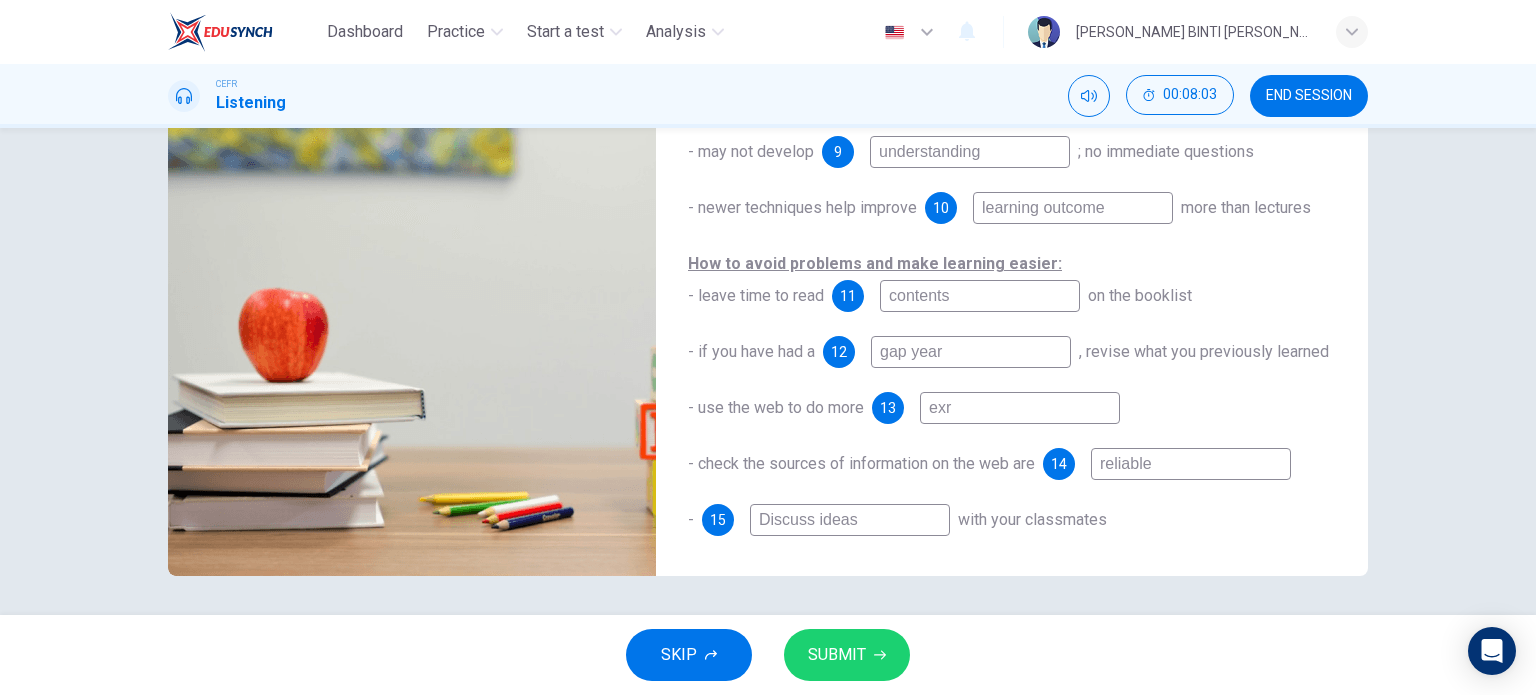 type on "96" 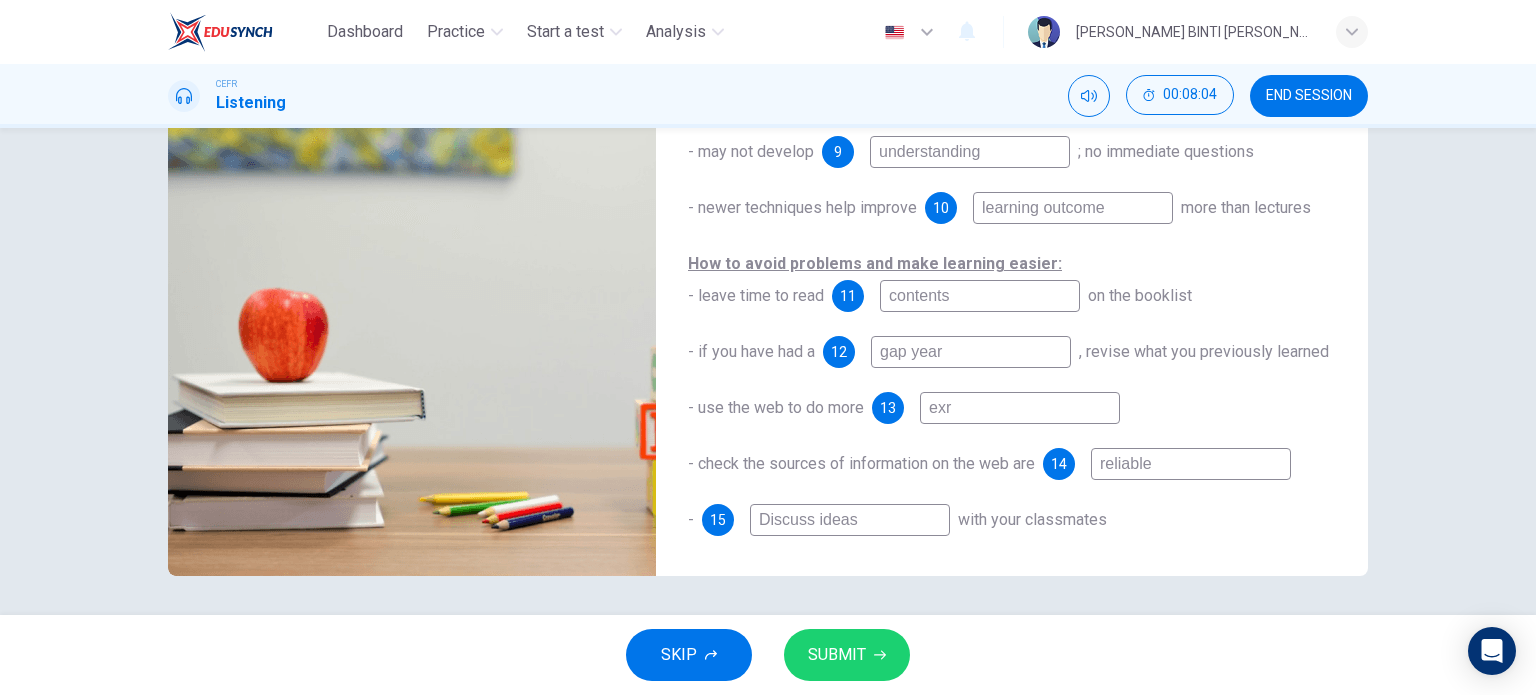 type on "exrr" 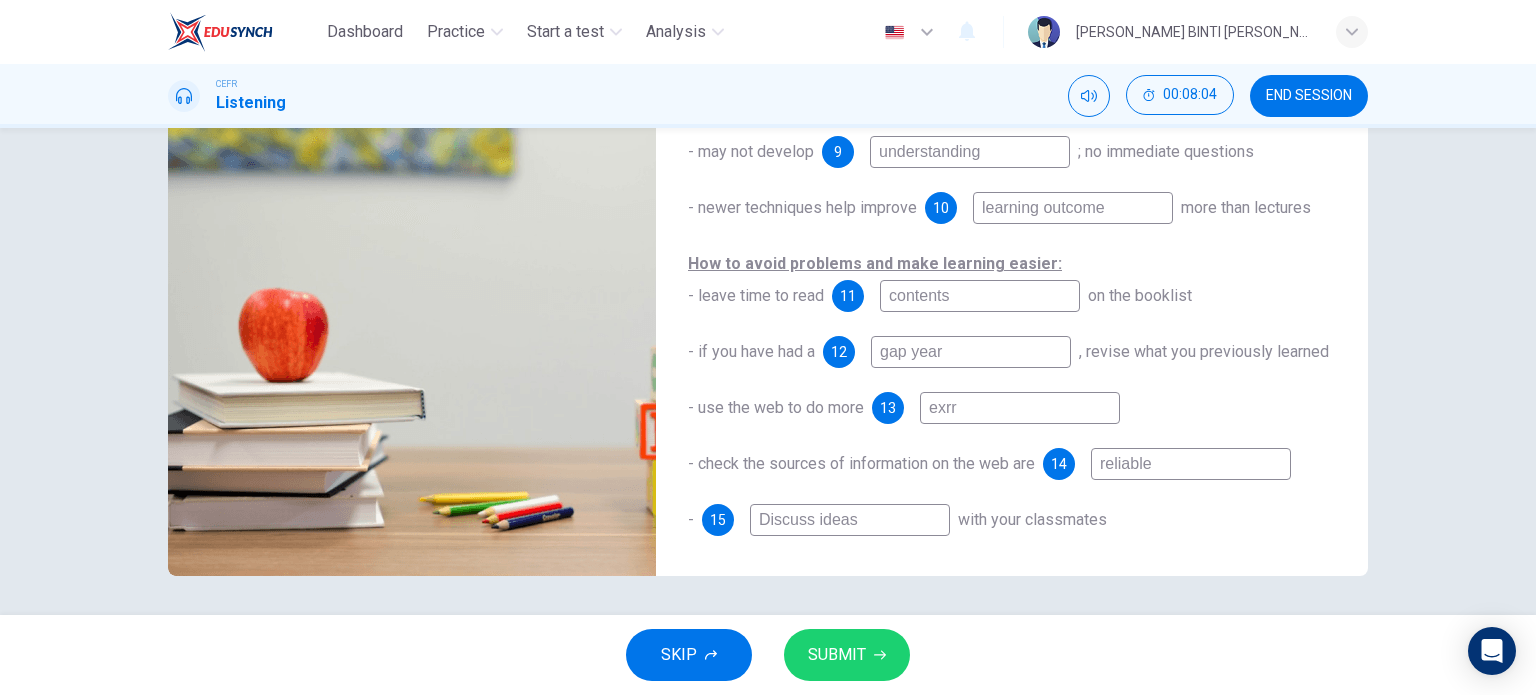type on "96" 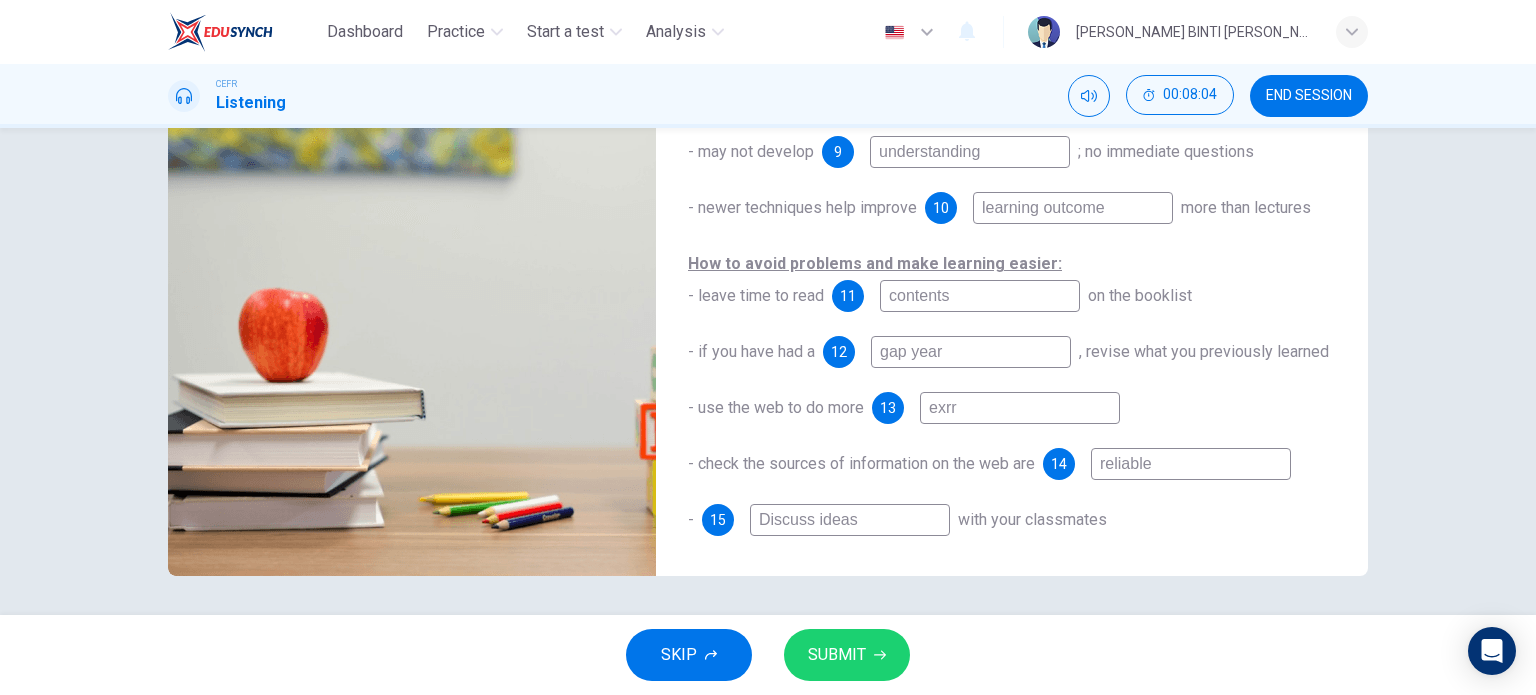 type on "exrra" 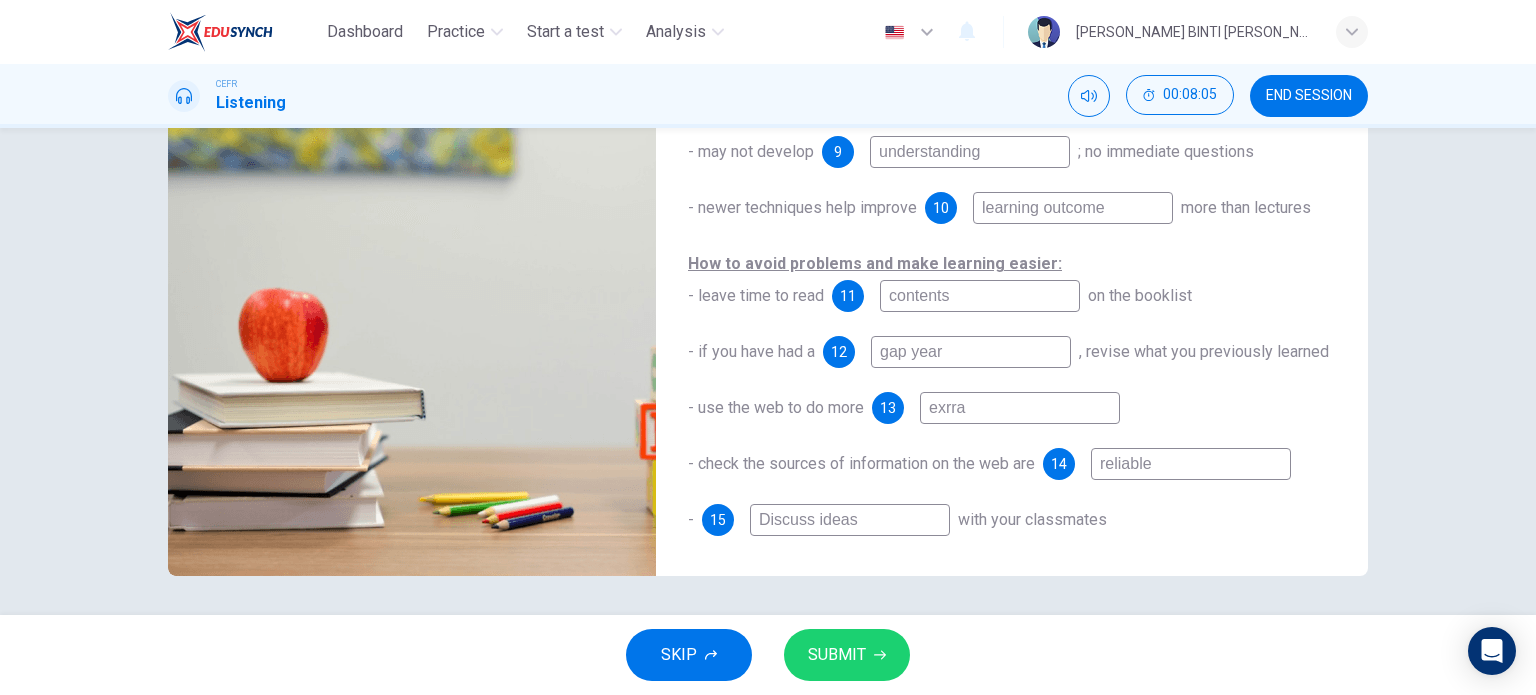 type on "97" 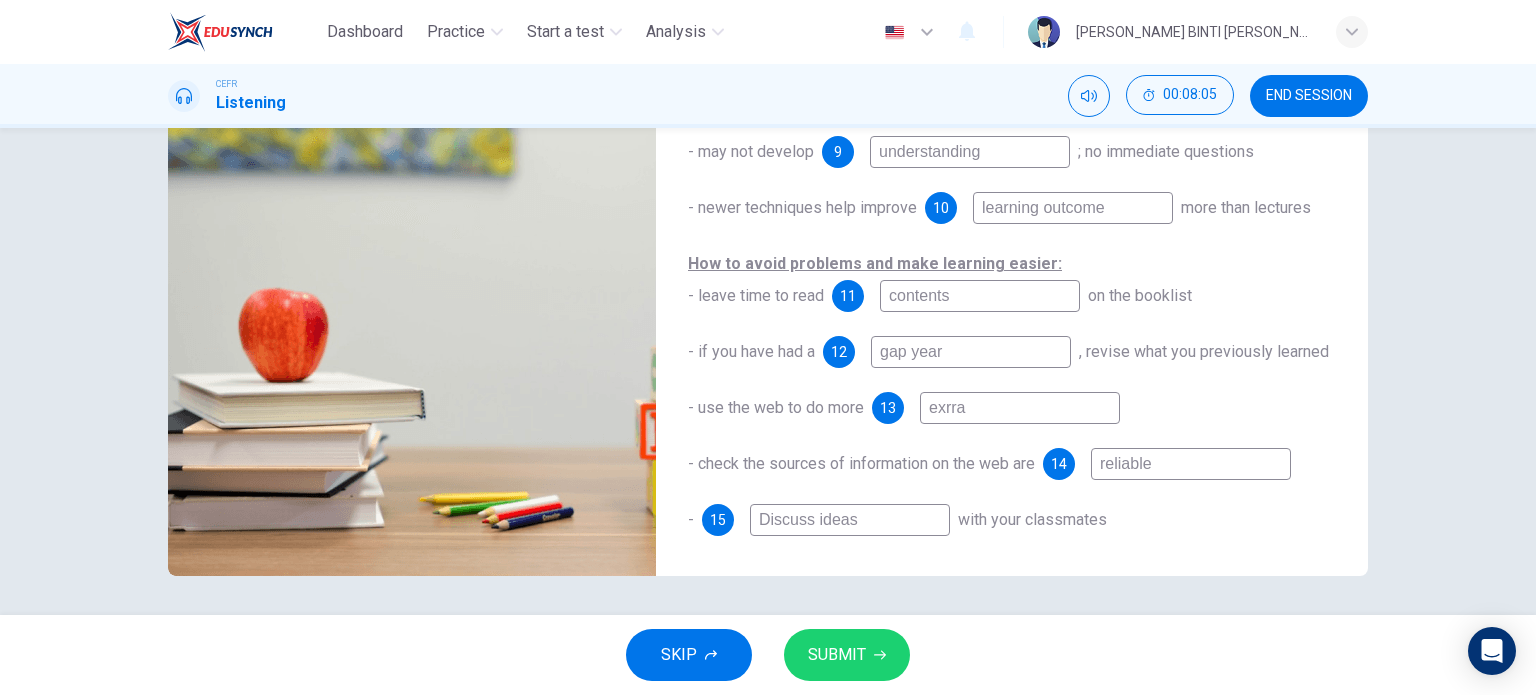 type on "exrra" 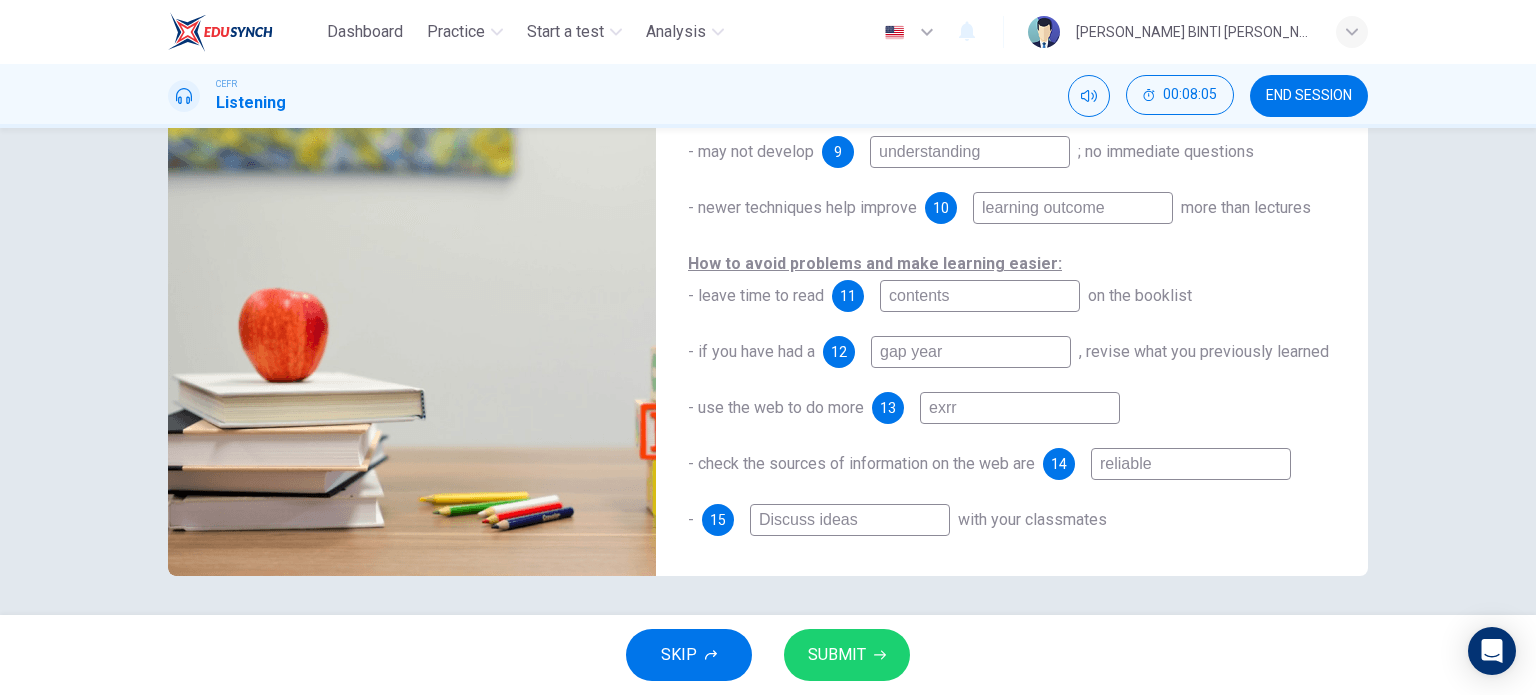 type on "97" 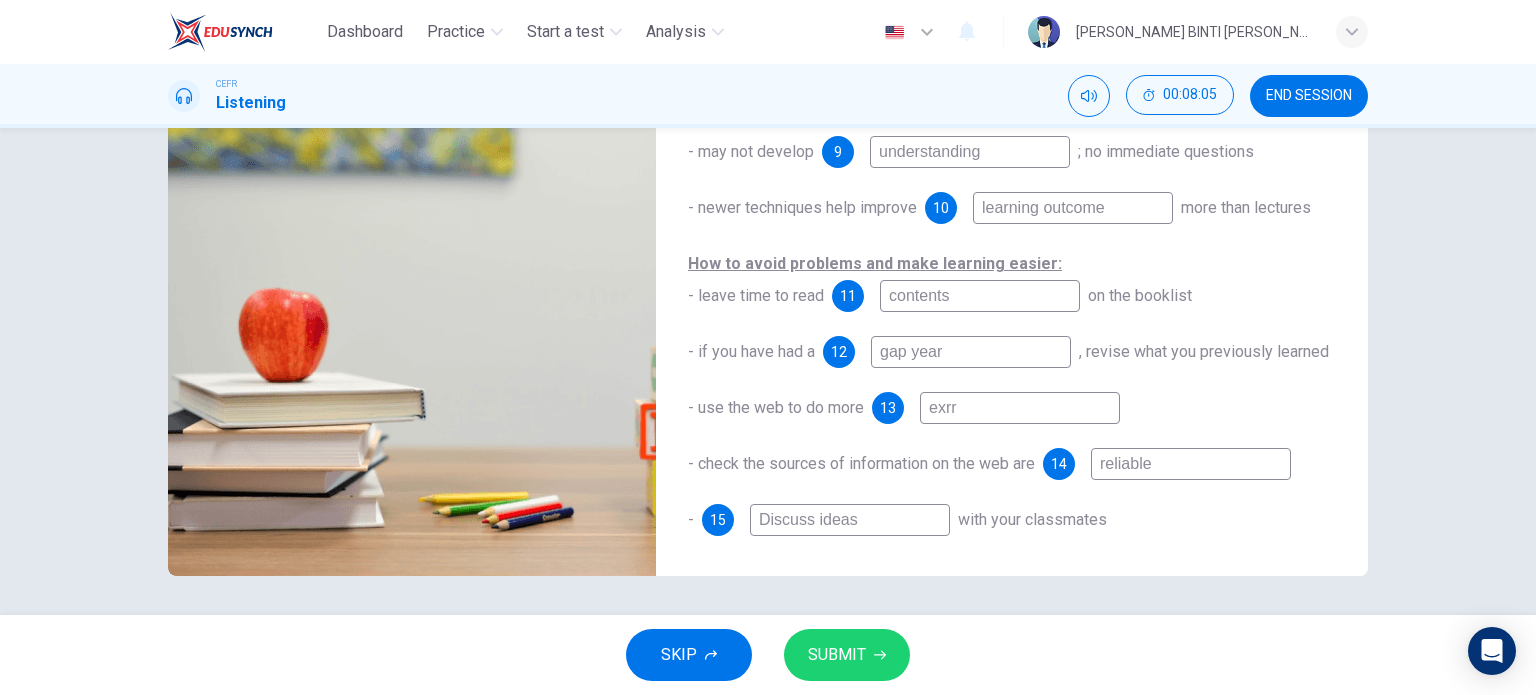 type on "exr" 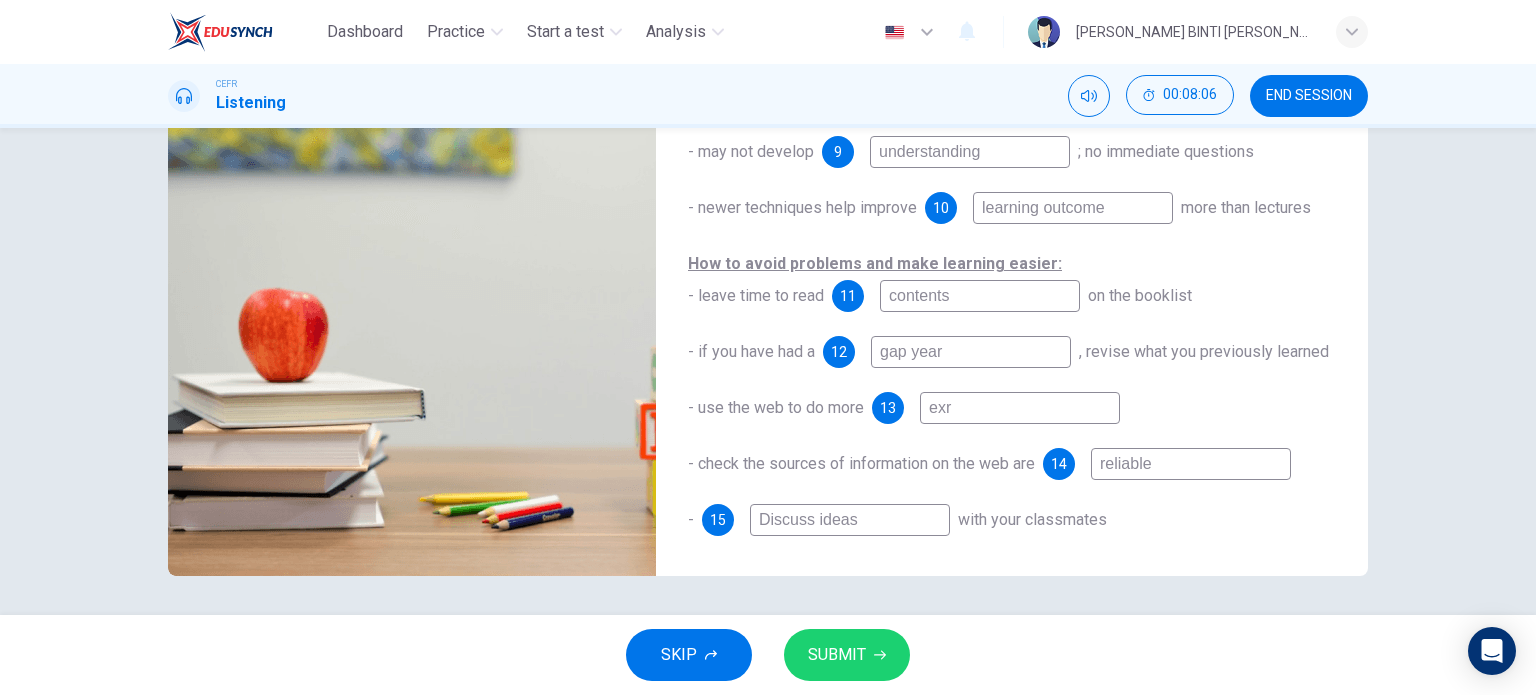 type on "97" 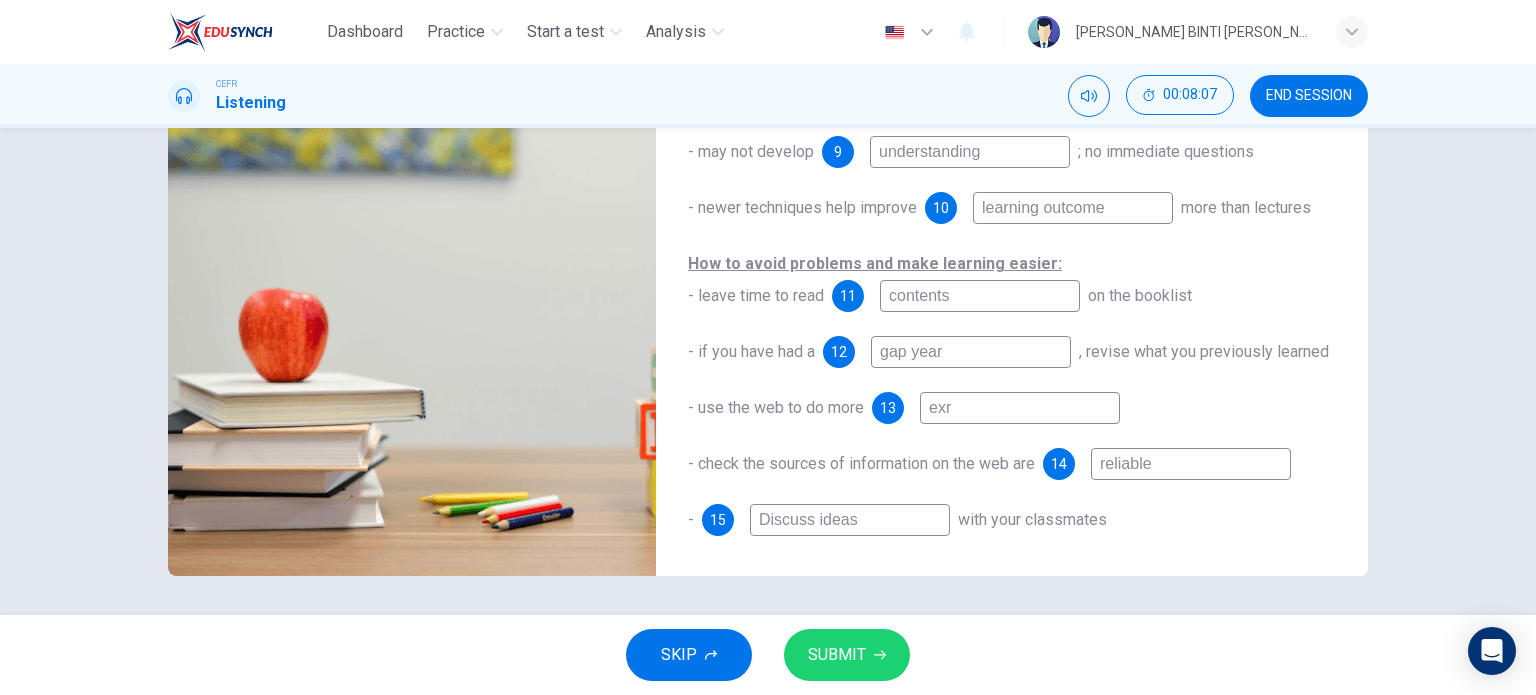 type on "ex" 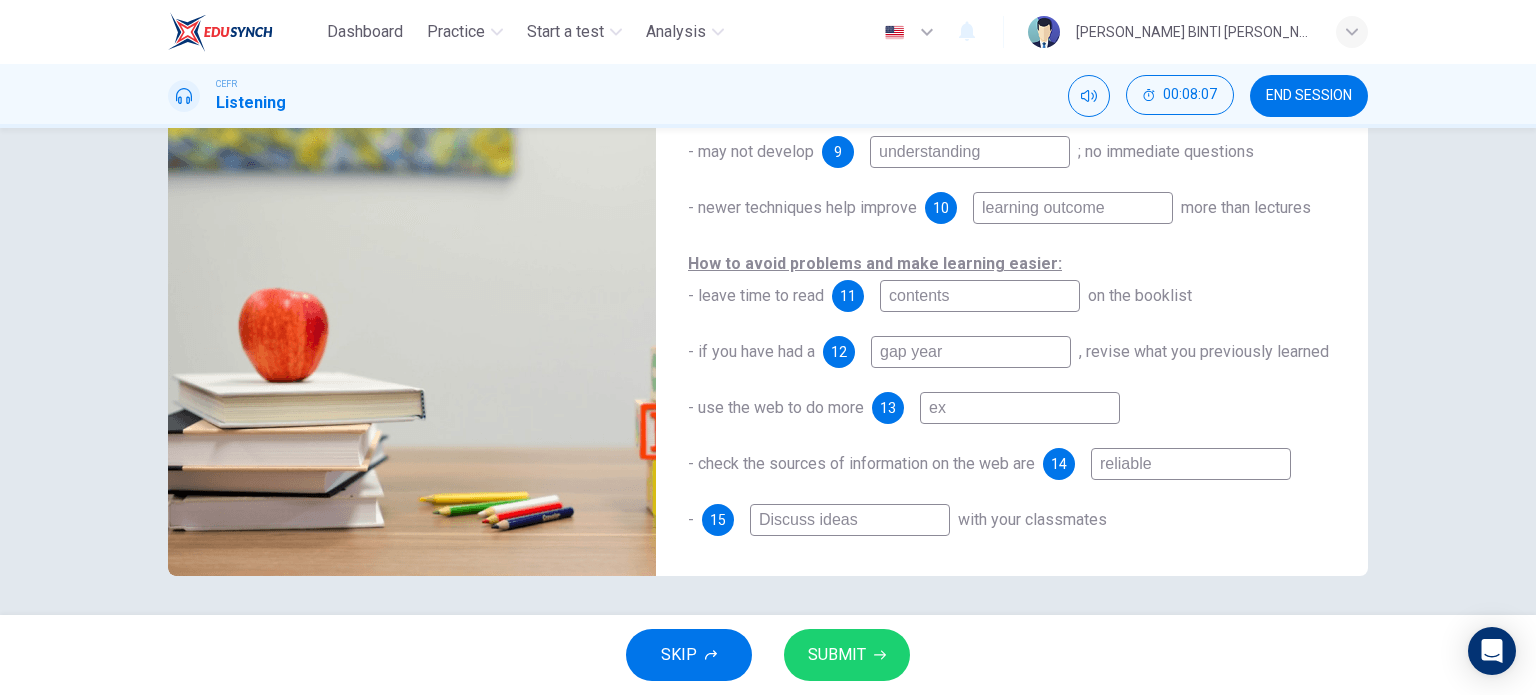 type on "97" 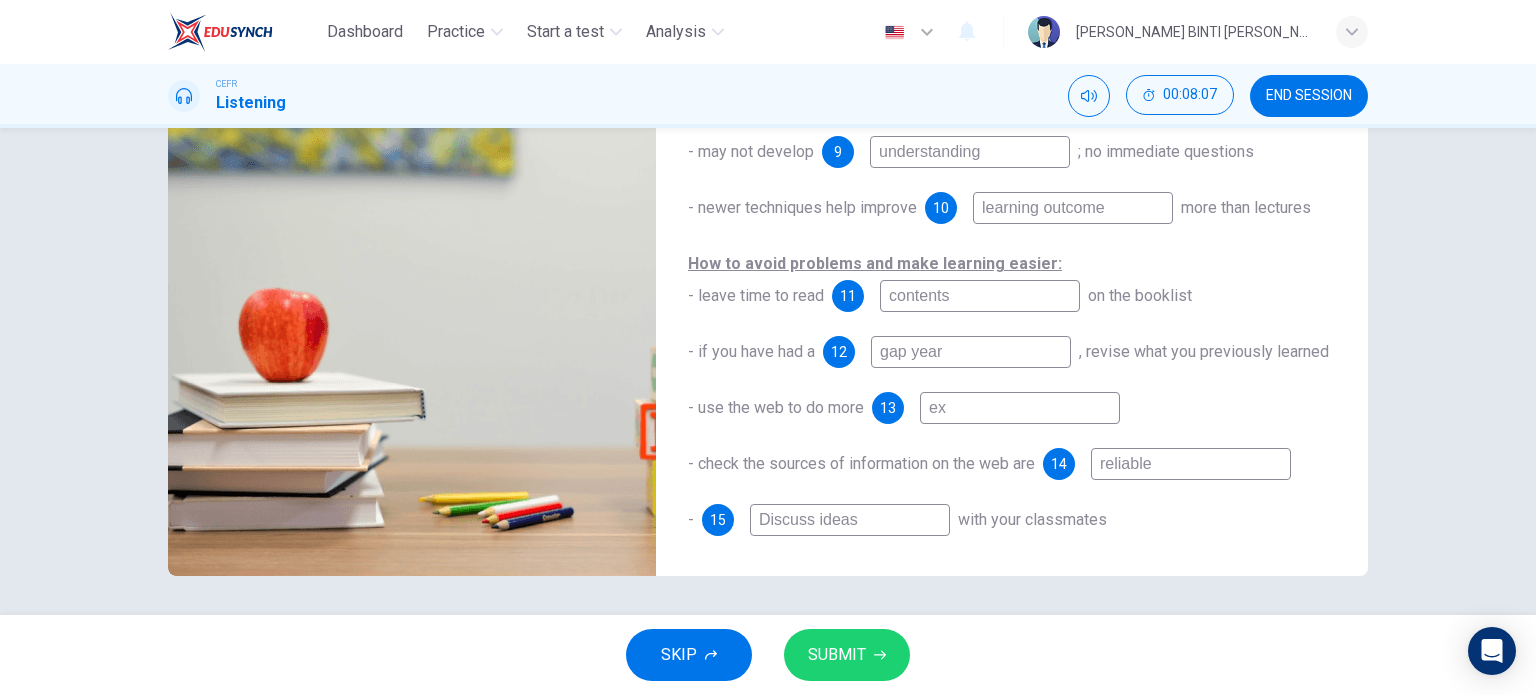 type on "e" 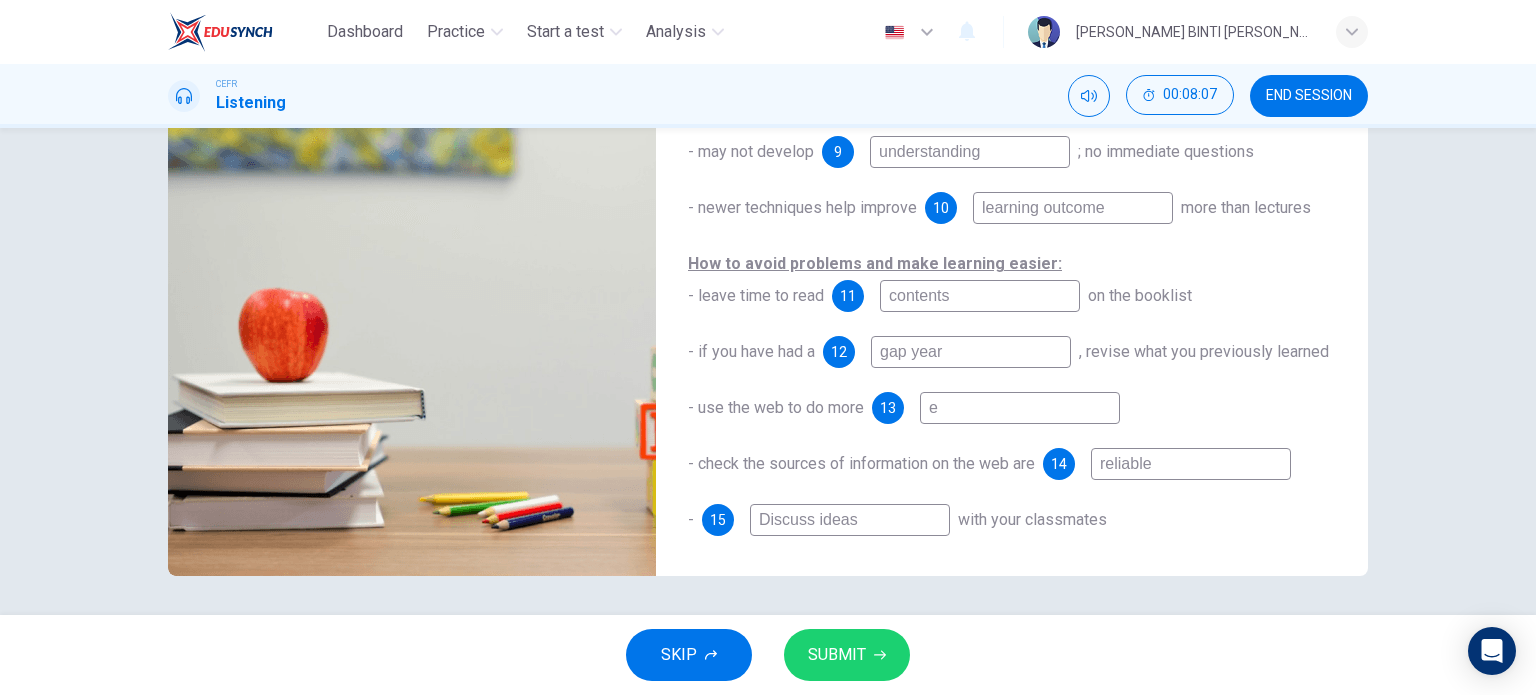 type on "97" 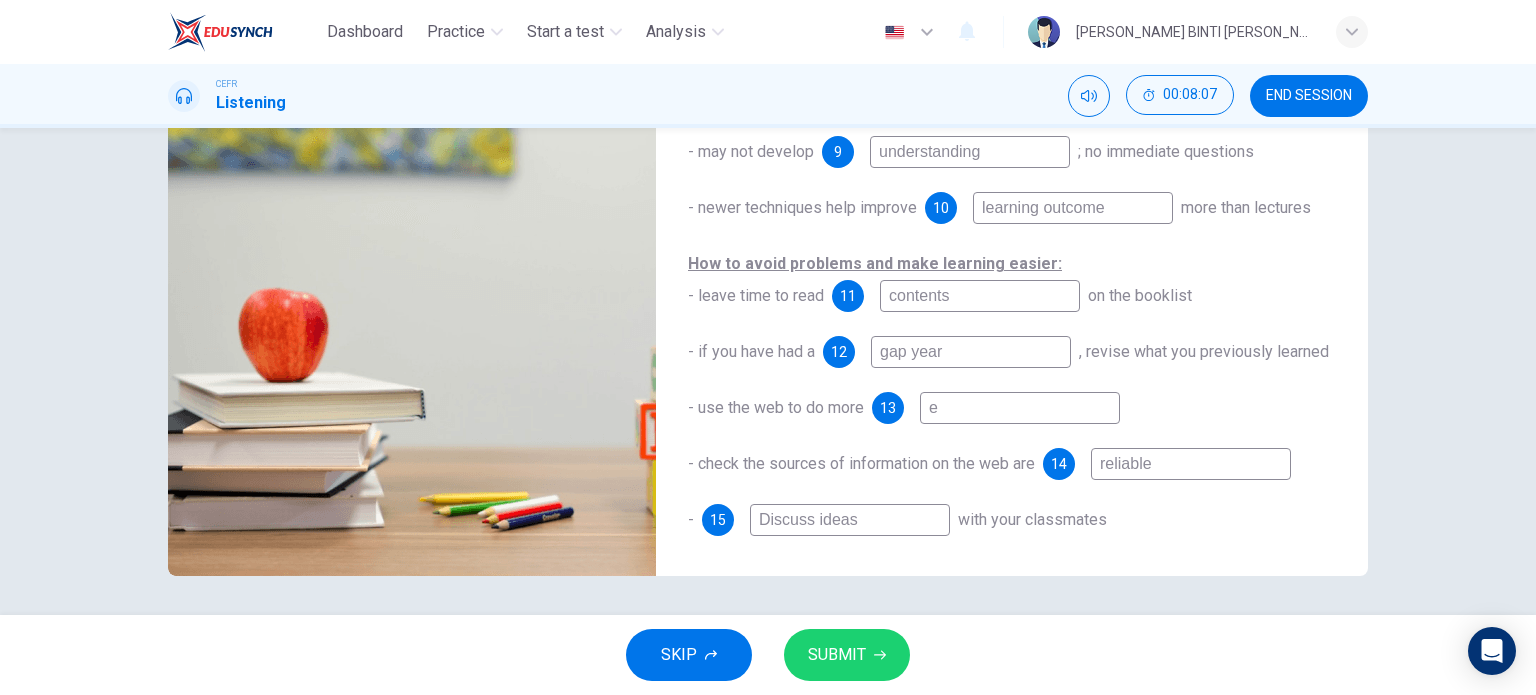 type 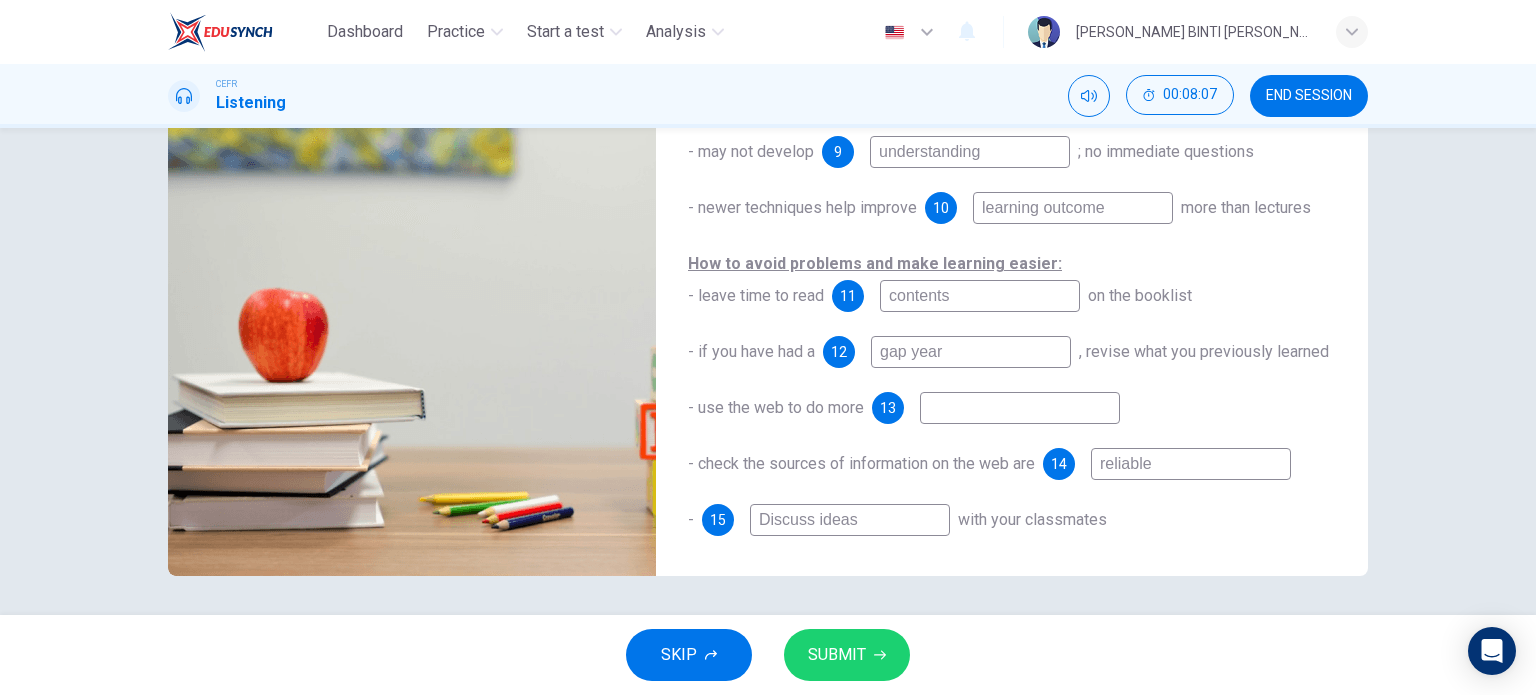 type on "98" 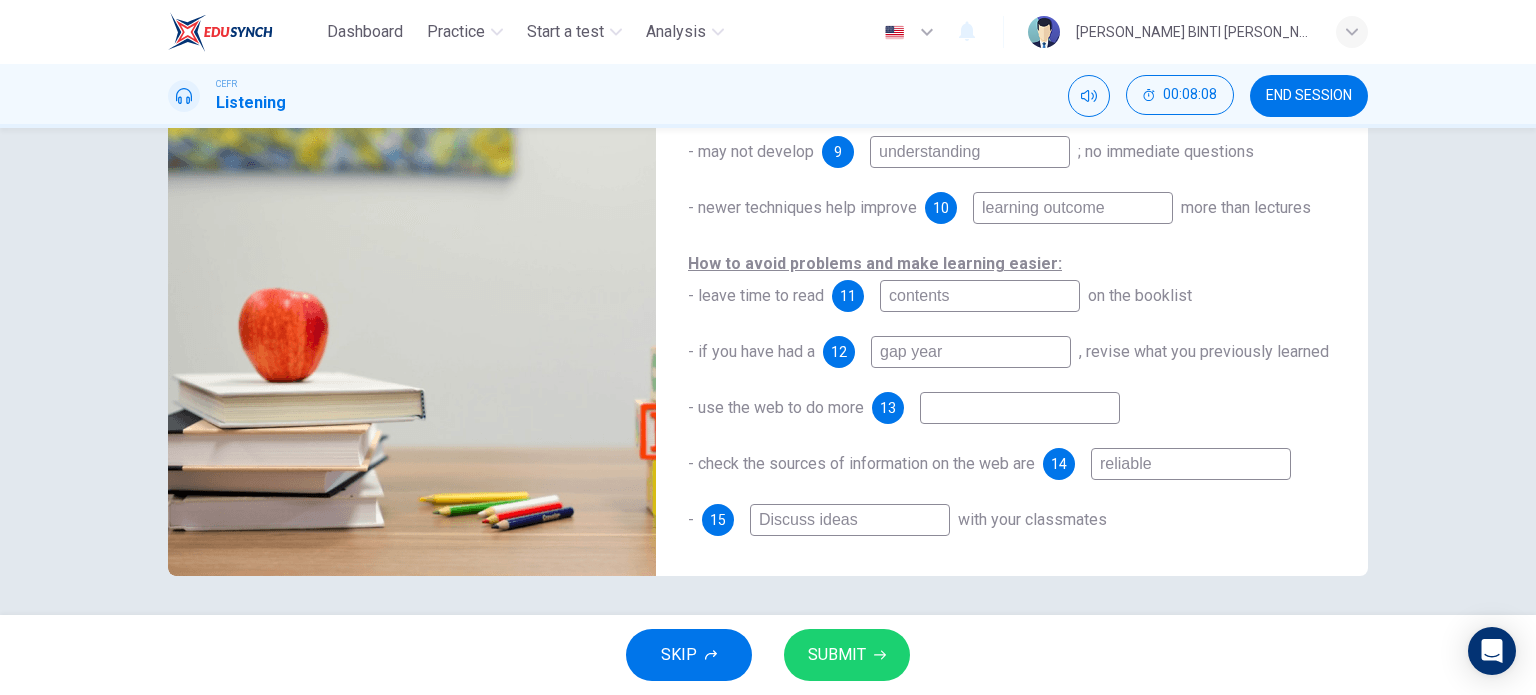 type on "b" 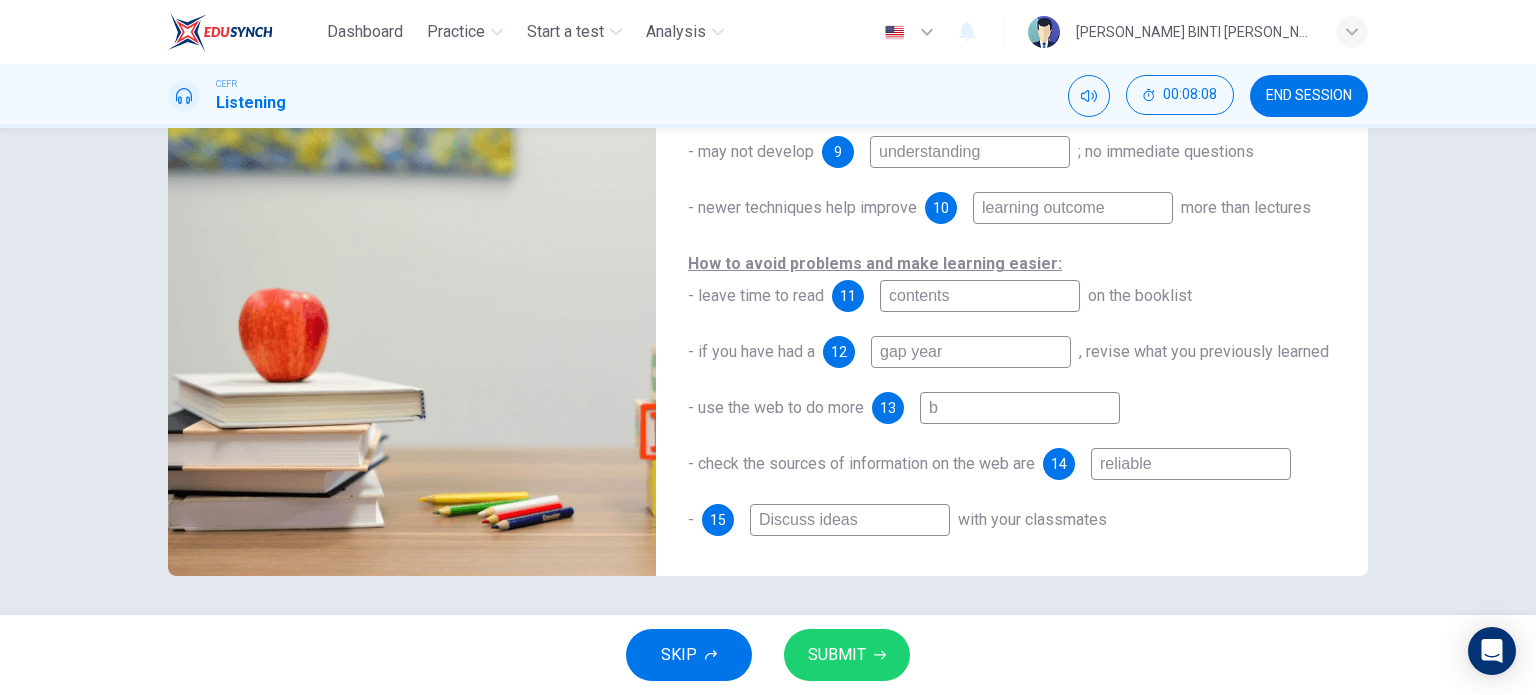 type on "98" 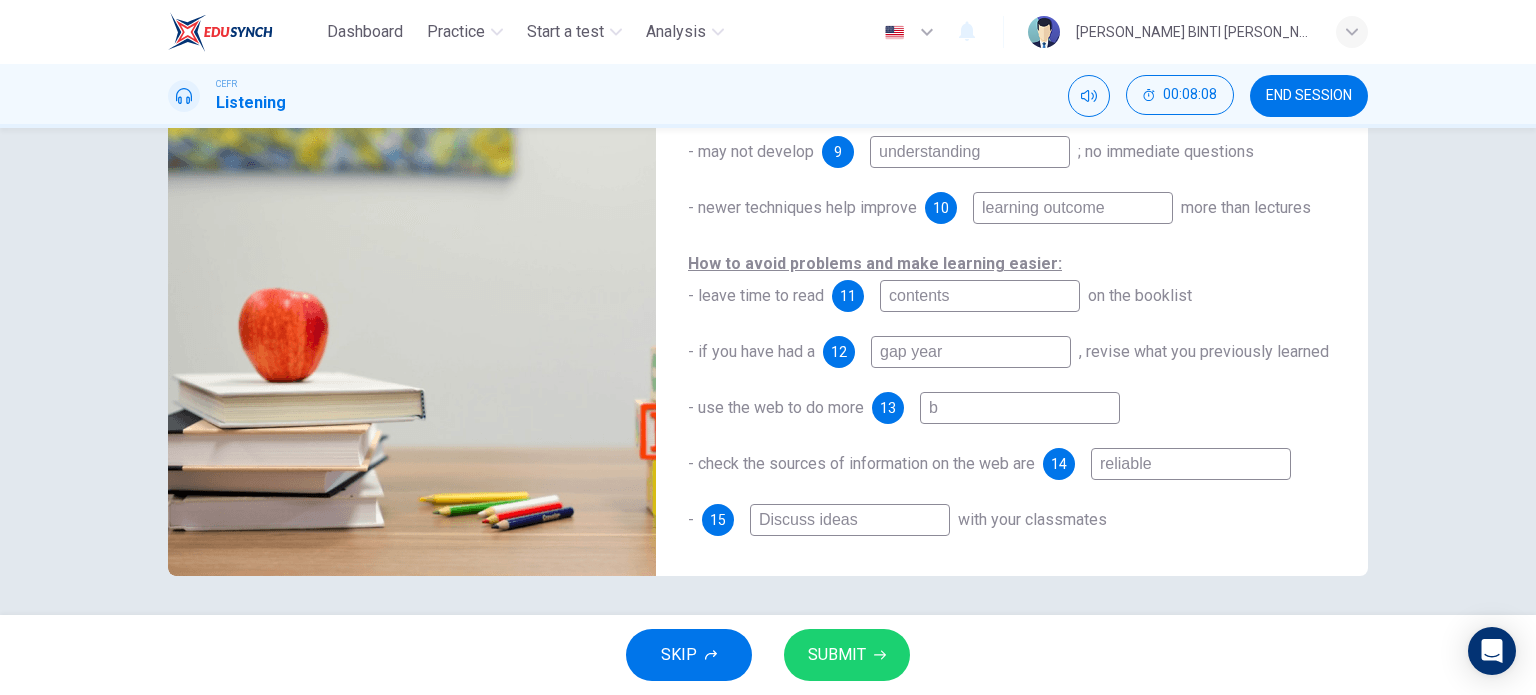 type on "ba" 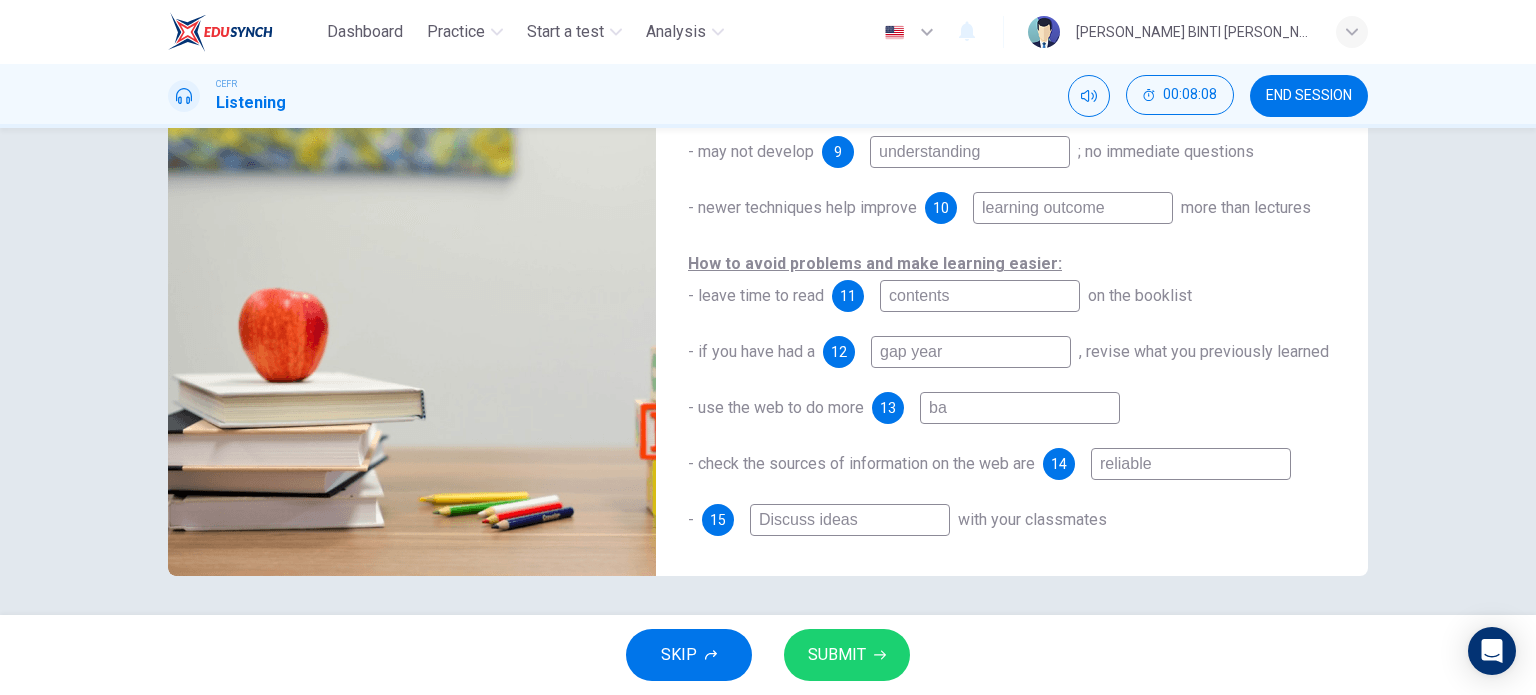 type on "98" 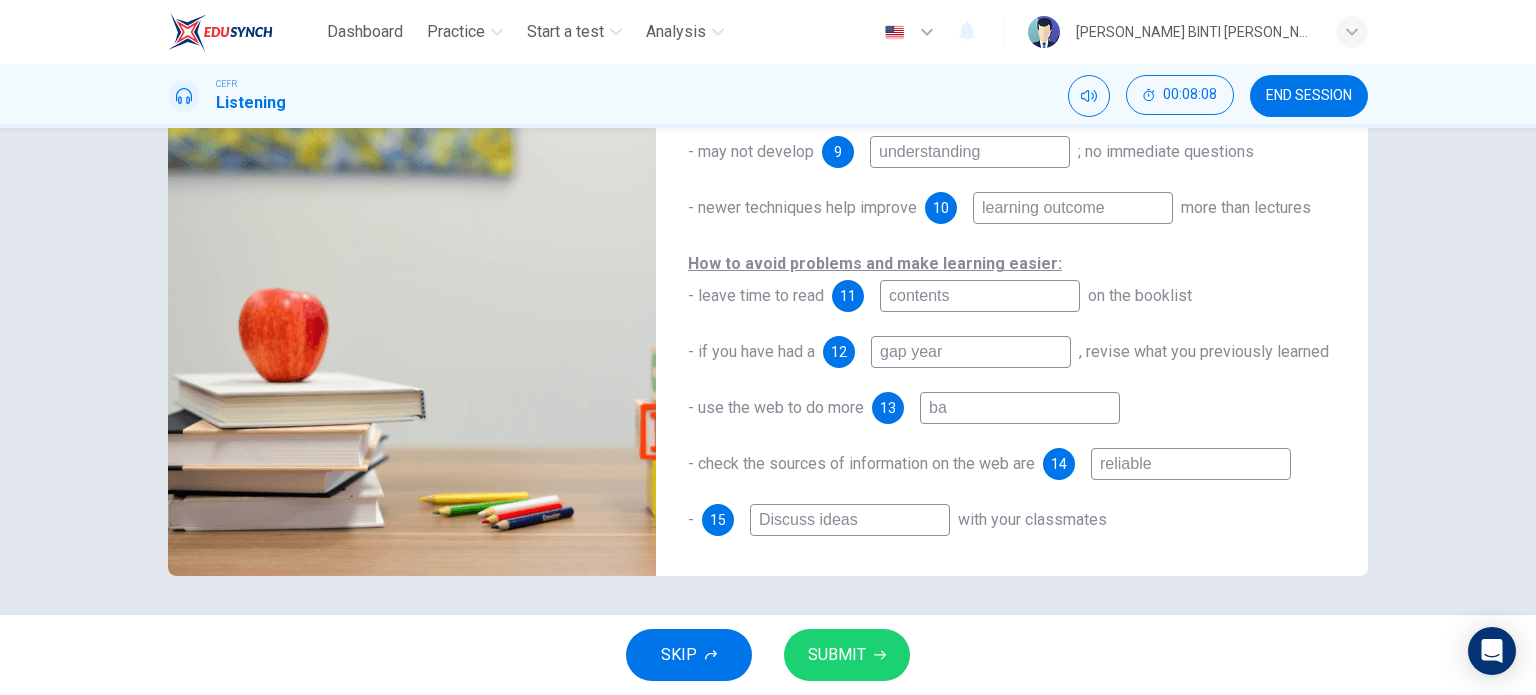 type on "bac" 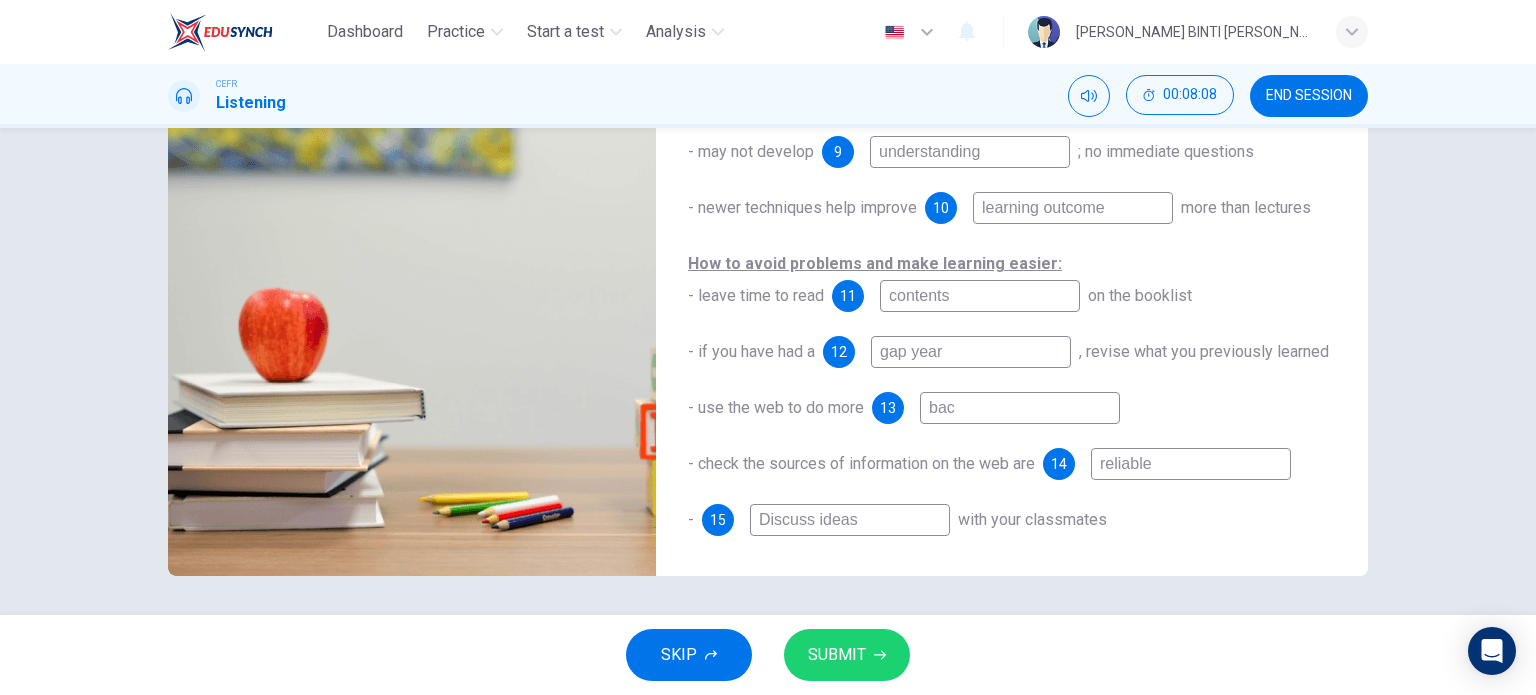 type on "98" 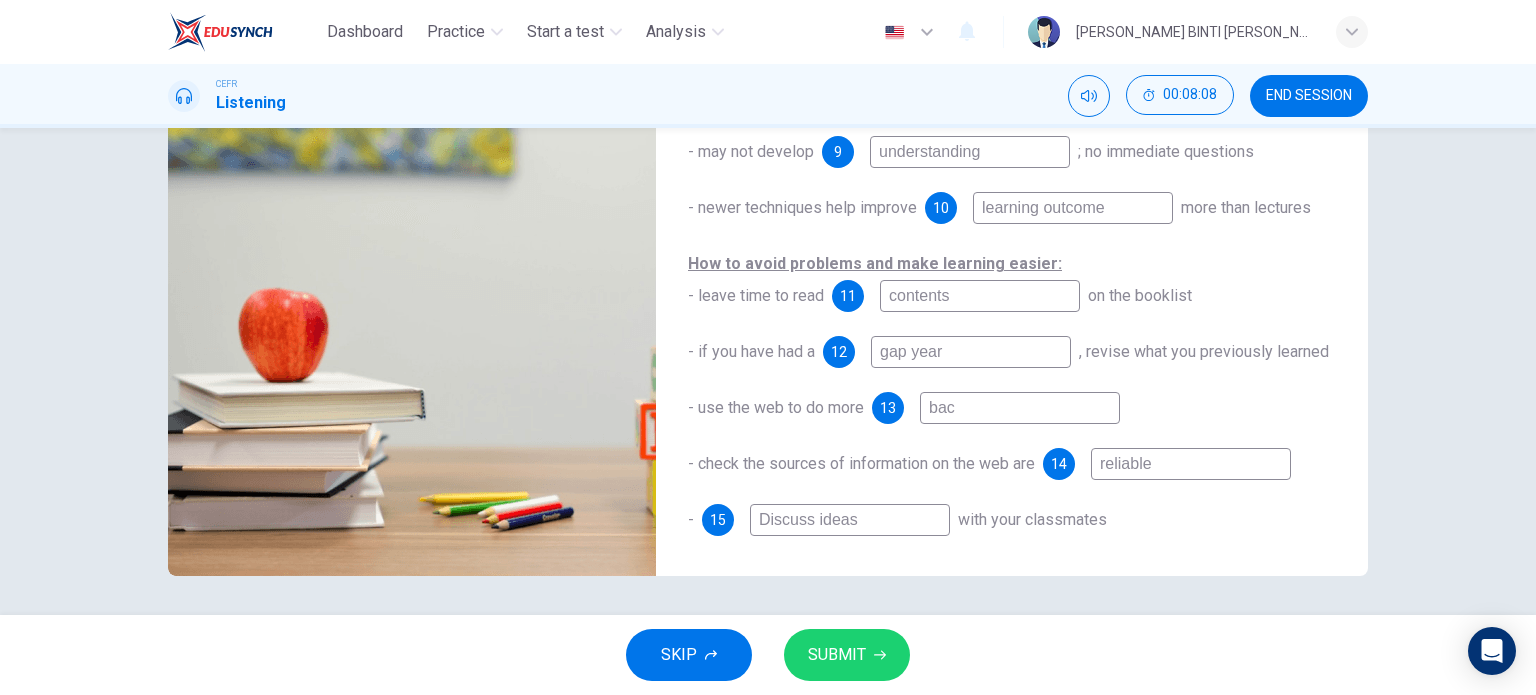 type on "back" 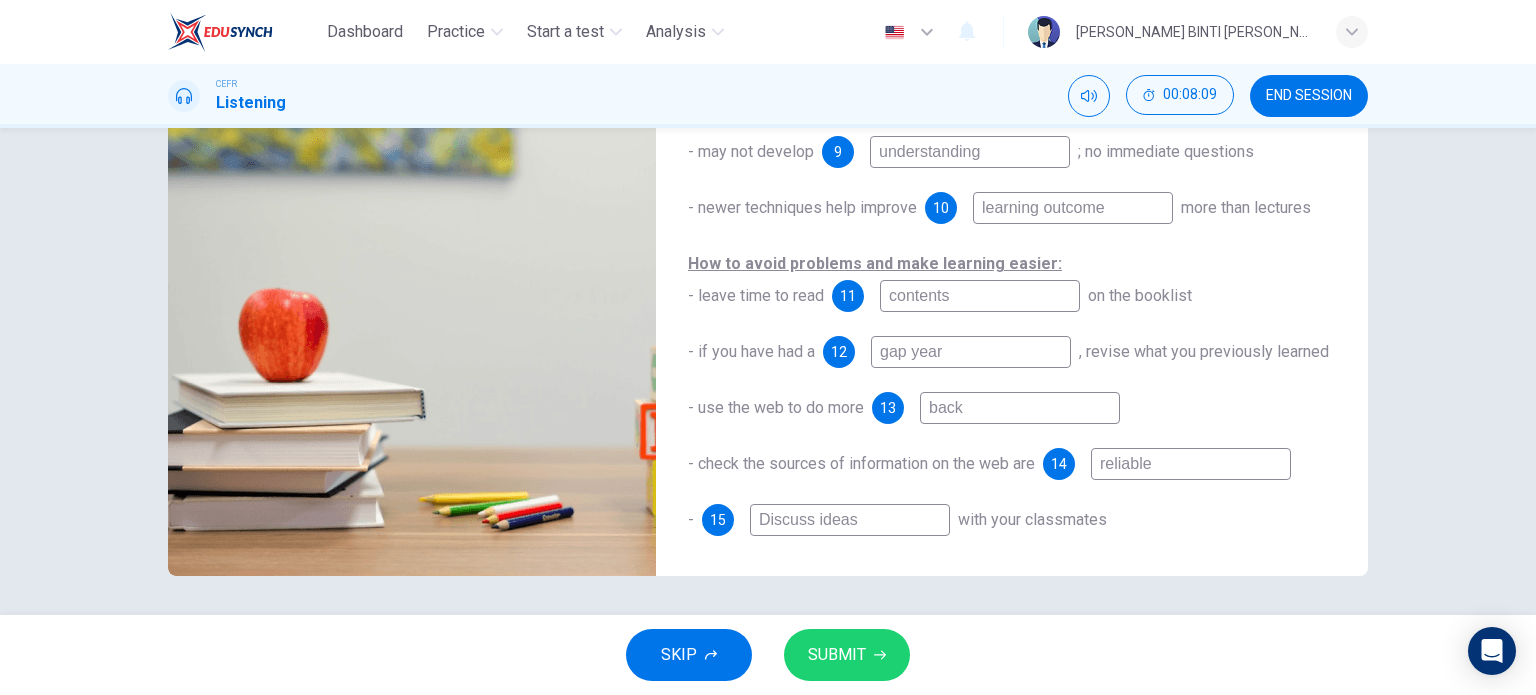 type on "98" 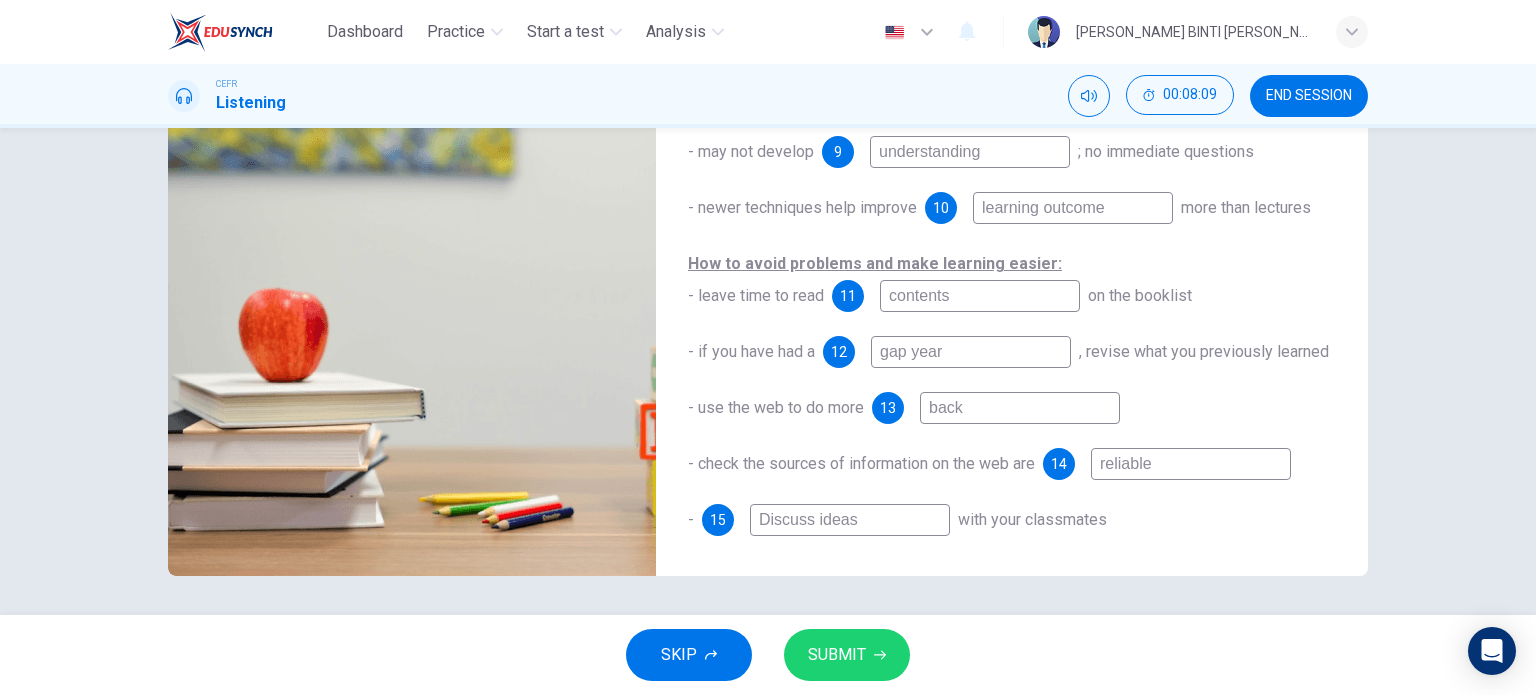 type on "backg" 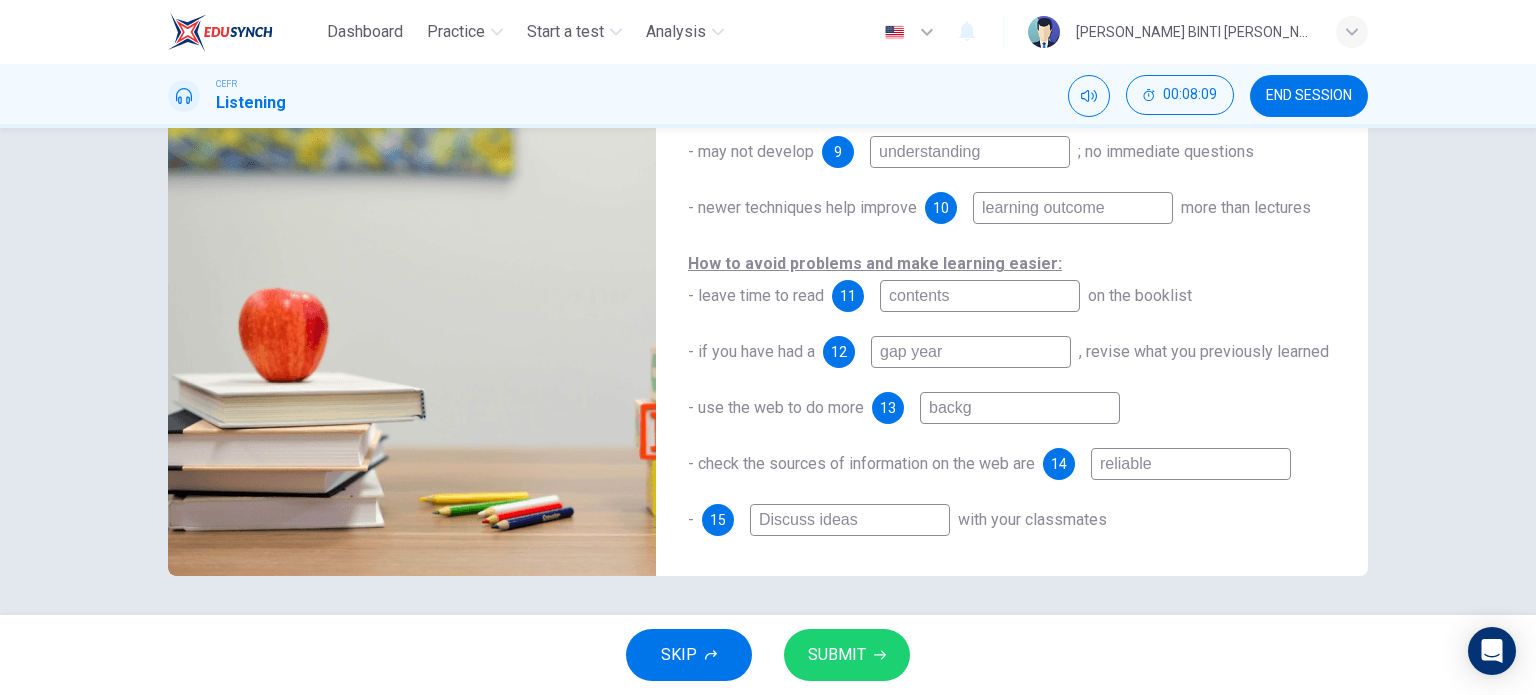 type on "98" 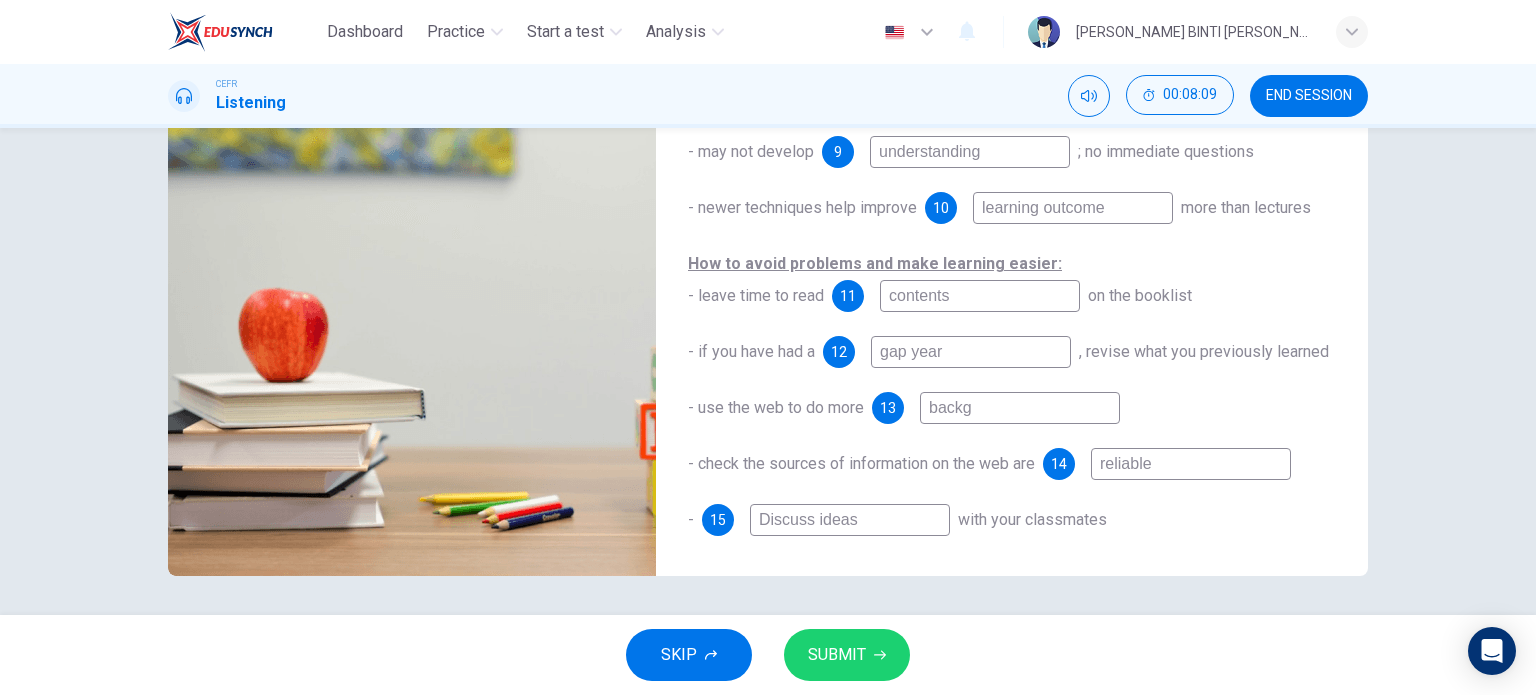 type on "backgr" 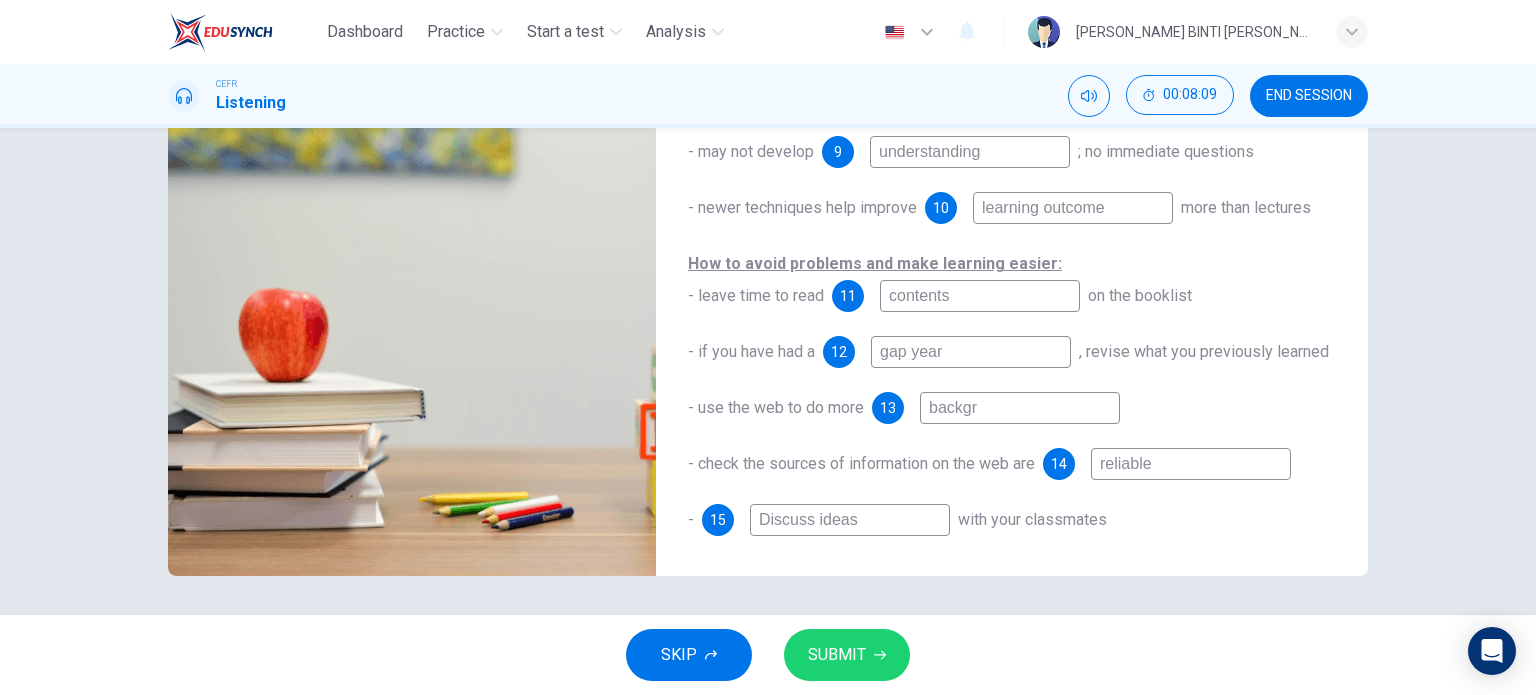 type on "99" 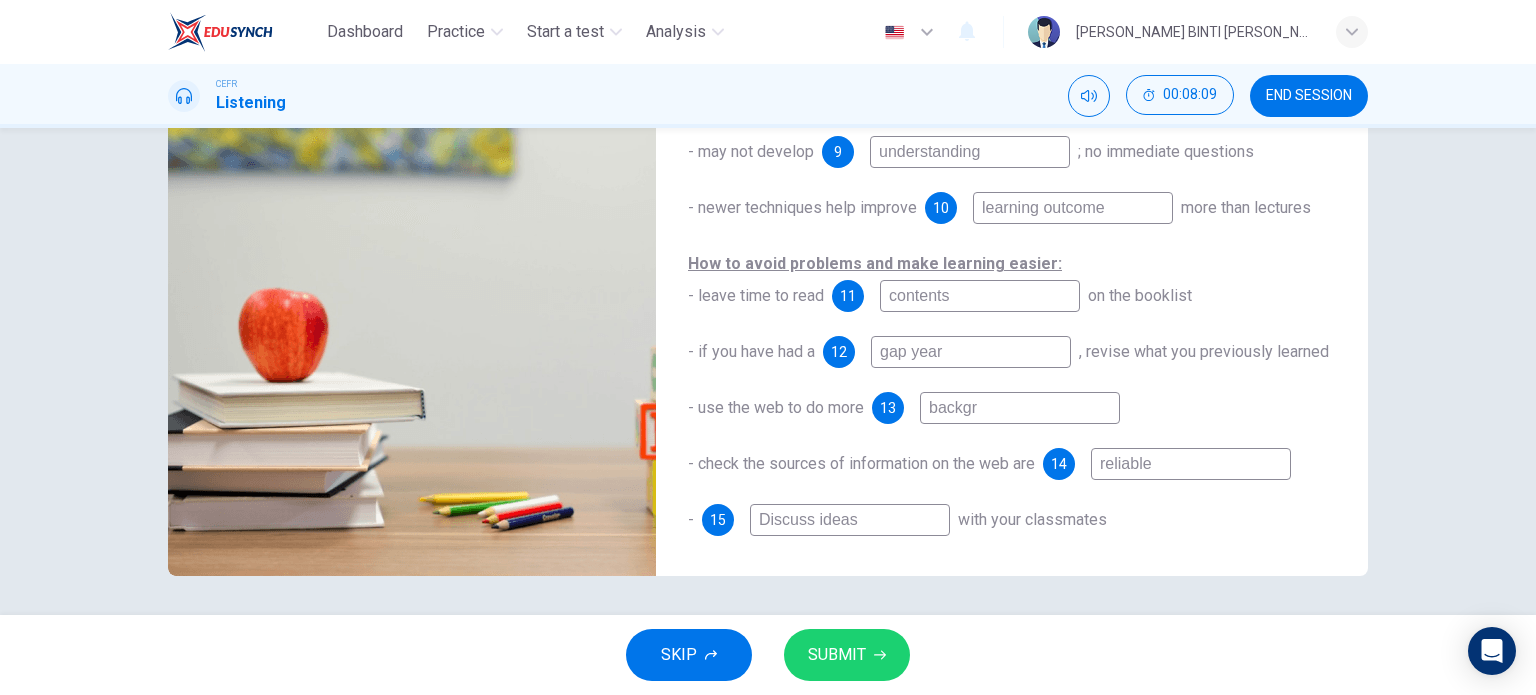 type on "backgro" 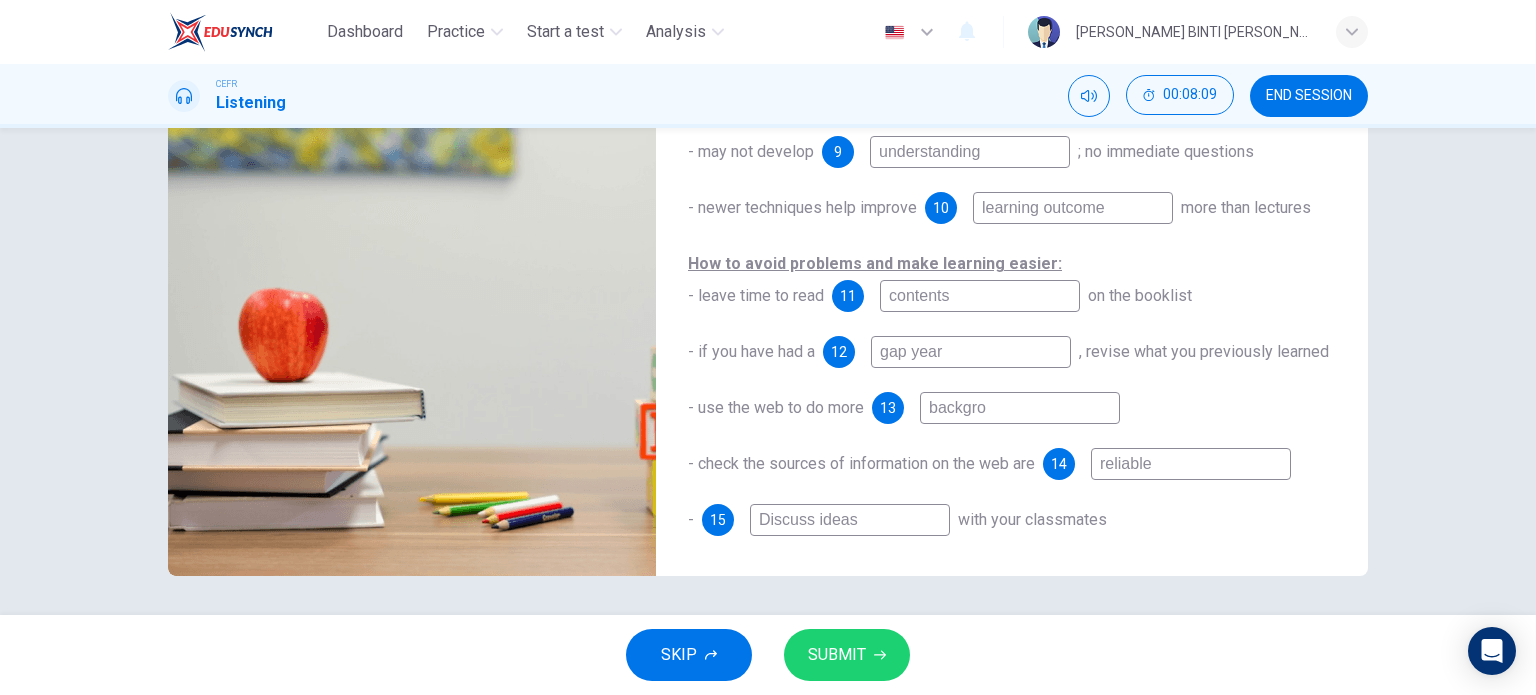 type on "99" 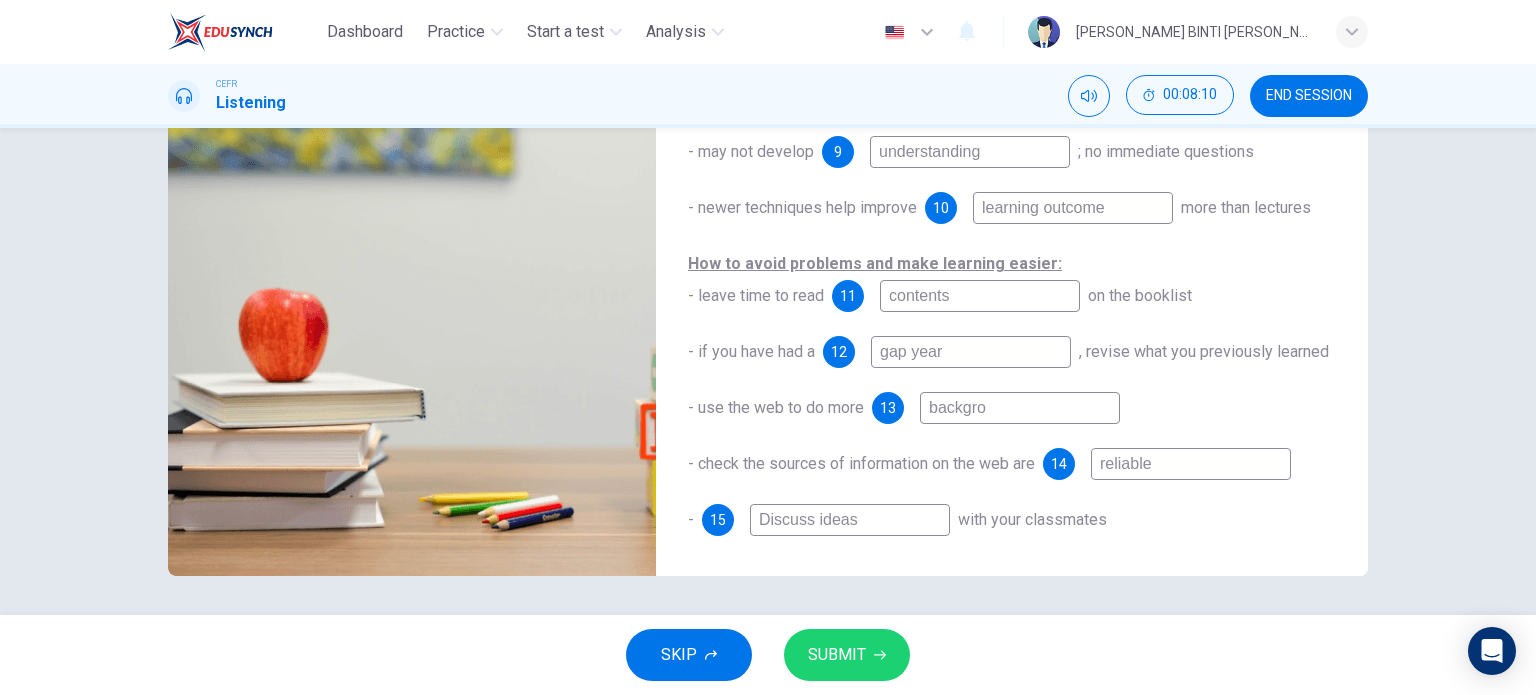 type on "backgrou" 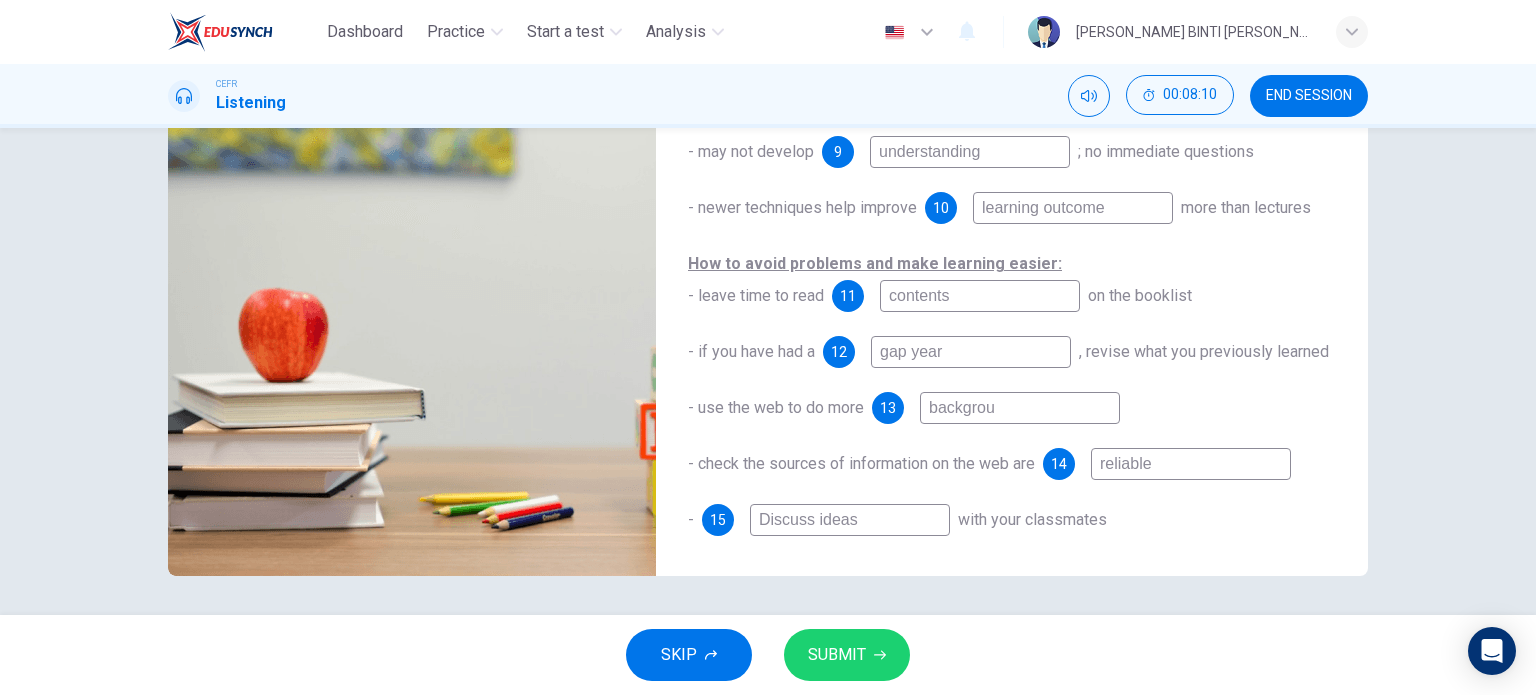 type on "99" 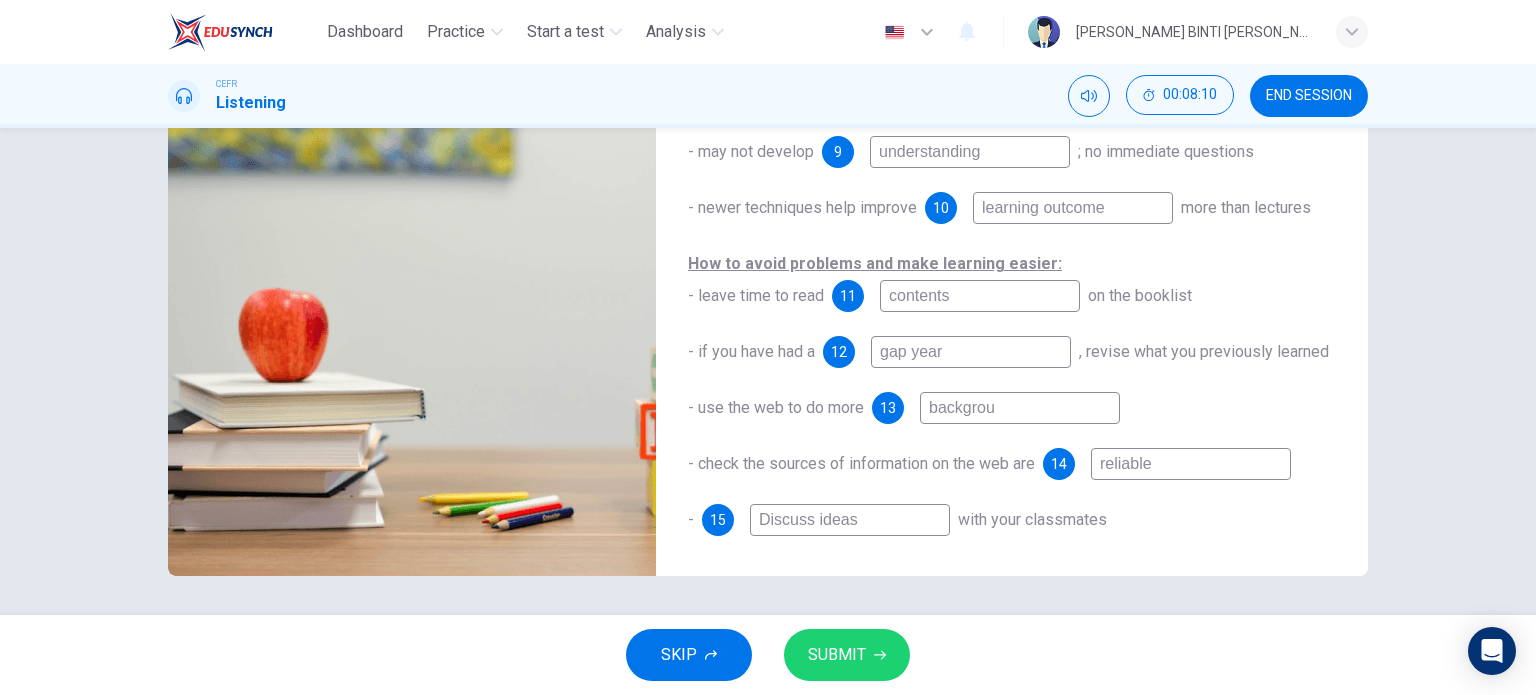 type on "backgroun" 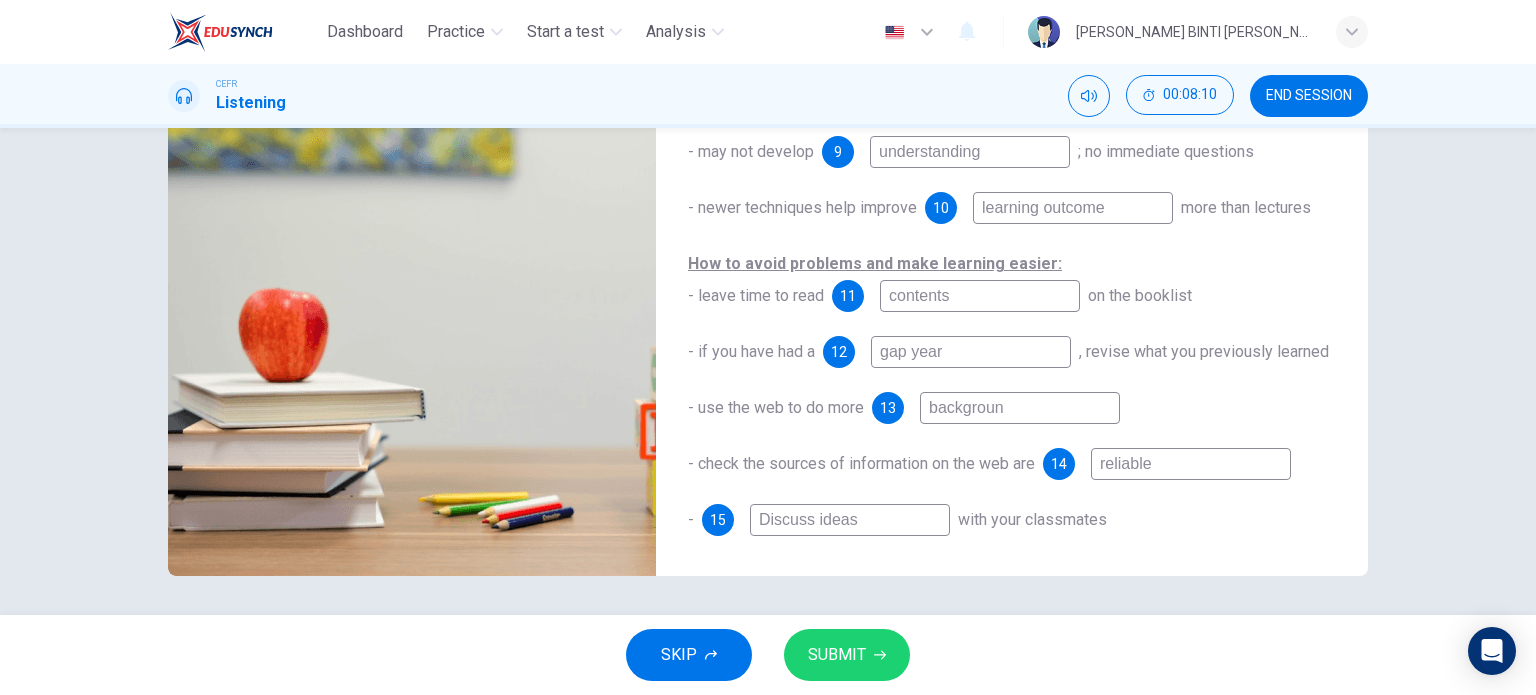 type on "99" 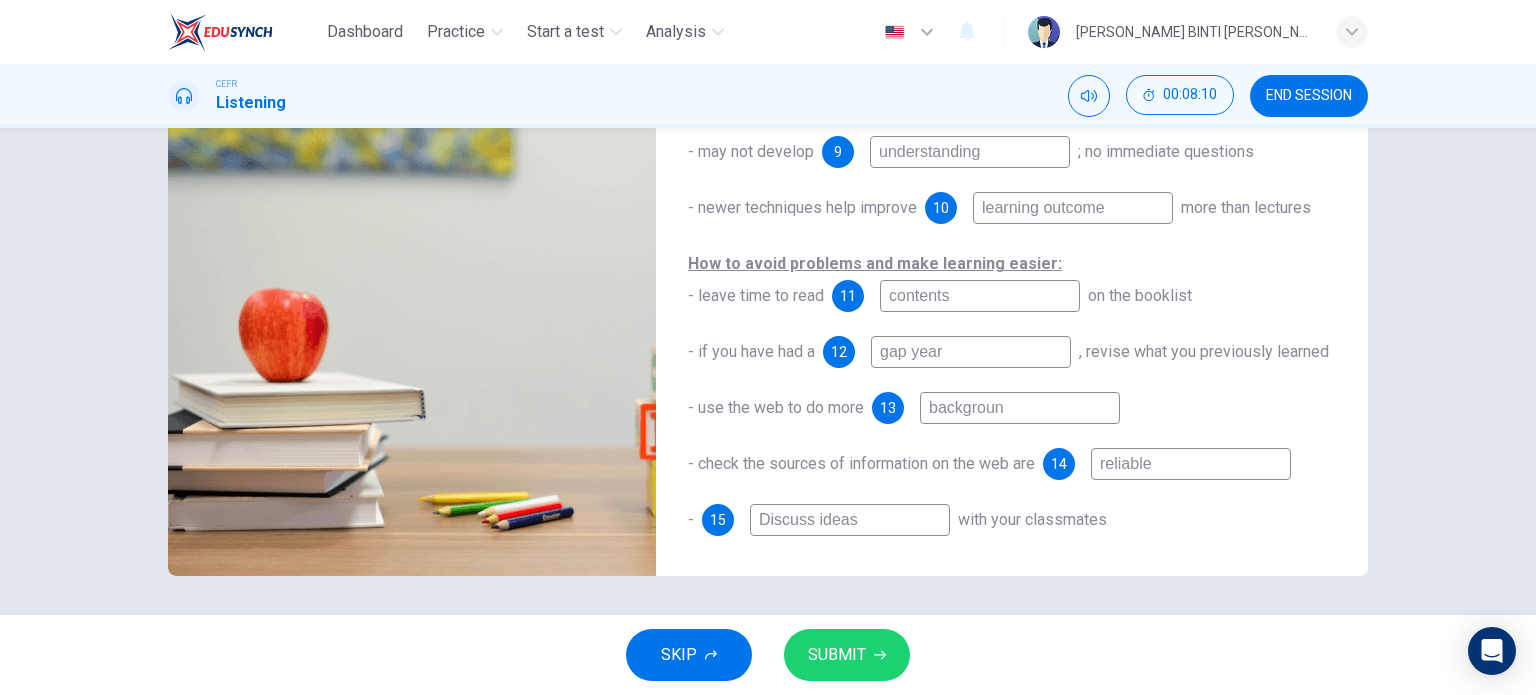 type on "background" 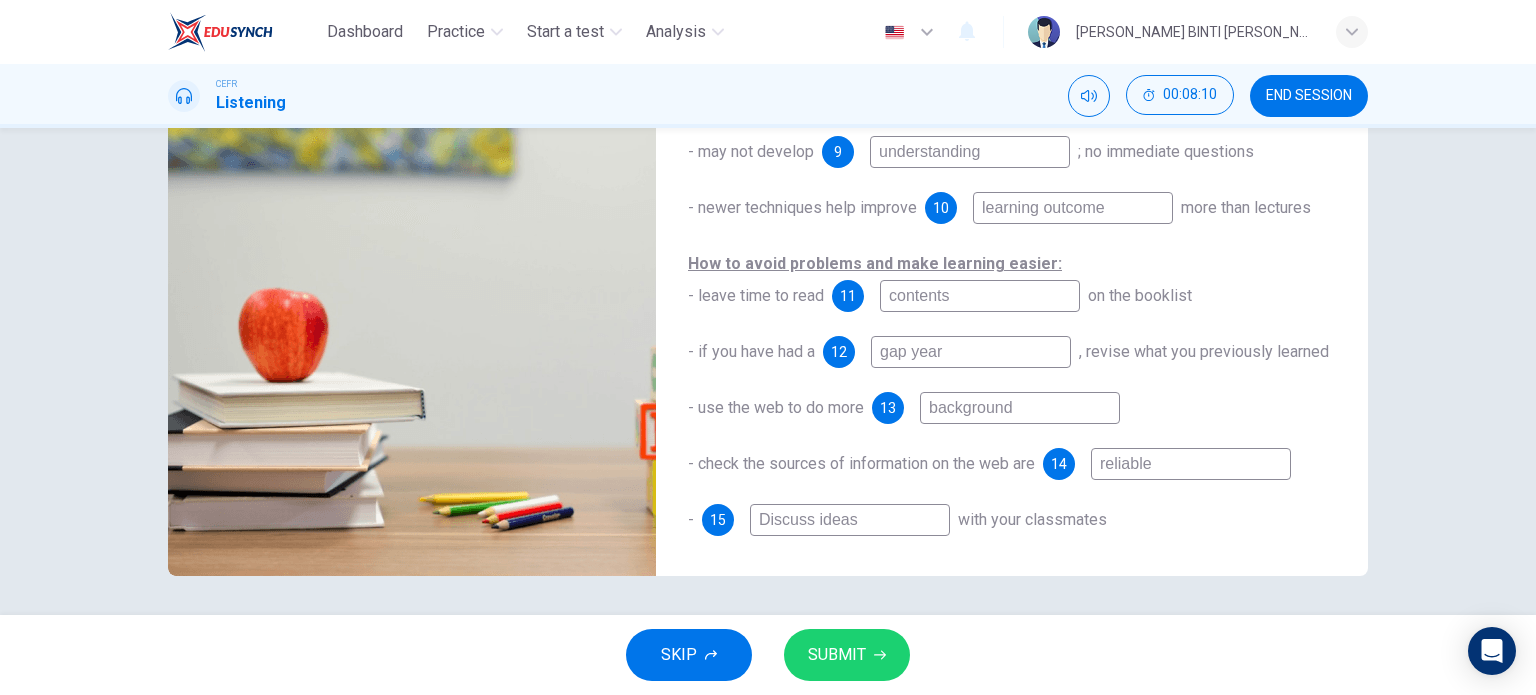 type on "99" 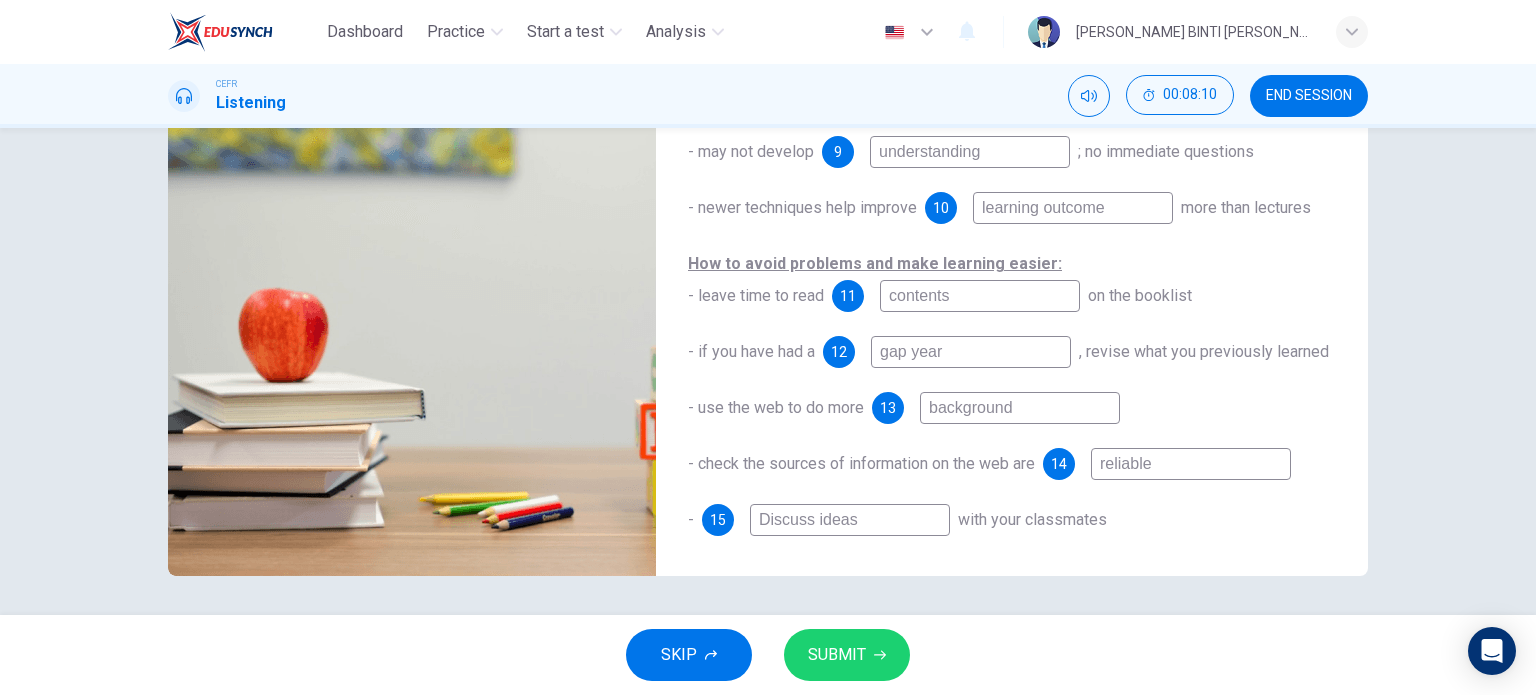 type on "background" 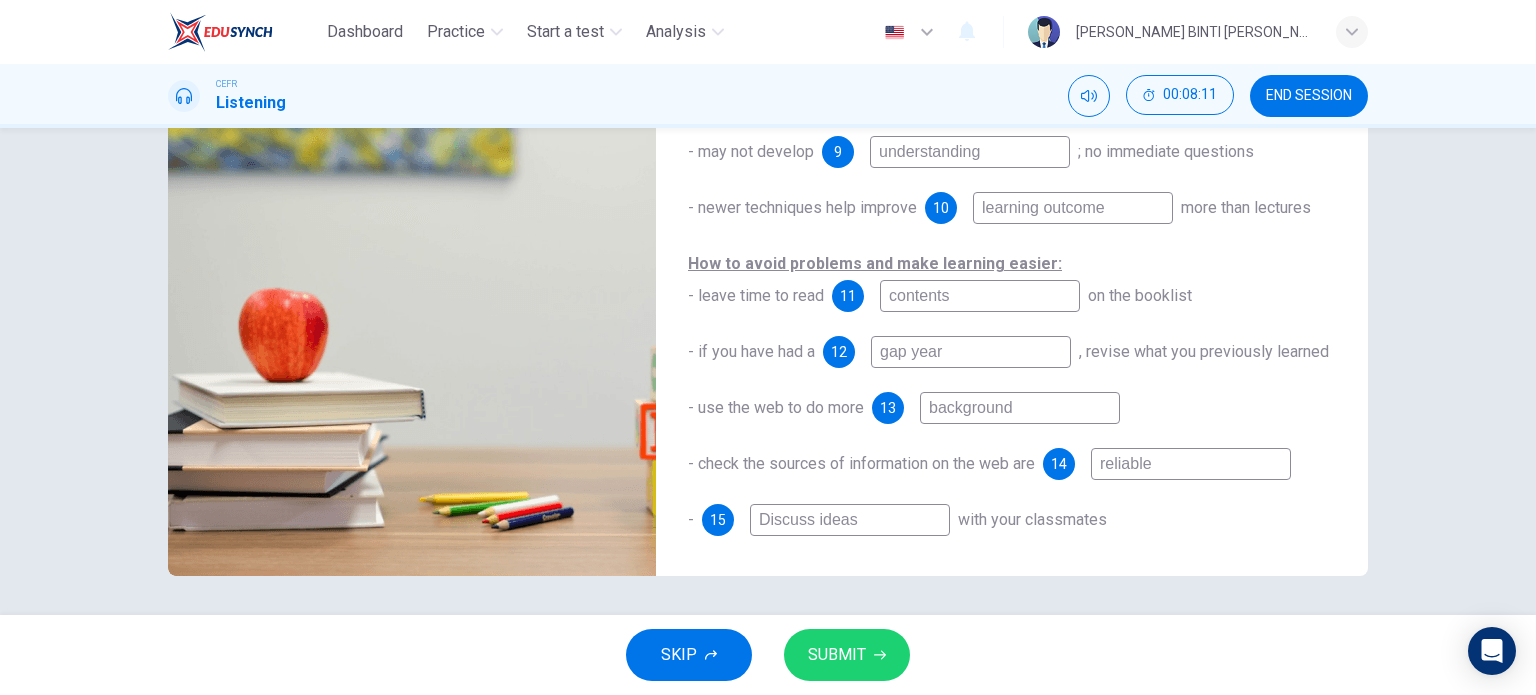 type on "background r" 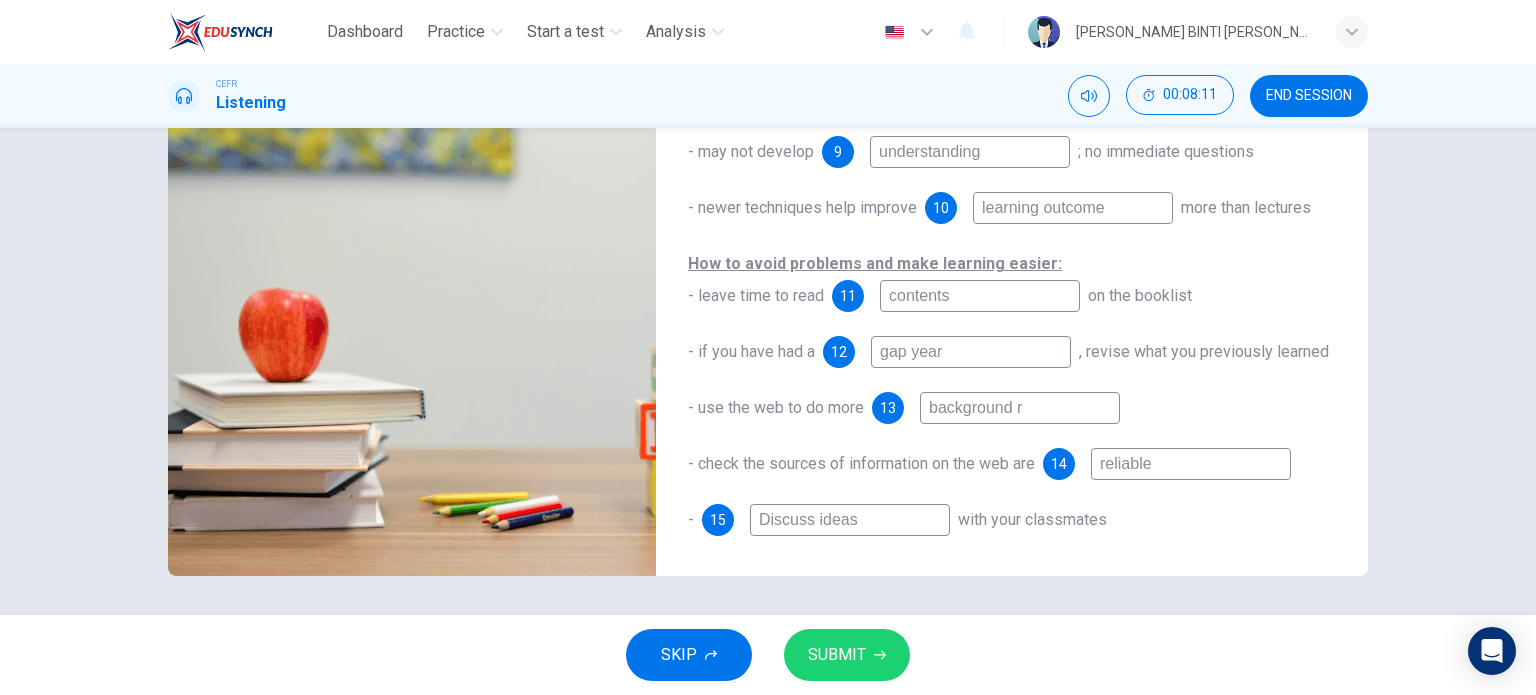 type on "99" 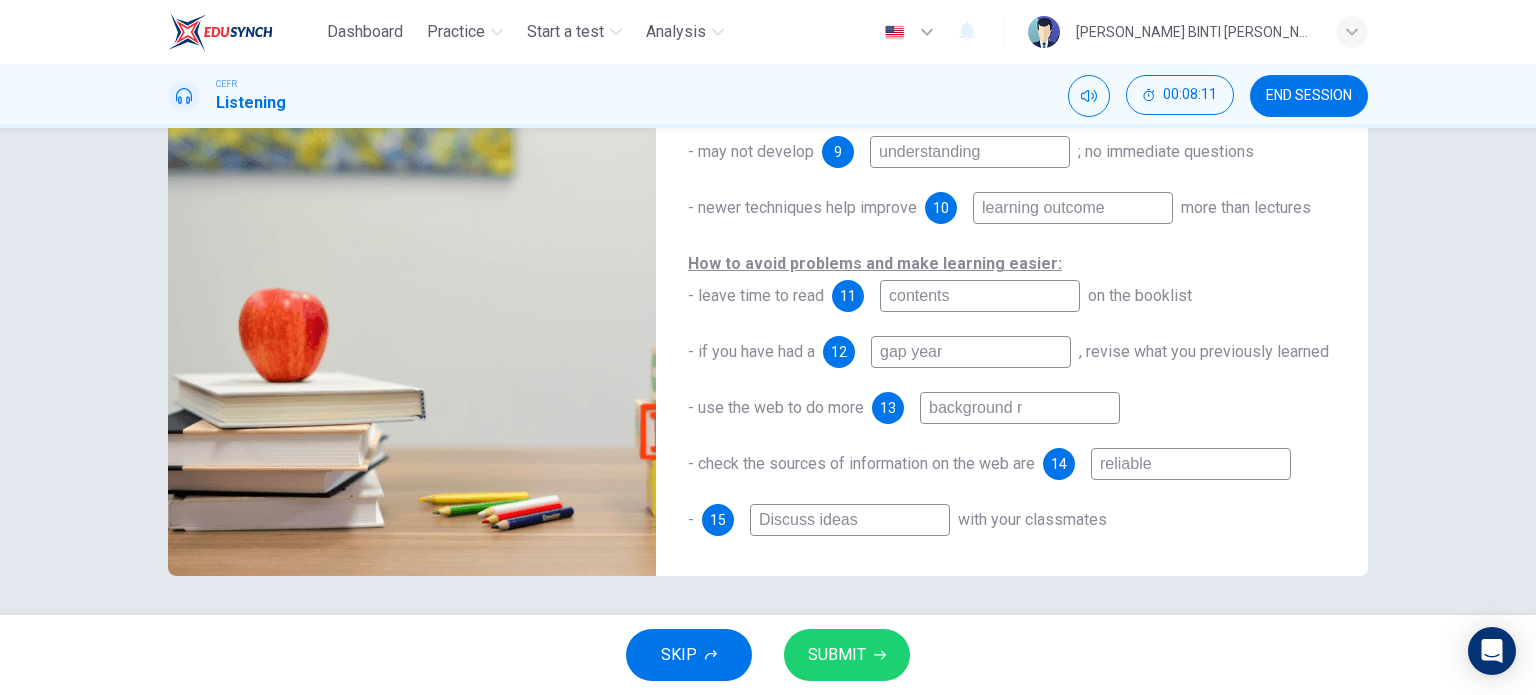 type on "background re" 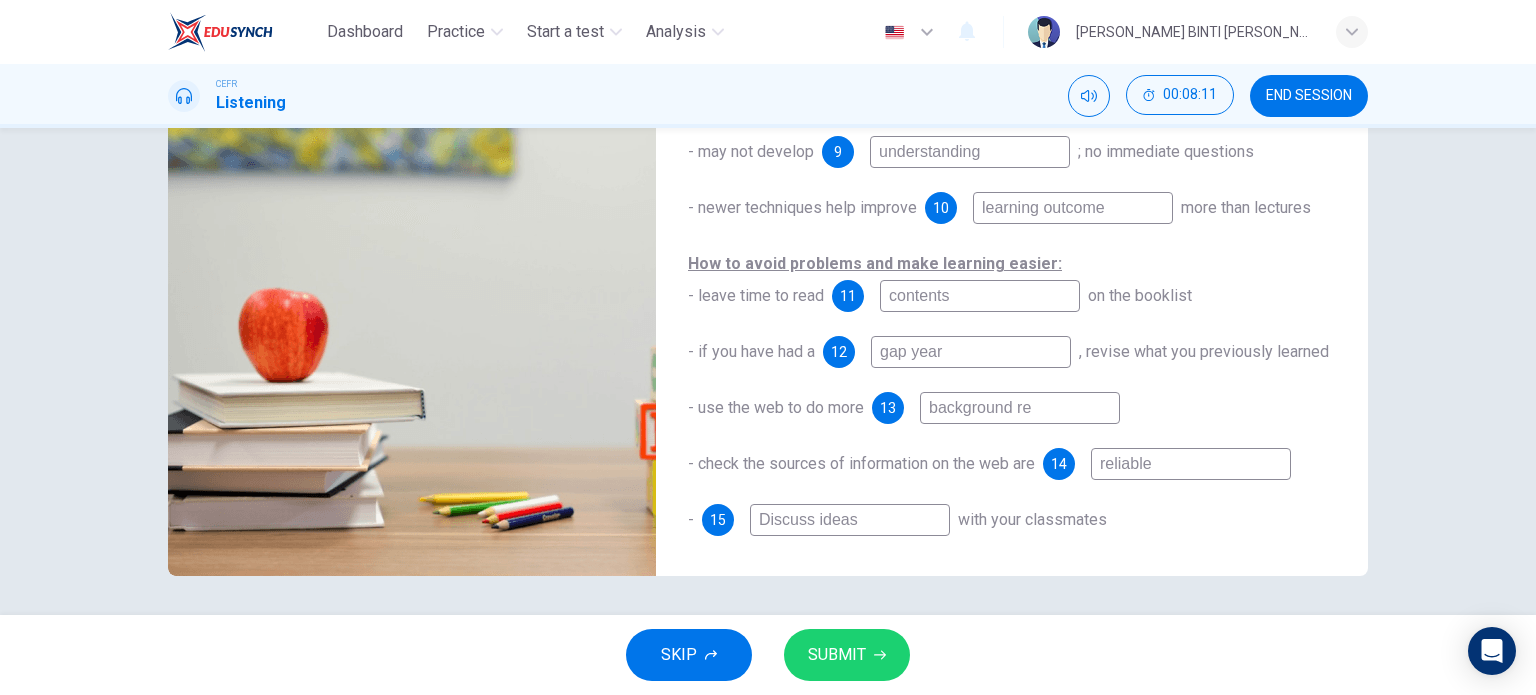 type on "99" 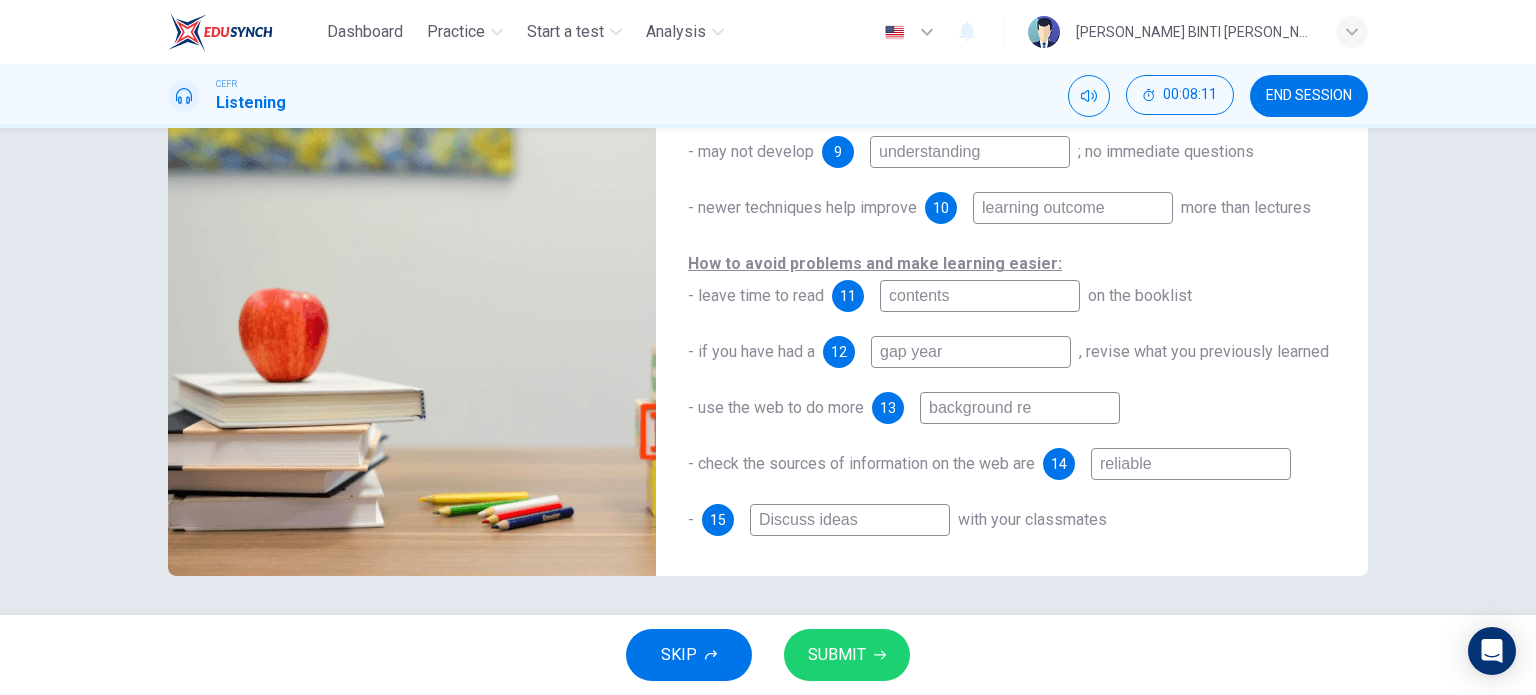 type on "background res" 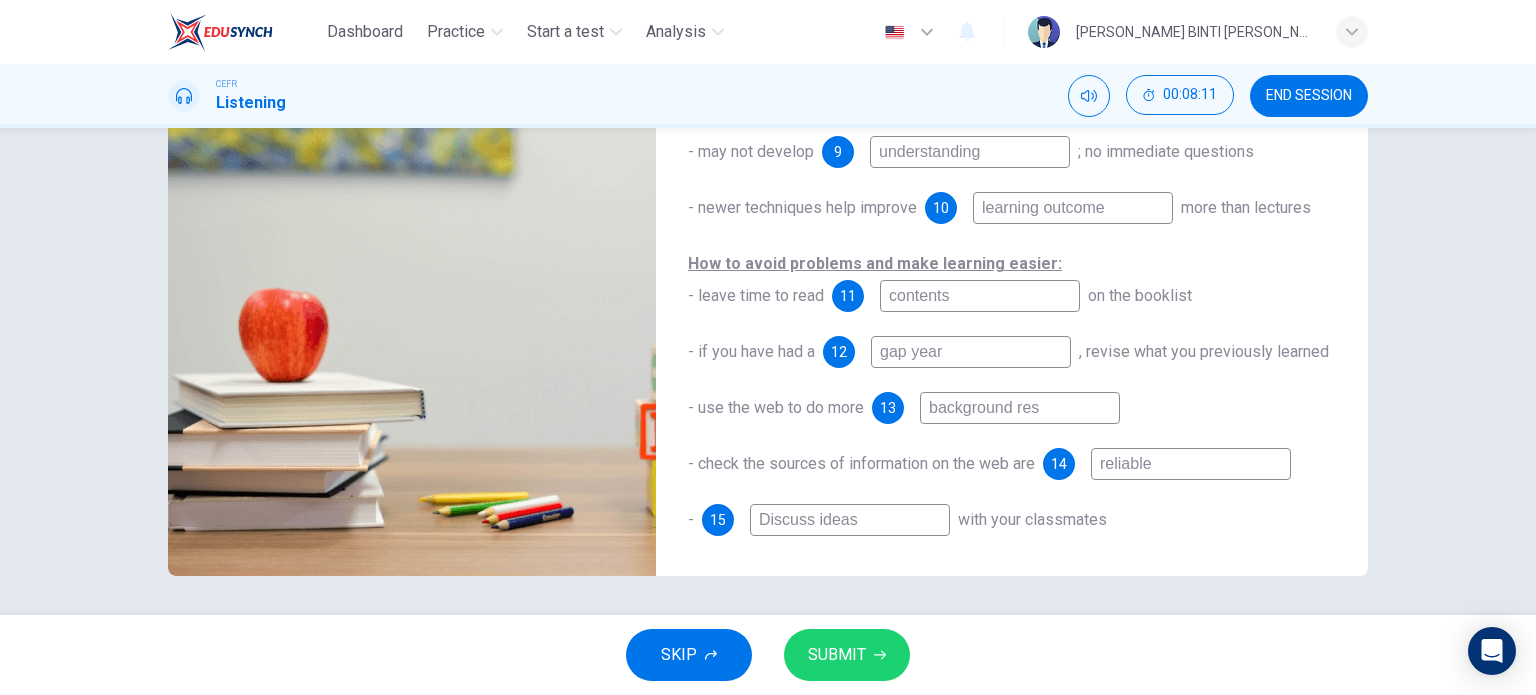 type on "99" 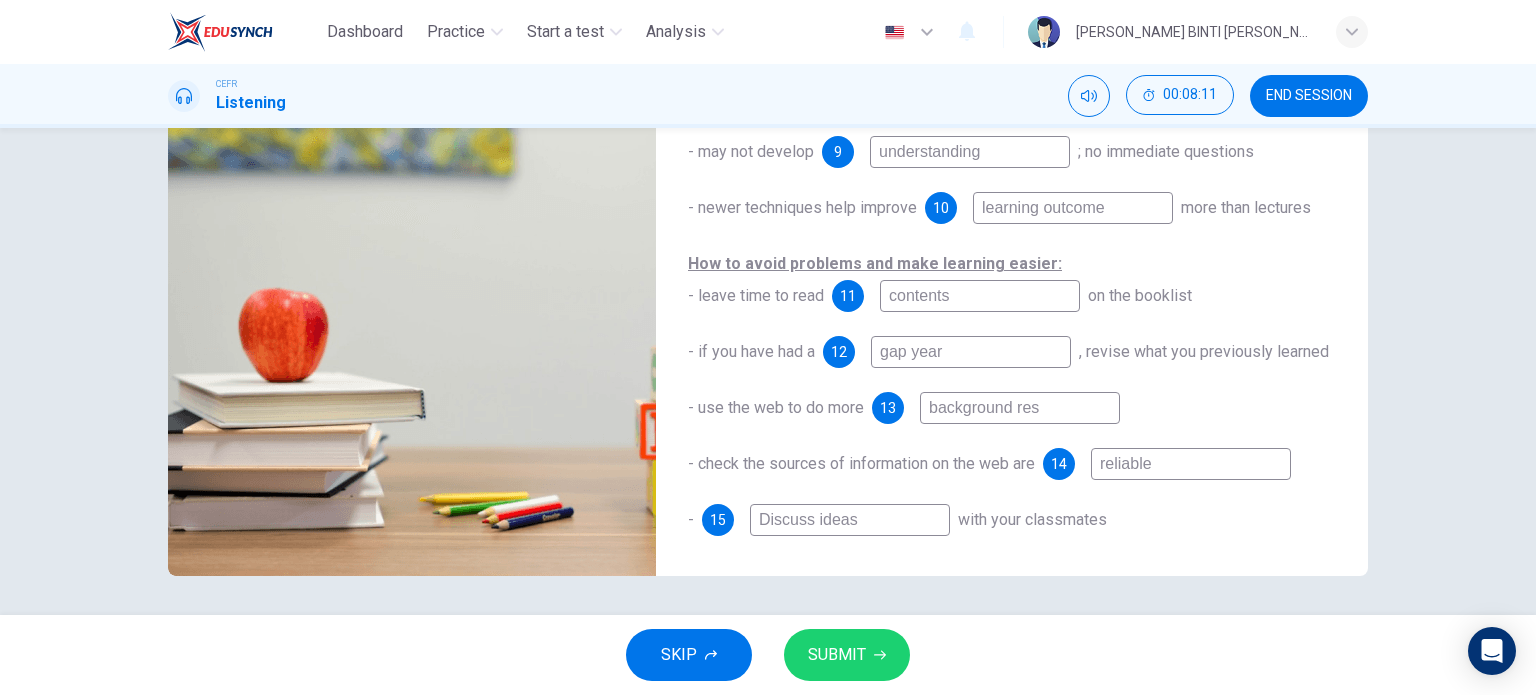 type on "background rese" 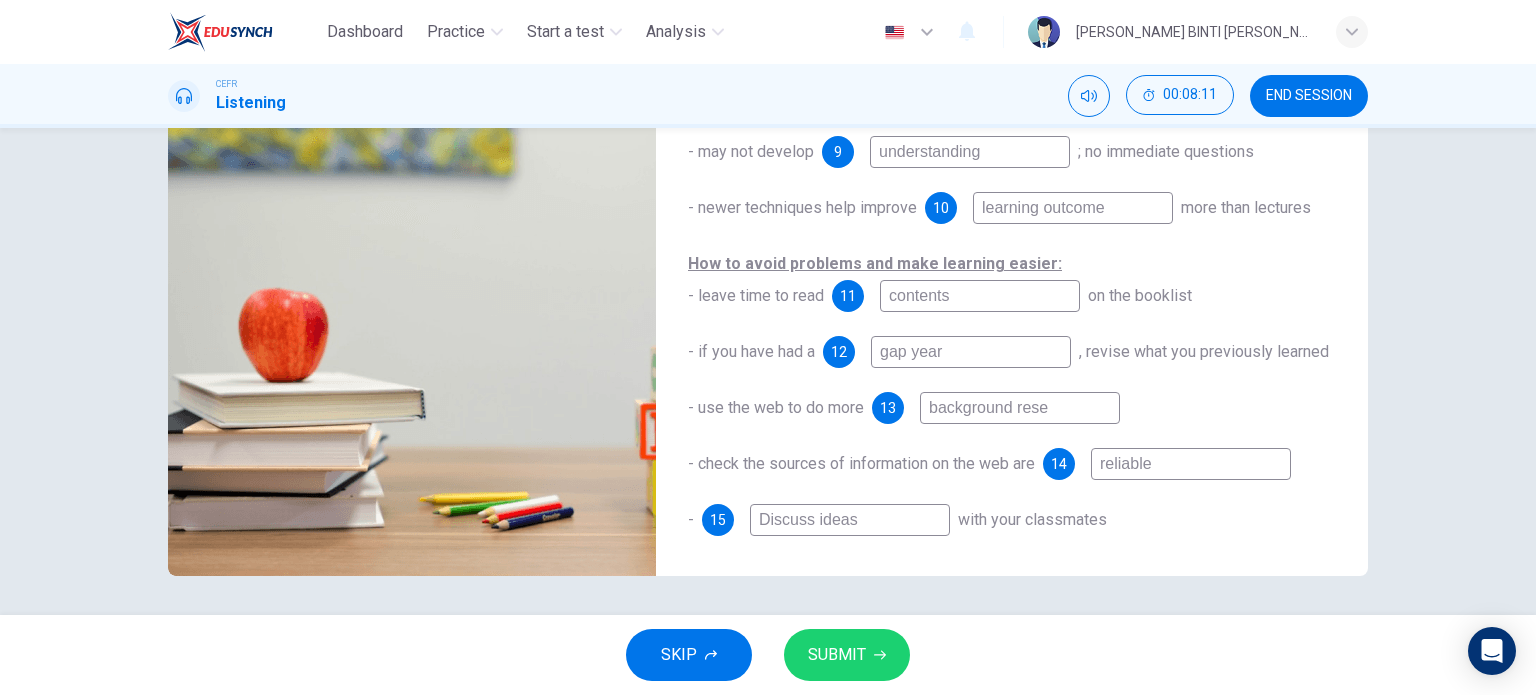 type on "99" 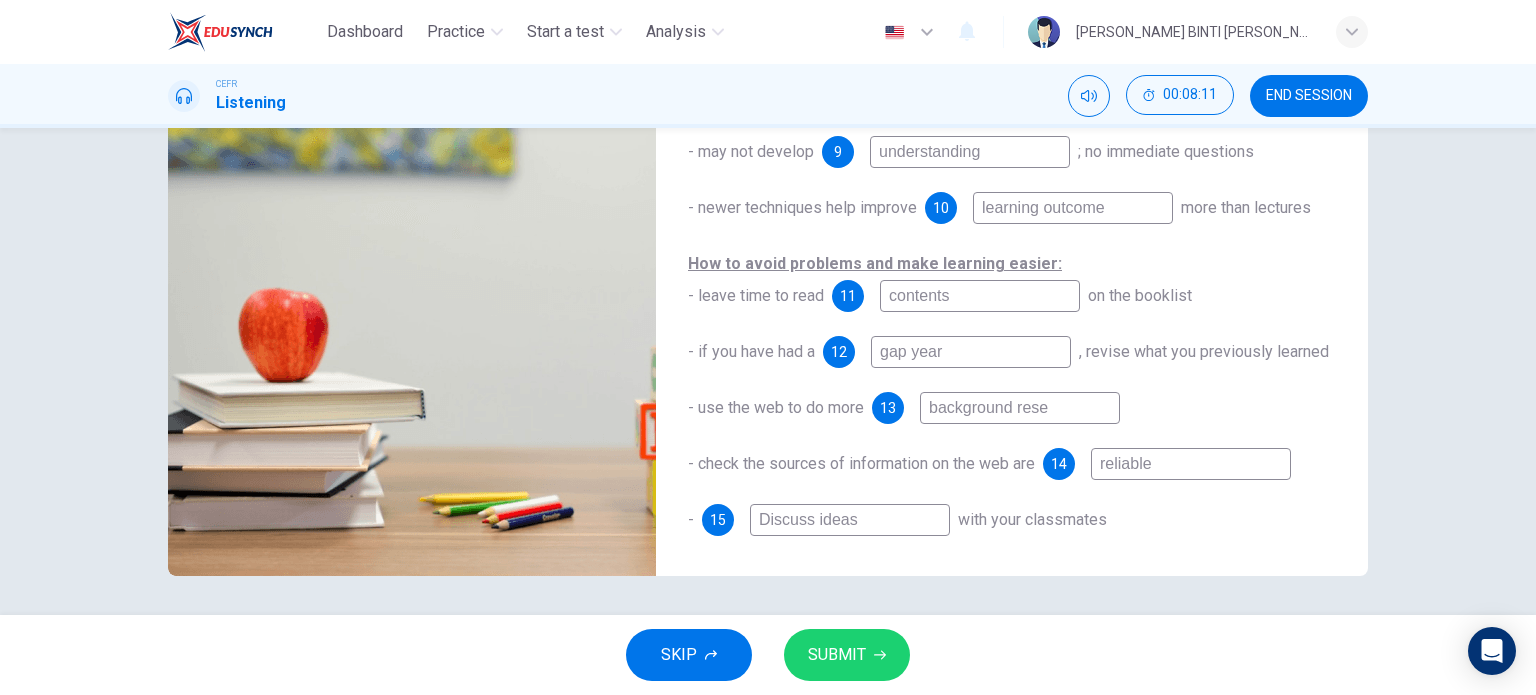 type on "background resea" 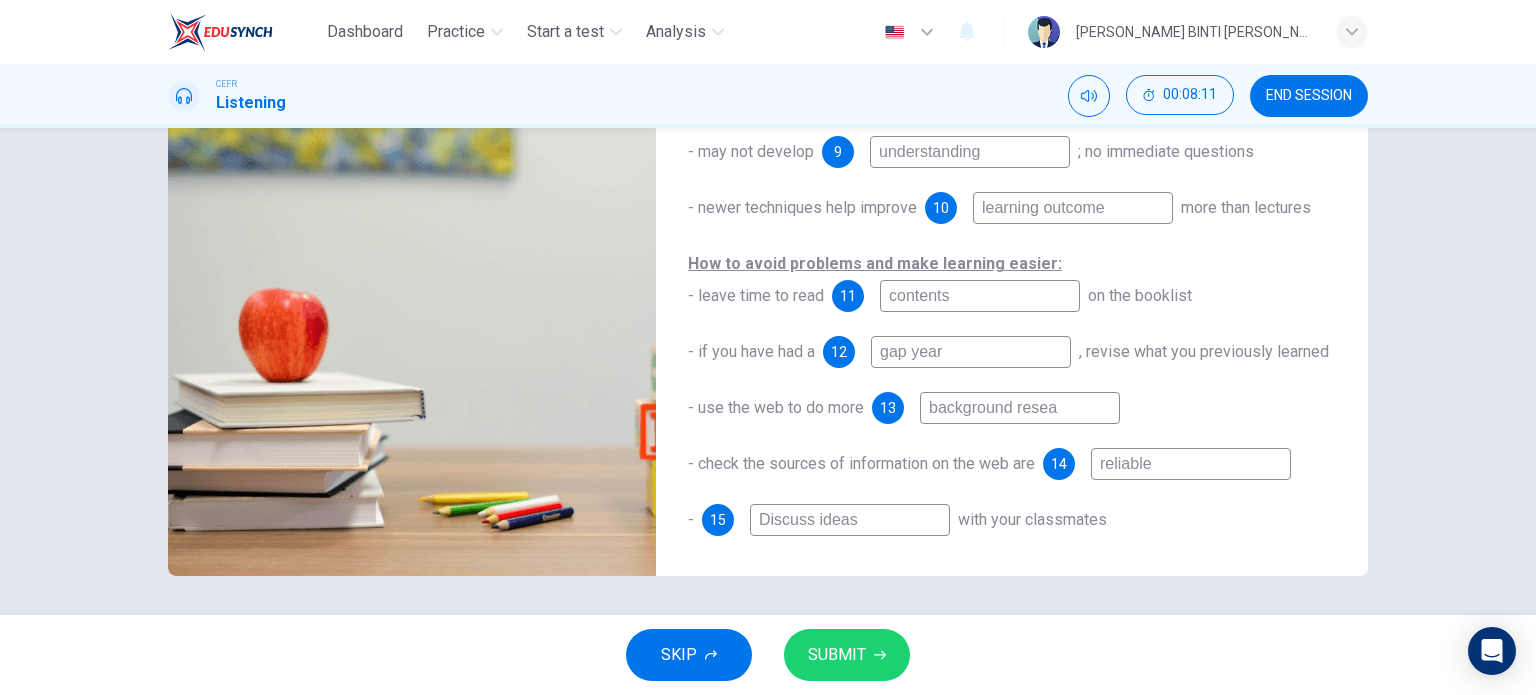 type on "99" 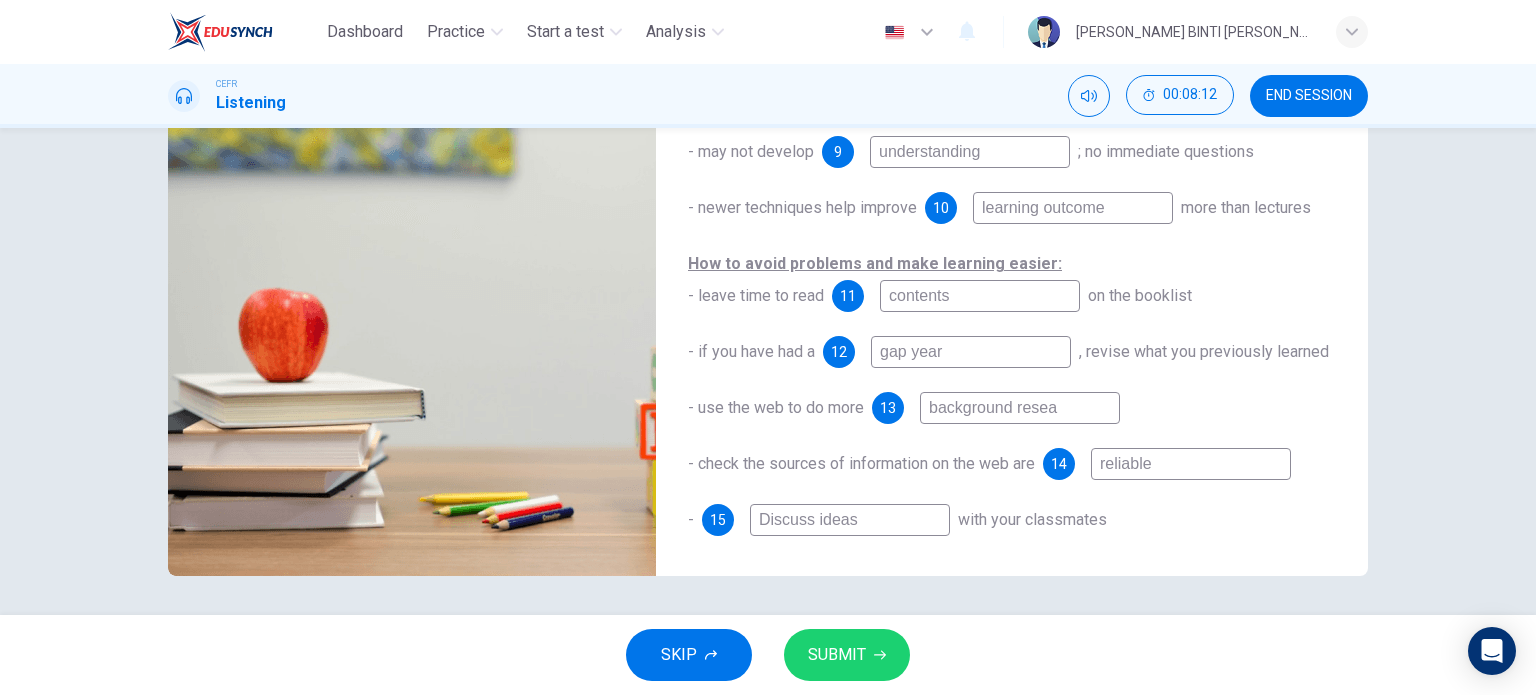 type on "background resear" 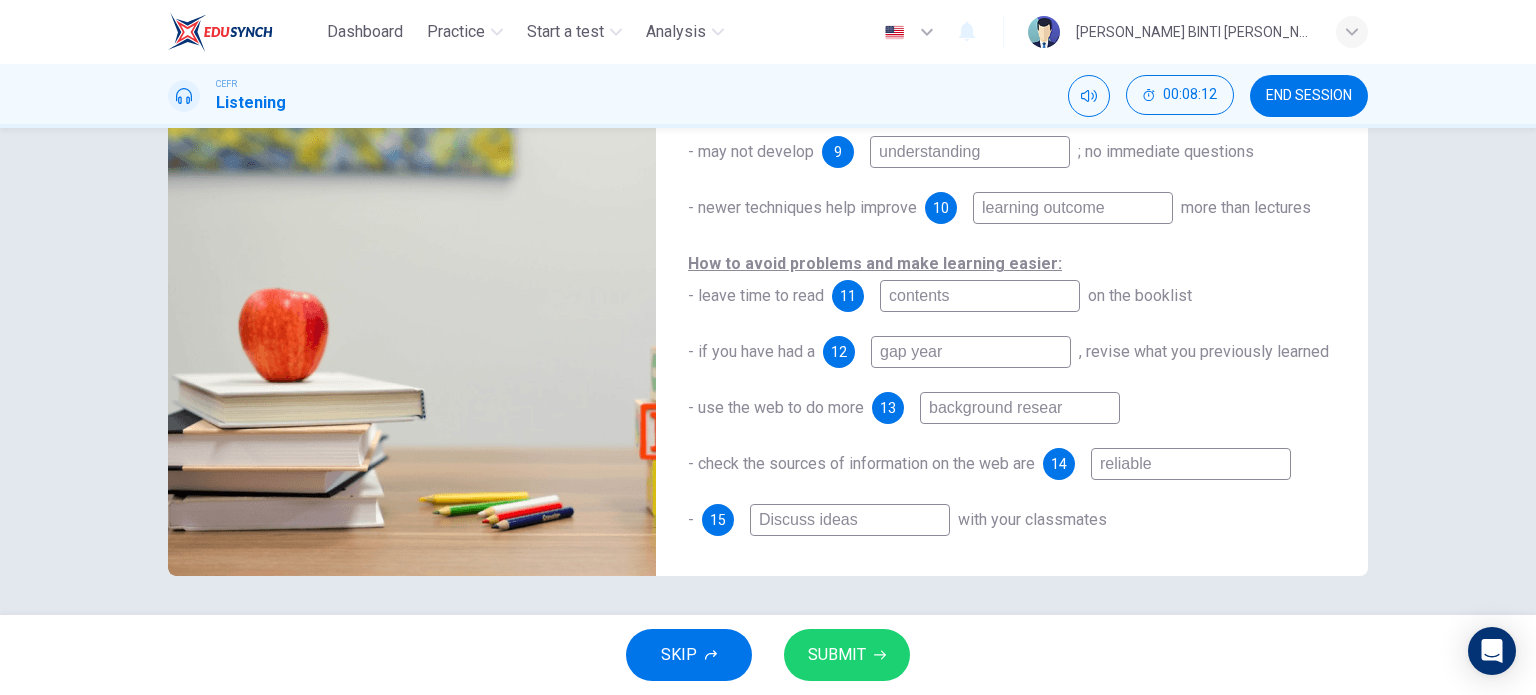 type on "99" 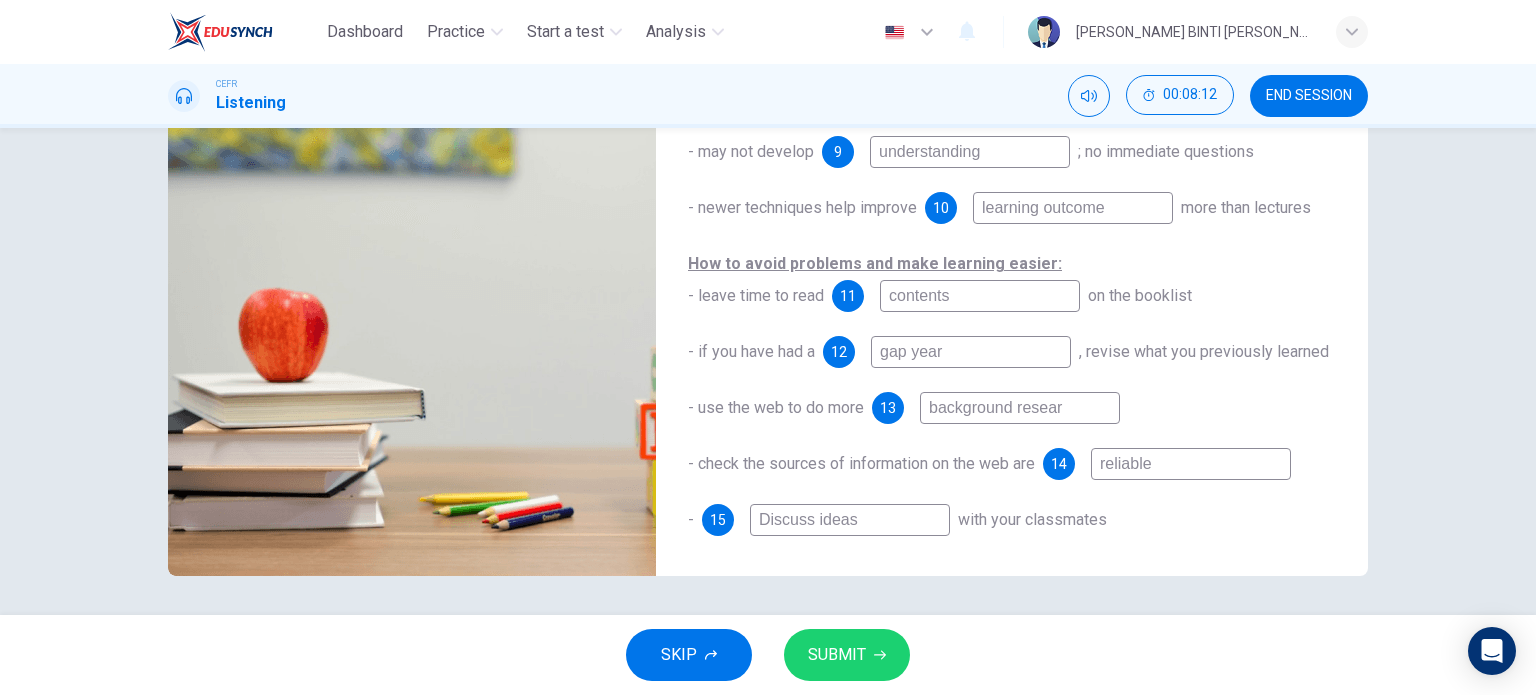 type on "background researc" 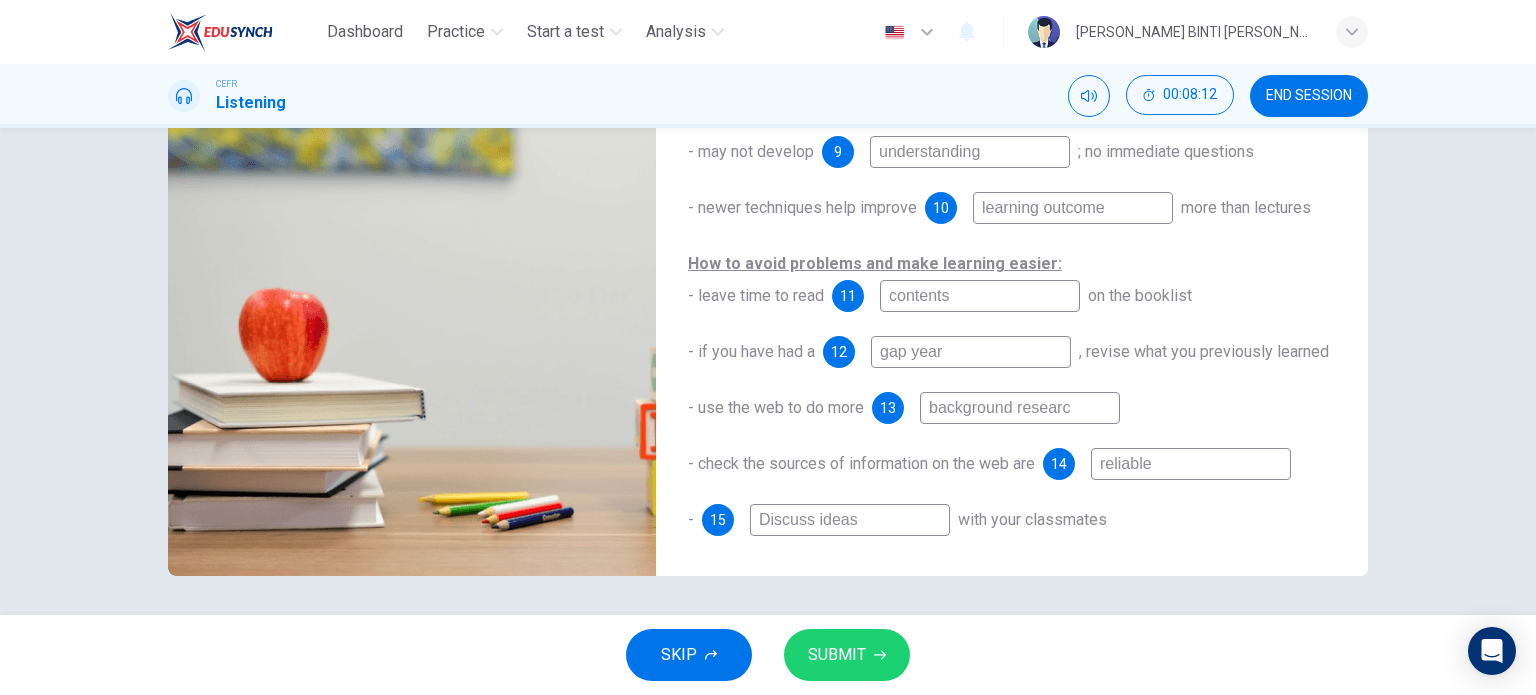 type on "100" 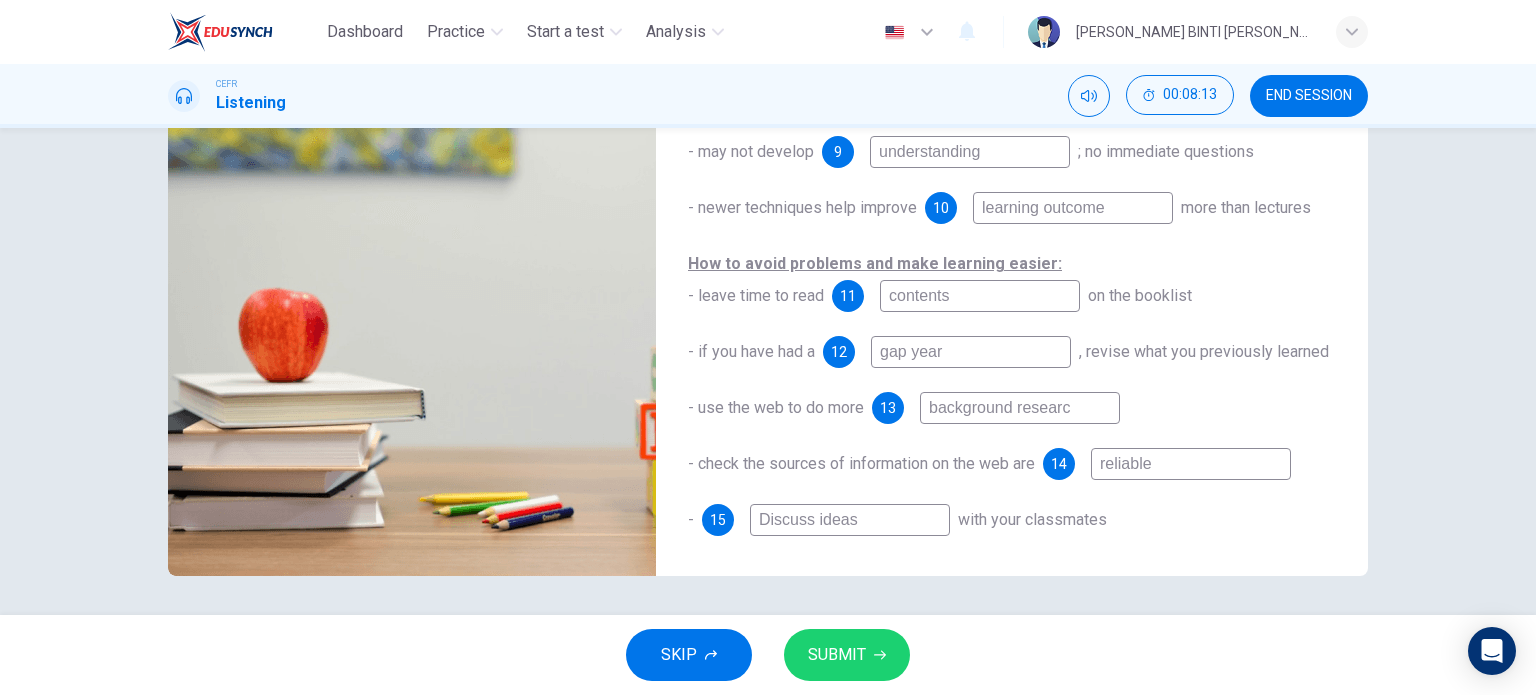 type on "background research" 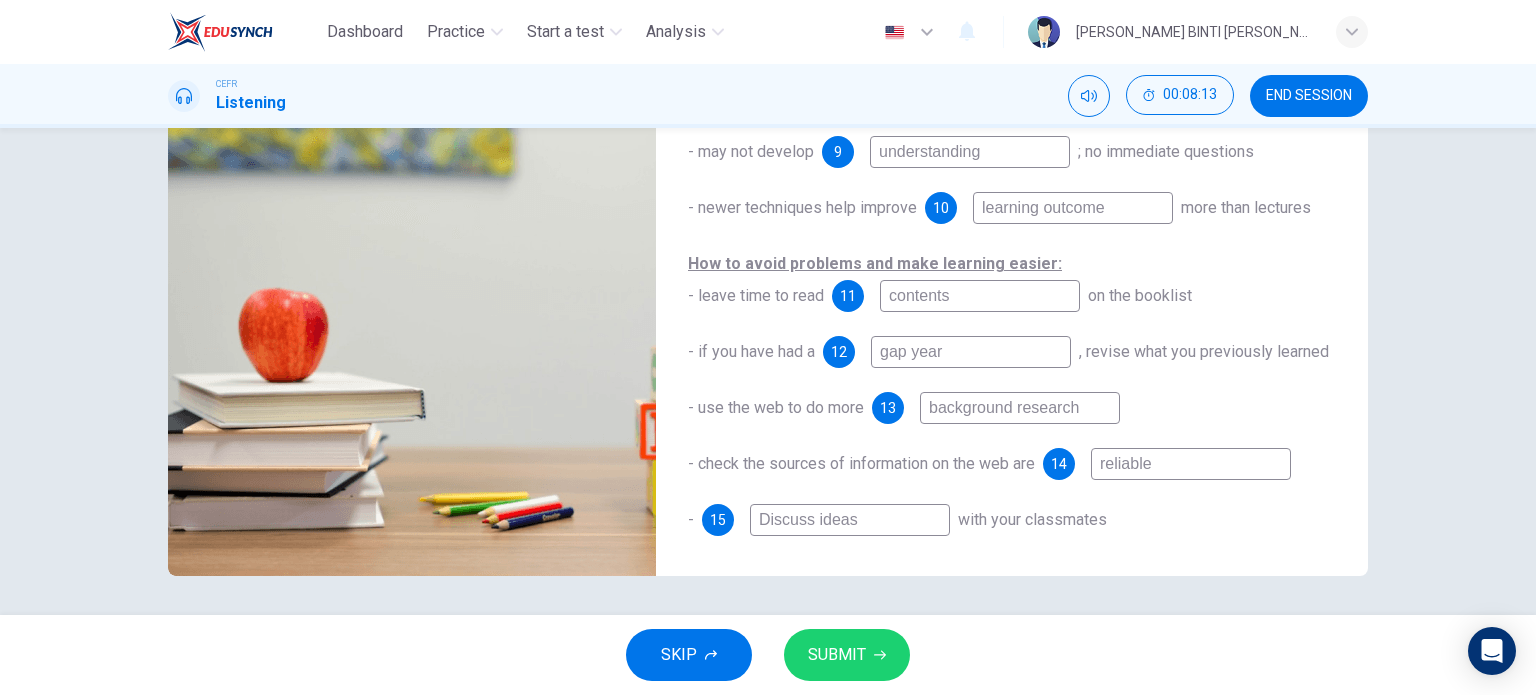 type on "0" 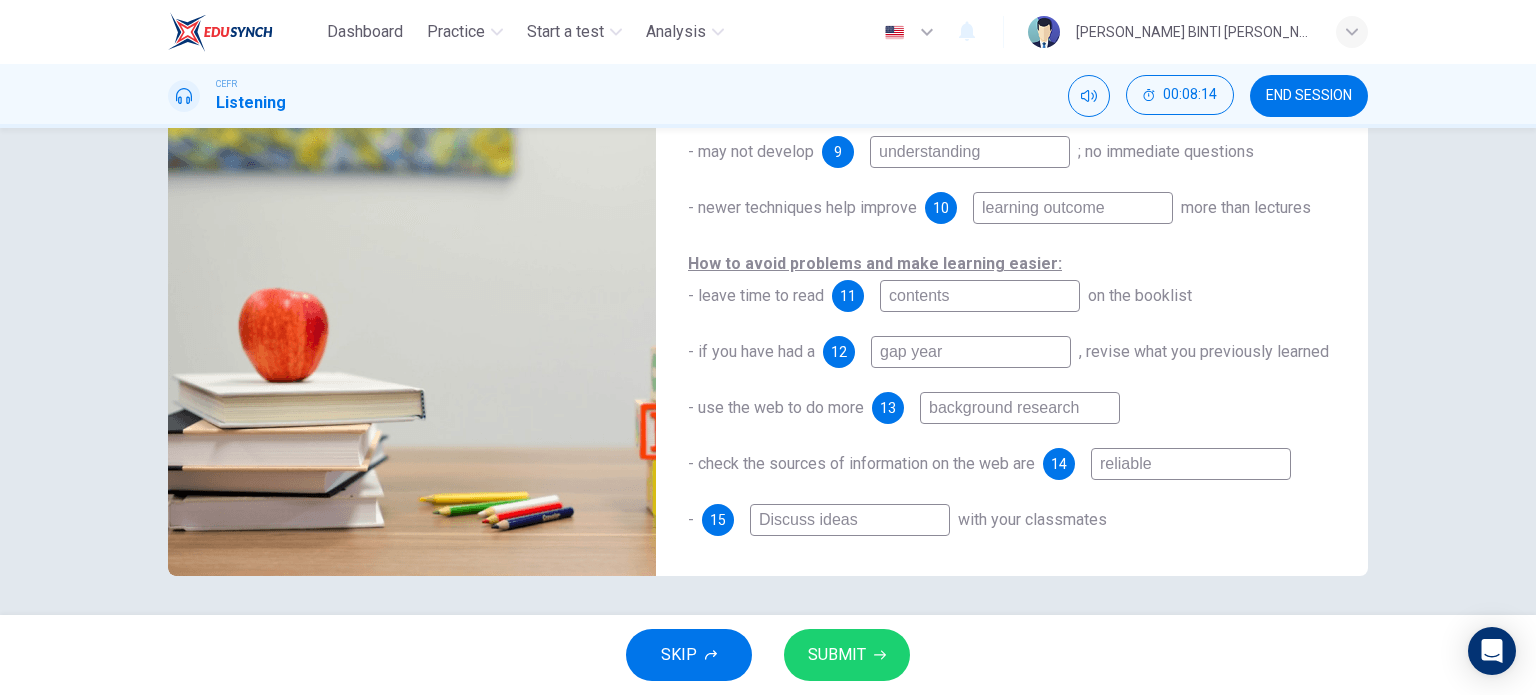 type on "background research" 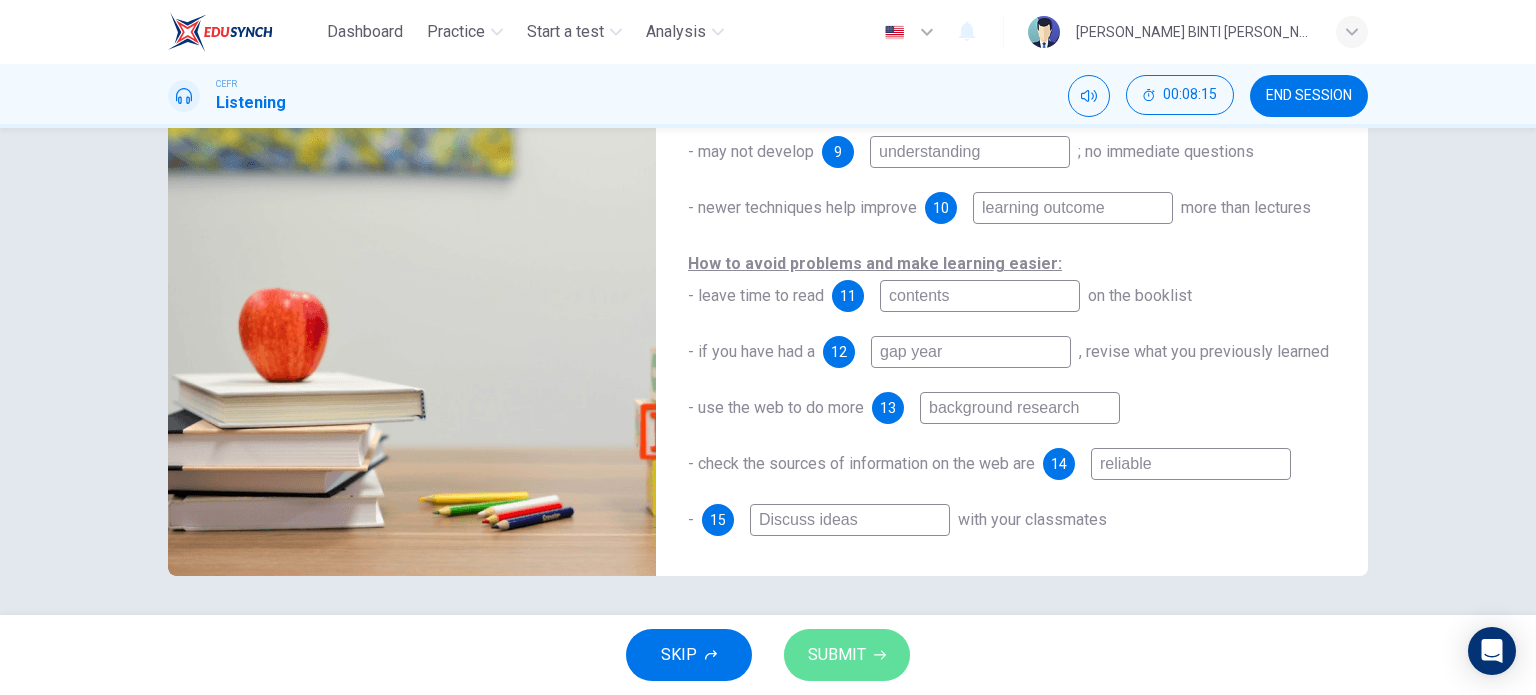 click on "SUBMIT" at bounding box center (837, 655) 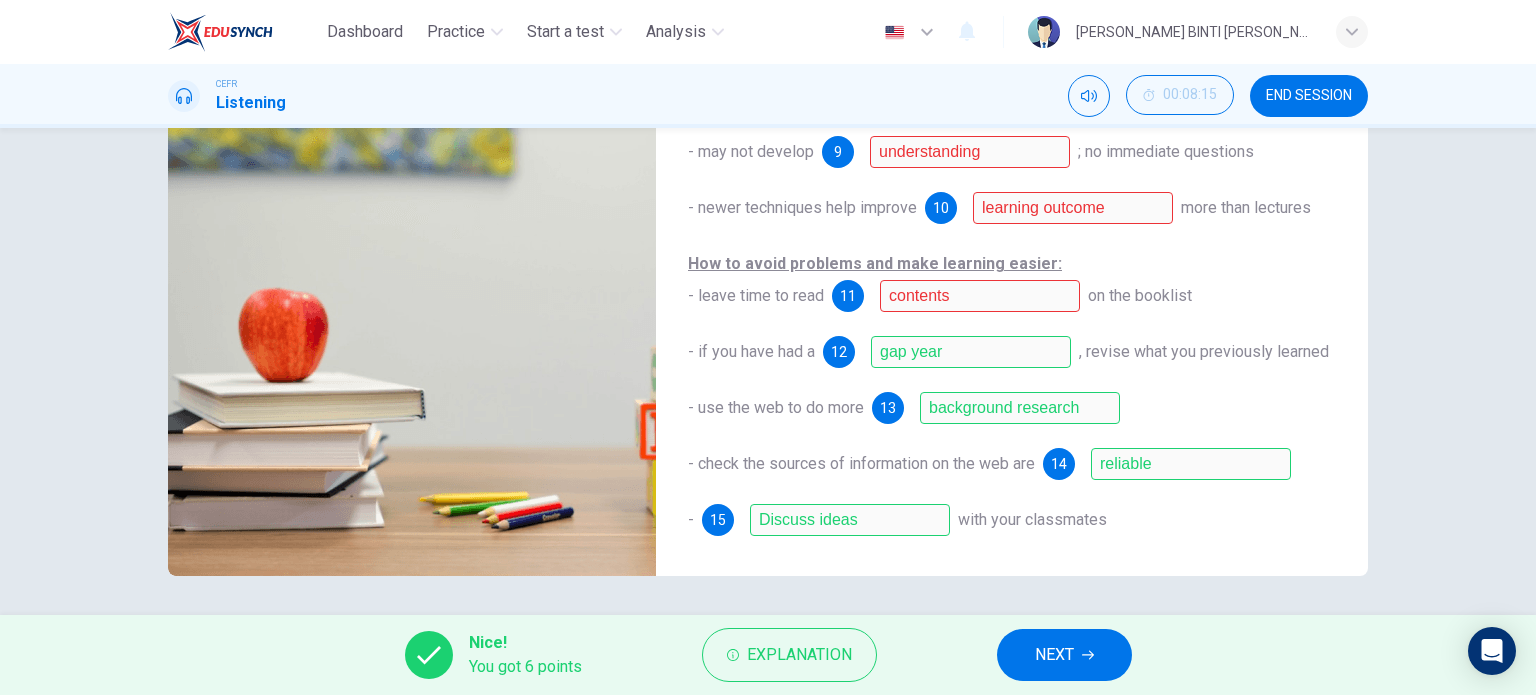 scroll, scrollTop: 0, scrollLeft: 0, axis: both 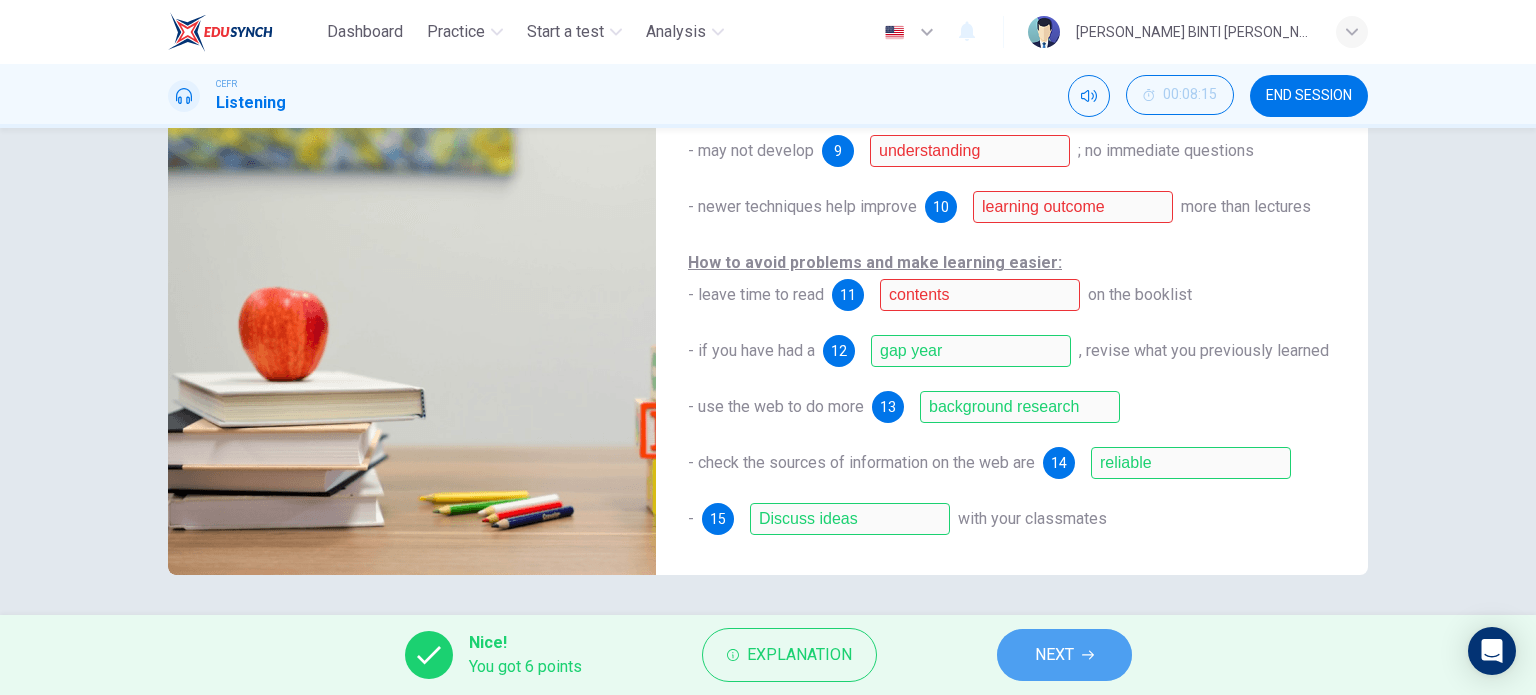 click on "NEXT" at bounding box center (1064, 655) 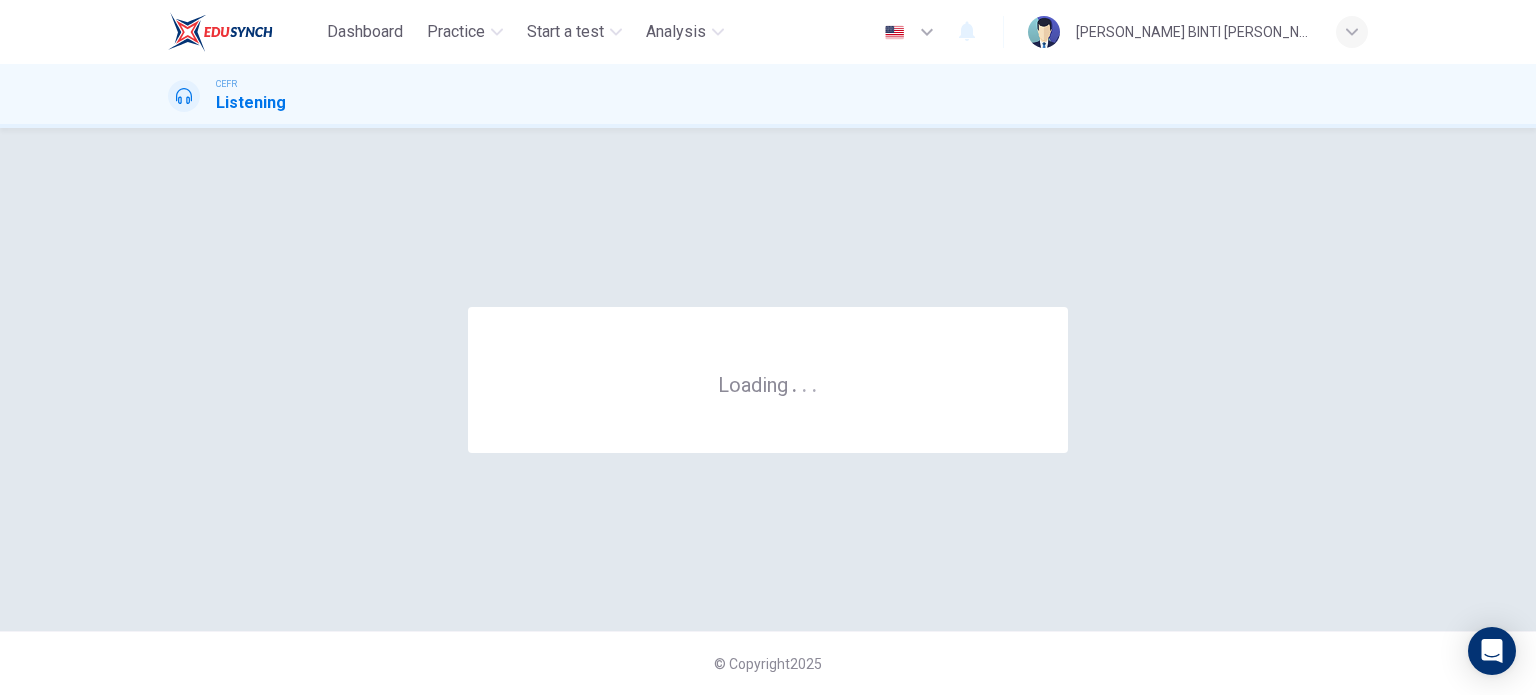 scroll, scrollTop: 0, scrollLeft: 0, axis: both 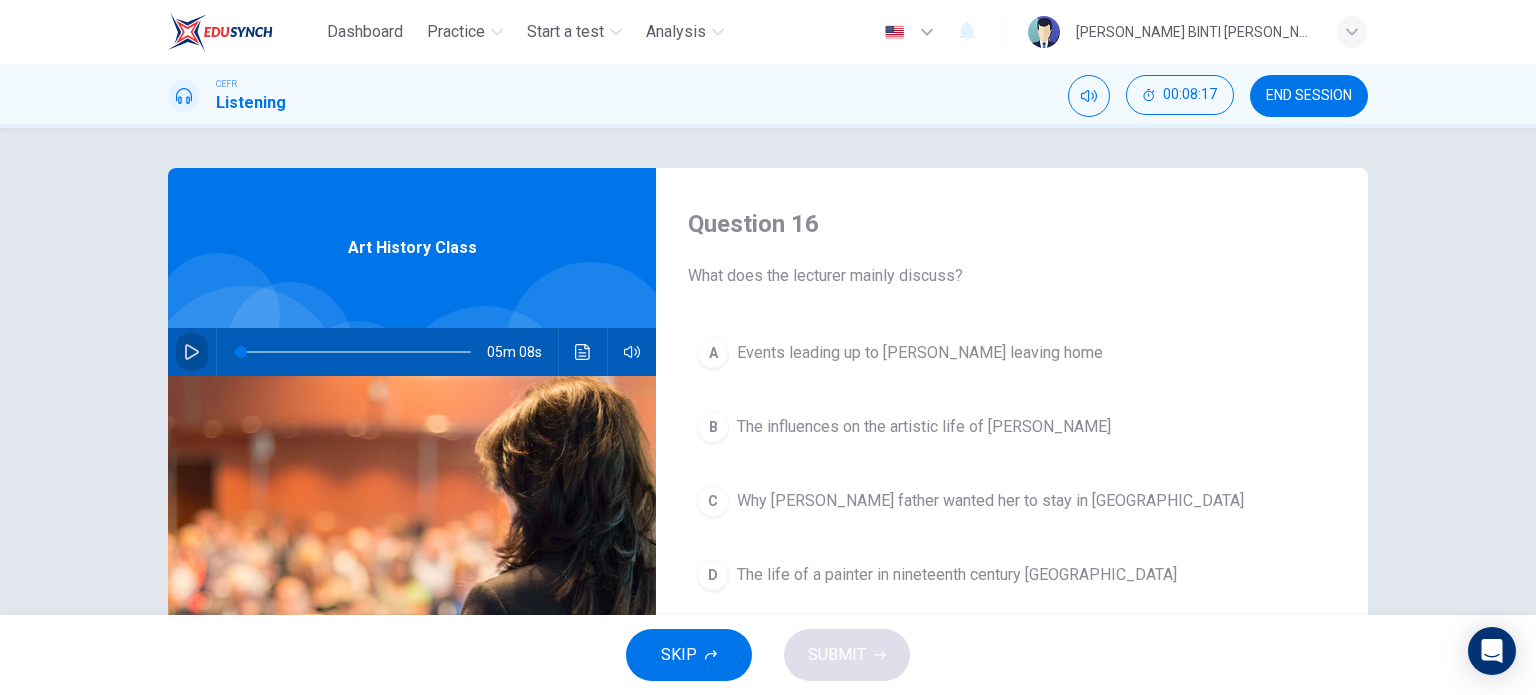 click at bounding box center [192, 352] 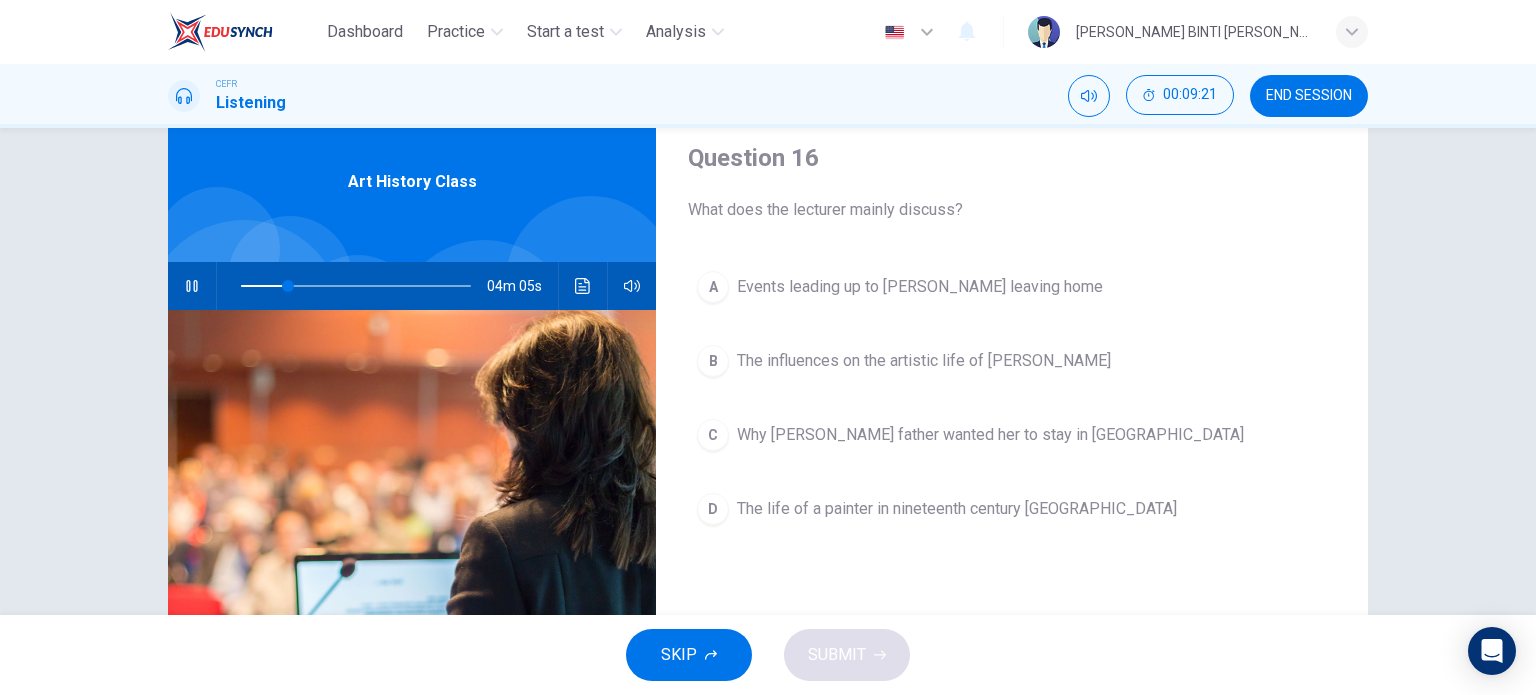 scroll, scrollTop: 64, scrollLeft: 0, axis: vertical 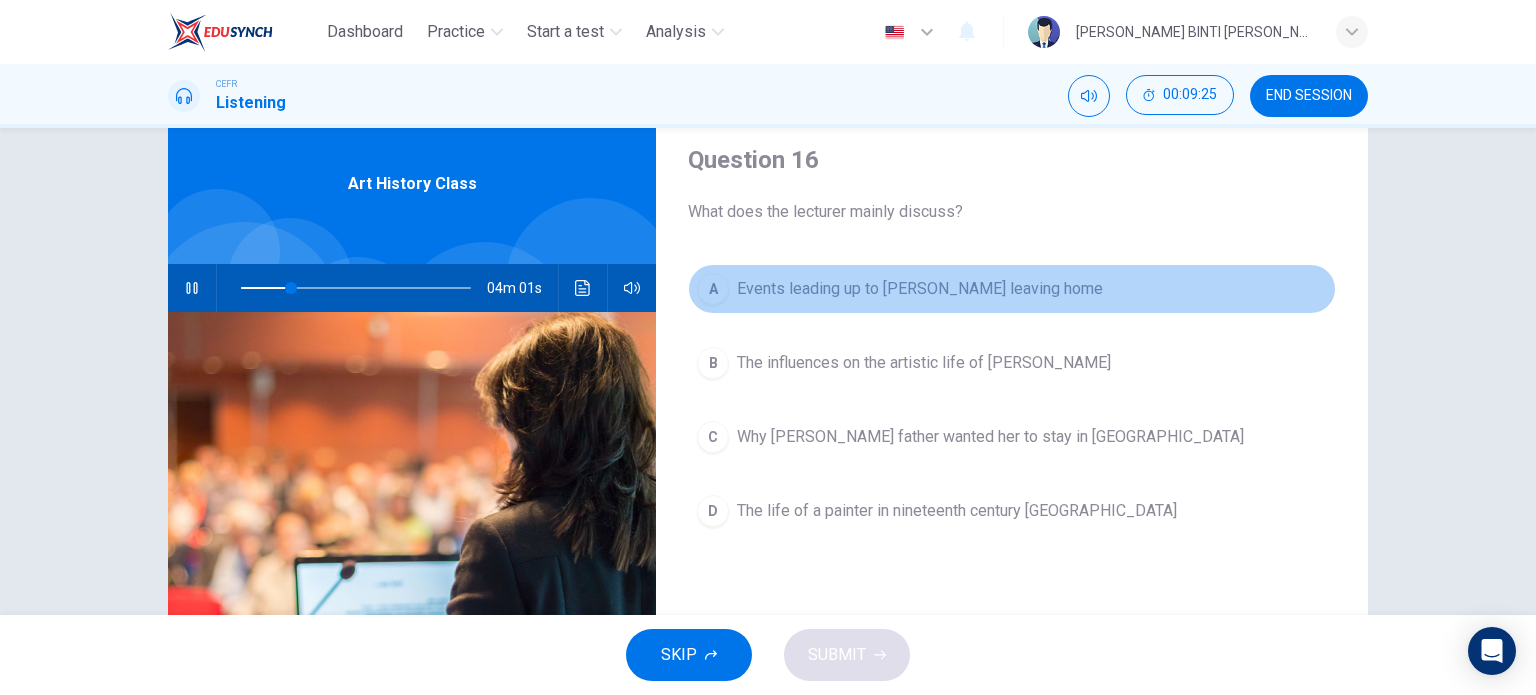 click on "Events leading up to [PERSON_NAME] leaving home" at bounding box center (920, 289) 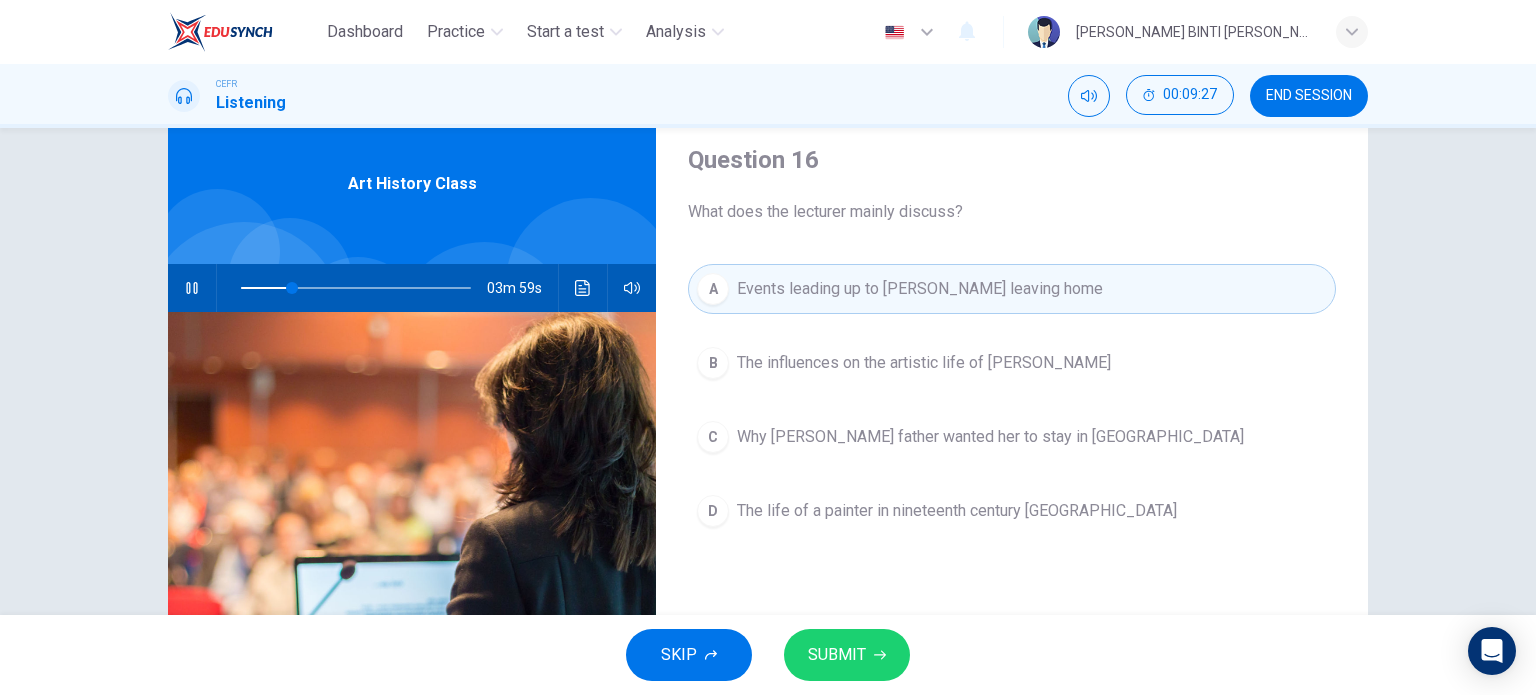 click on "SUBMIT" at bounding box center [847, 655] 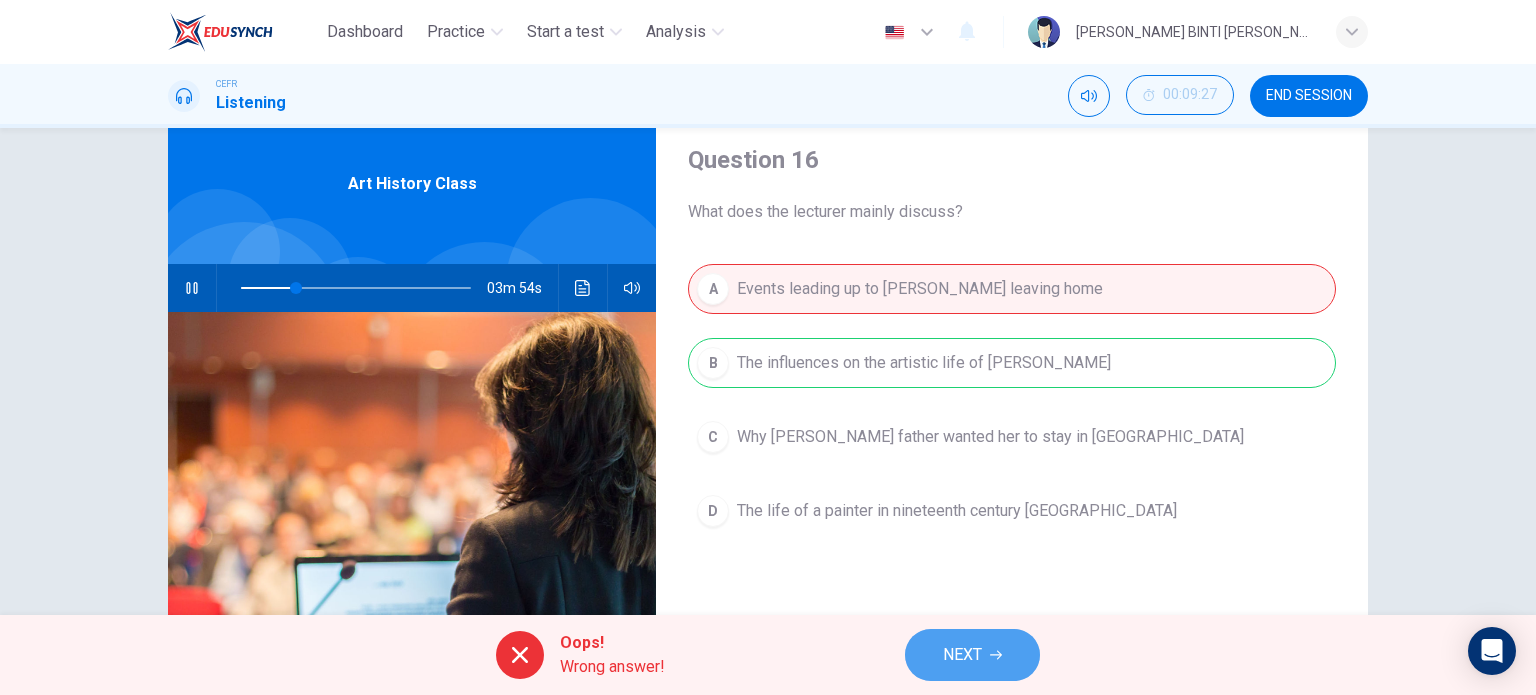 click on "NEXT" at bounding box center [962, 655] 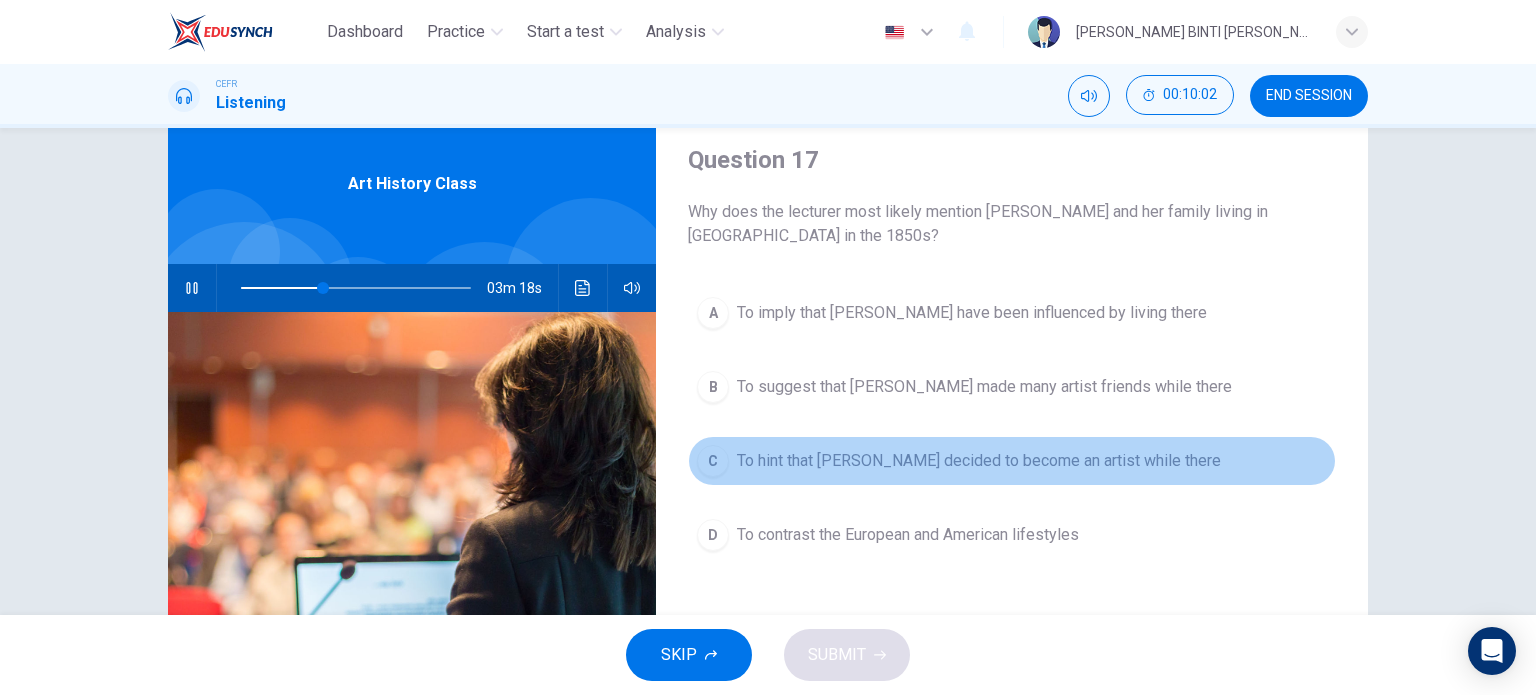 click on "To hint that [PERSON_NAME] decided to become an artist while there" at bounding box center (979, 461) 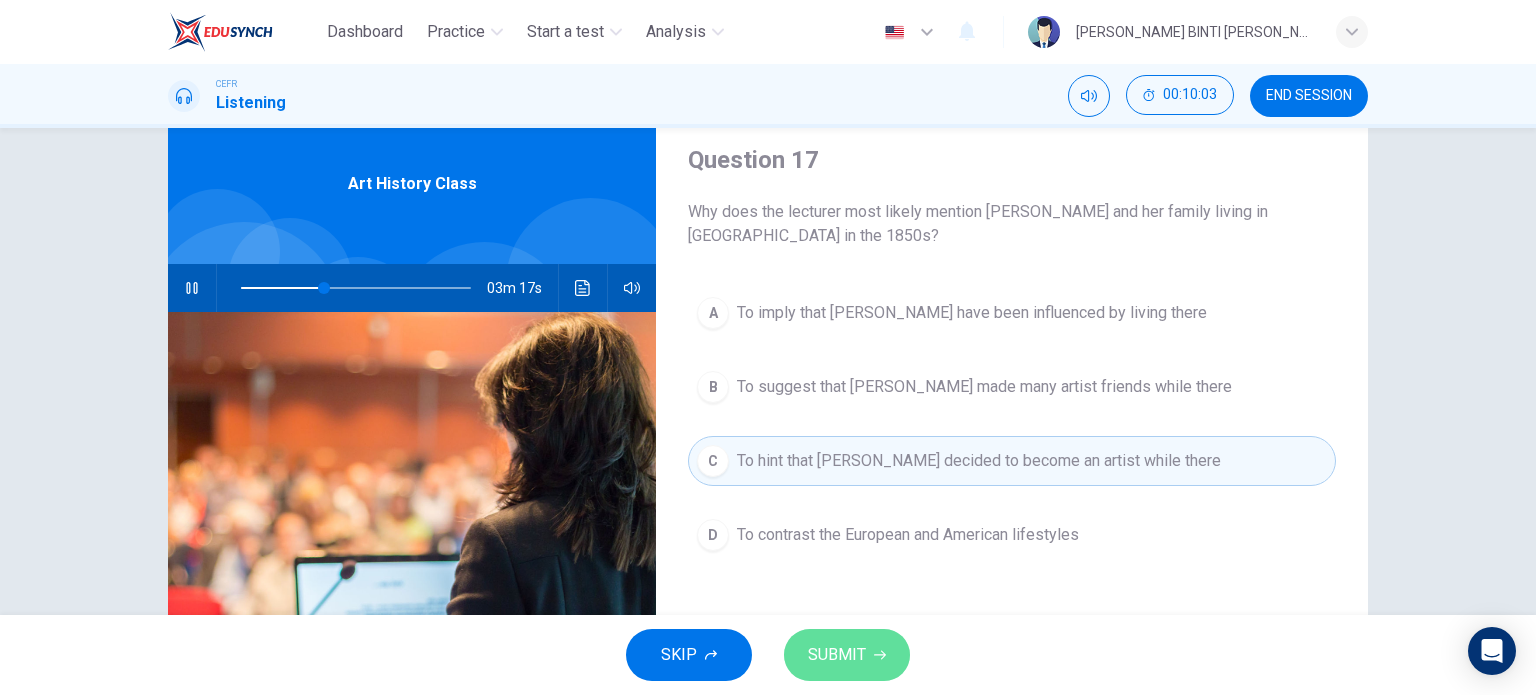 click on "SUBMIT" at bounding box center (837, 655) 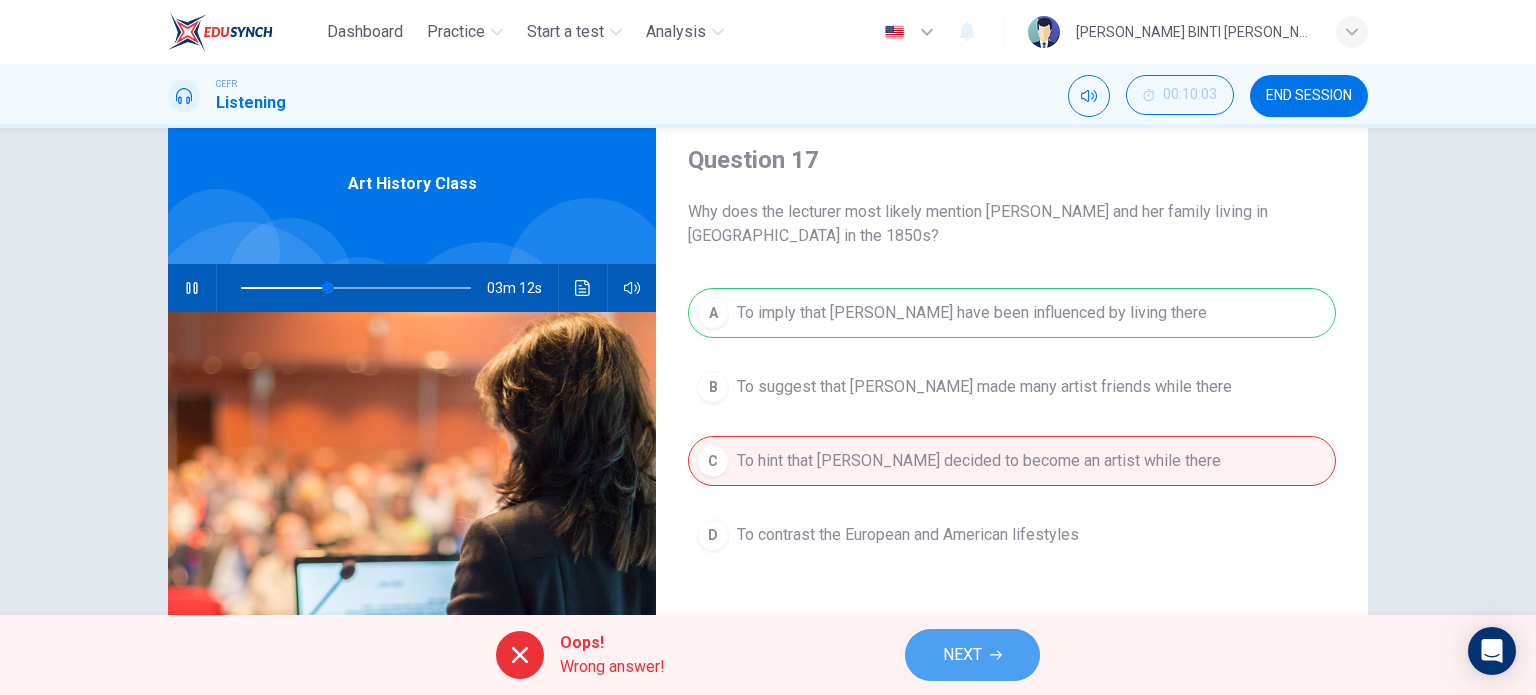click on "NEXT" at bounding box center [972, 655] 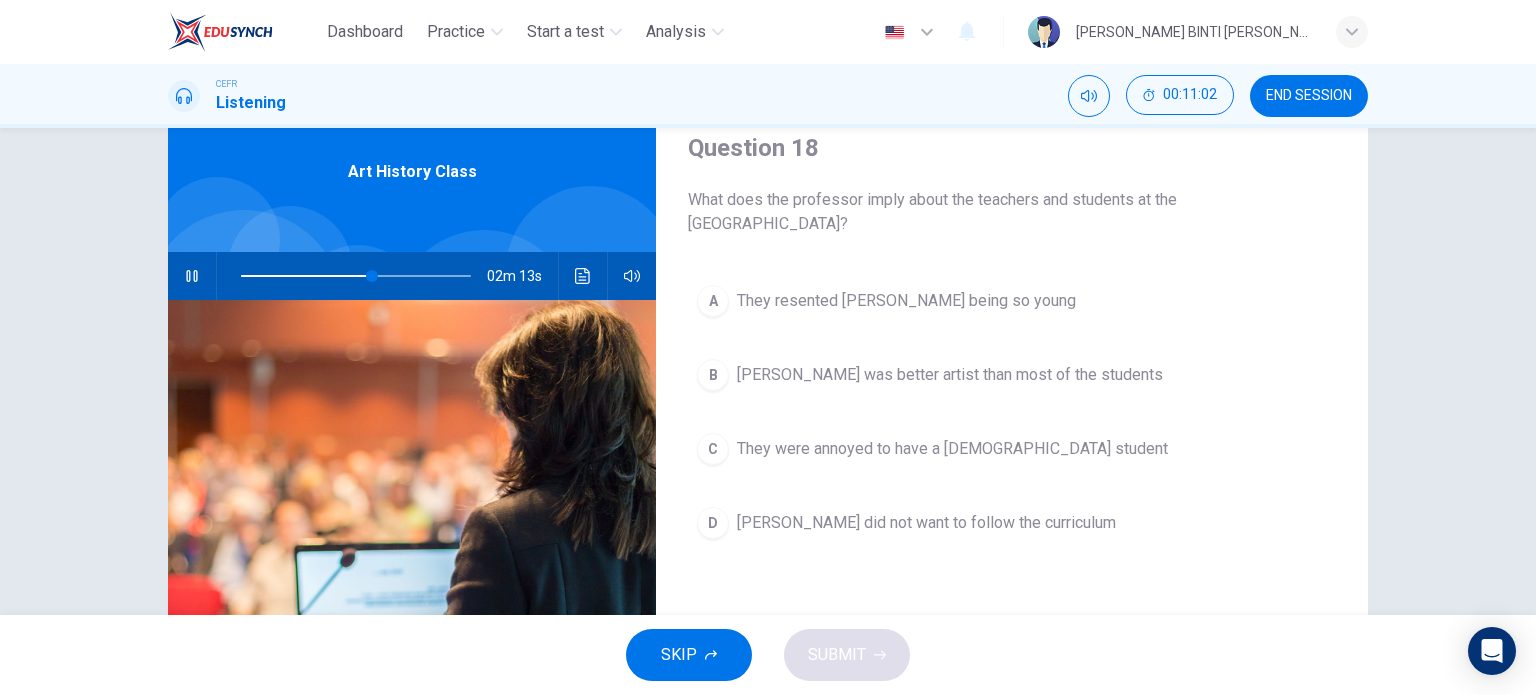 scroll, scrollTop: 78, scrollLeft: 0, axis: vertical 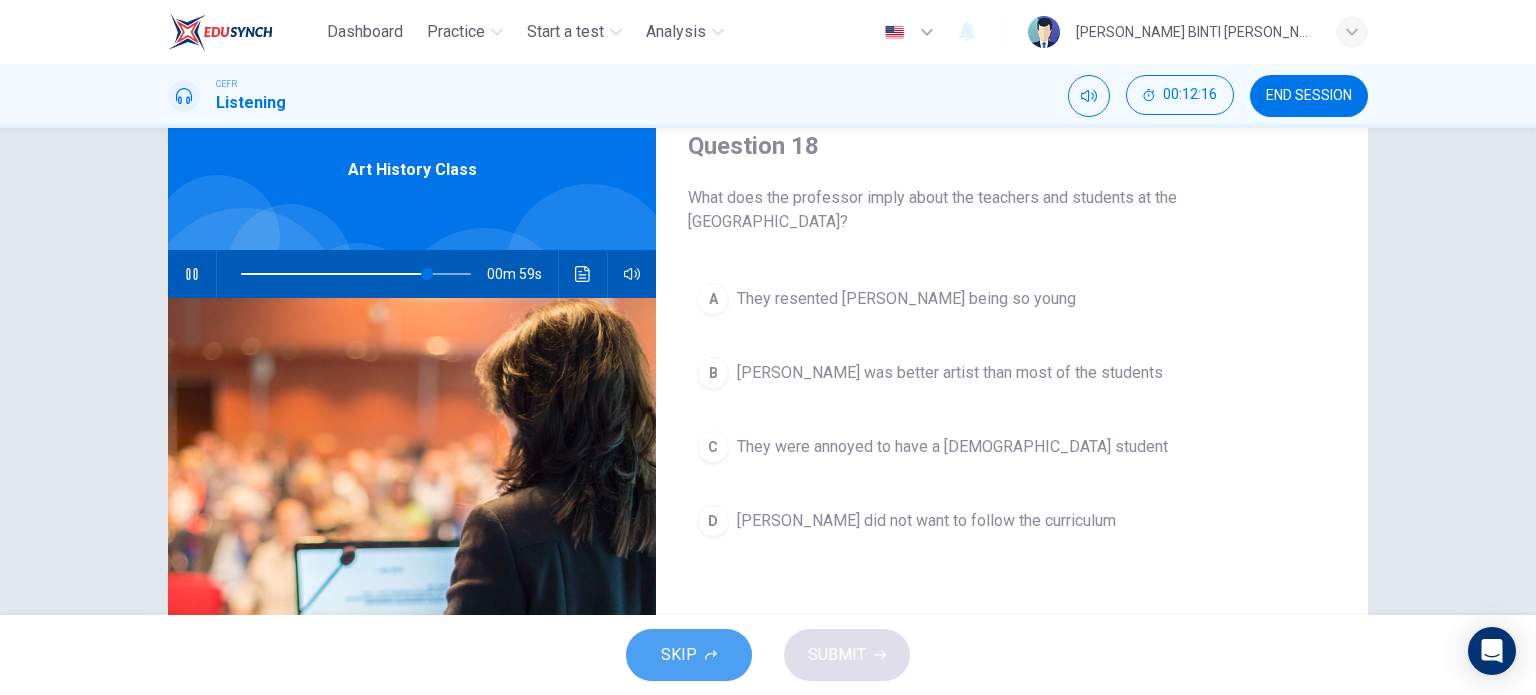 click 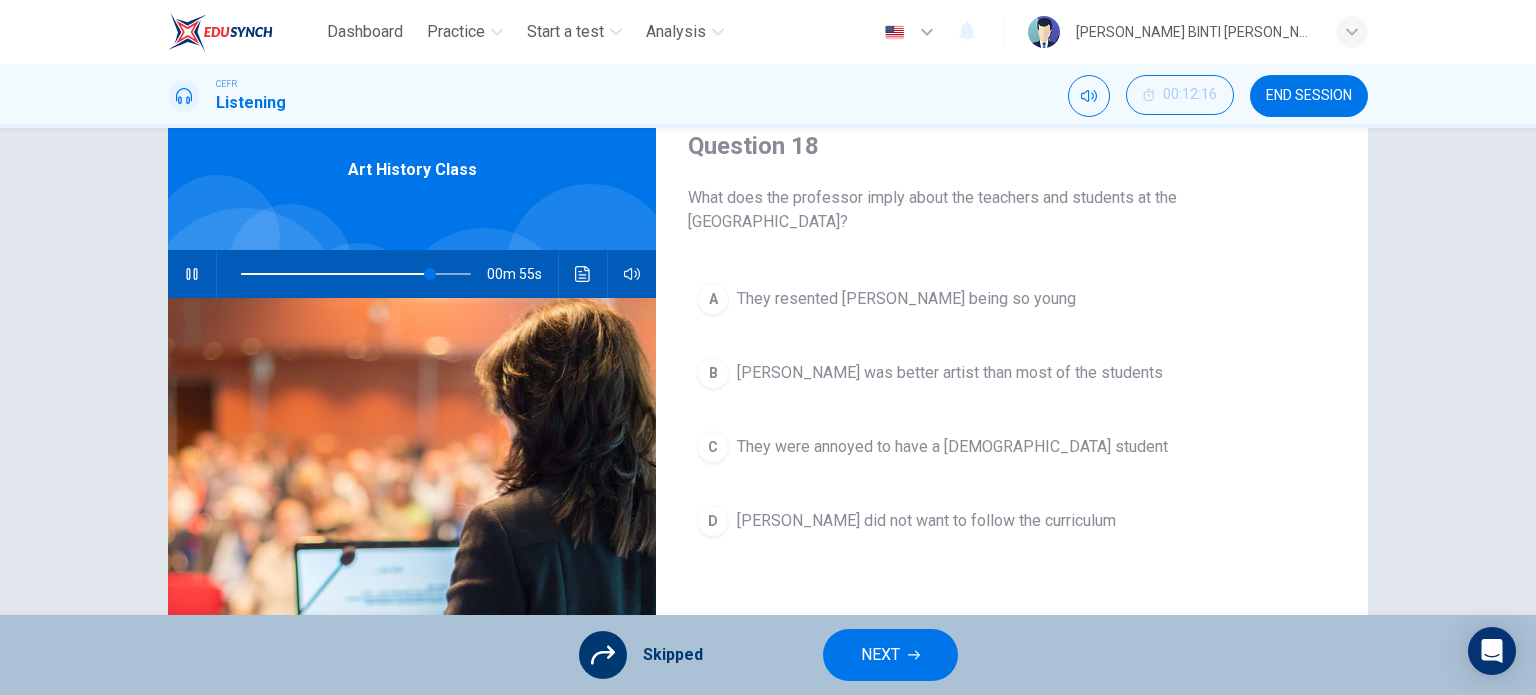 type on "82" 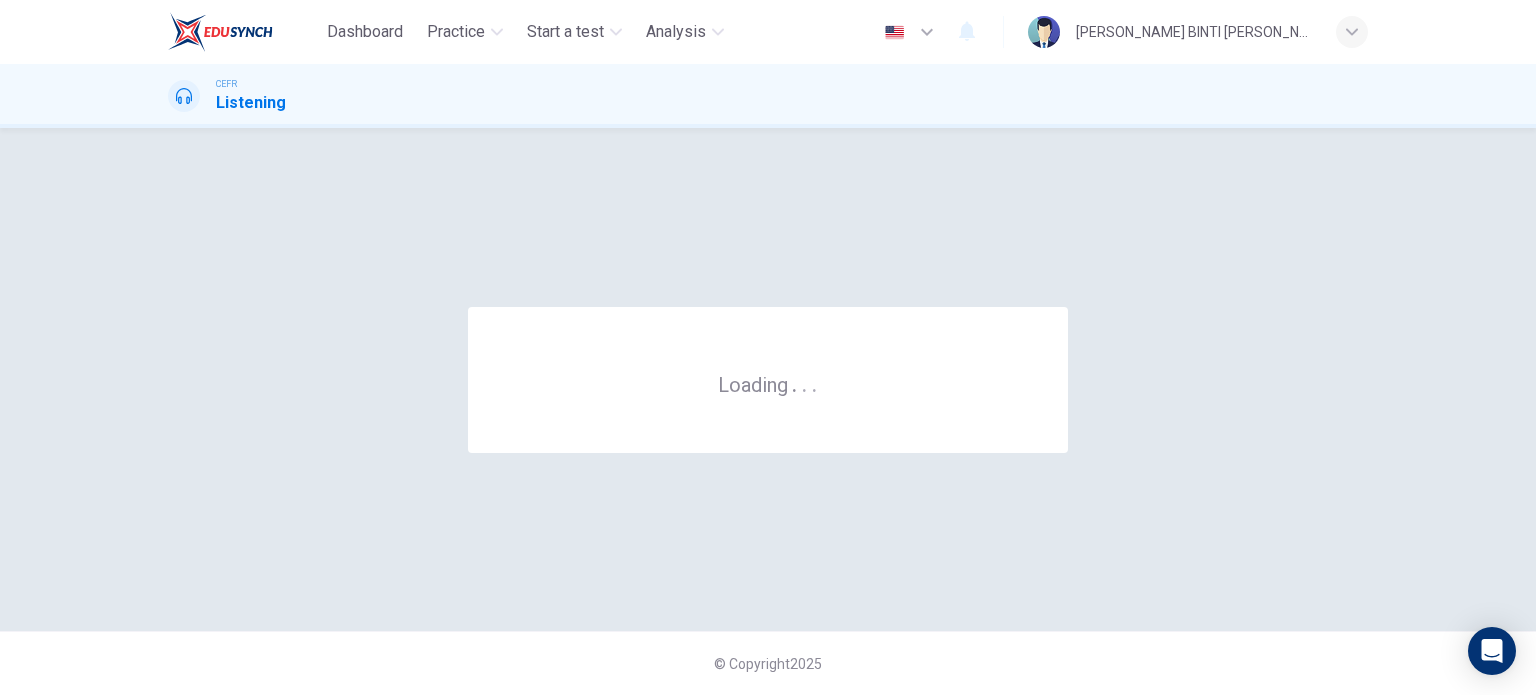 scroll, scrollTop: 0, scrollLeft: 0, axis: both 